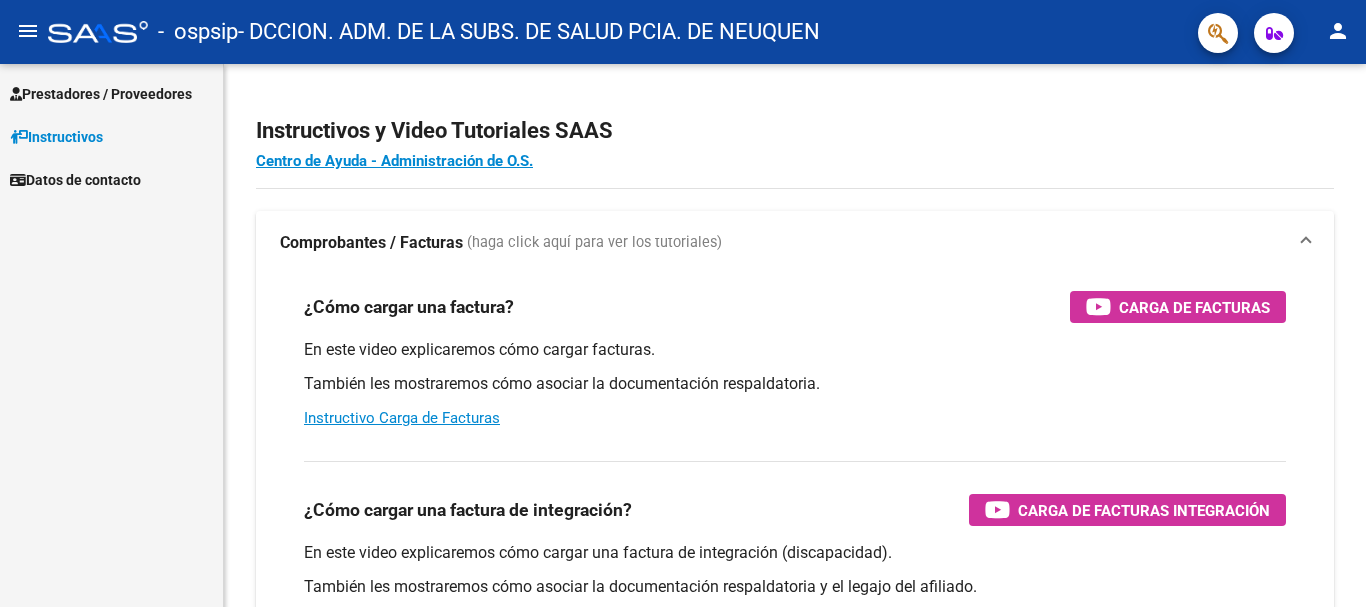 scroll, scrollTop: 0, scrollLeft: 0, axis: both 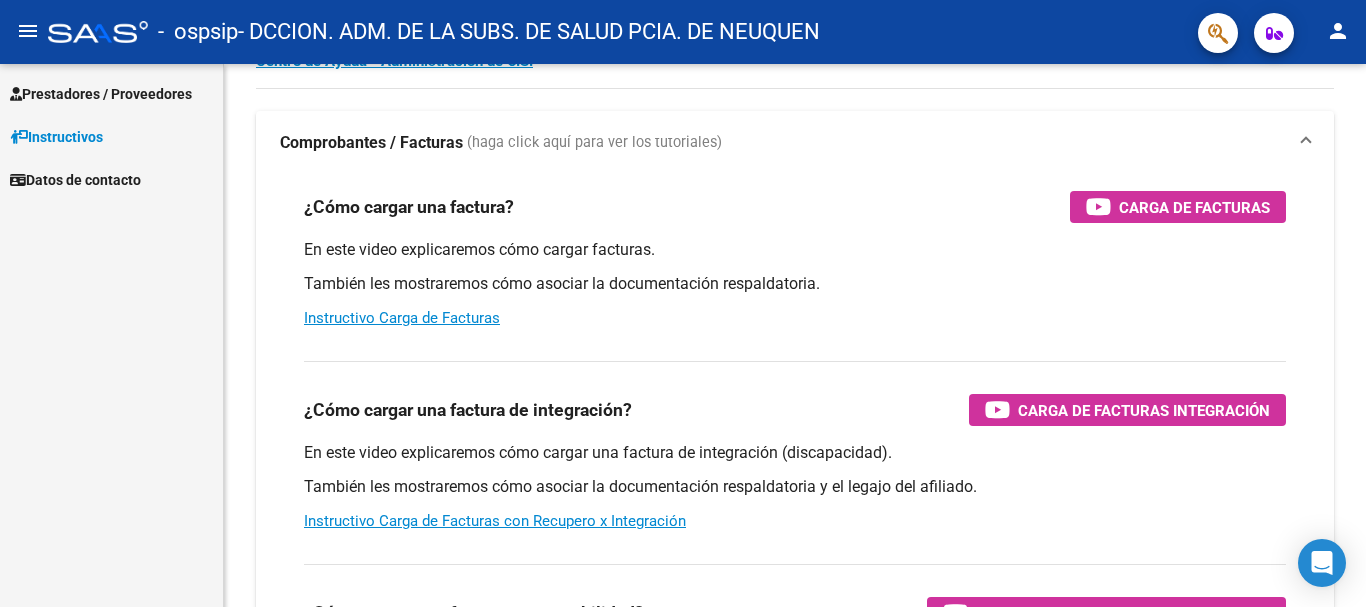 click on "Prestadores / Proveedores" at bounding box center (101, 94) 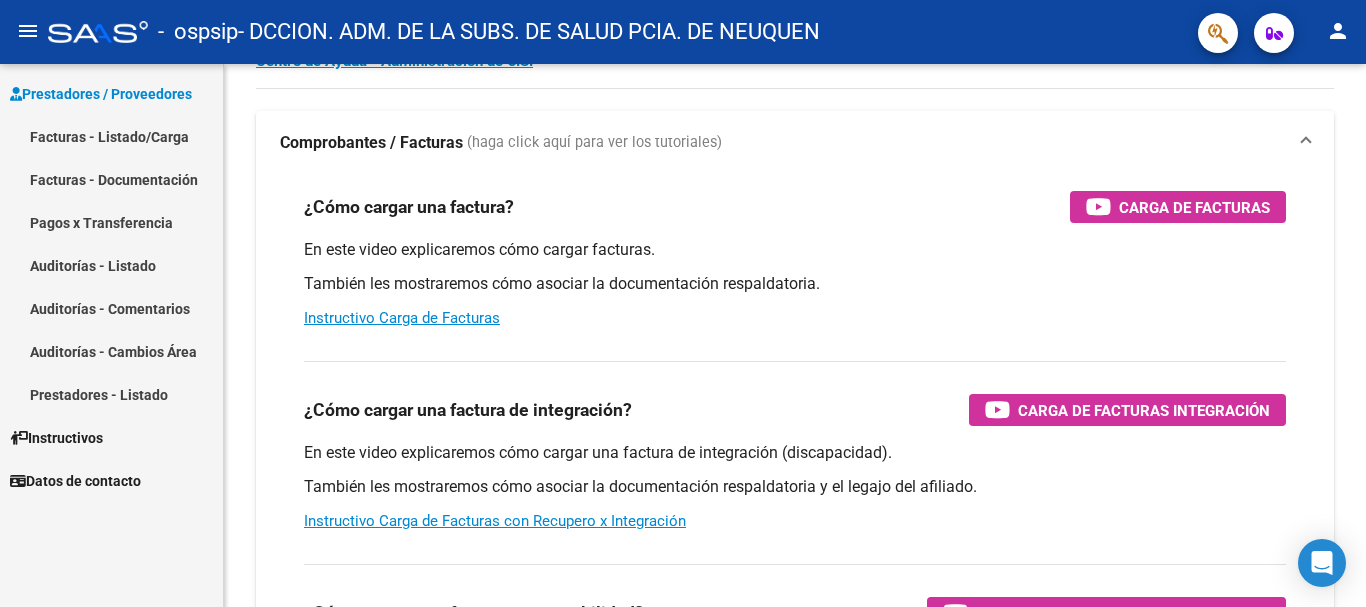 click on "Facturas - Listado/Carga" at bounding box center (111, 136) 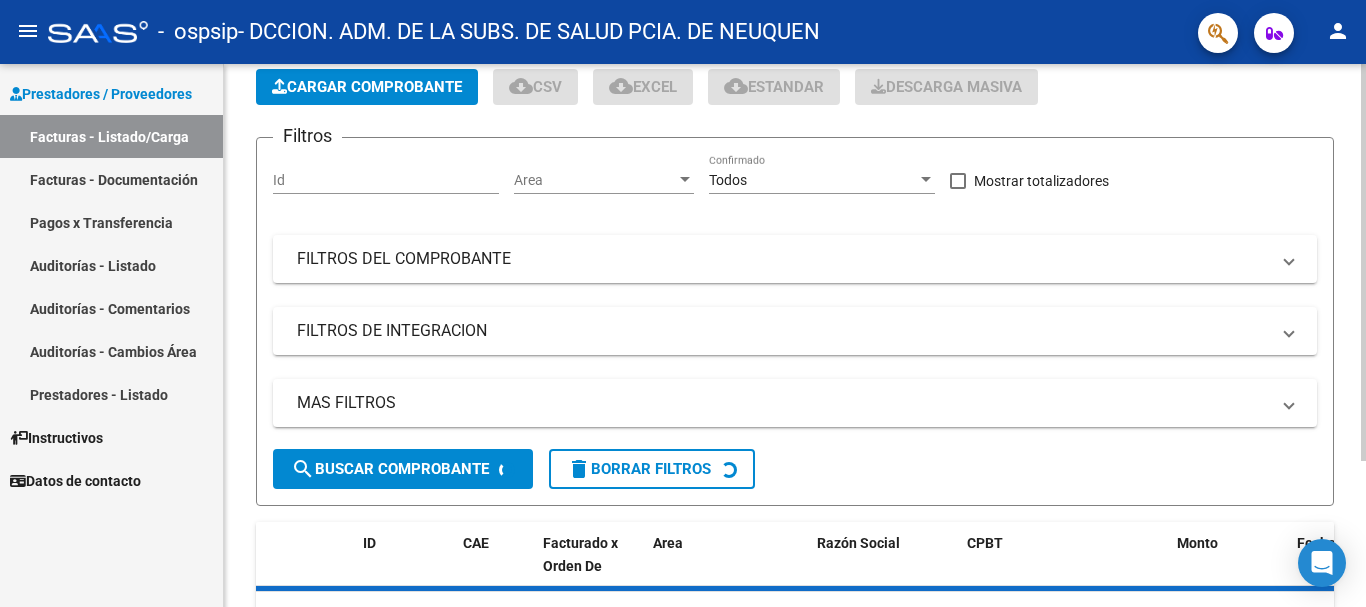 click on "Id" at bounding box center (386, 180) 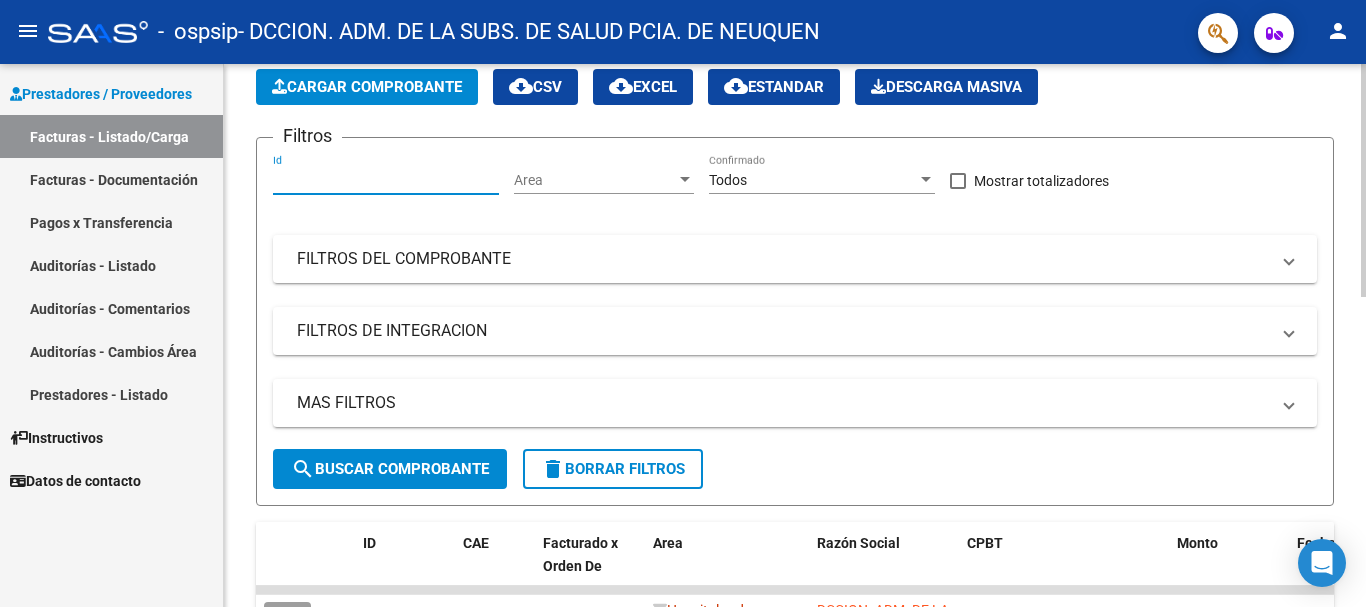 click on "Id" at bounding box center (386, 180) 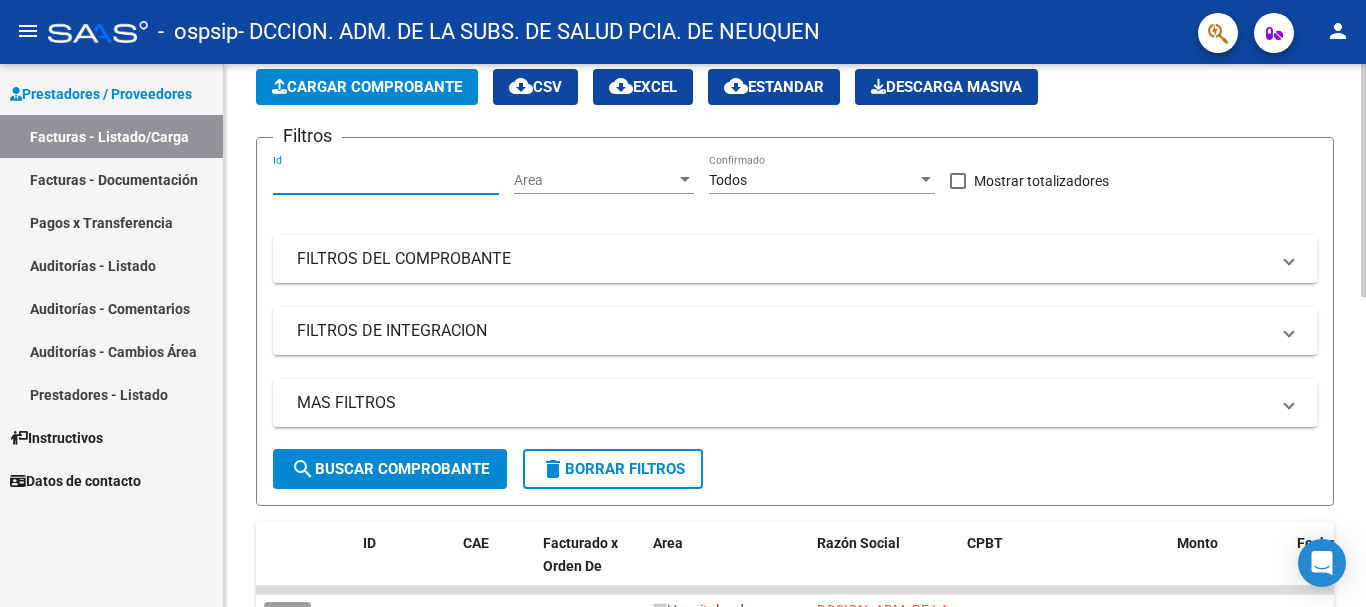 click on "Cargar Comprobante" 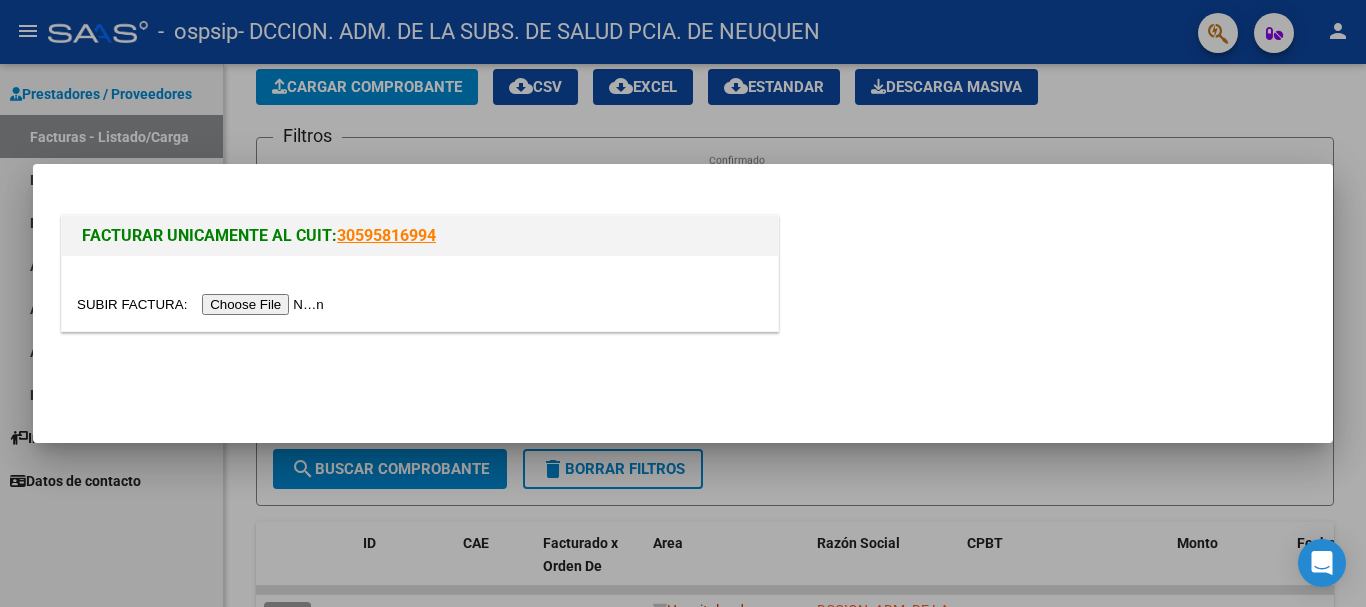 click at bounding box center [203, 304] 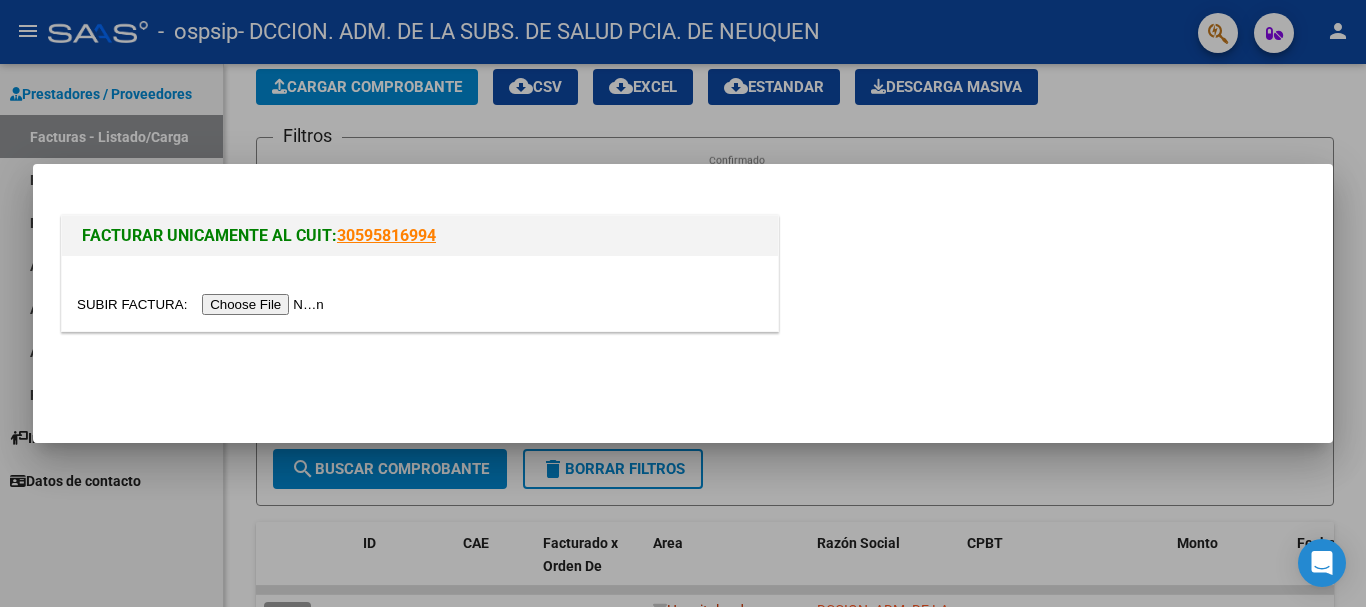 click at bounding box center [683, 303] 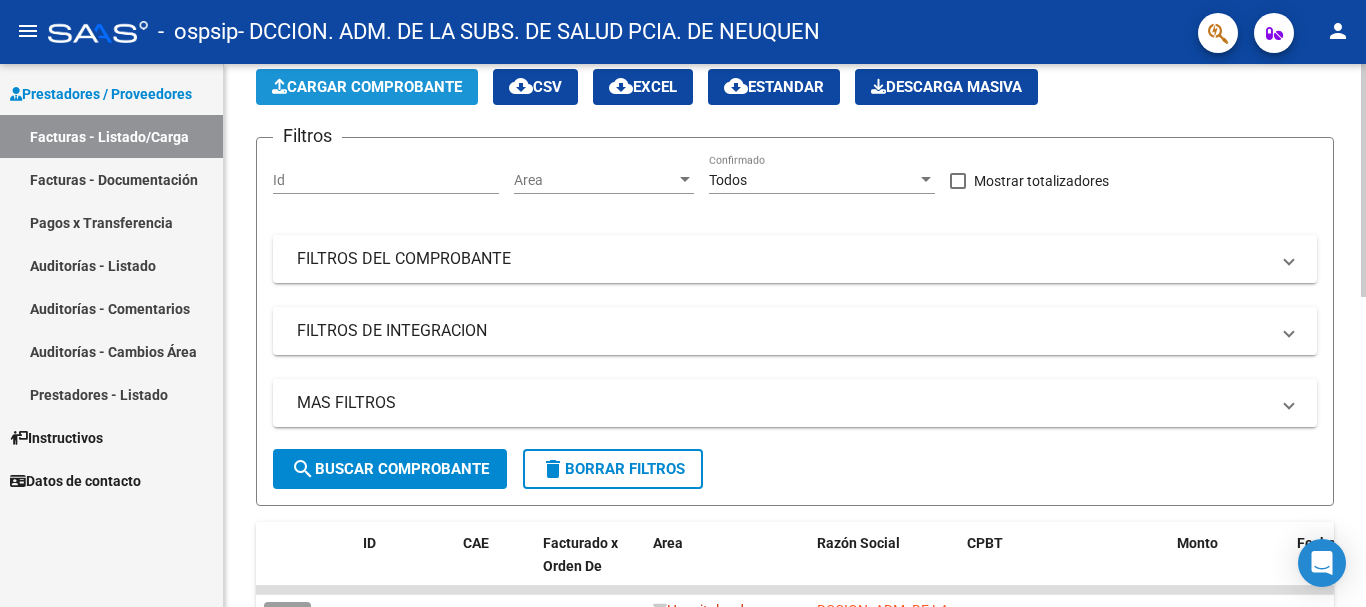 click on "Cargar Comprobante" 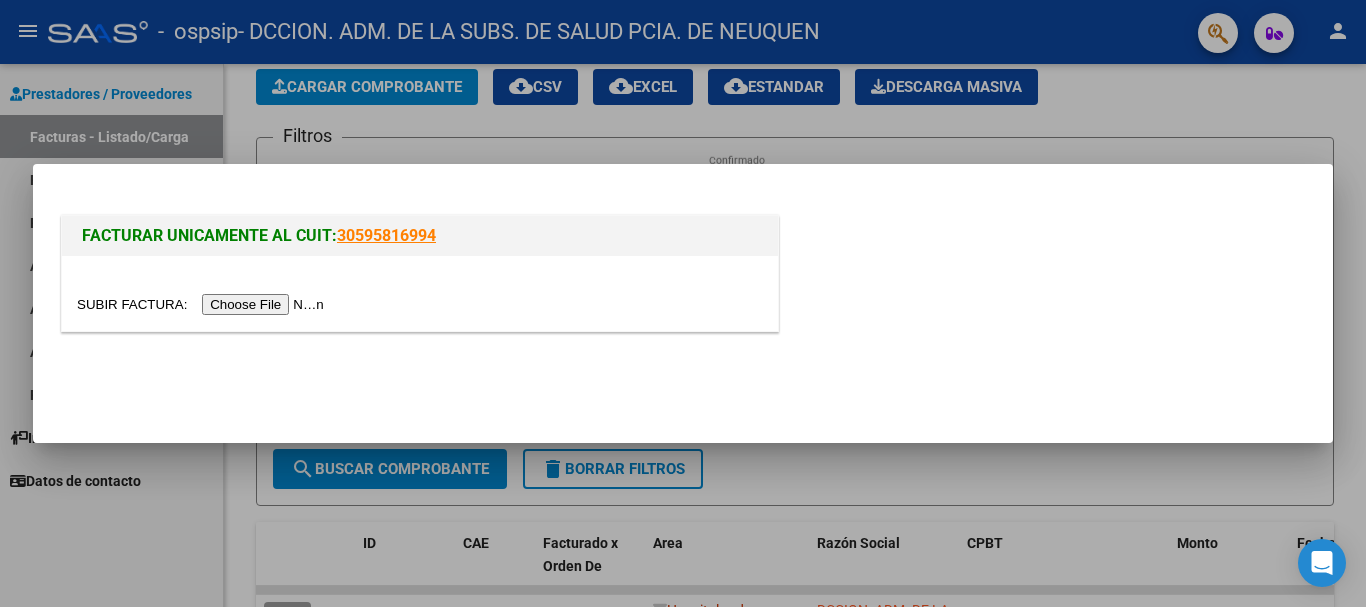 click at bounding box center (203, 304) 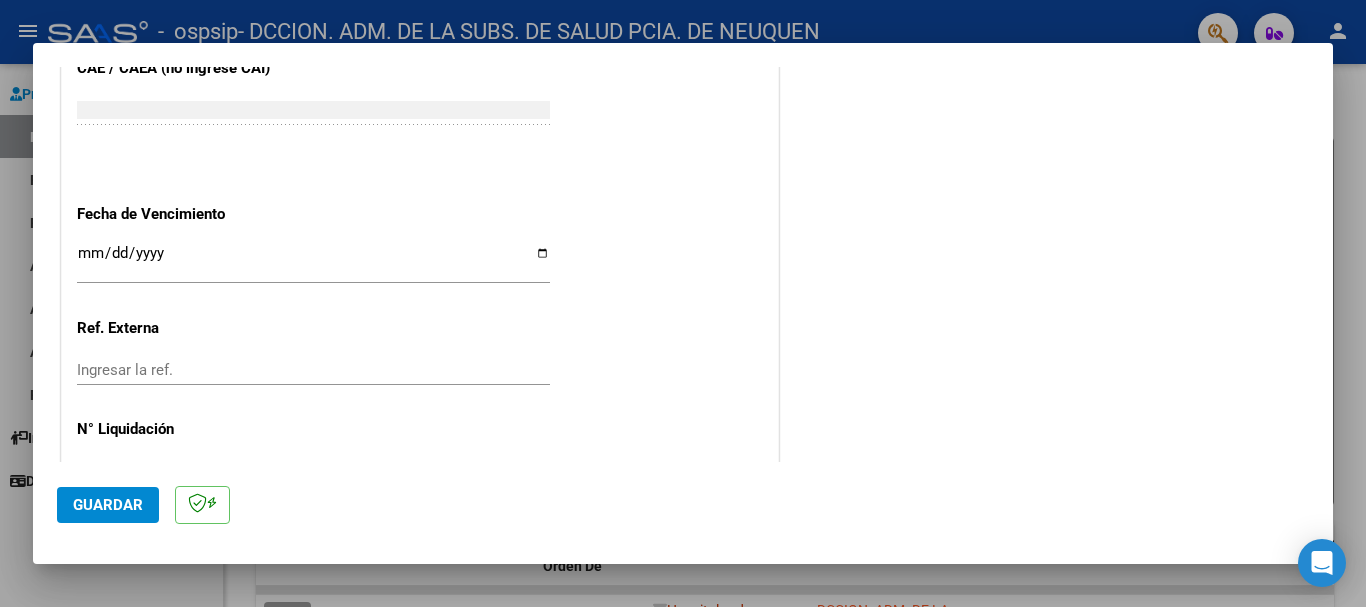 scroll, scrollTop: 1100, scrollLeft: 0, axis: vertical 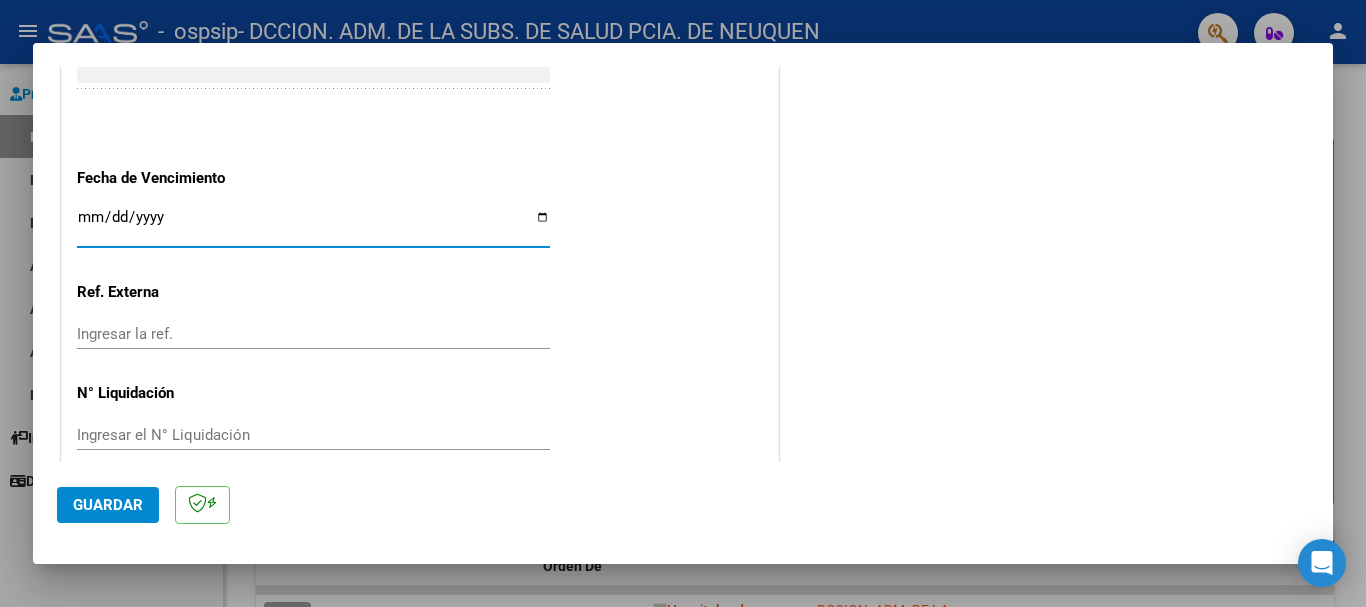 click on "Ingresar la fecha" at bounding box center [313, 225] 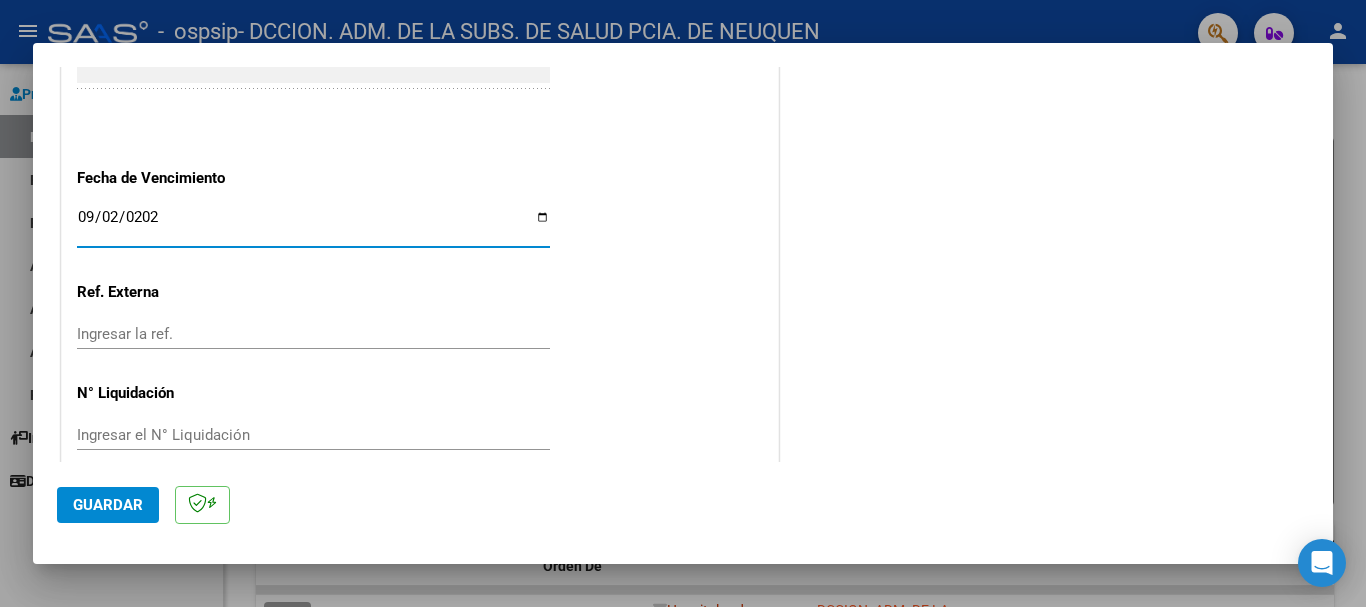 type on "[DATE]" 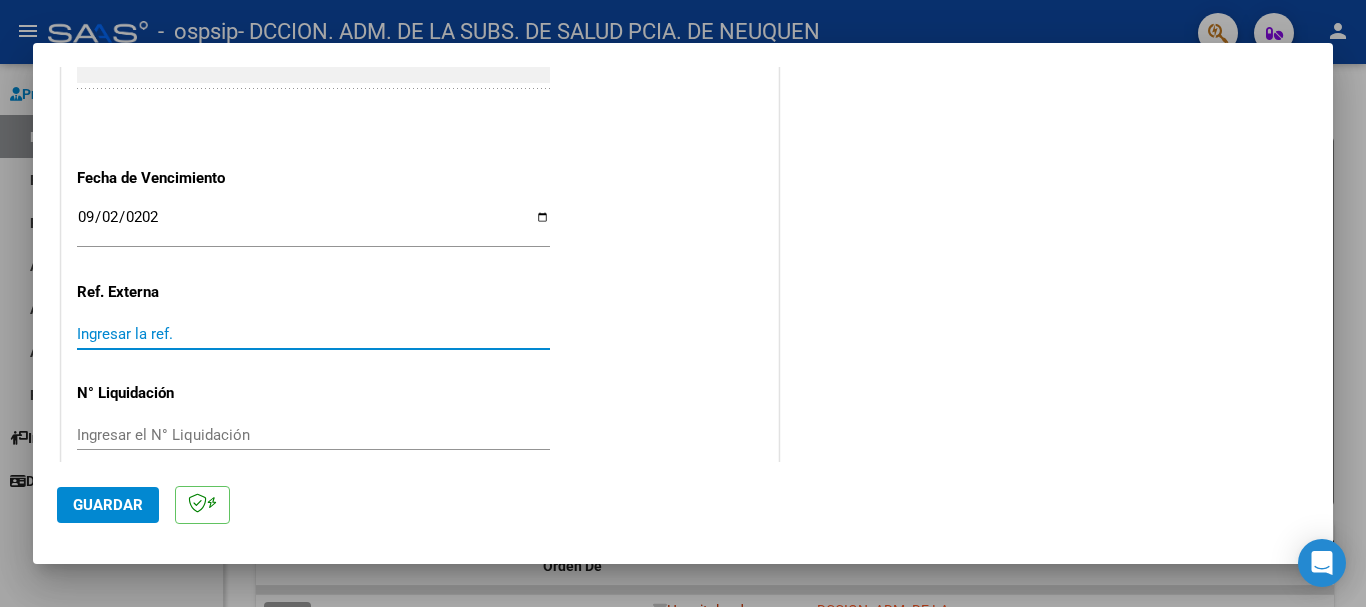 click on "Ingresar la ref." at bounding box center [313, 334] 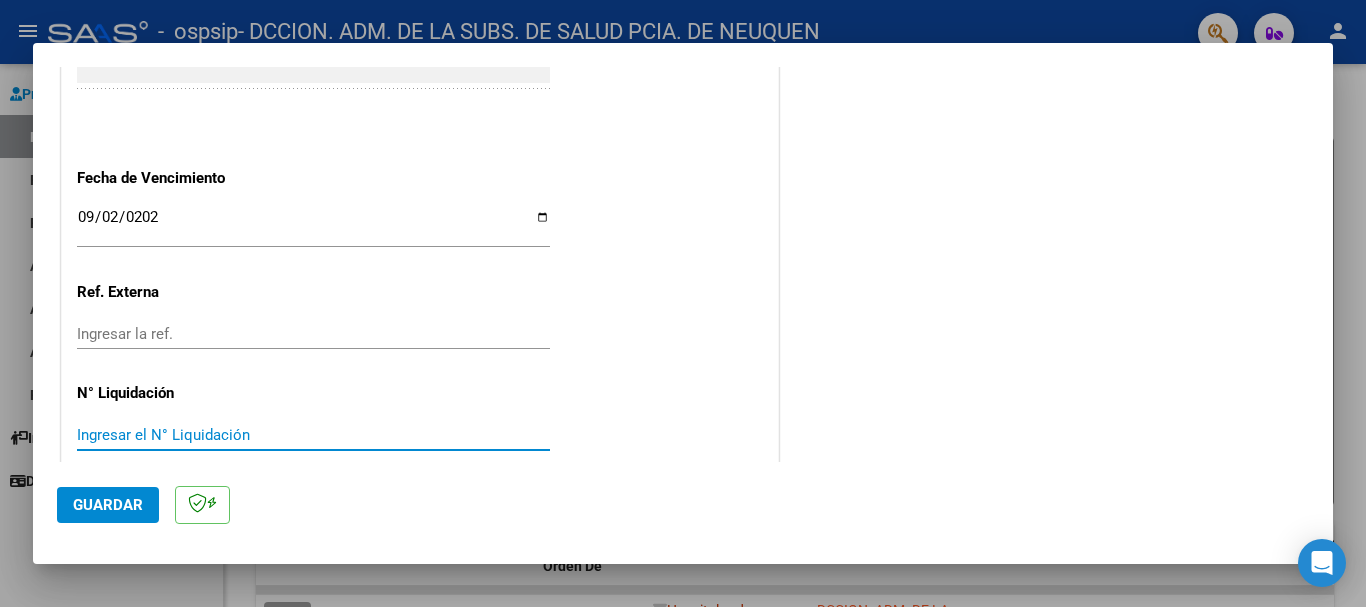 click on "Ingresar la ref." at bounding box center (313, 334) 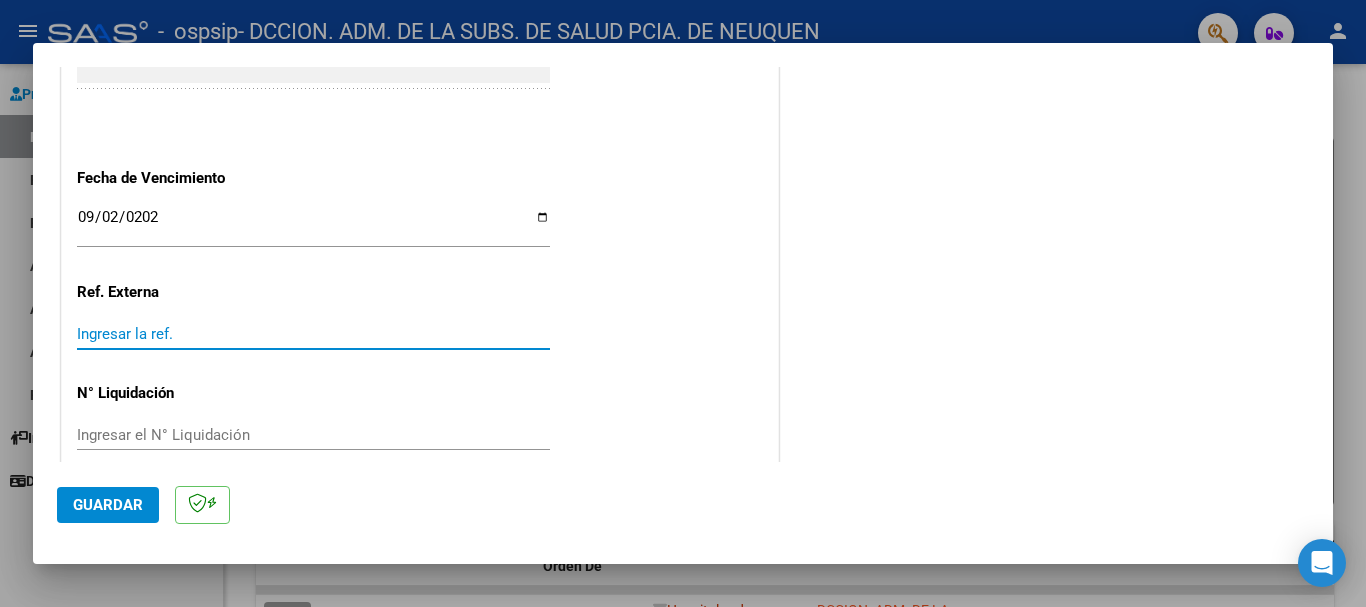 click on "Ingresar la ref." at bounding box center (313, 334) 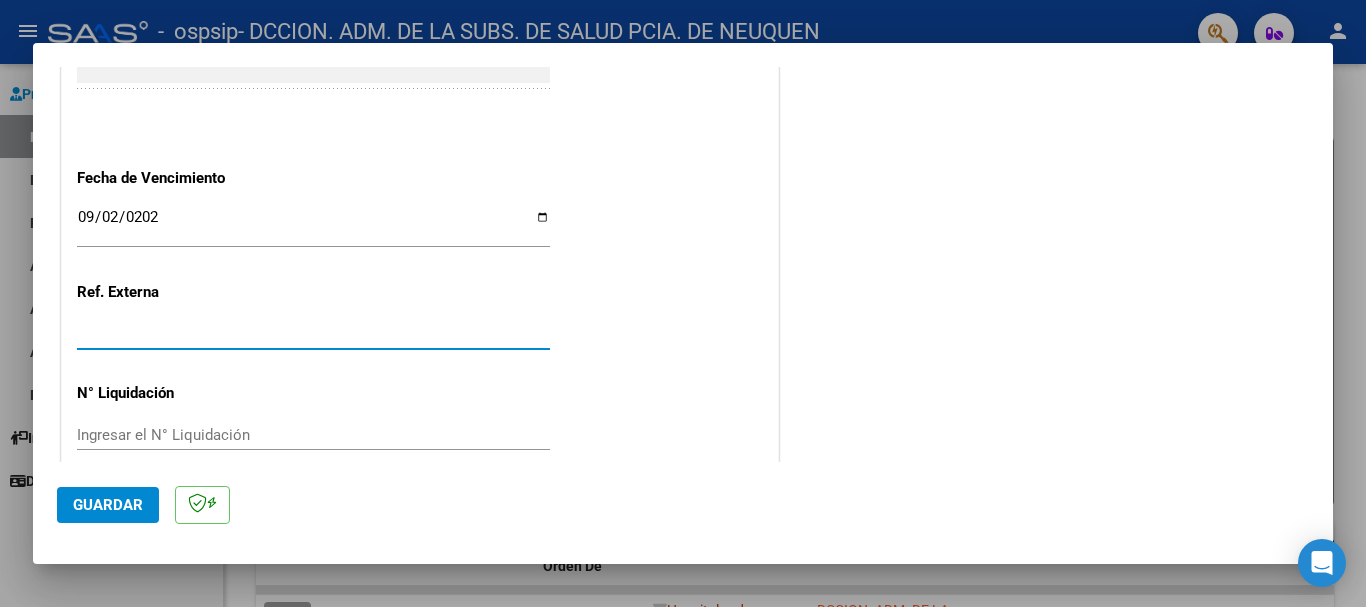click on "Ingresar la ref." at bounding box center (313, 334) 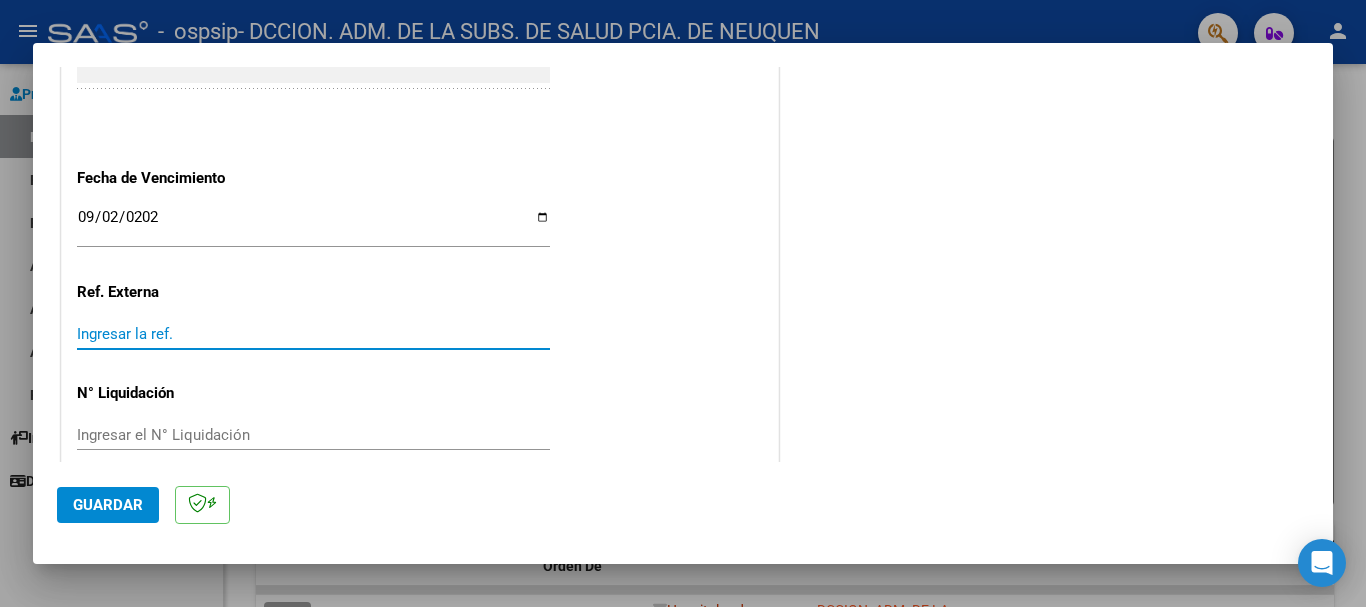 click on "Ingresar la ref." at bounding box center [313, 334] 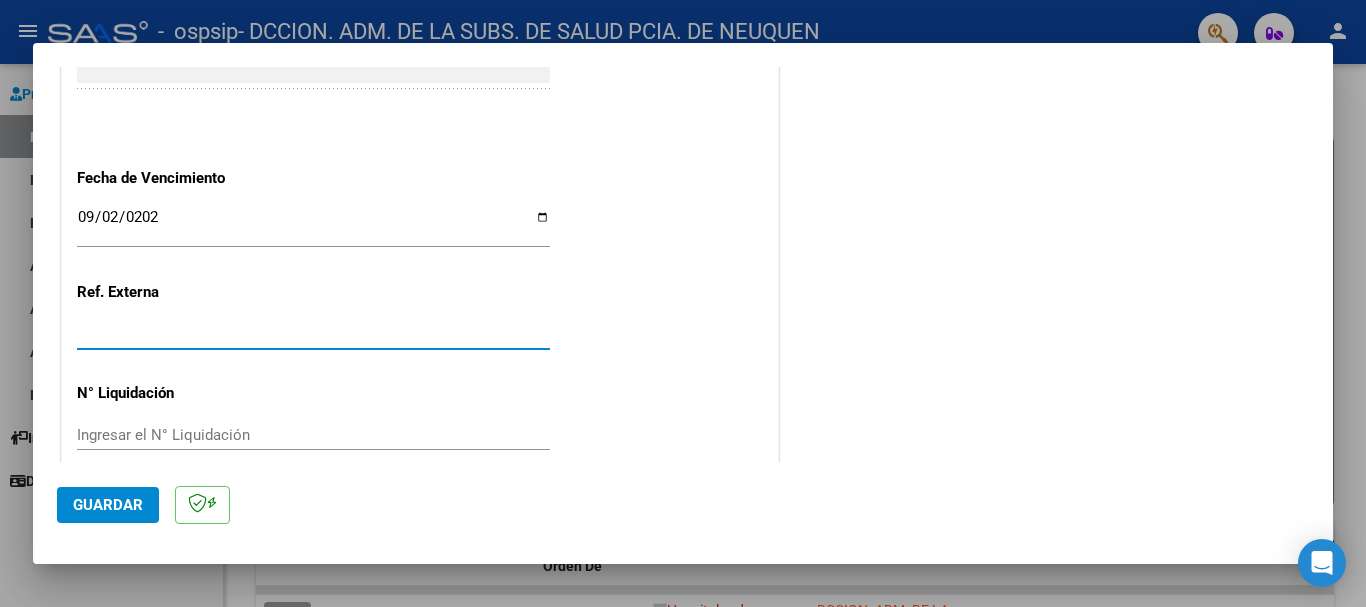 type on "[DOCUMENT_ID]" 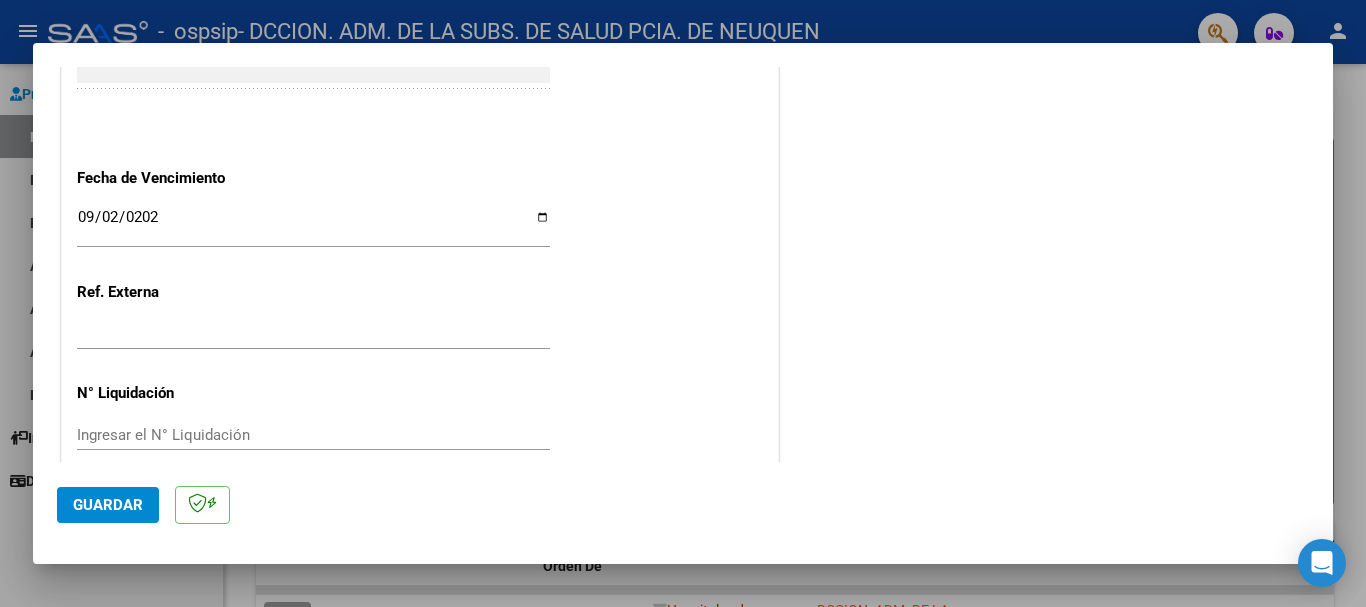 click on "Ingresar el N° Liquidación" 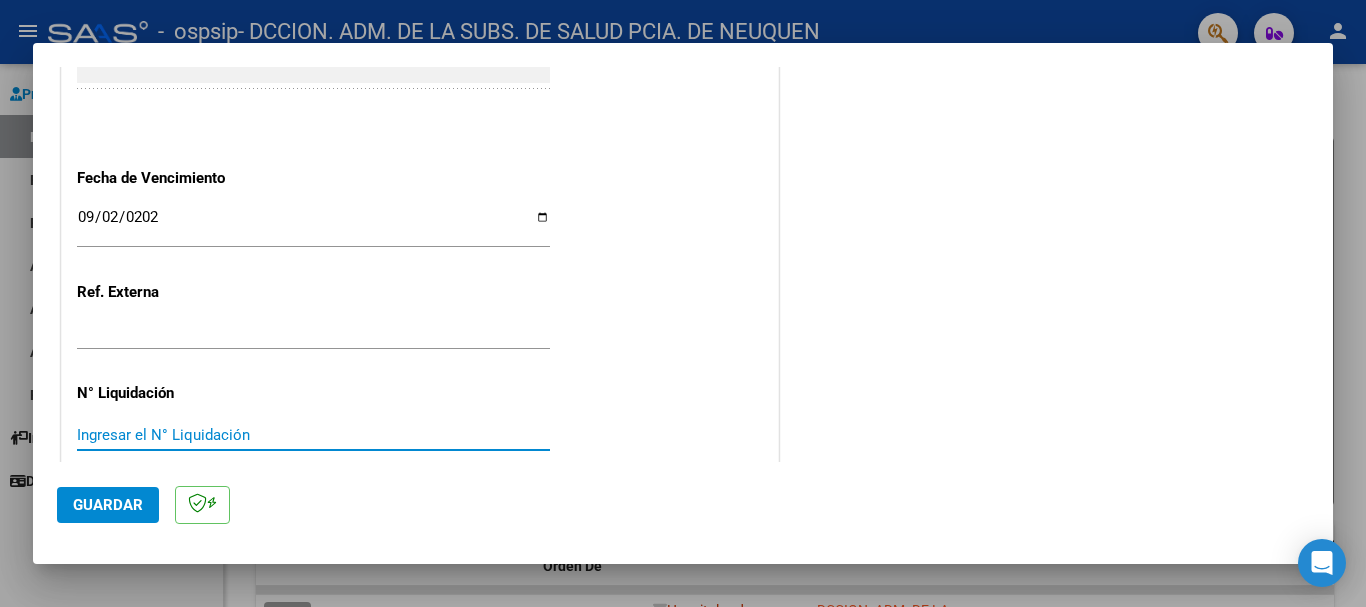 click on "Ingresar el N° Liquidación" at bounding box center (313, 435) 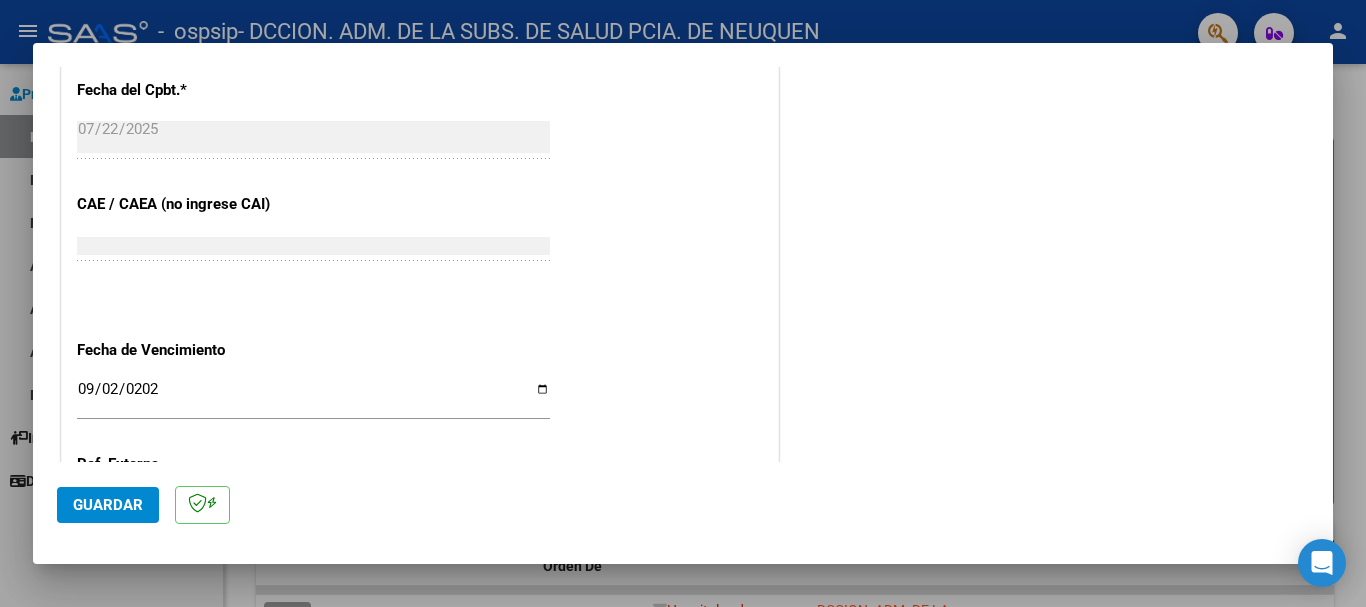 scroll, scrollTop: 927, scrollLeft: 0, axis: vertical 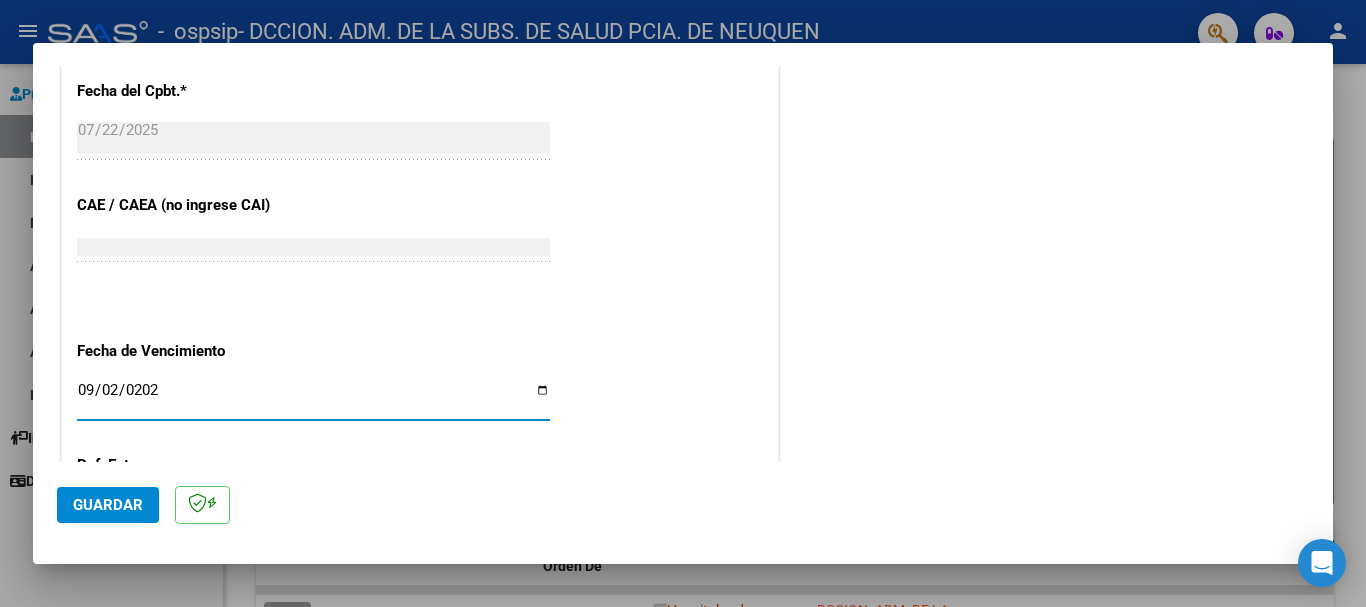 click on "[DATE]" at bounding box center (313, 398) 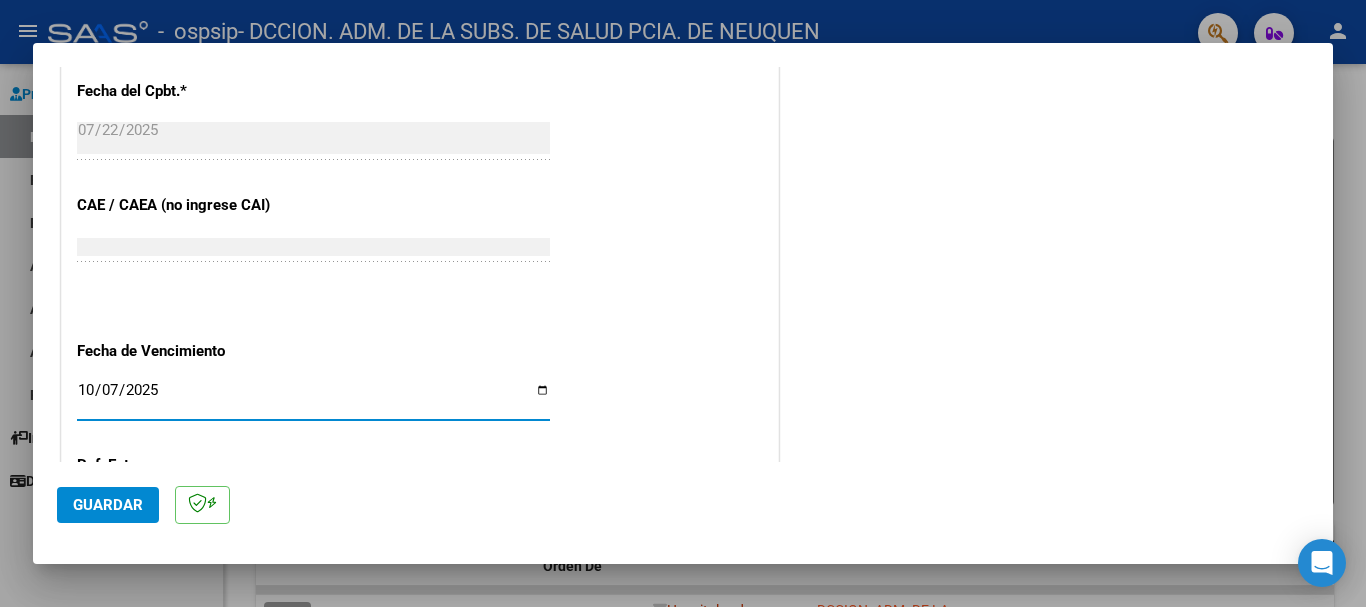 type on "2025-10-07" 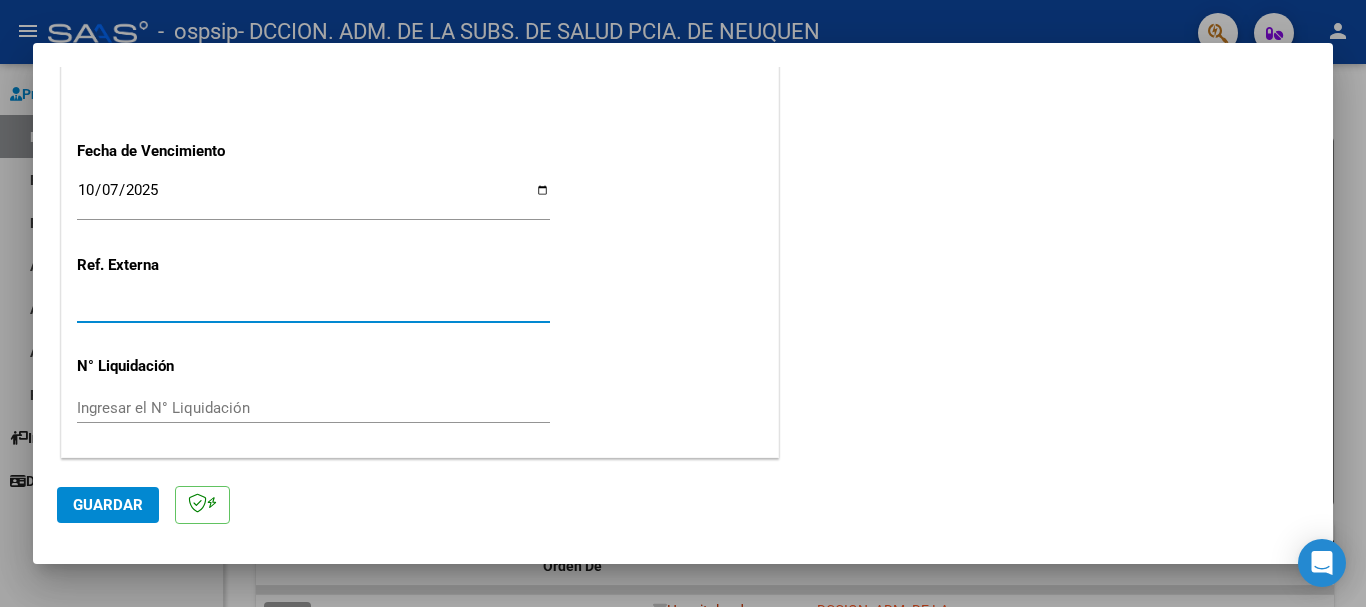 drag, startPoint x: 203, startPoint y: 304, endPoint x: 25, endPoint y: 296, distance: 178.17969 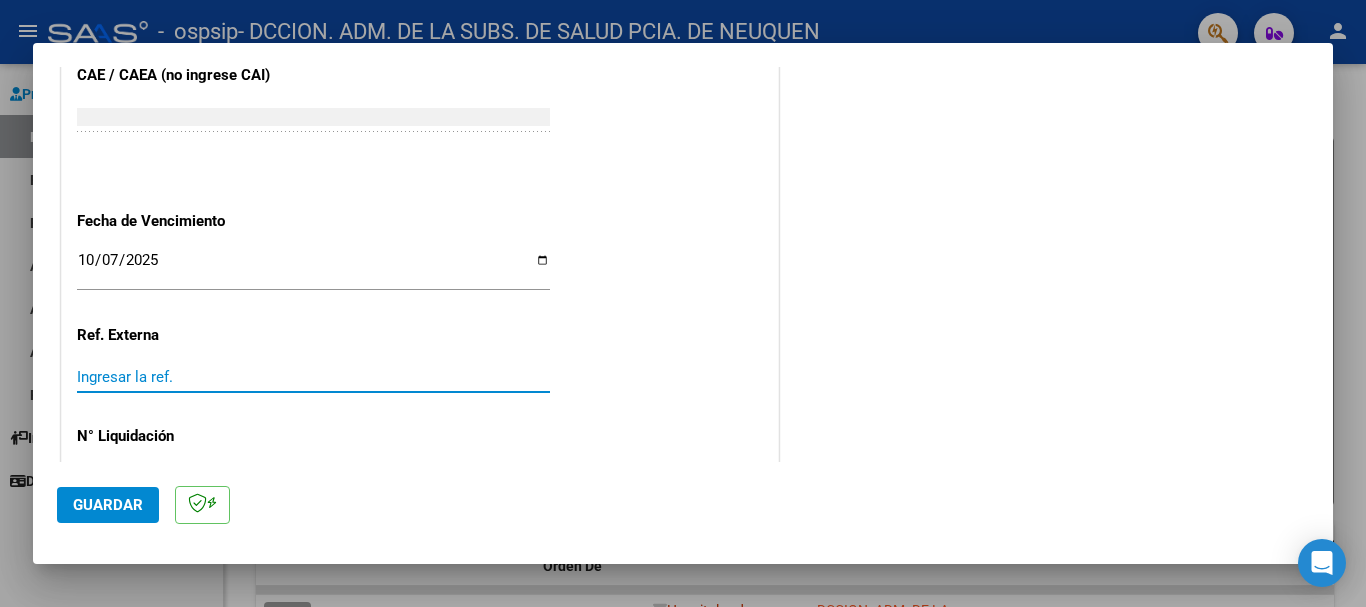 scroll, scrollTop: 927, scrollLeft: 0, axis: vertical 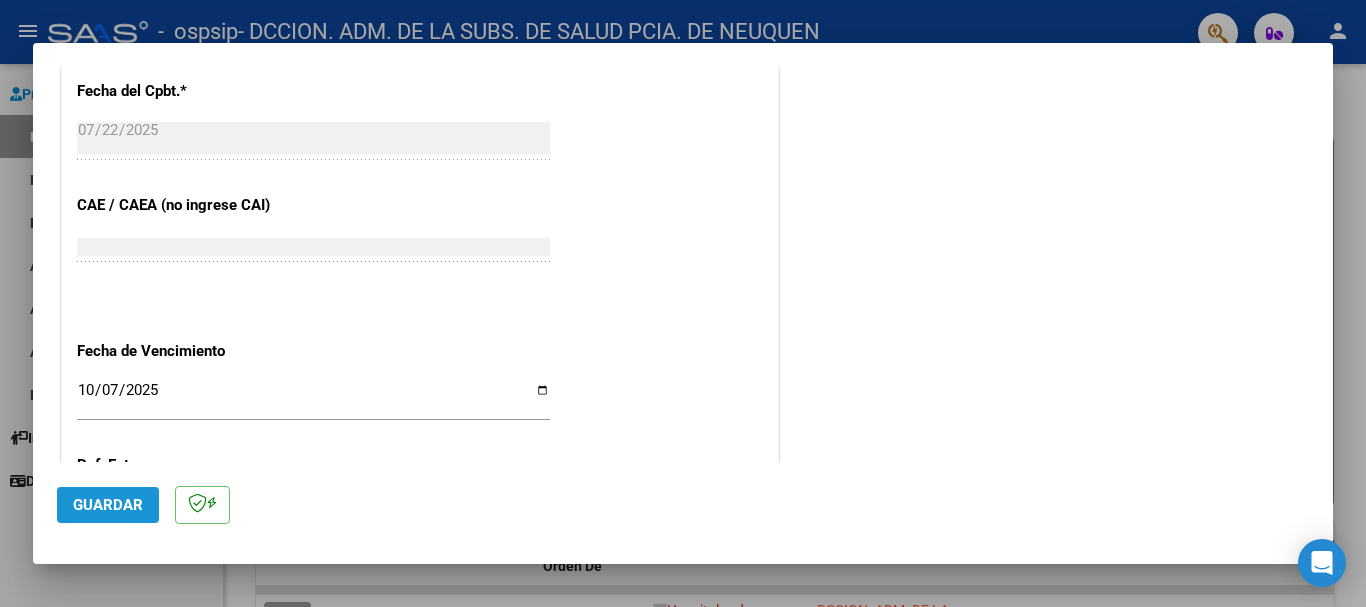 click on "Guardar" 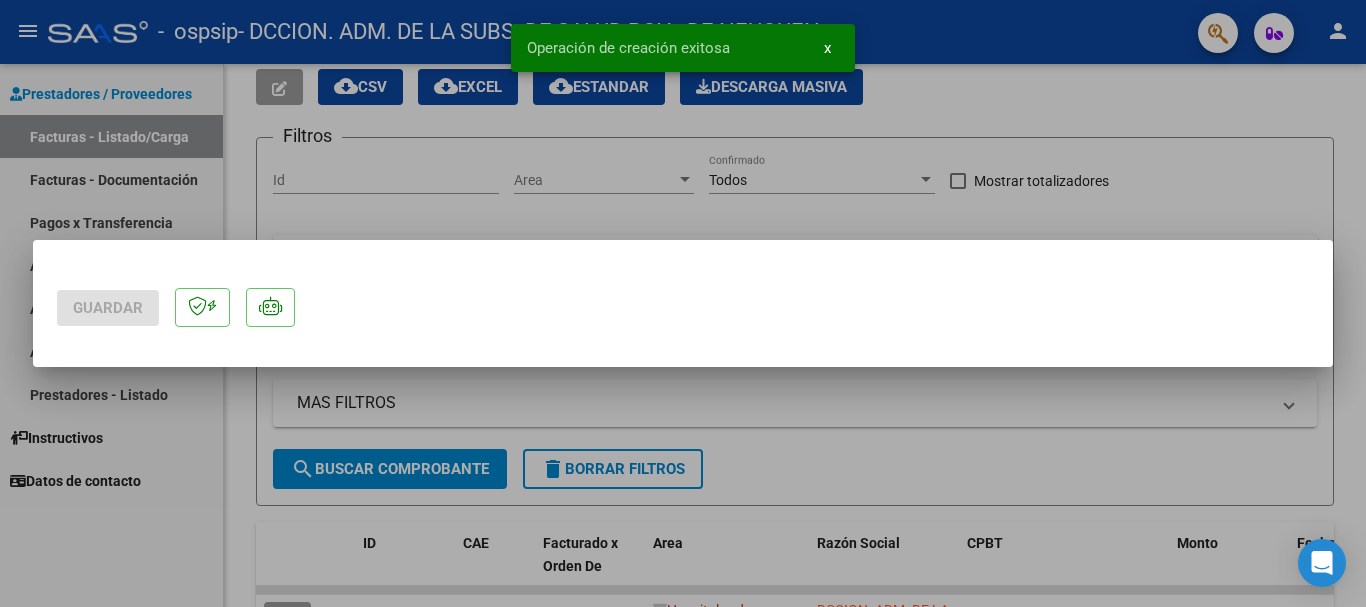 scroll, scrollTop: 0, scrollLeft: 0, axis: both 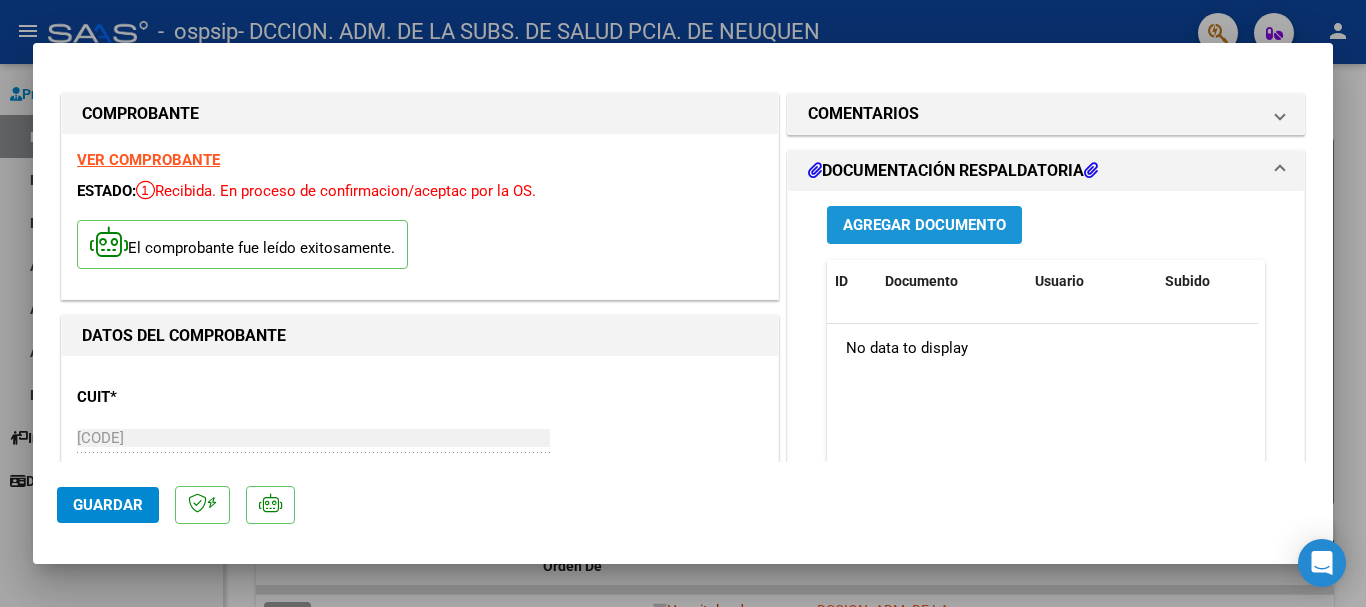 click on "Agregar Documento" at bounding box center [924, 226] 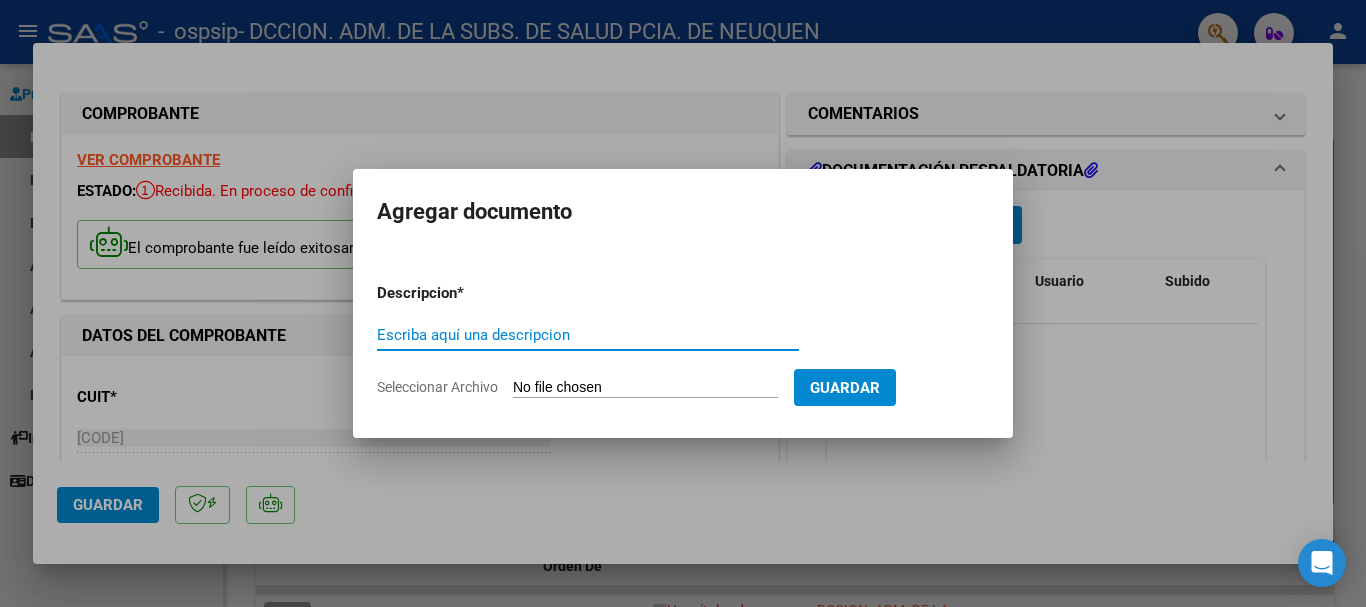 click on "Escriba aquí una descripcion" at bounding box center (588, 335) 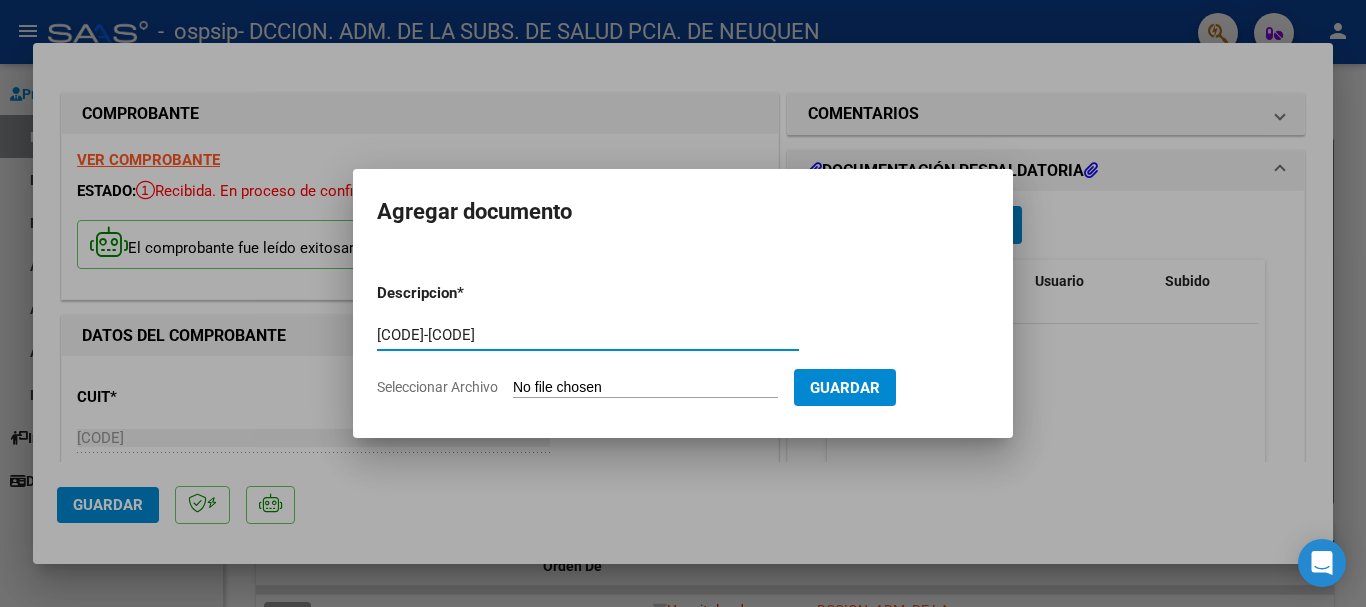 type on "[CODE]-[CODE]" 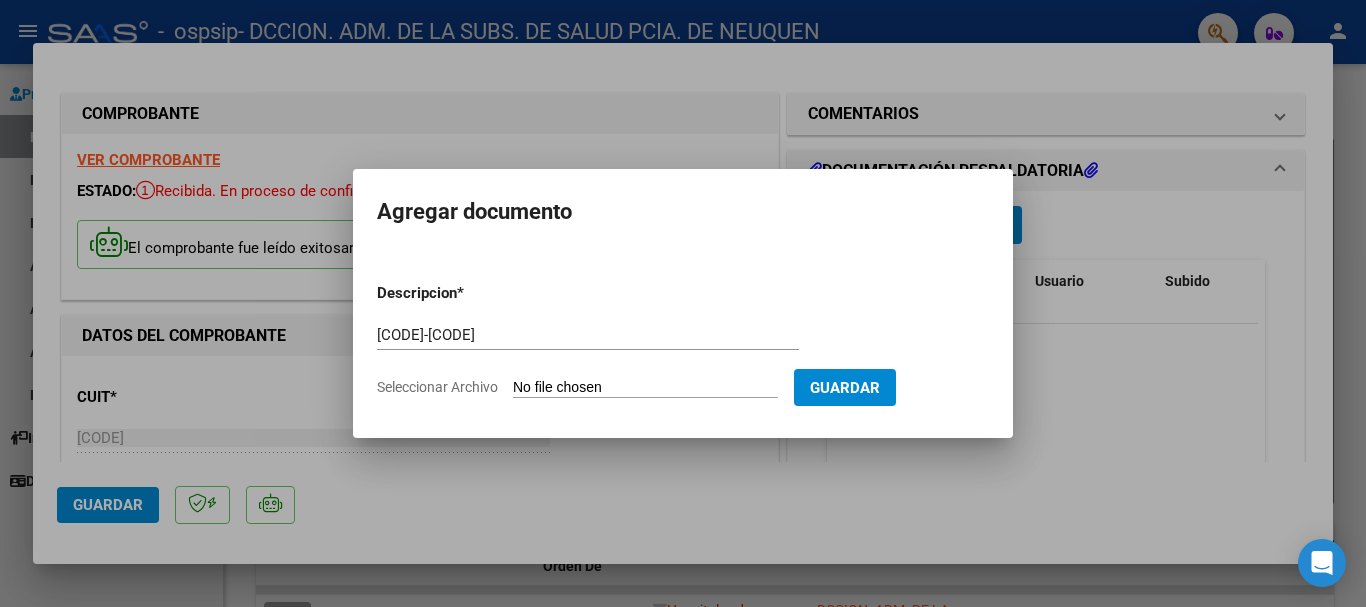 type on "C:\fakepath\NOTA OSPSIP.pdf" 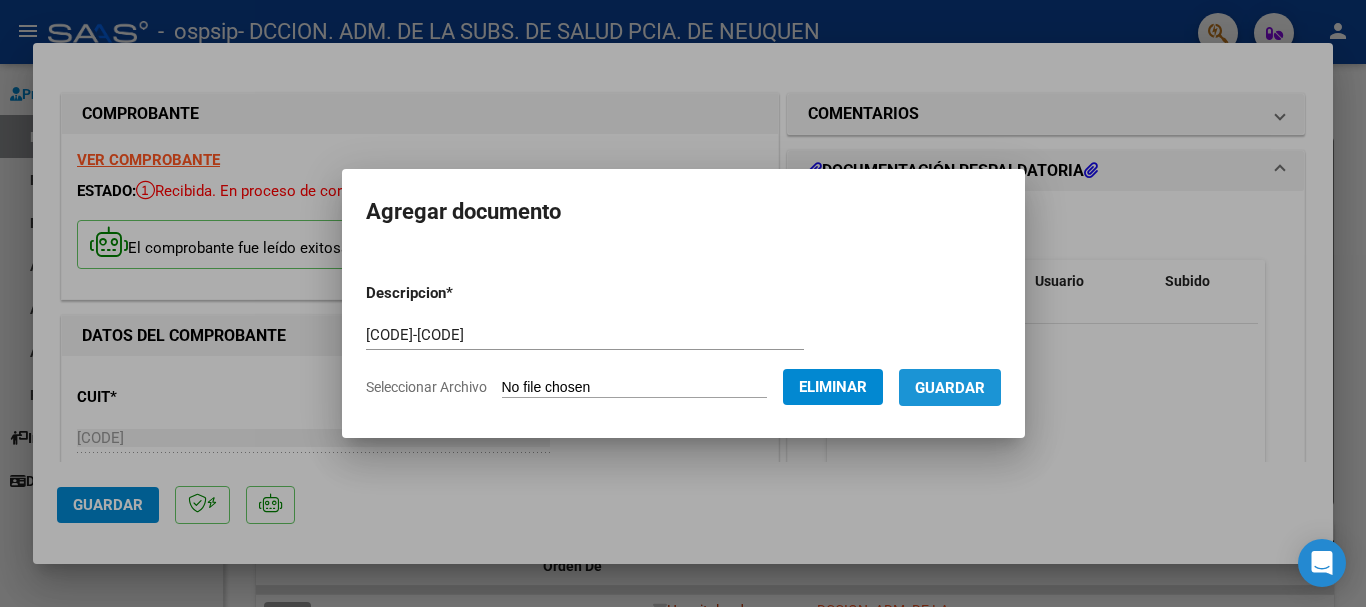 click on "Guardar" at bounding box center (950, 388) 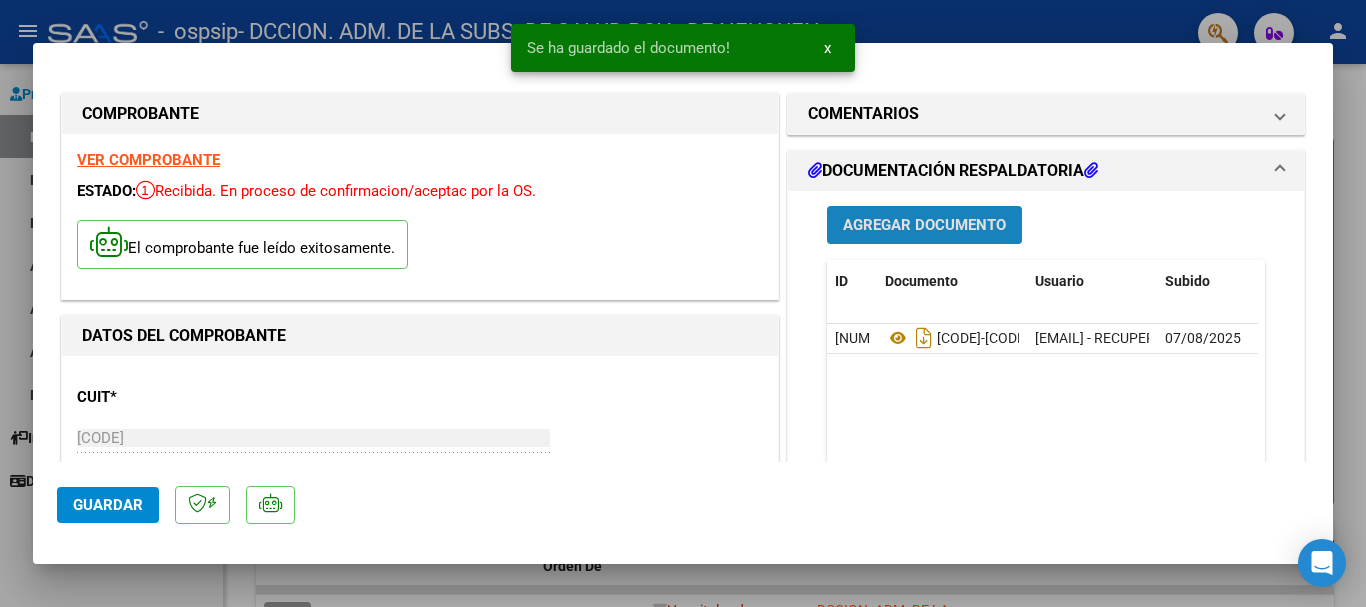 click on "Agregar Documento" at bounding box center [924, 226] 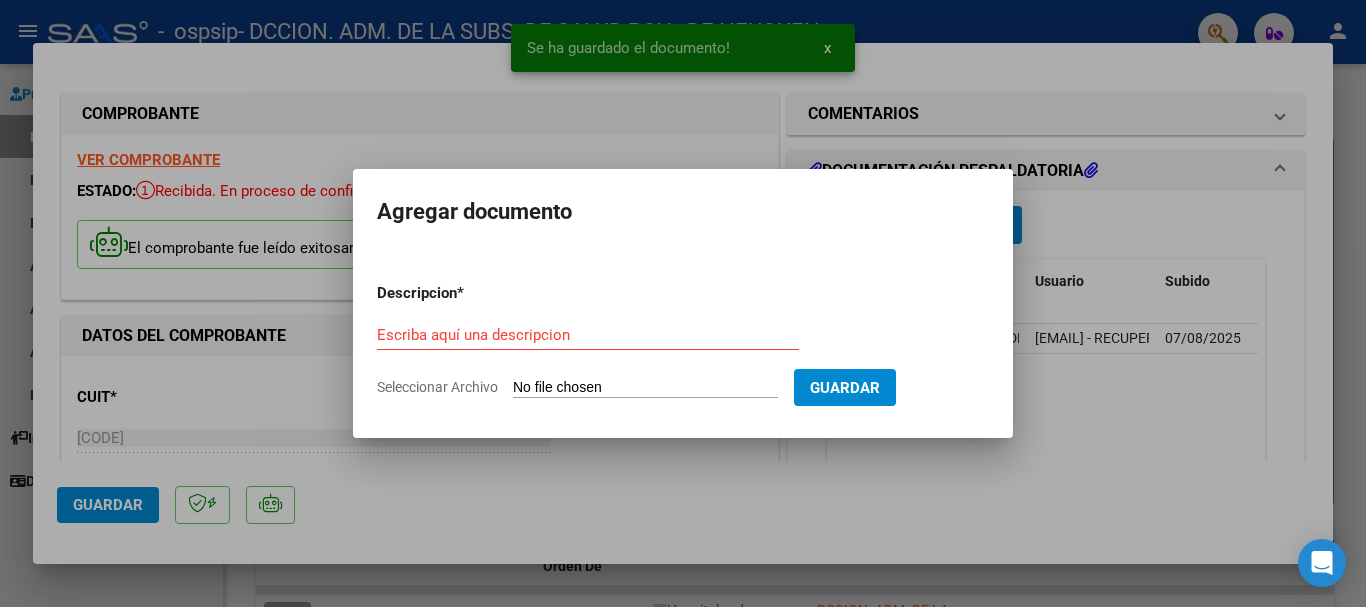 click on "Descripcion  *   Escriba aquí una descripcion  Seleccionar Archivo Guardar" at bounding box center [683, 340] 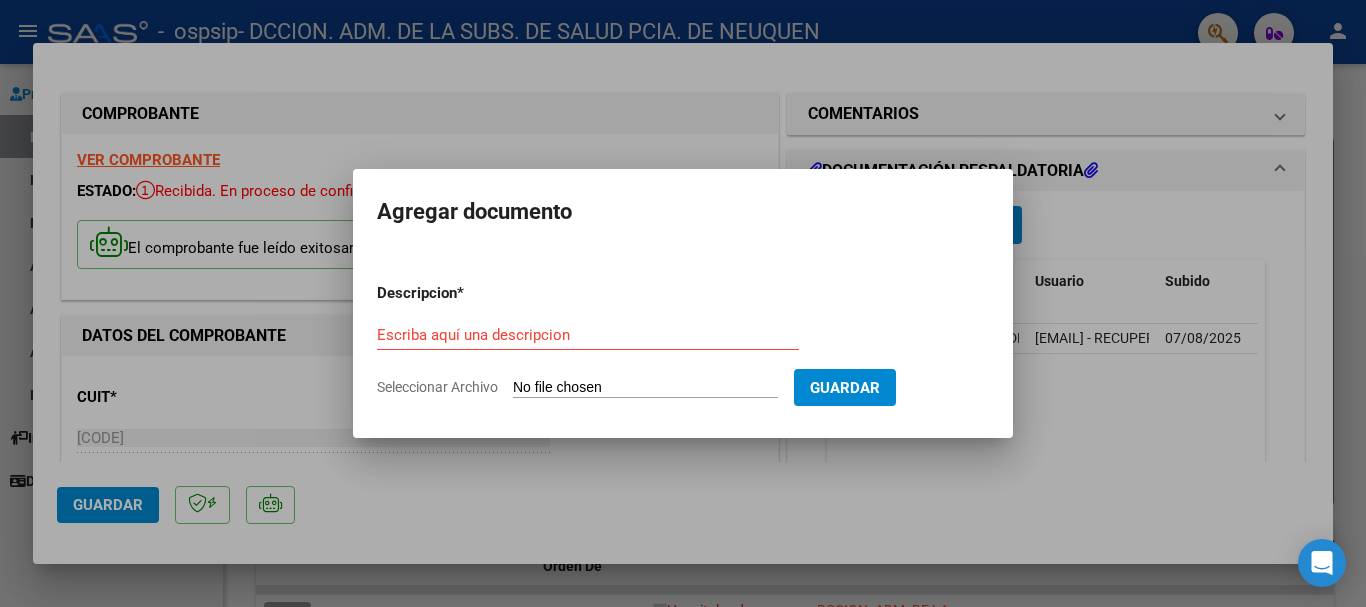type on "C:\fakepath\[FILENAME] [CODE]-[CODE].pdf" 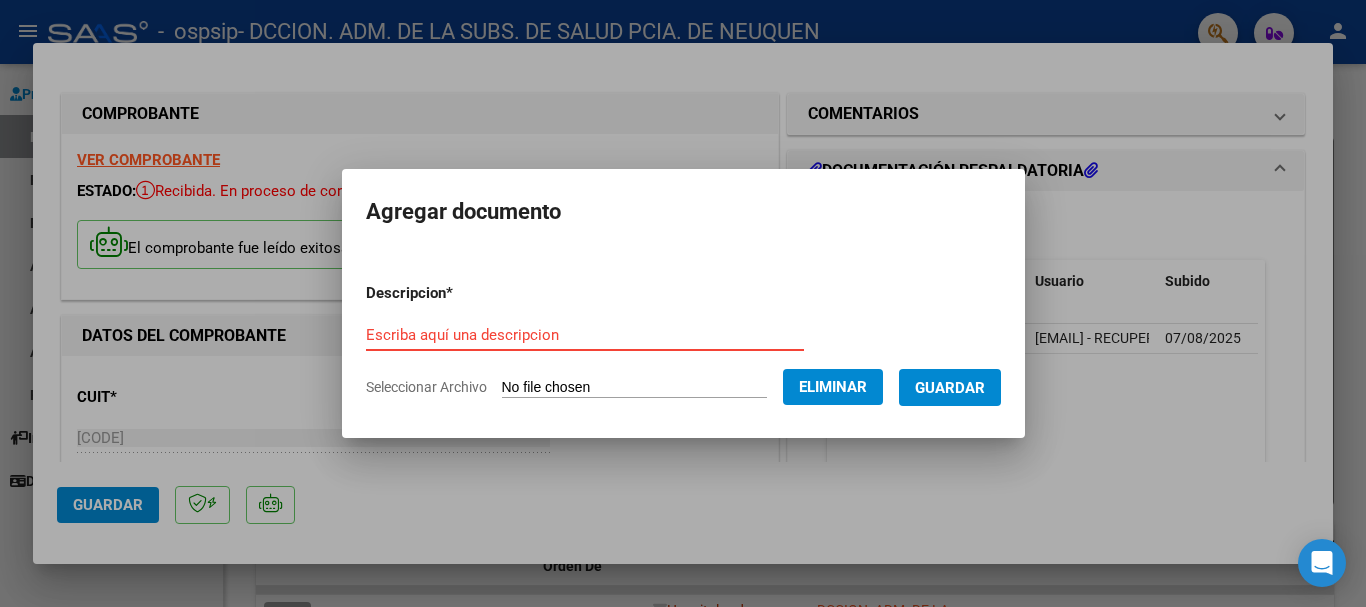 click on "Escriba aquí una descripcion" at bounding box center [585, 335] 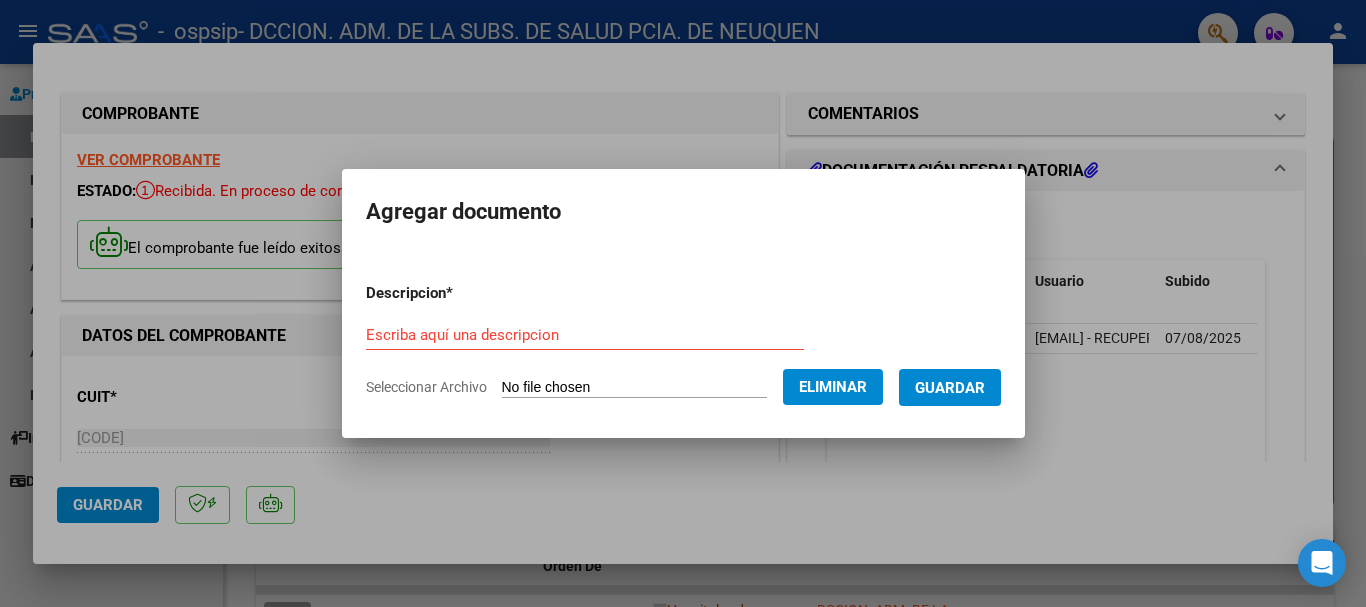 click on "Escriba aquí una descripcion" at bounding box center (585, 335) 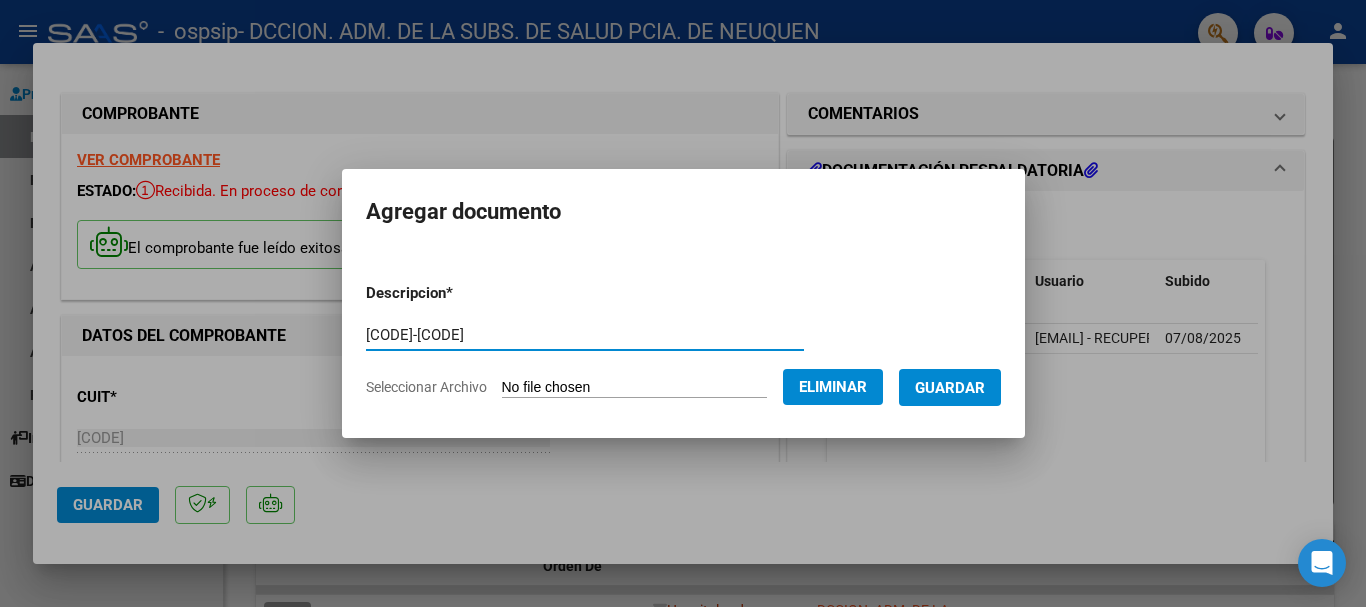 type on "[CODE]-[CODE]" 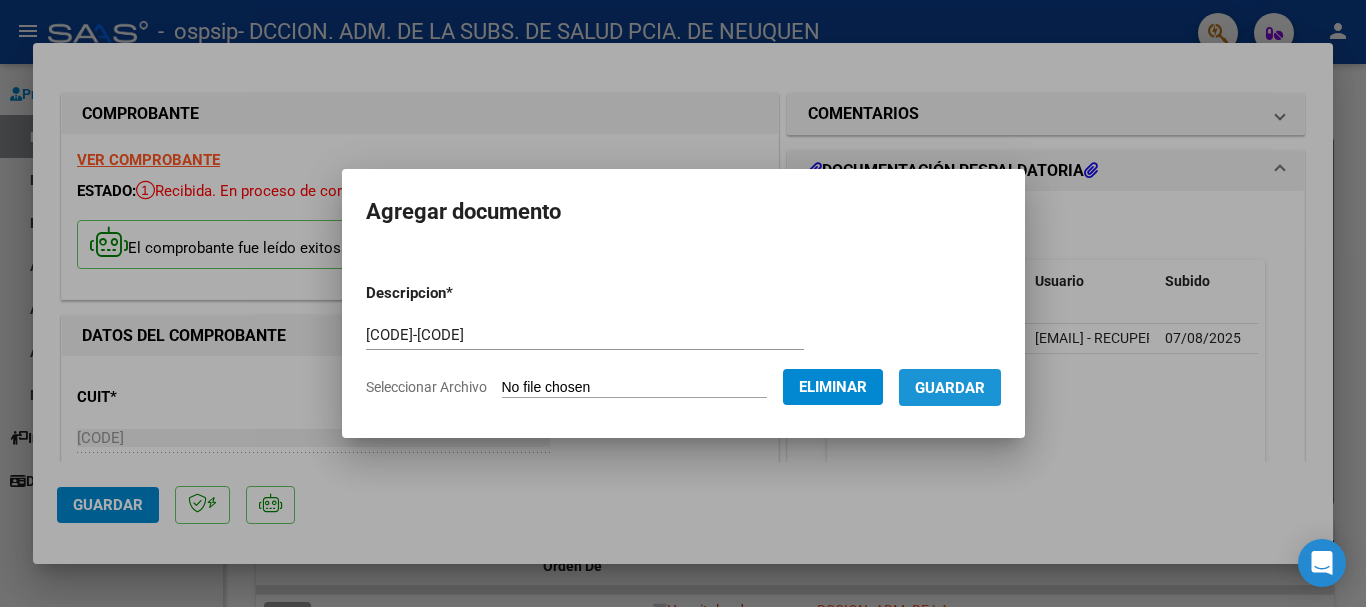 click on "Guardar" at bounding box center [950, 387] 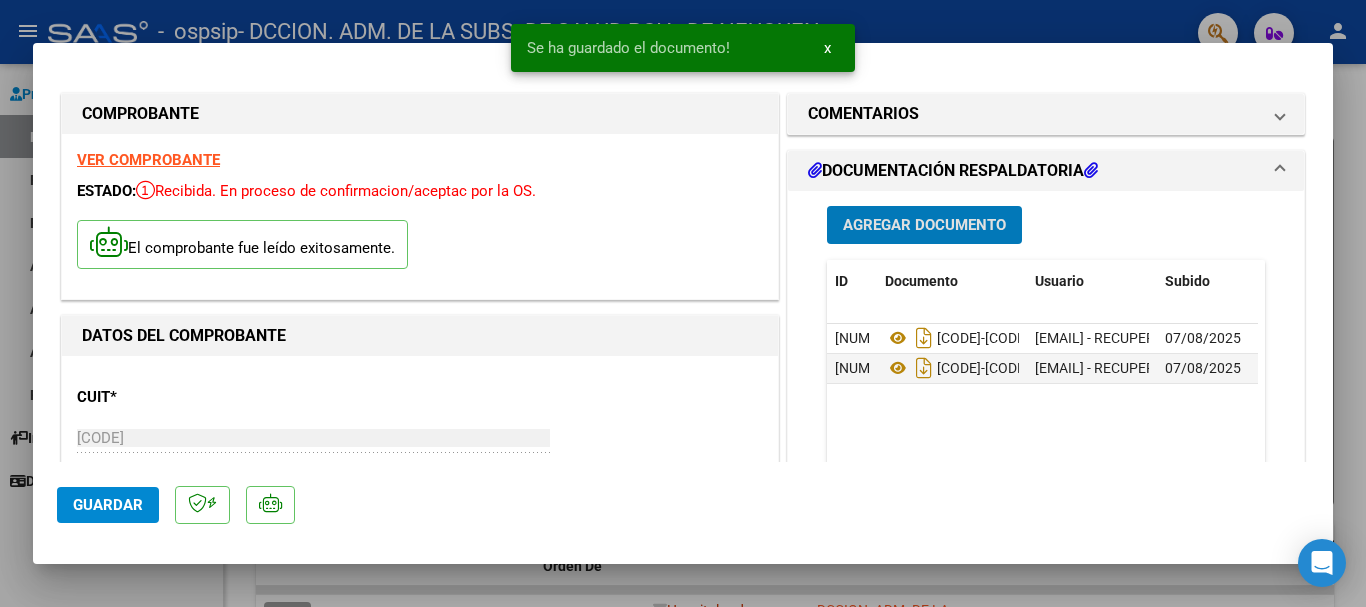 click on "Agregar Documento" at bounding box center [924, 226] 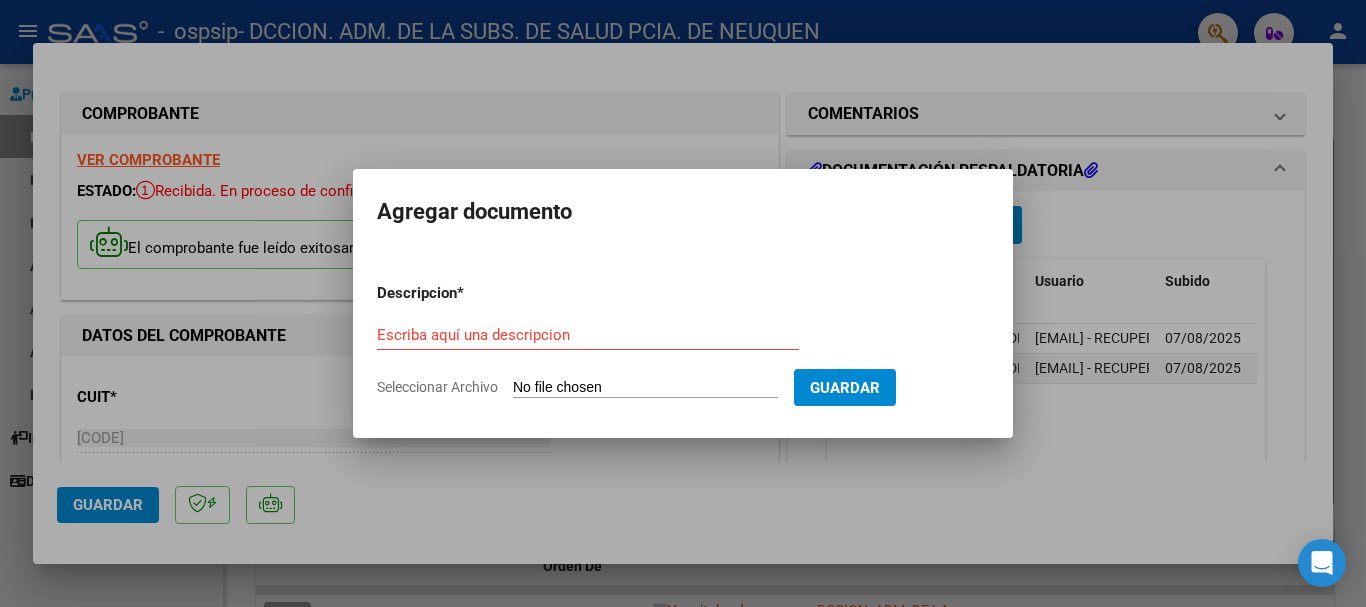 click on "Seleccionar Archivo" at bounding box center (645, 388) 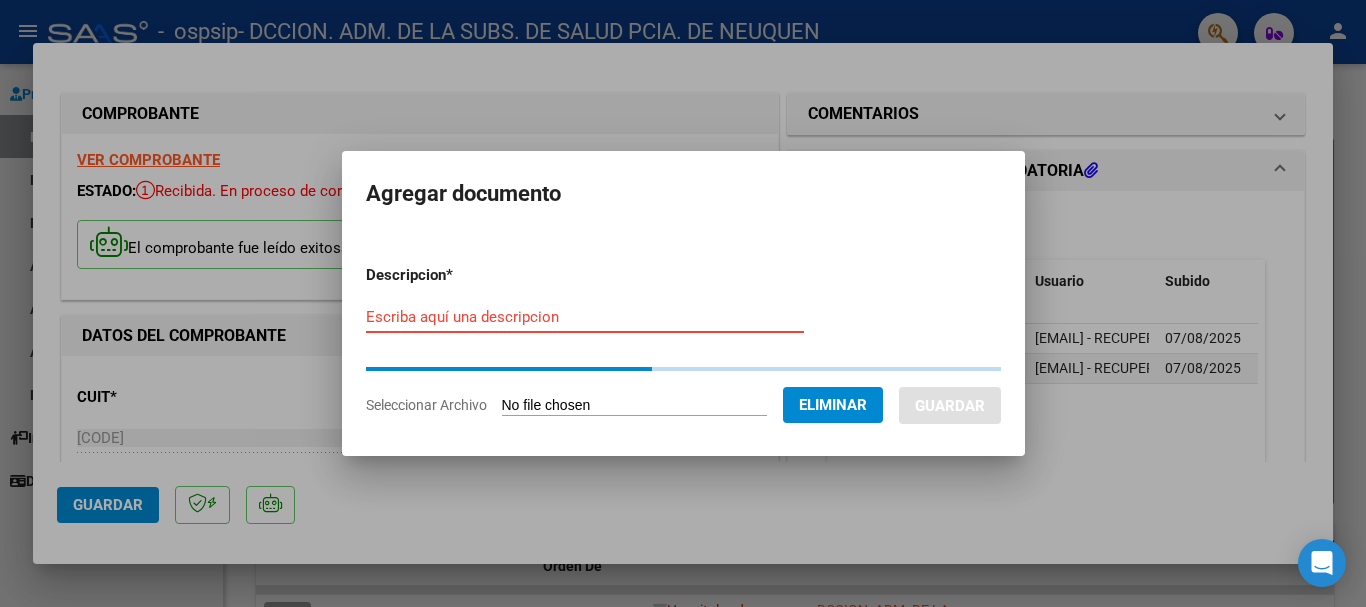 click on "Escriba aquí una descripcion" at bounding box center [585, 317] 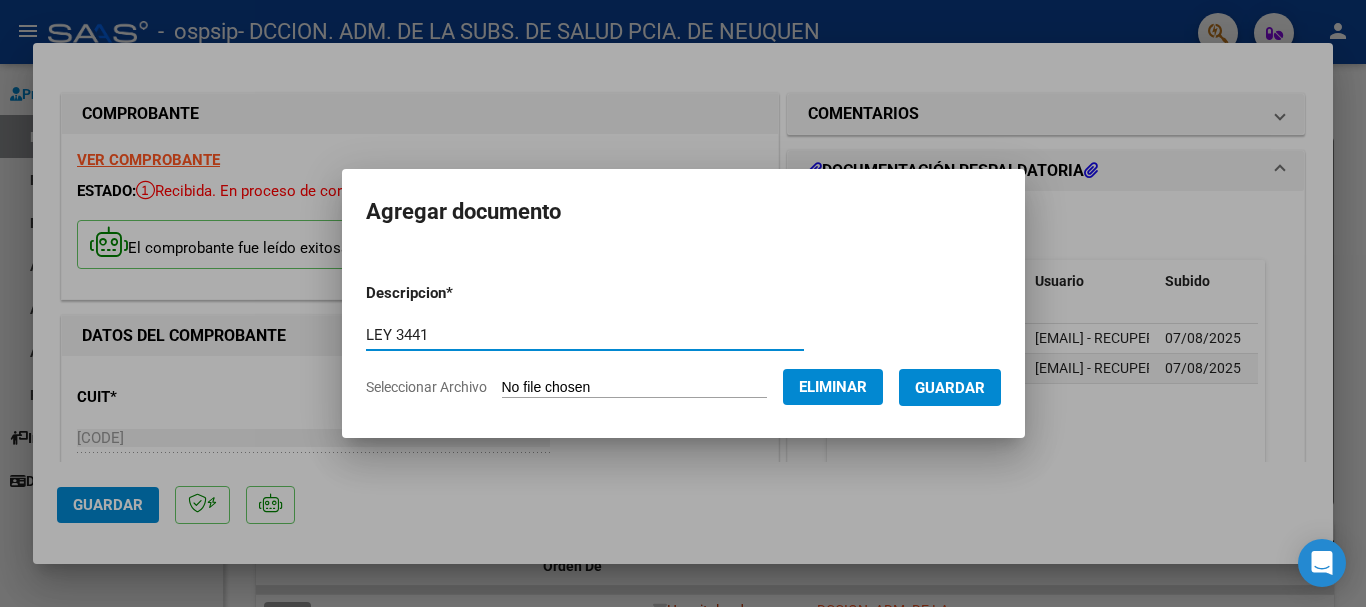 type on "LEY 3441" 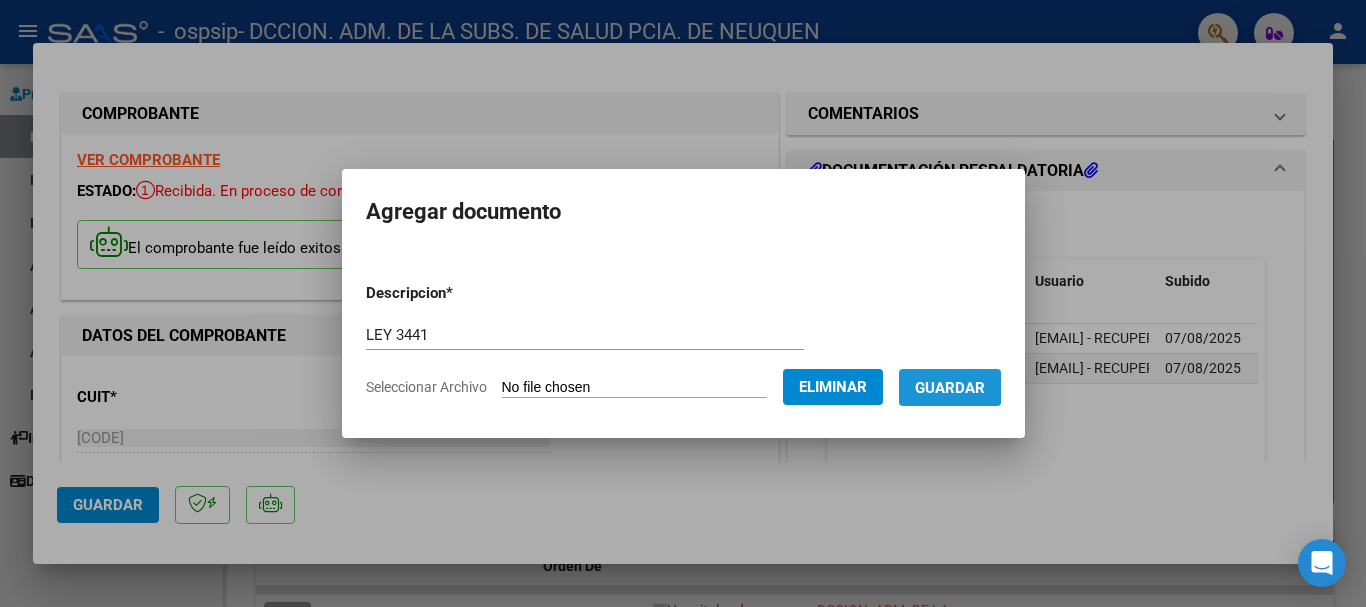 click on "Guardar" at bounding box center (950, 388) 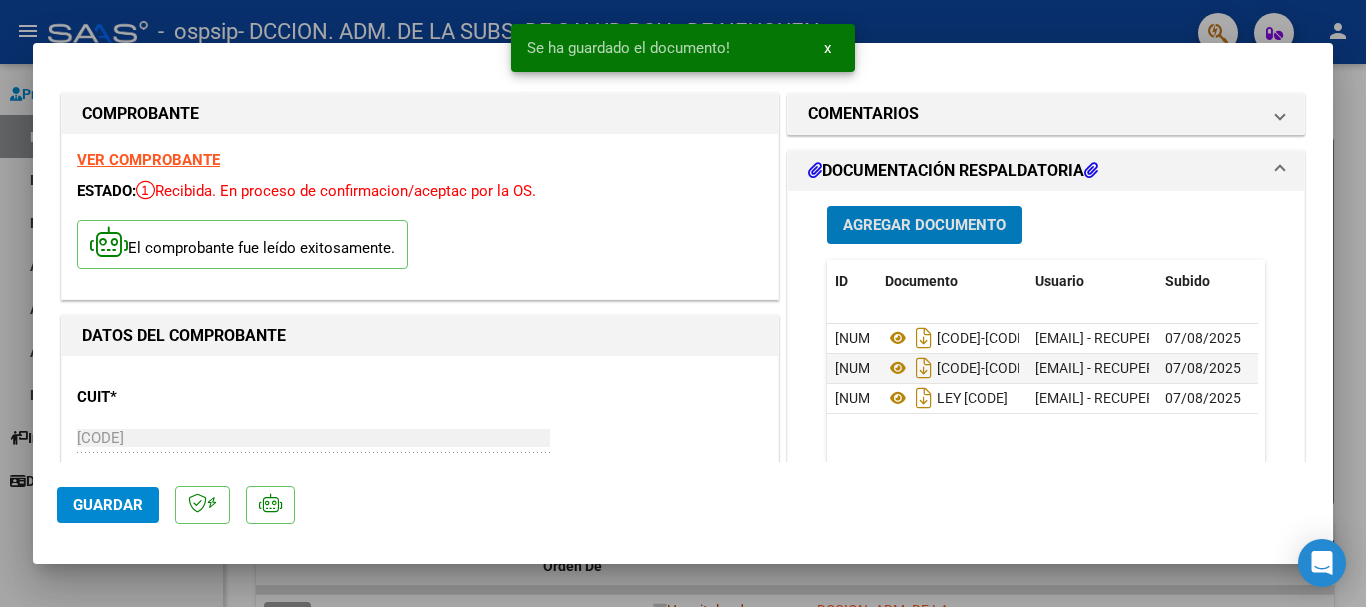 click on "Agregar Documento" at bounding box center (924, 226) 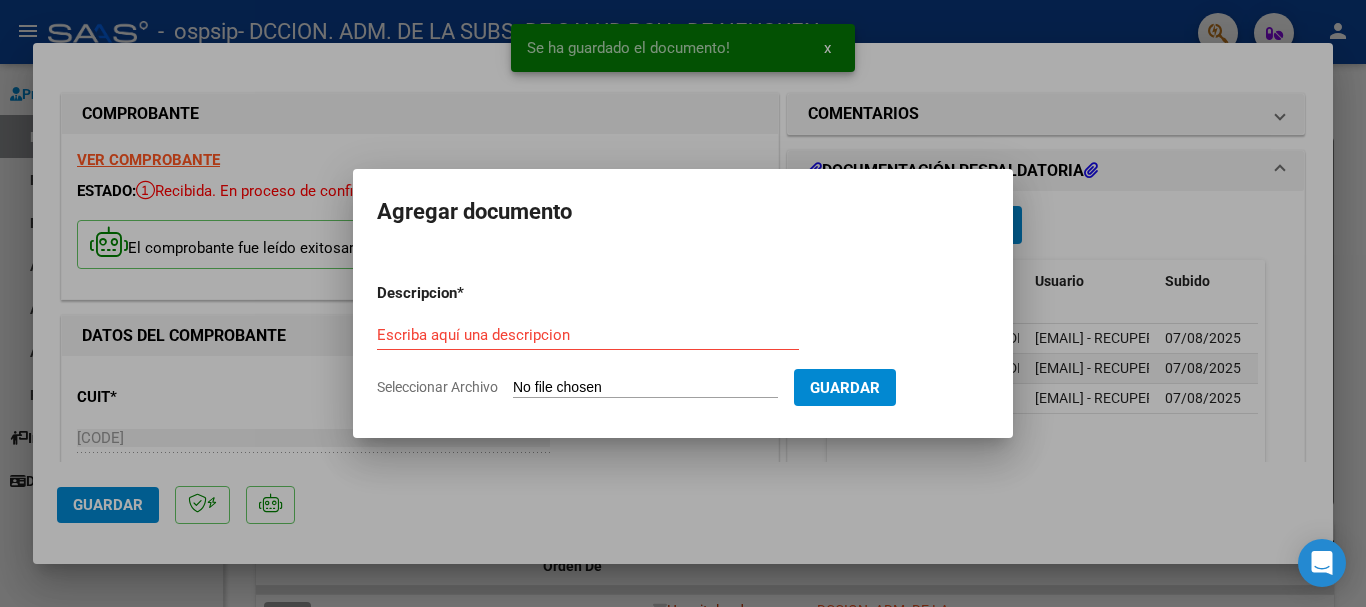 drag, startPoint x: 720, startPoint y: 368, endPoint x: 691, endPoint y: 379, distance: 31.016125 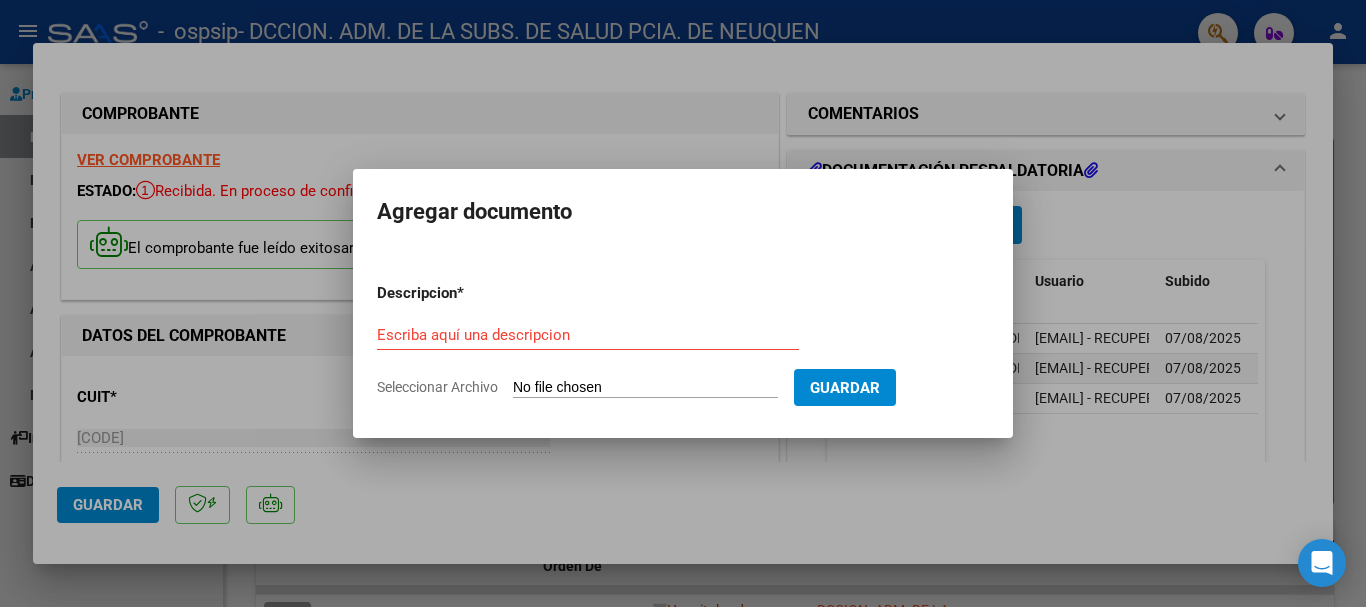 click on "Seleccionar Archivo" at bounding box center [645, 388] 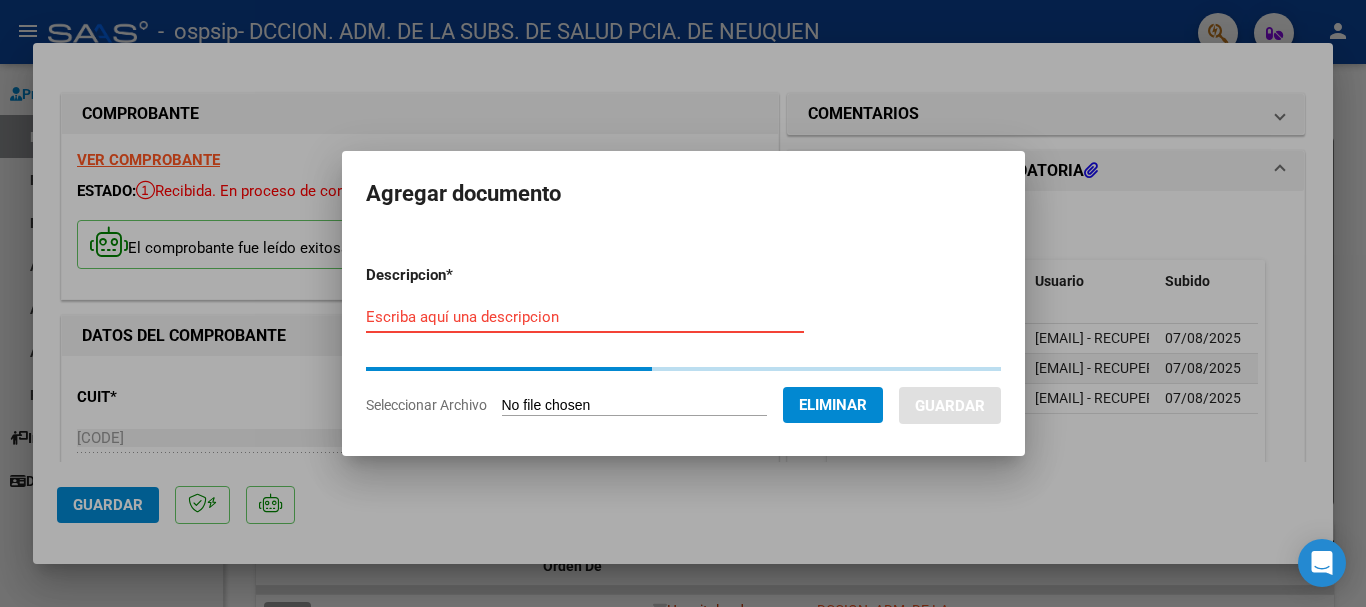 click on "Escriba aquí una descripcion" at bounding box center (585, 317) 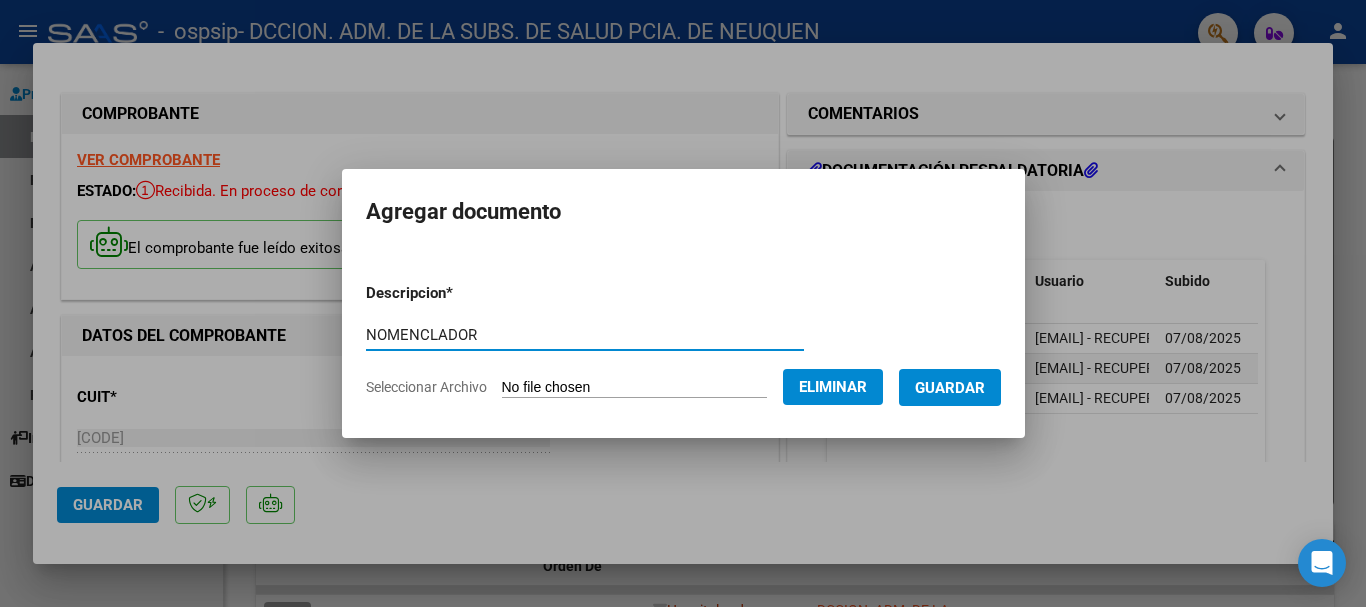 type on "NOMENCLADOR" 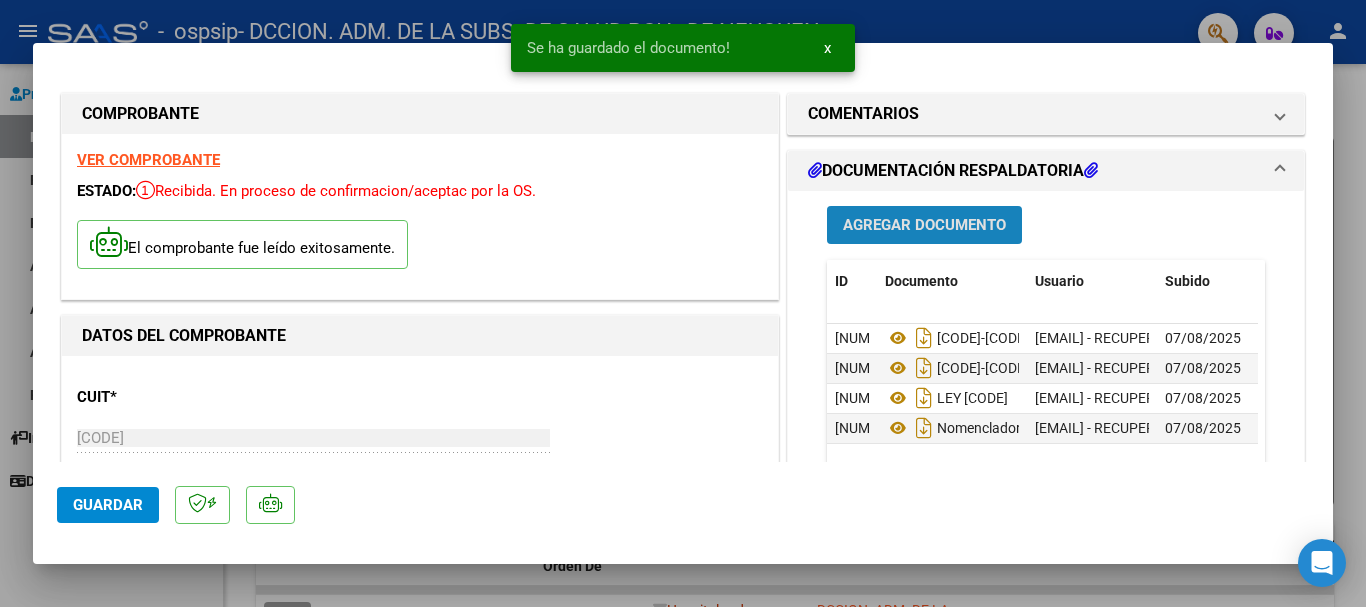 click on "Agregar Documento" at bounding box center (924, 226) 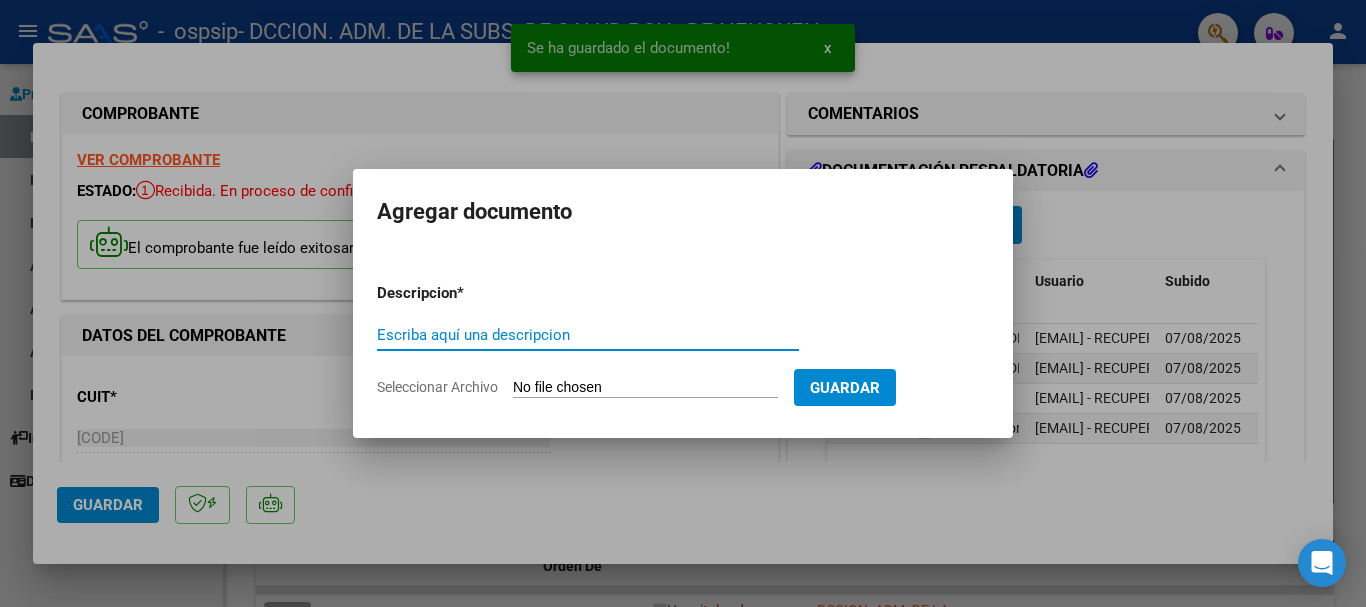 click on "Seleccionar Archivo" at bounding box center [645, 388] 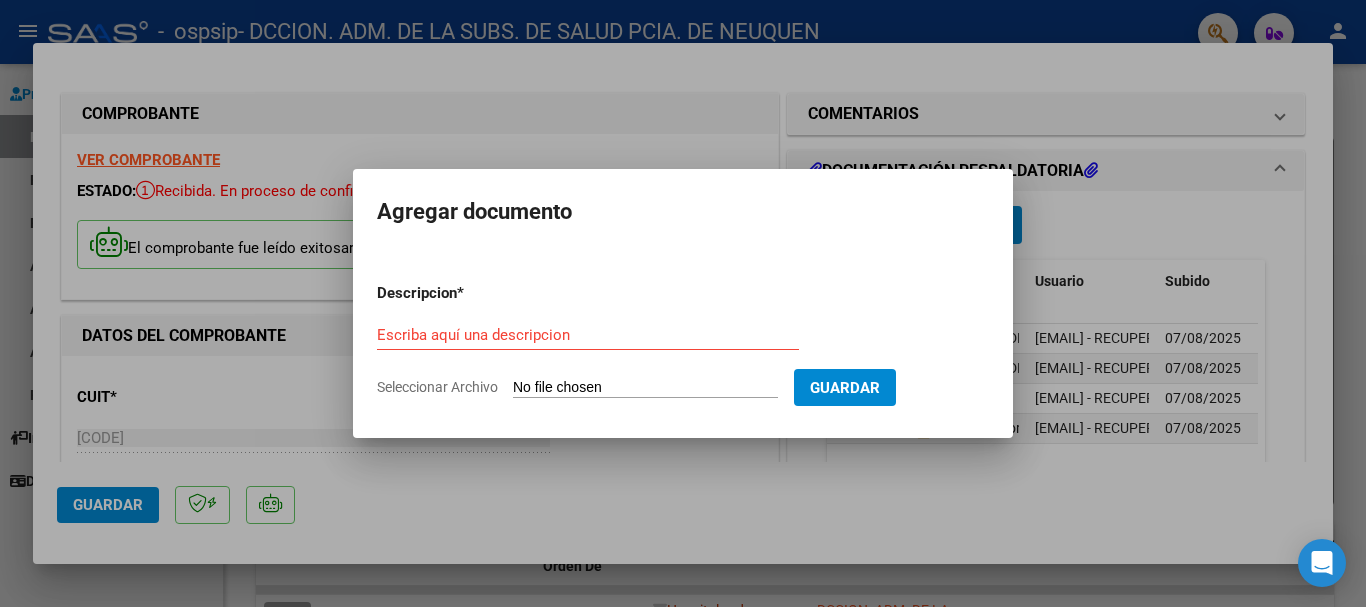type on "C:\fakepath\NORMAS - ODONTOLOGICAS [YEAR].pdf" 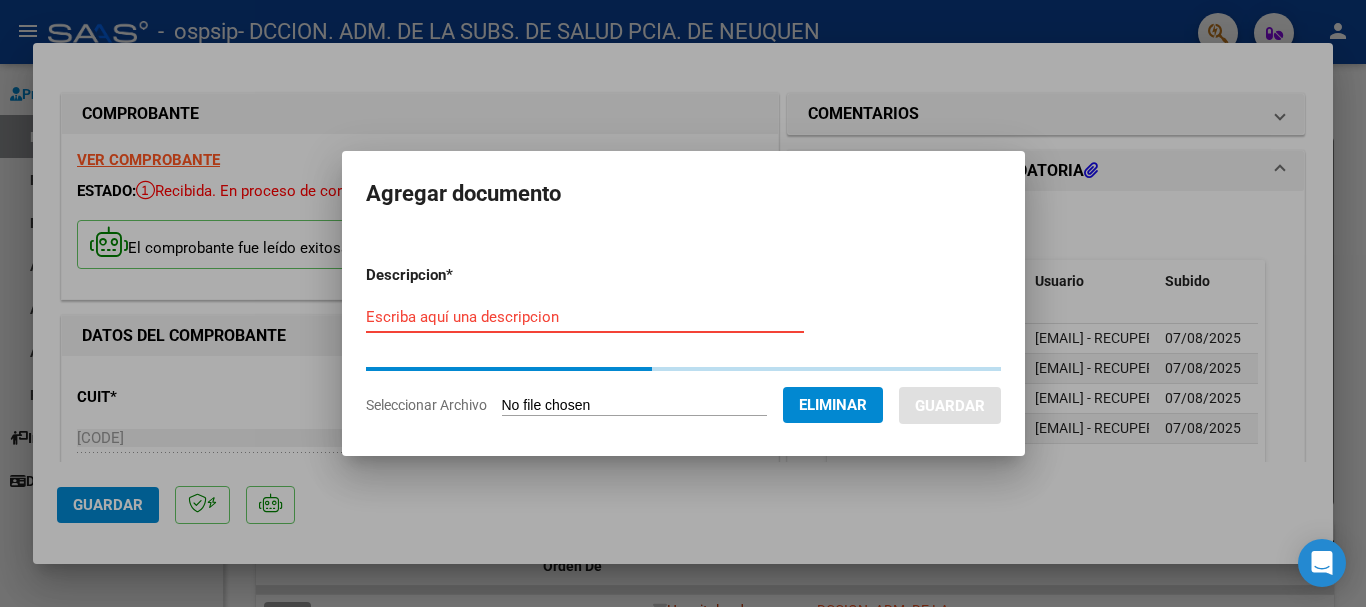 click on "Escriba aquí una descripcion" at bounding box center (585, 317) 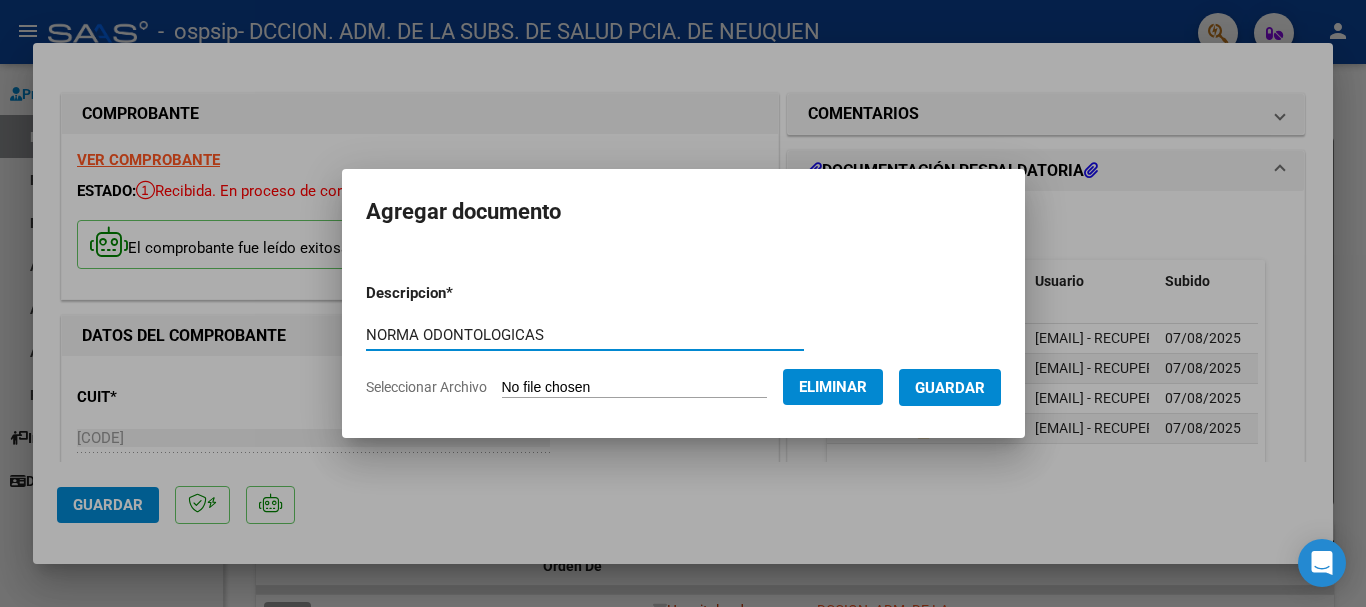 type on "NORMA ODONTOLOGICAS" 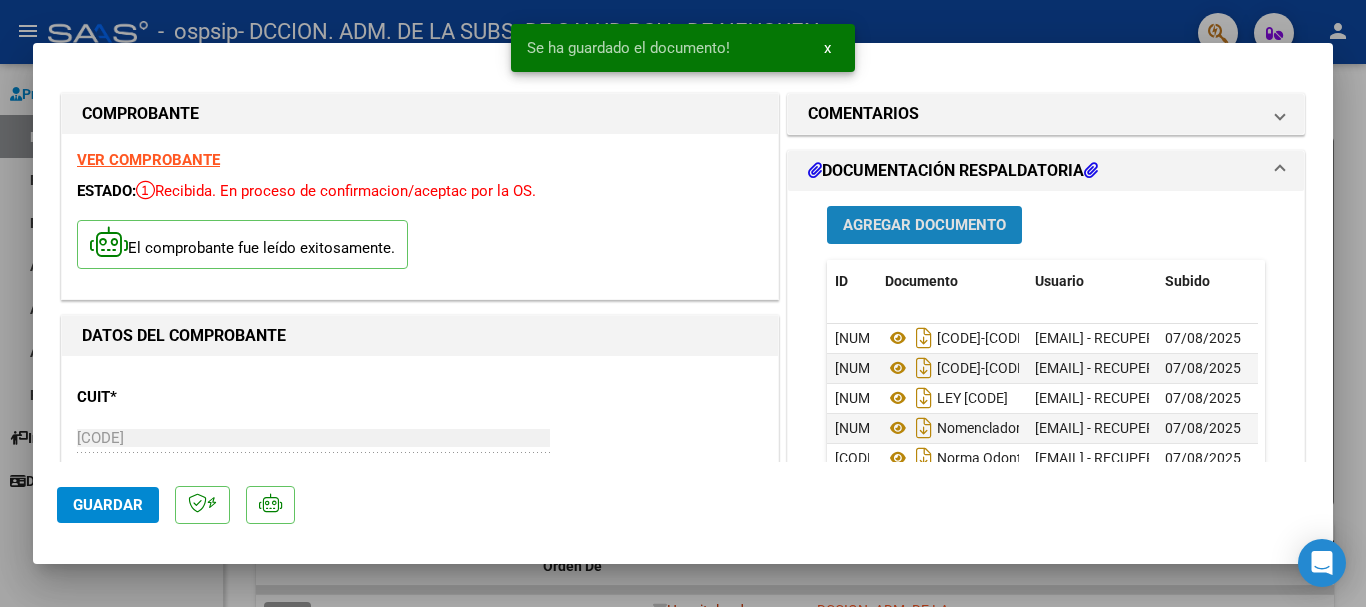 click on "Agregar Documento" at bounding box center (924, 226) 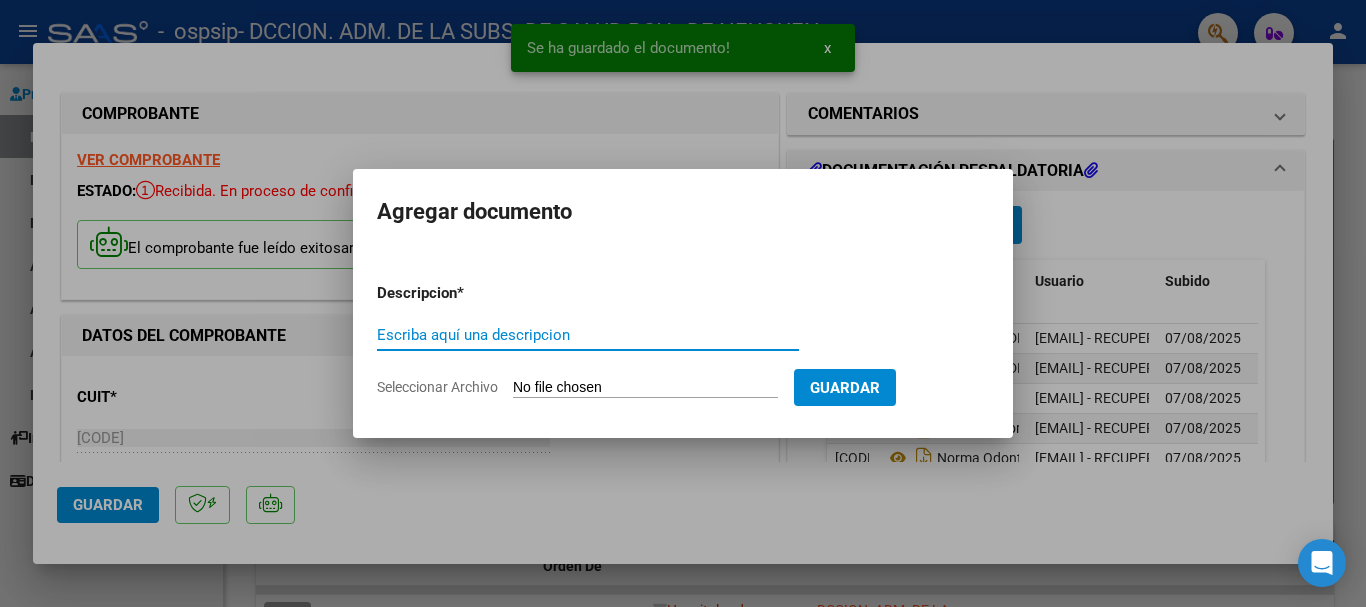 click on "Descripcion  *   Escriba aquí una descripcion  Seleccionar Archivo Guardar" at bounding box center (683, 340) 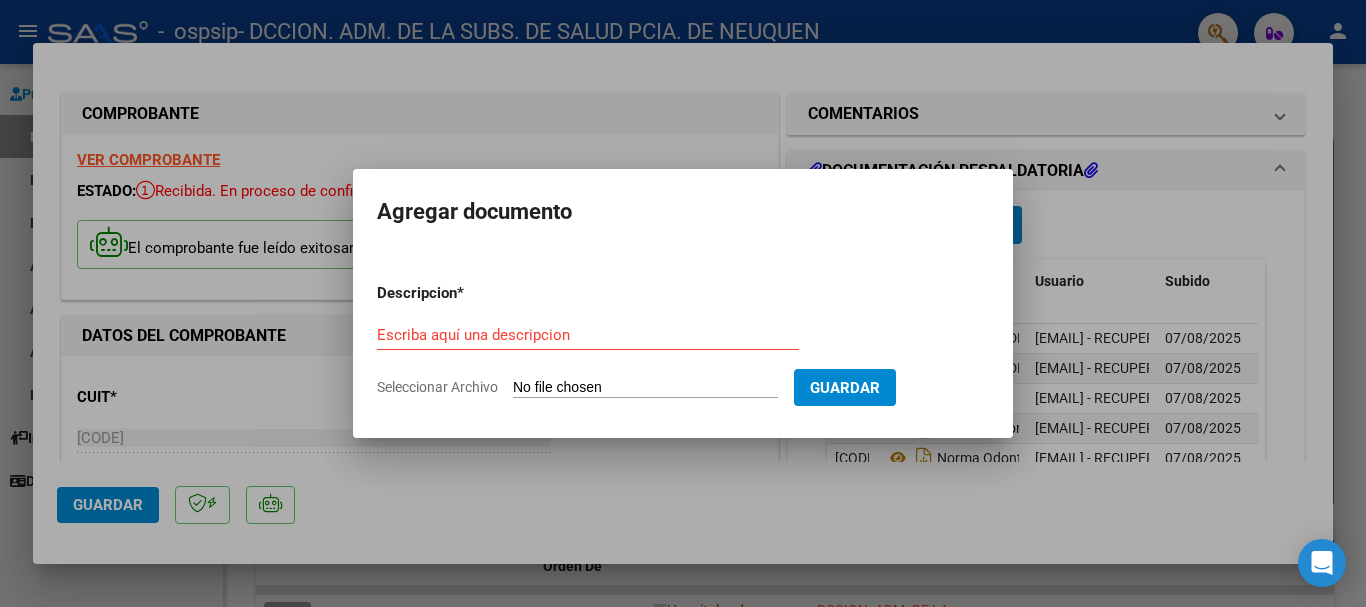 click on "Seleccionar Archivo" at bounding box center (645, 388) 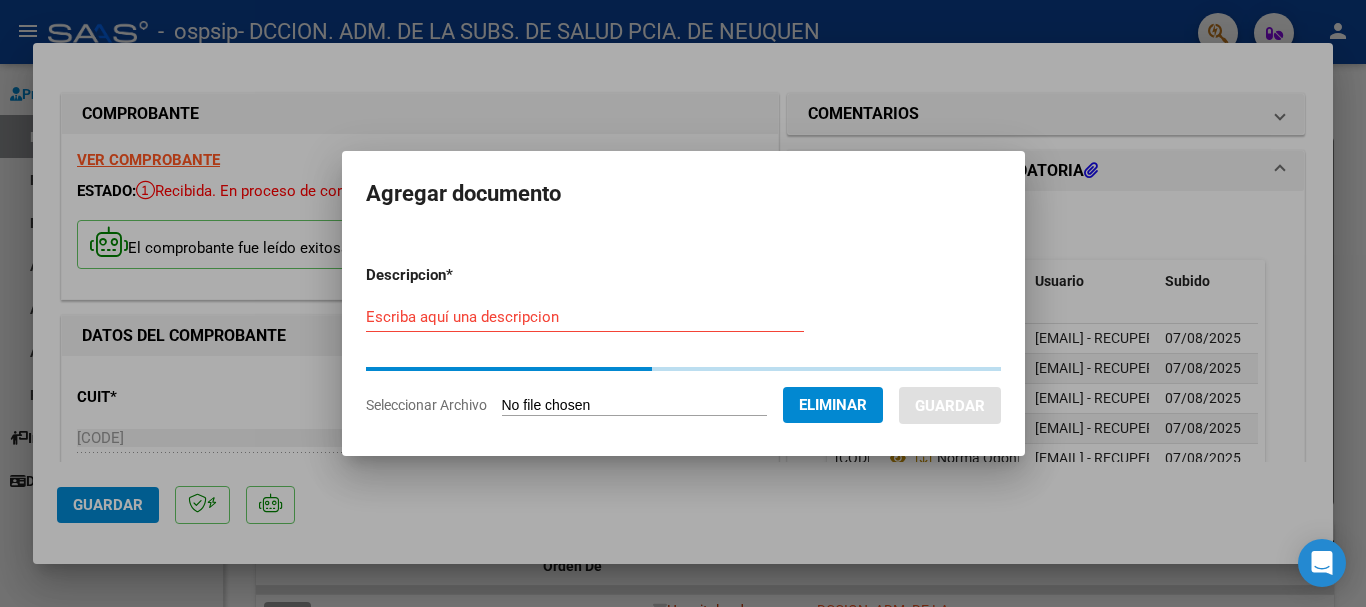 click on "Escriba aquí una descripcion" at bounding box center [585, 317] 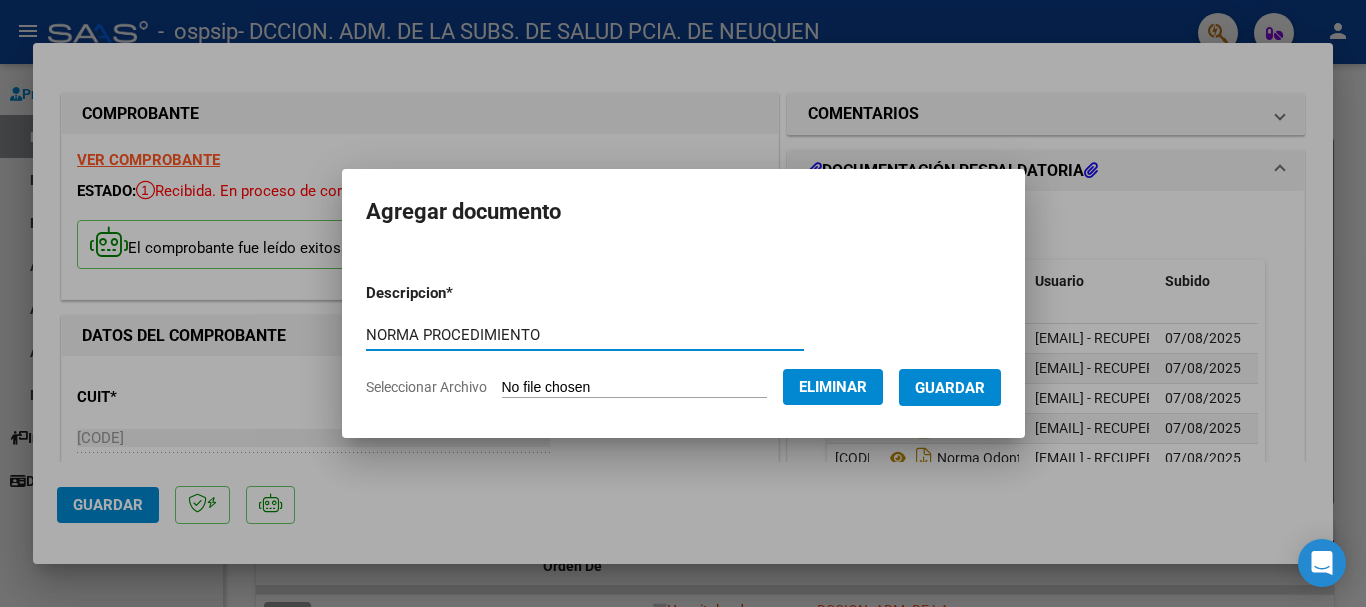 type on "NORMA PROCEDIMIENTO" 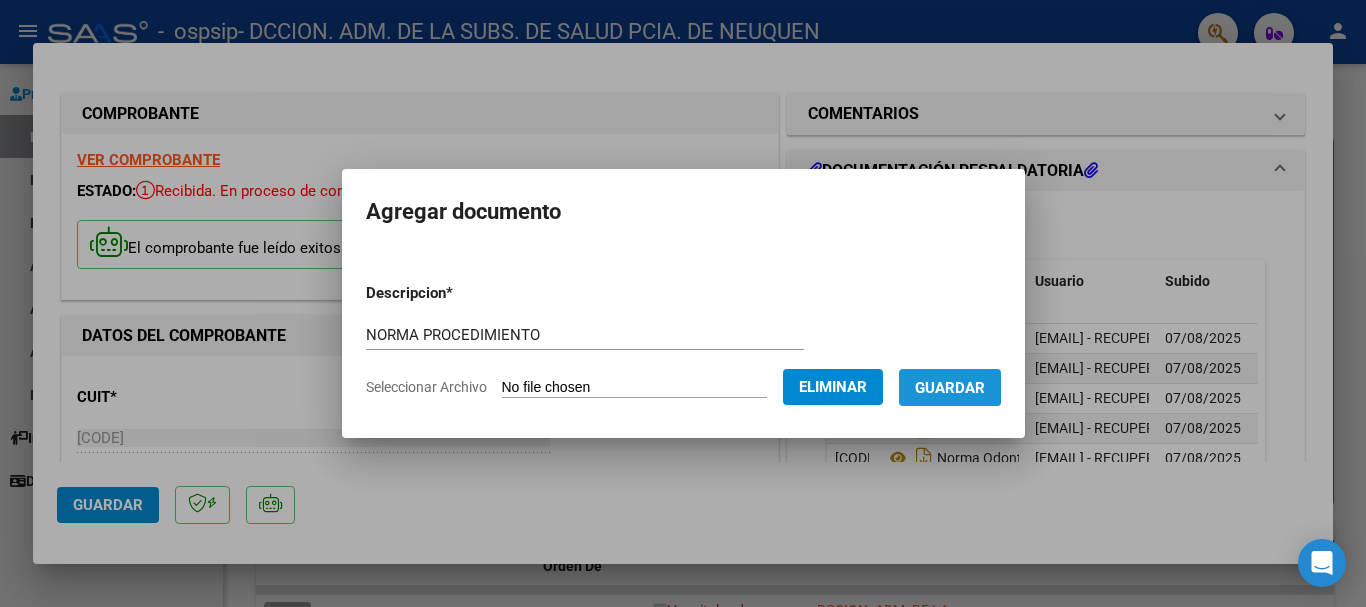 click on "Guardar" at bounding box center [950, 388] 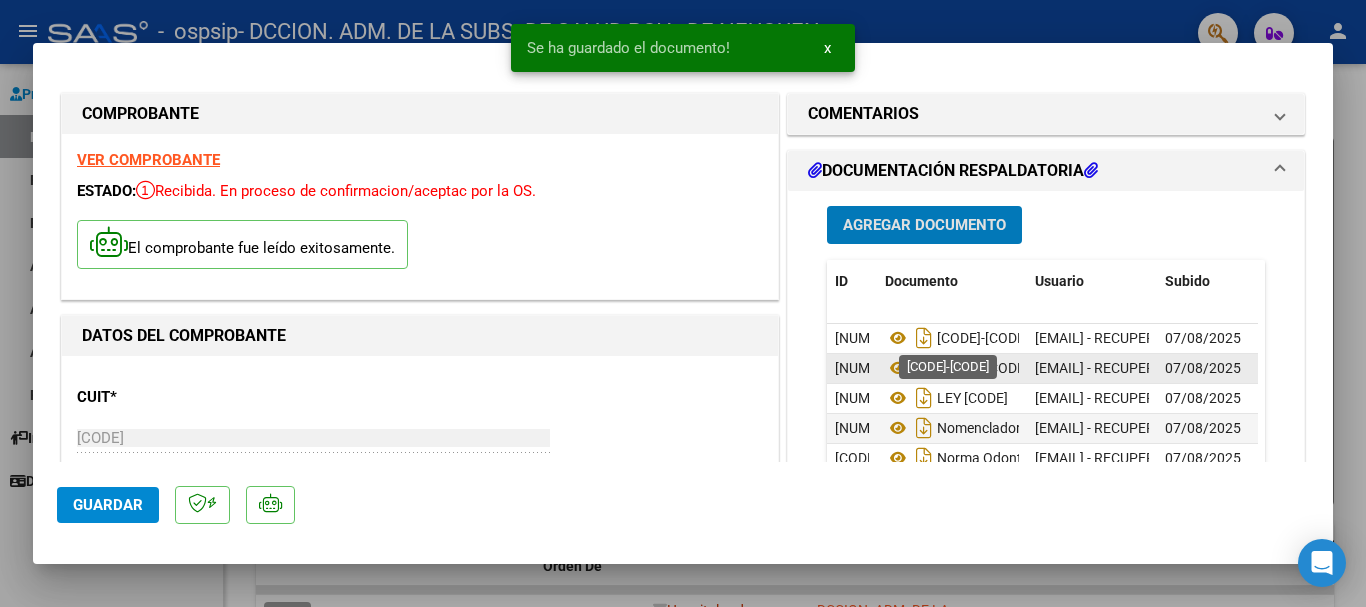 scroll, scrollTop: 15, scrollLeft: 0, axis: vertical 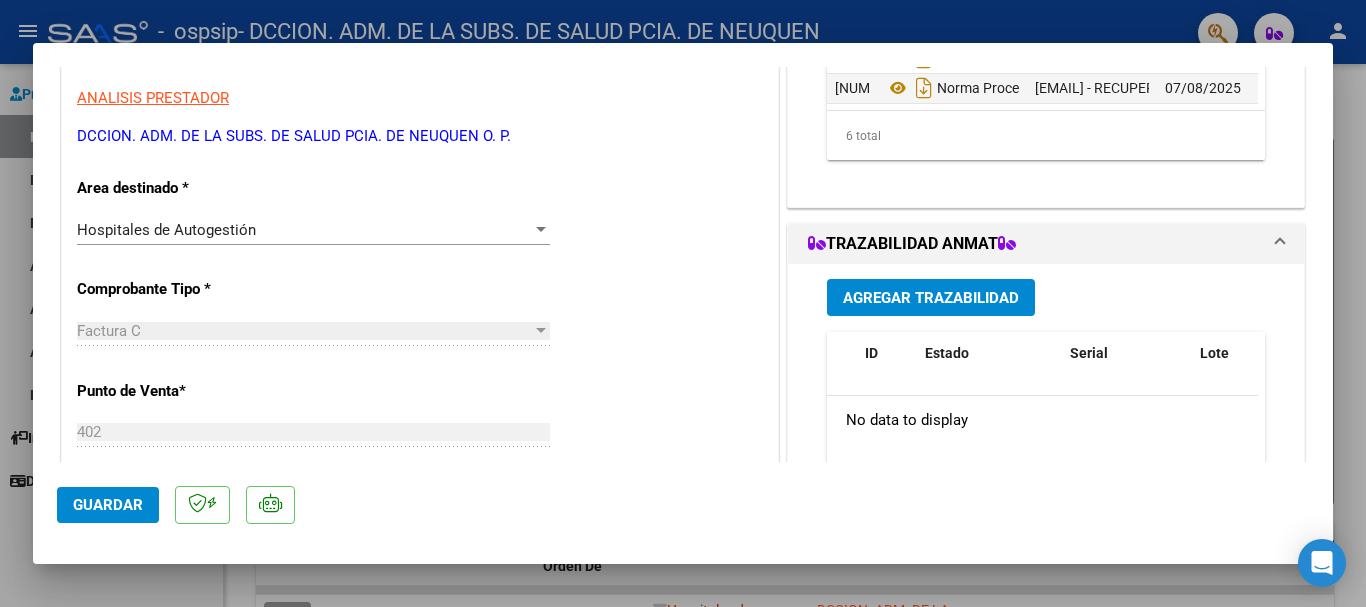 click on "Hospitales de Autogestión" at bounding box center (166, 230) 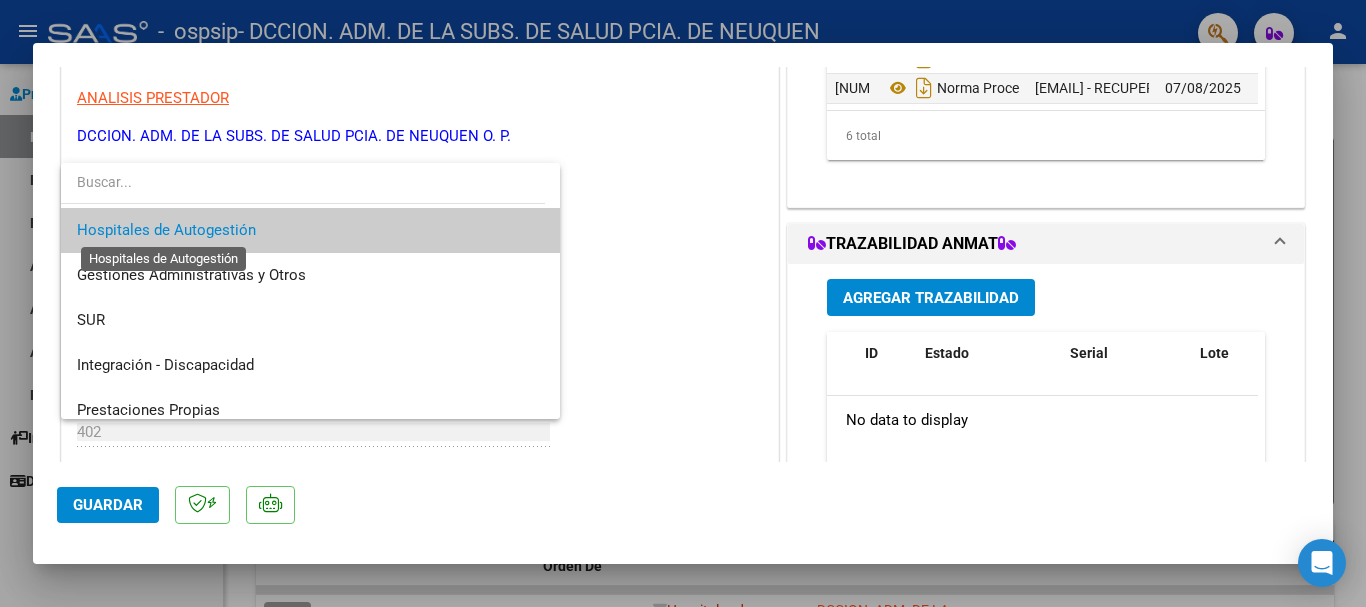 click on "Hospitales de Autogestión" at bounding box center (166, 230) 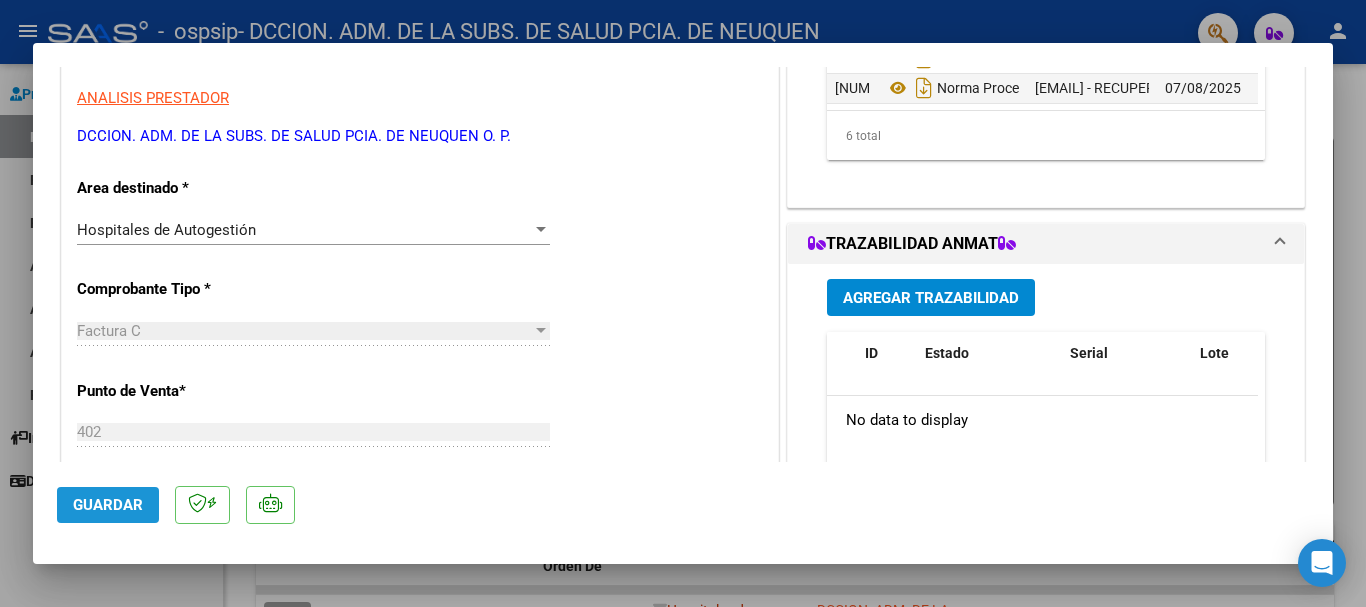 click on "Guardar" 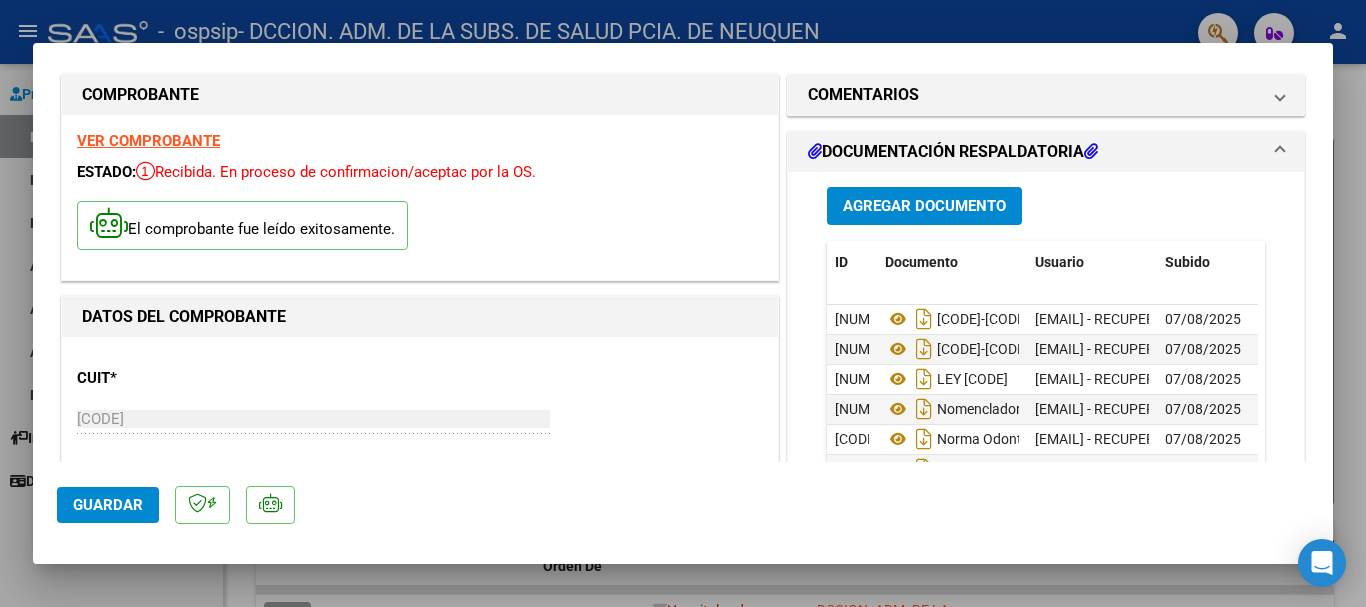 scroll, scrollTop: 0, scrollLeft: 0, axis: both 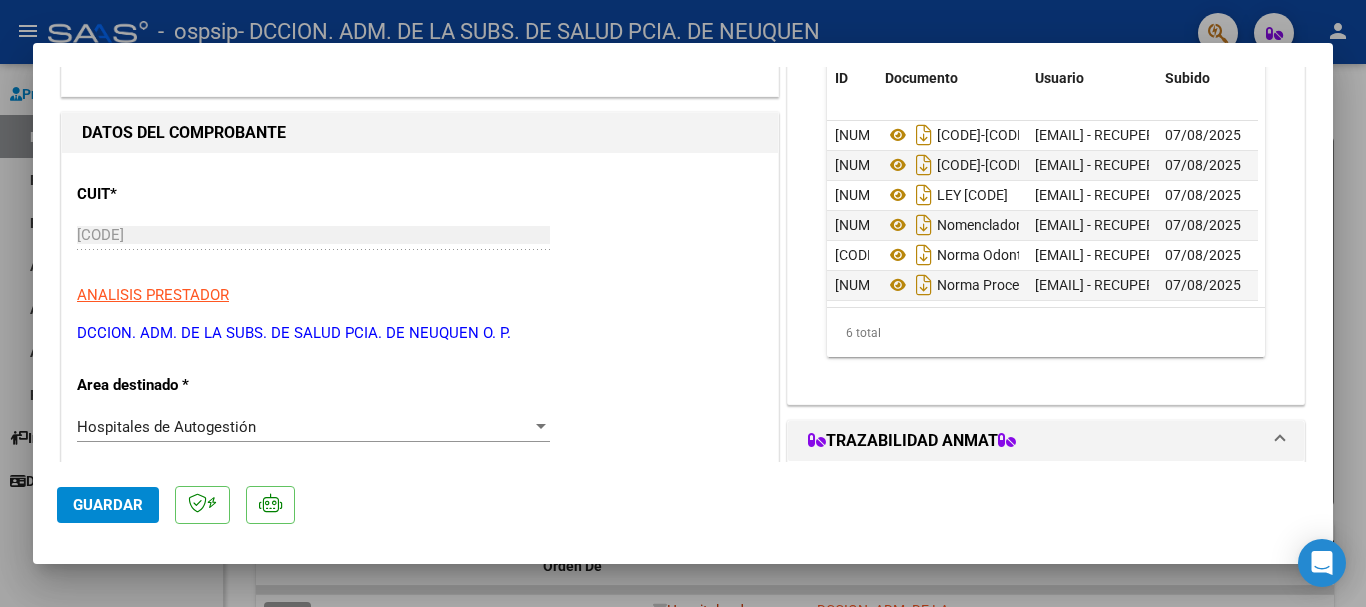 click at bounding box center [683, 303] 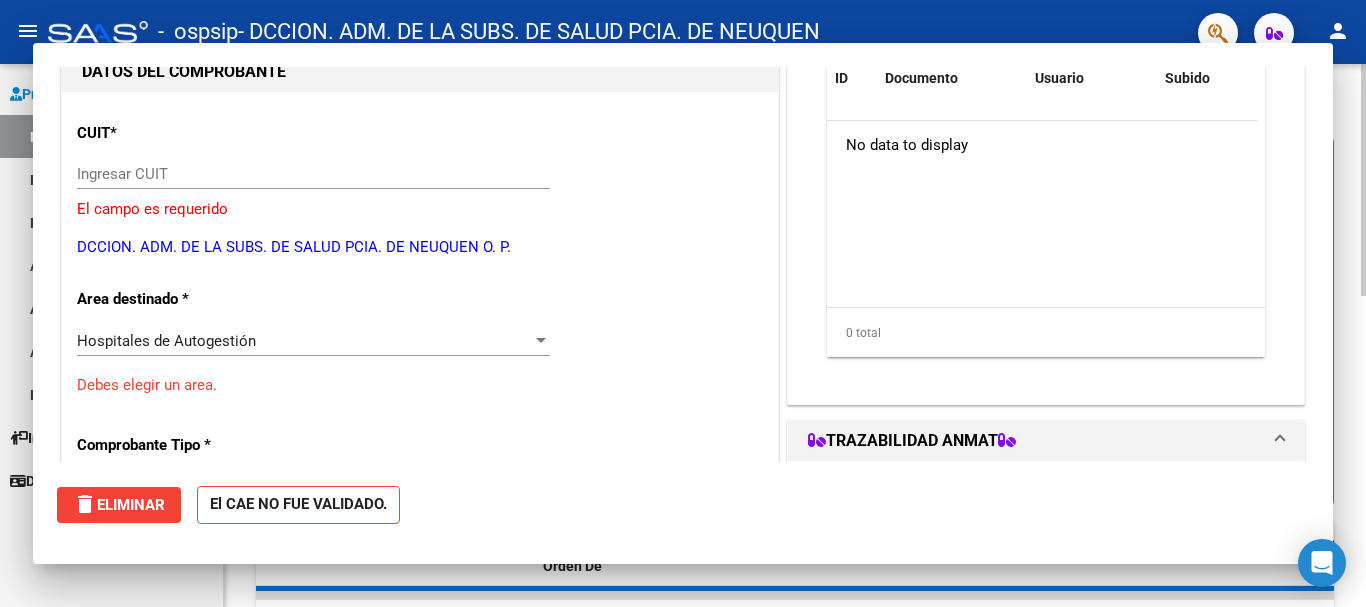 scroll, scrollTop: 215, scrollLeft: 0, axis: vertical 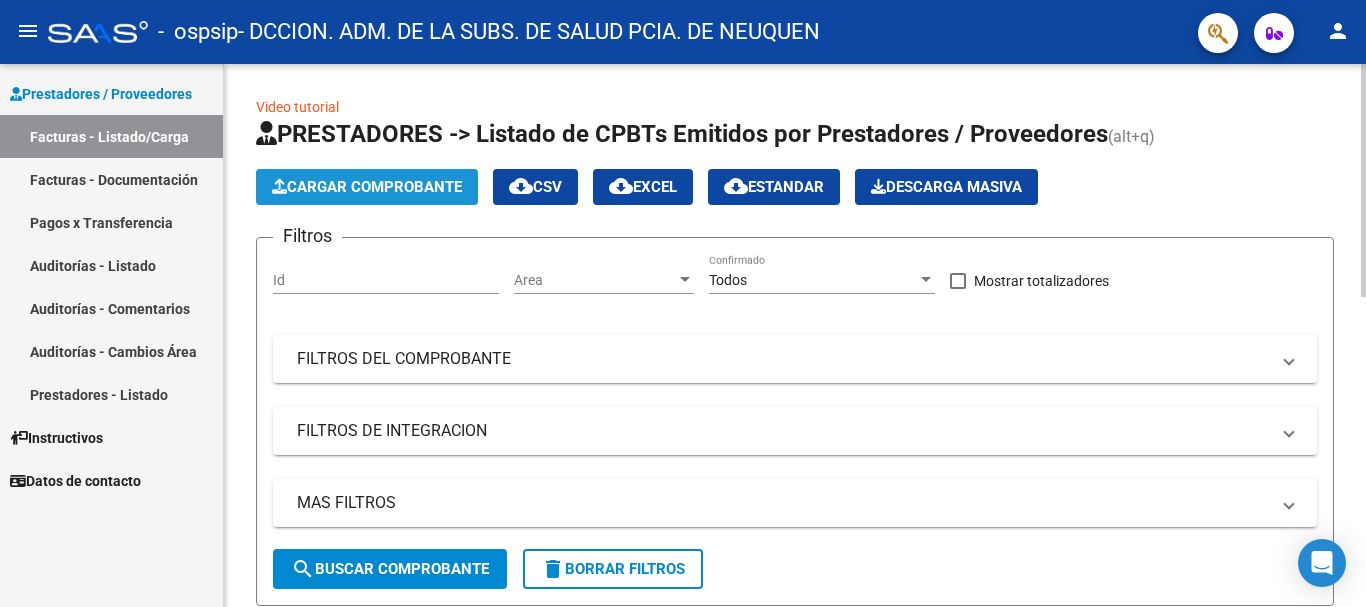 click on "Cargar Comprobante" 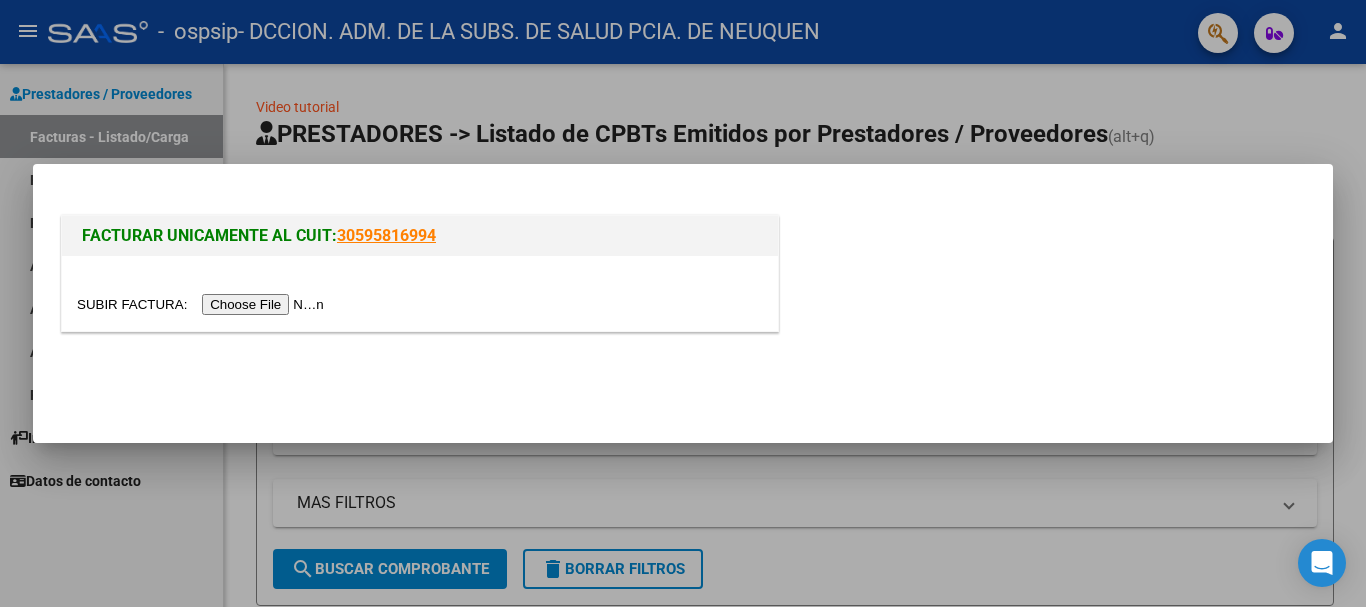 click at bounding box center [203, 304] 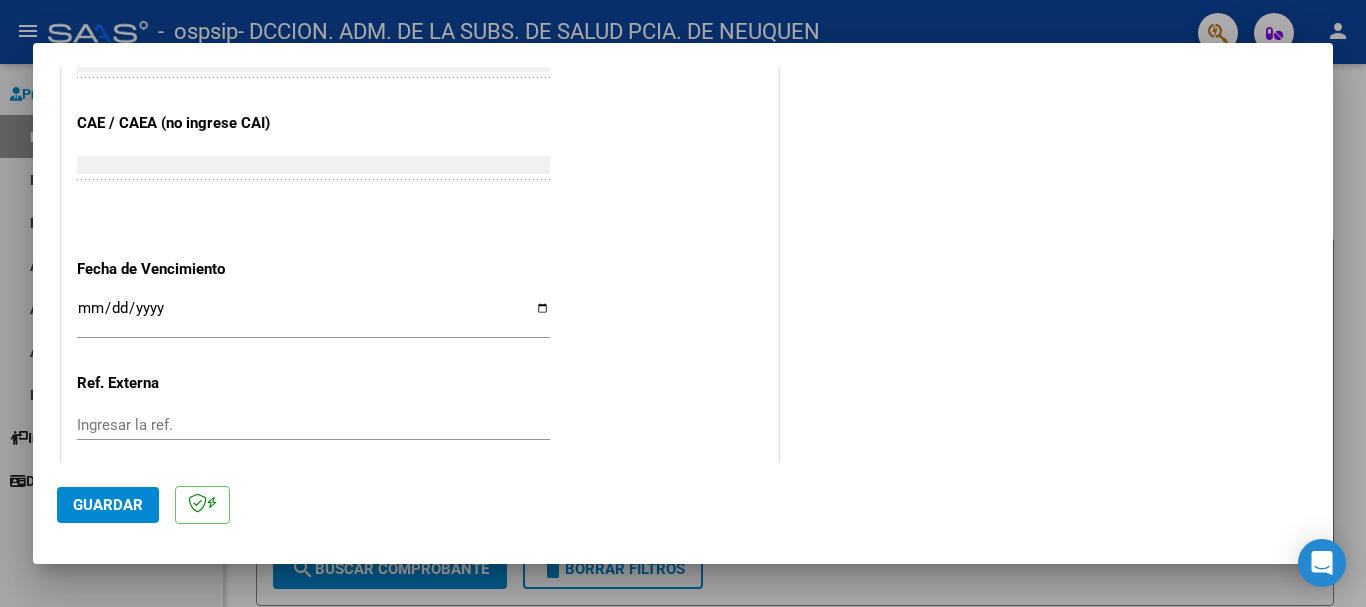 scroll, scrollTop: 1127, scrollLeft: 0, axis: vertical 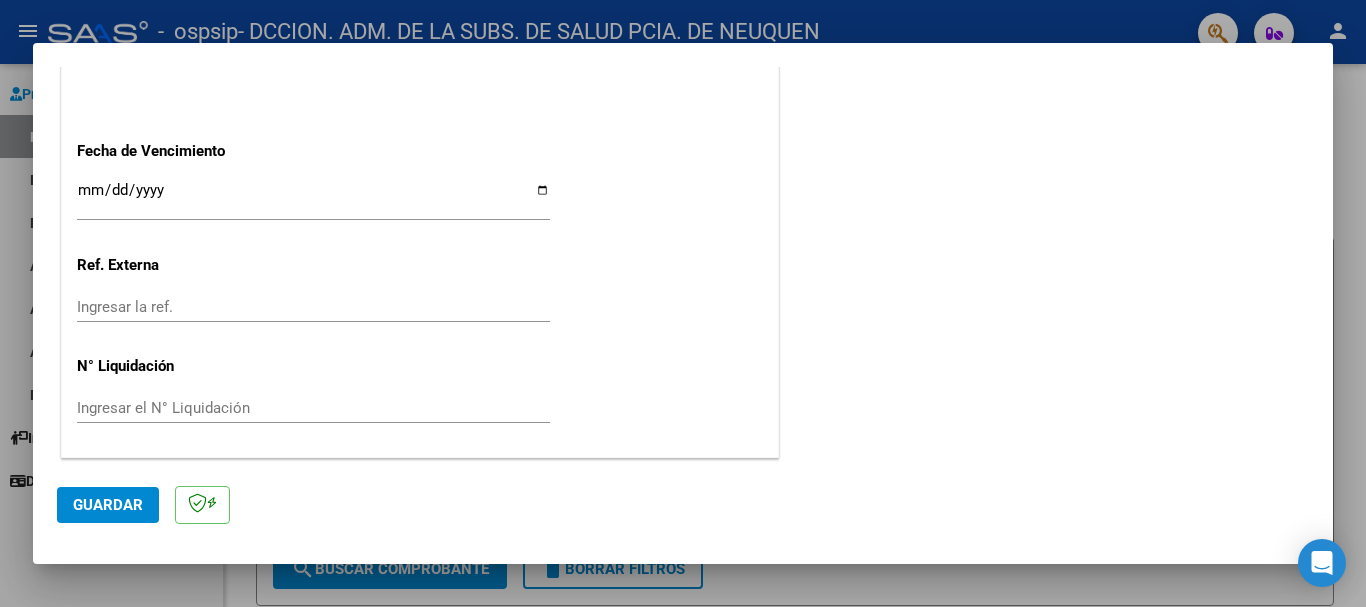 click on "Ingresar la fecha" at bounding box center [313, 198] 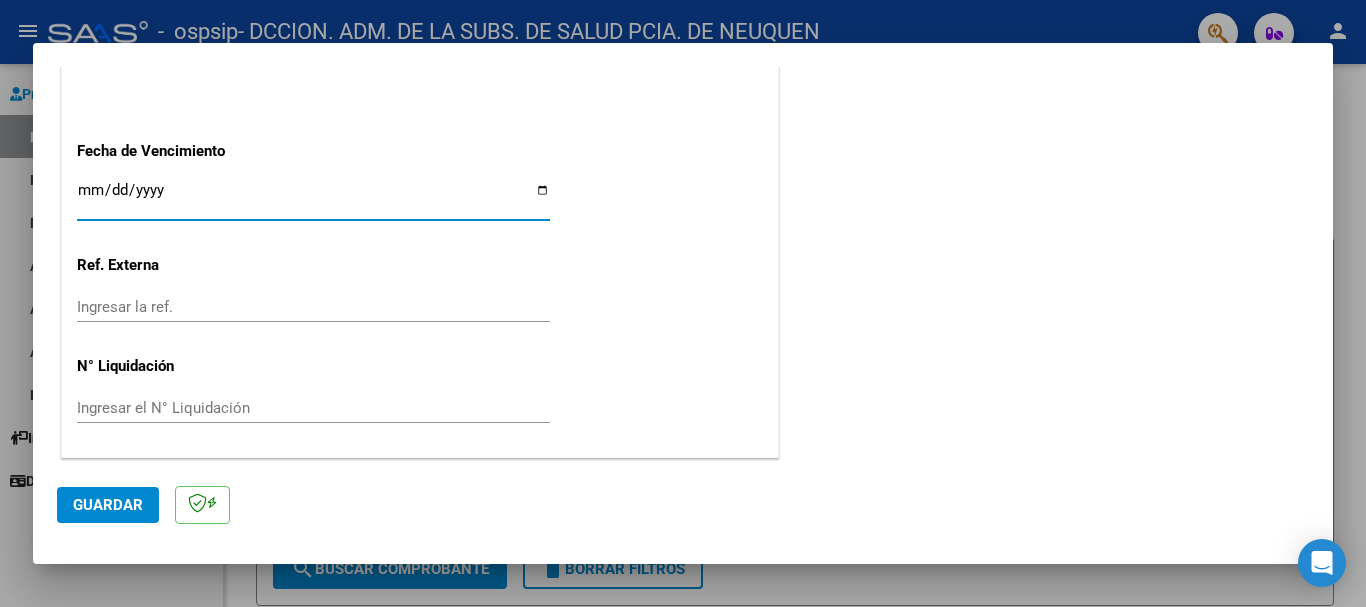 click on "Ingresar la fecha" at bounding box center [313, 198] 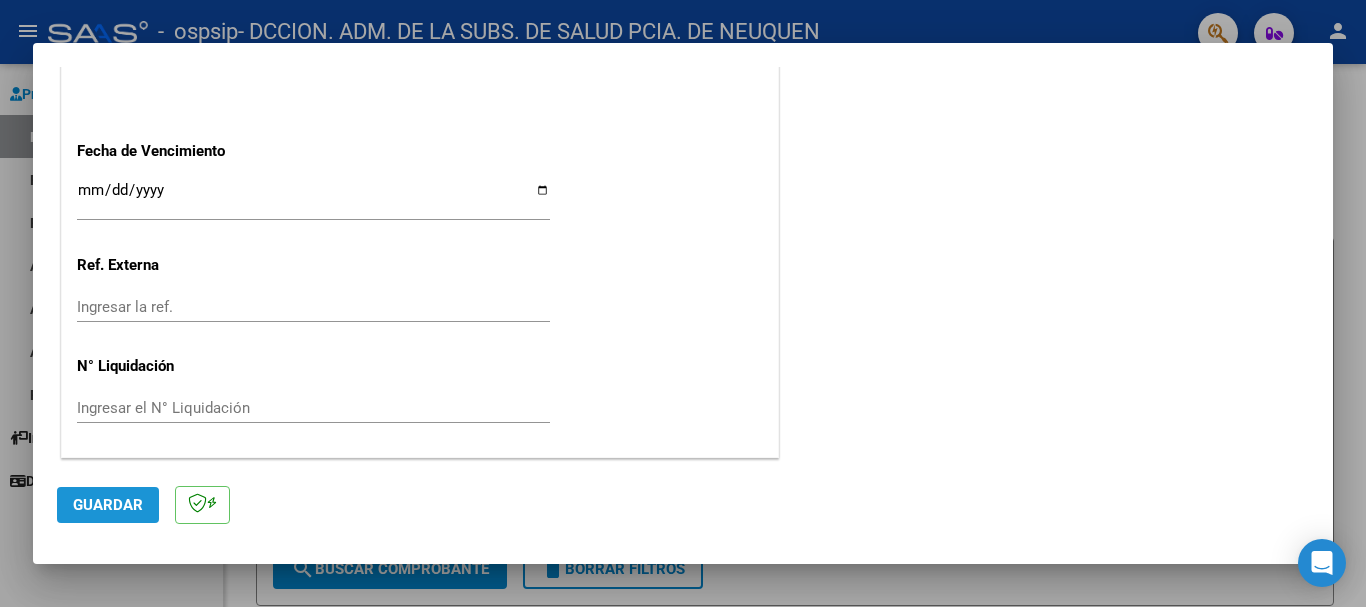 click on "Guardar" 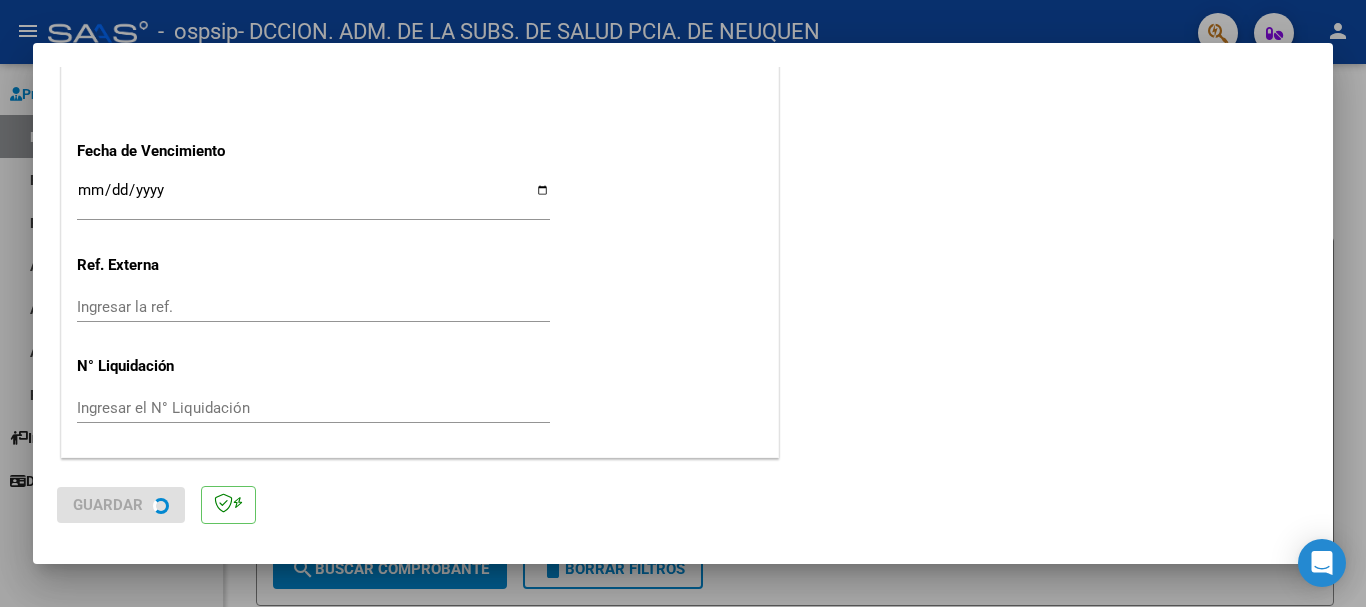 scroll, scrollTop: 0, scrollLeft: 0, axis: both 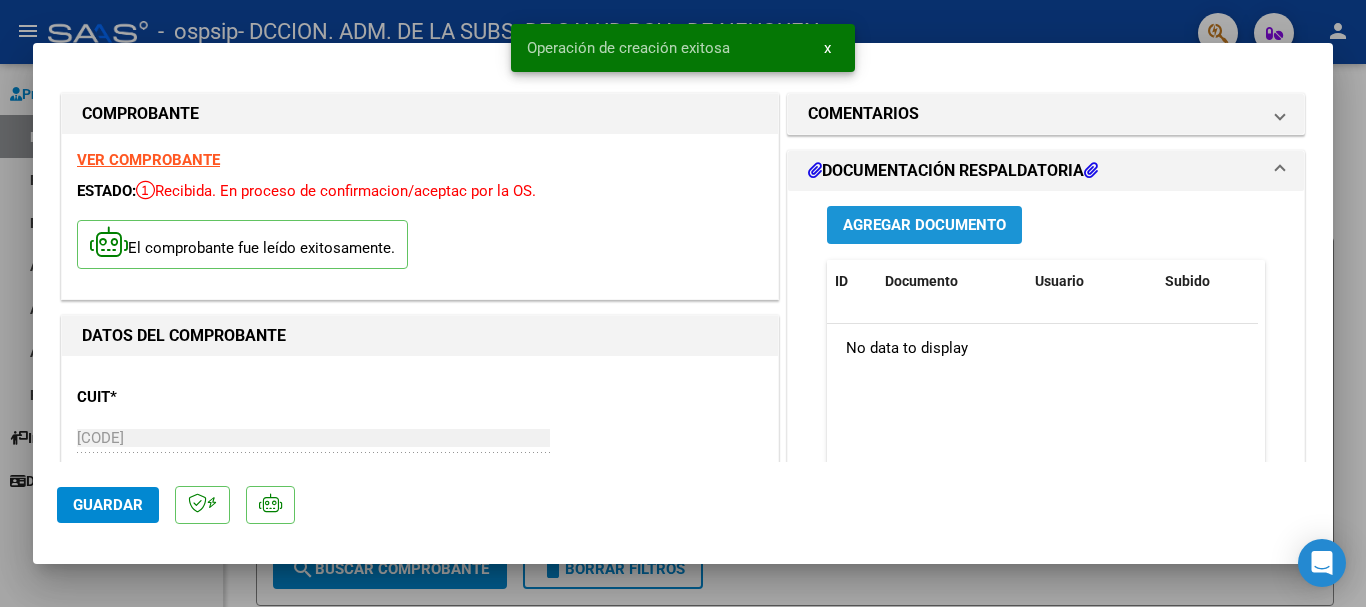click on "Agregar Documento" at bounding box center (924, 226) 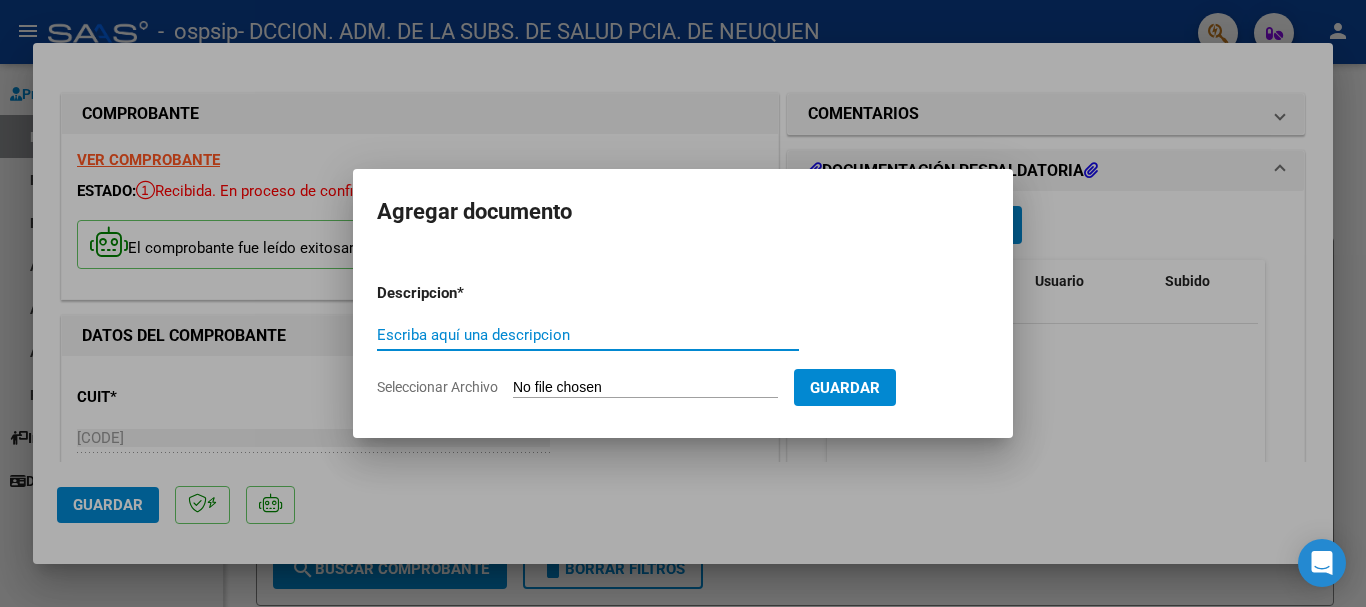 click on "Seleccionar Archivo" at bounding box center [645, 388] 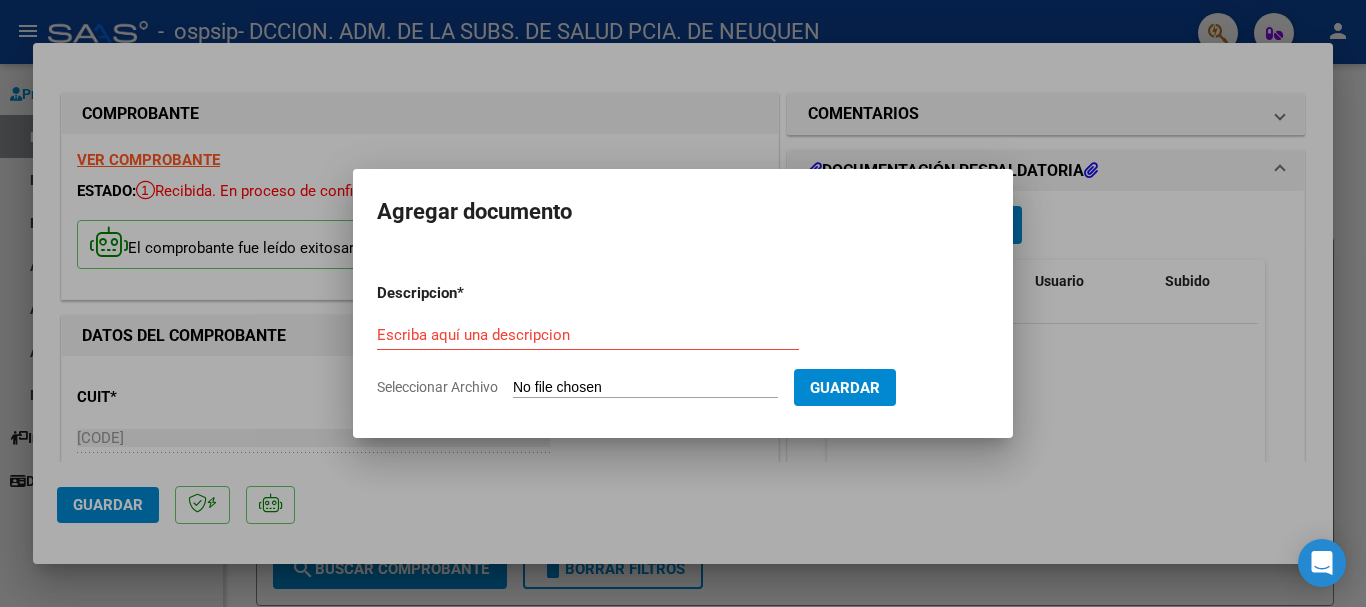 type on "C:\fakepath\[FILENAME] [CODE]-[CODE].pdf" 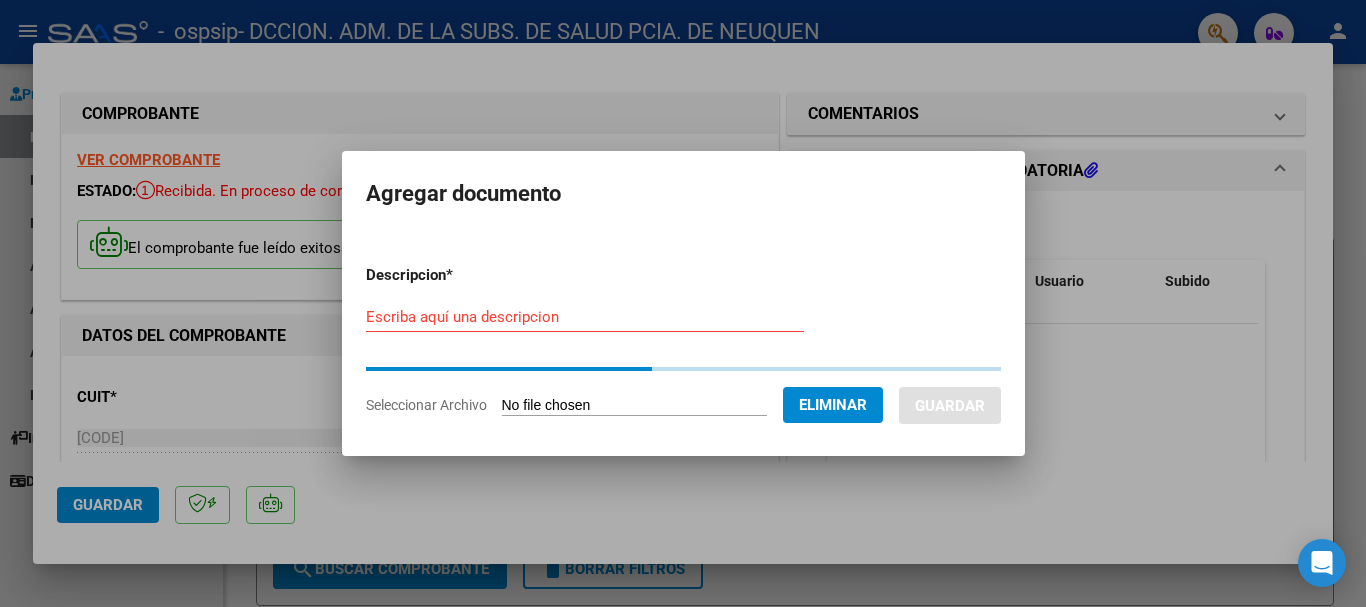 click on "Escriba aquí una descripcion" at bounding box center (585, 317) 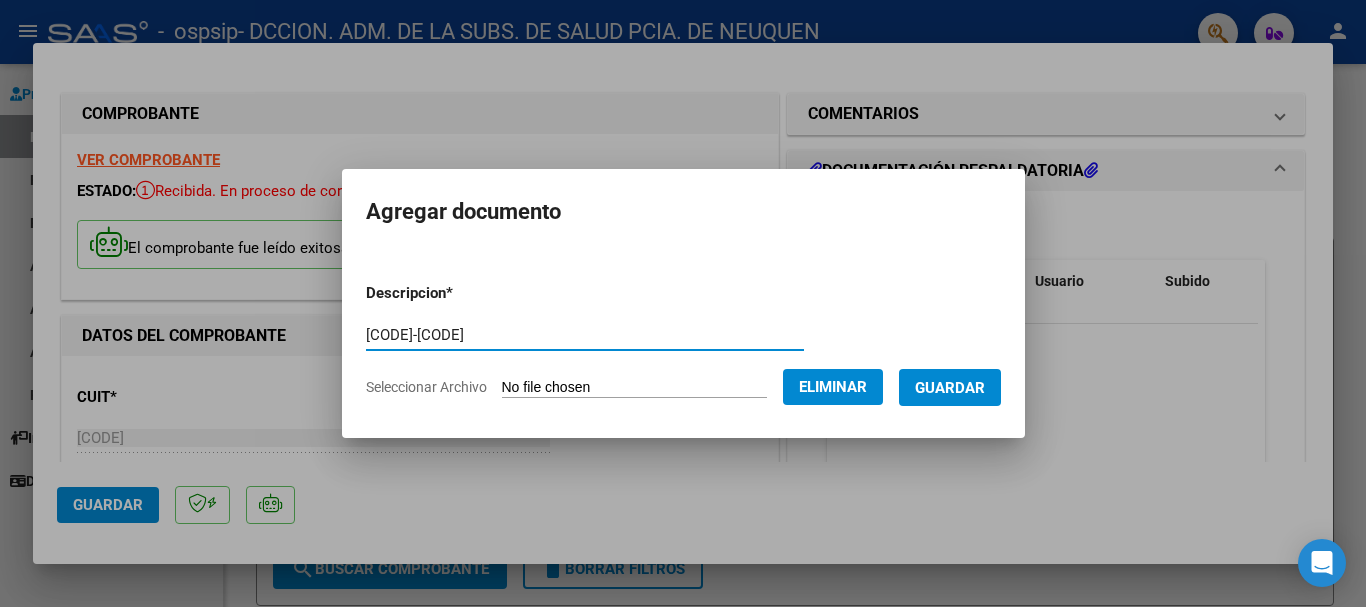 type on "[CODE]-[CODE]" 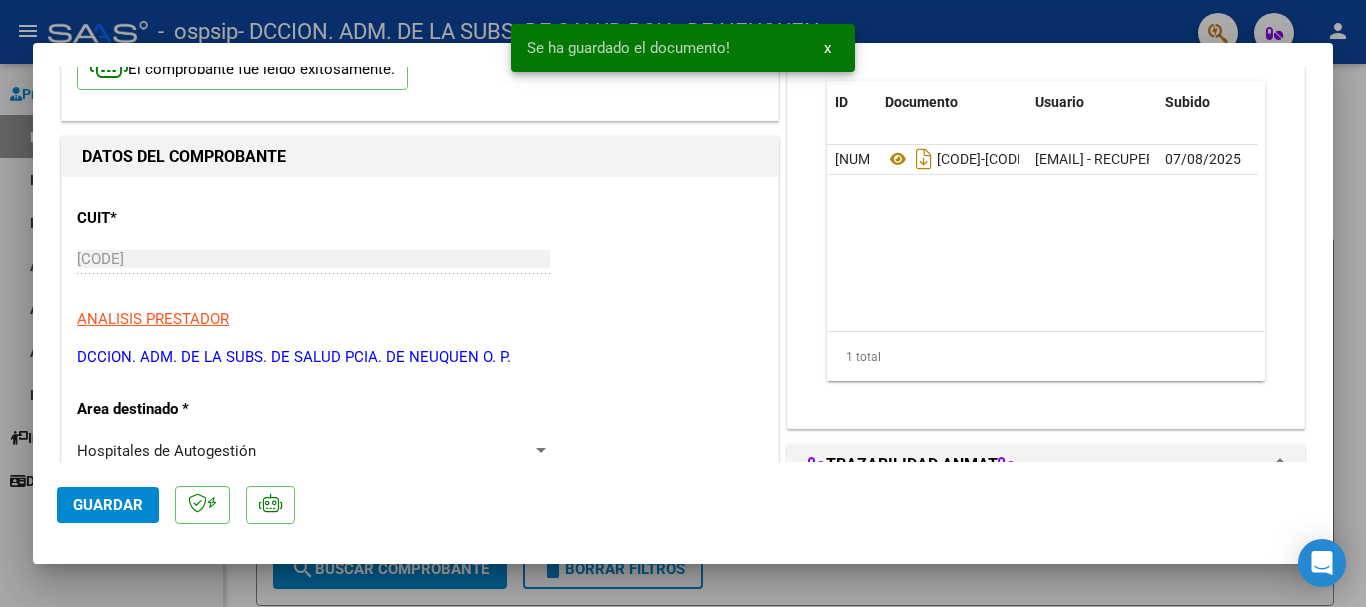 scroll, scrollTop: 200, scrollLeft: 0, axis: vertical 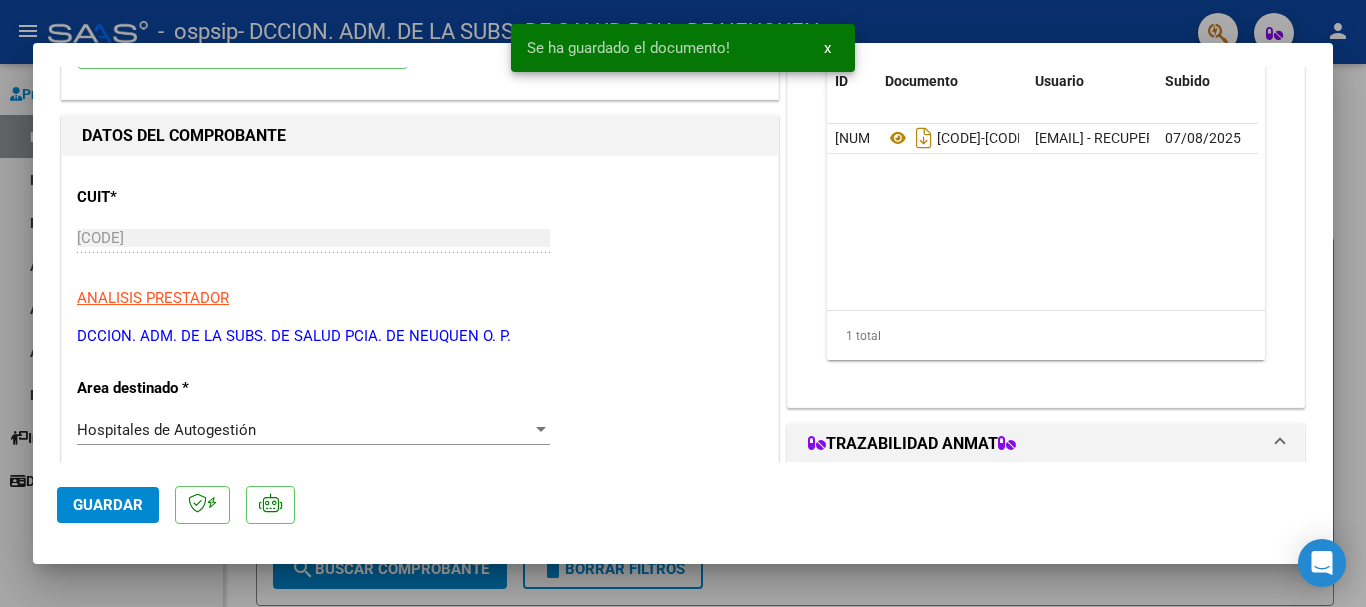 click on "Guardar" 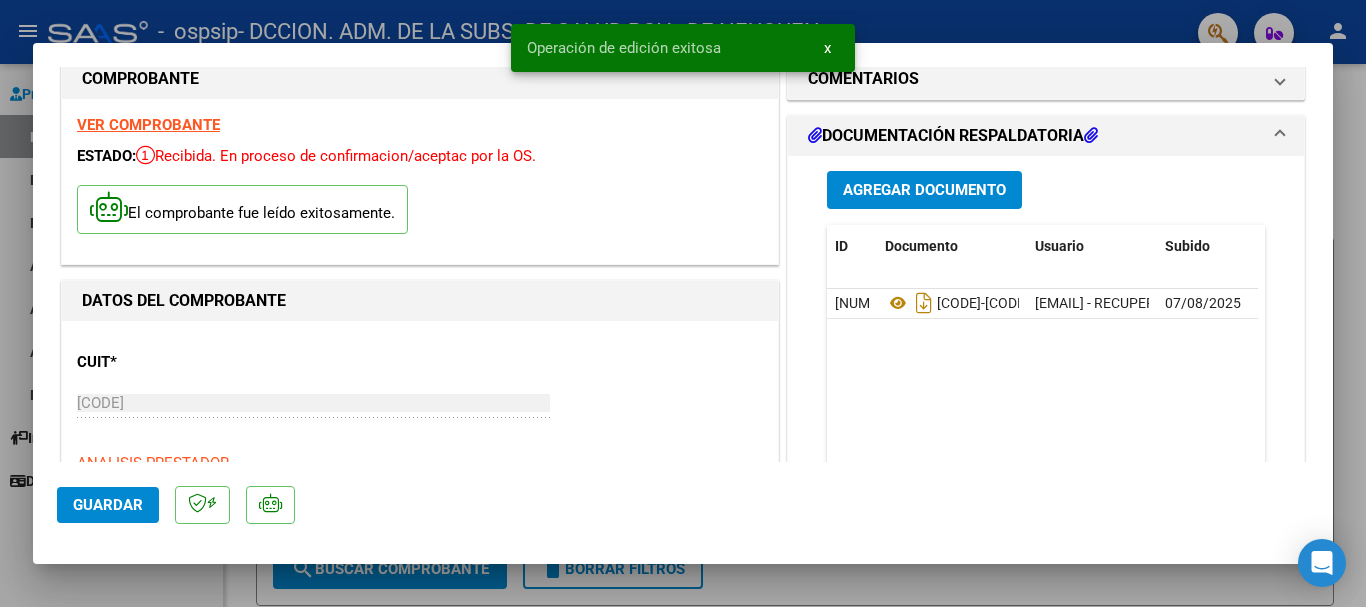 scroll, scrollTop: 0, scrollLeft: 0, axis: both 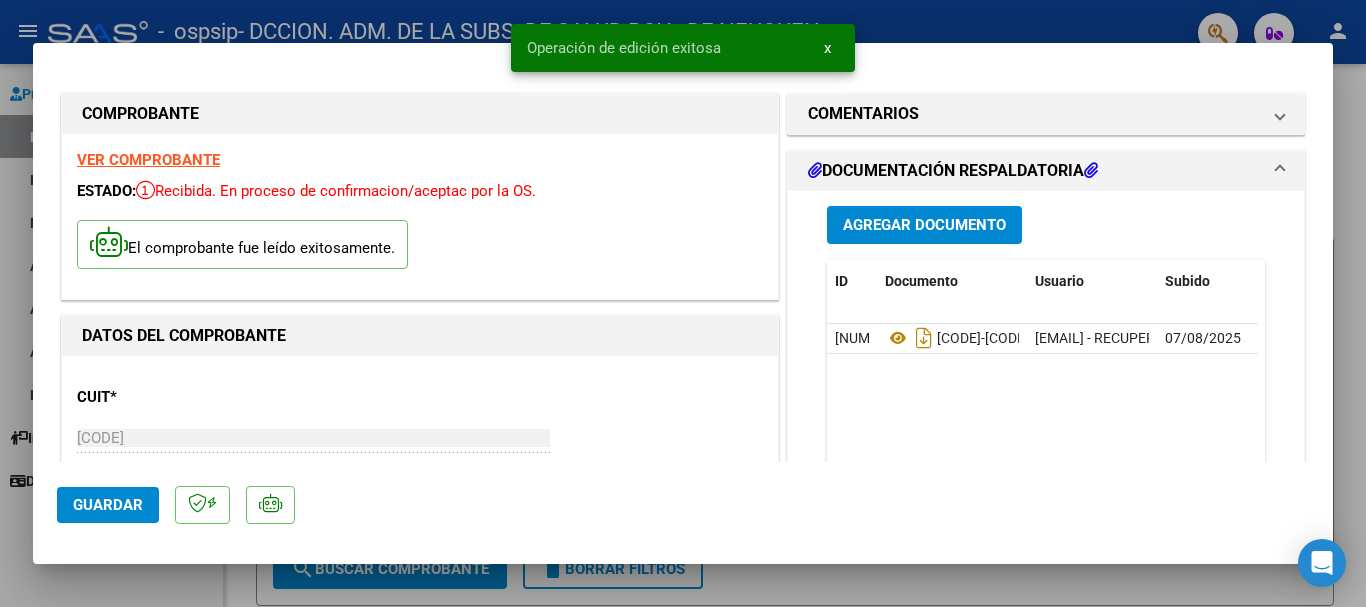 click at bounding box center [683, 303] 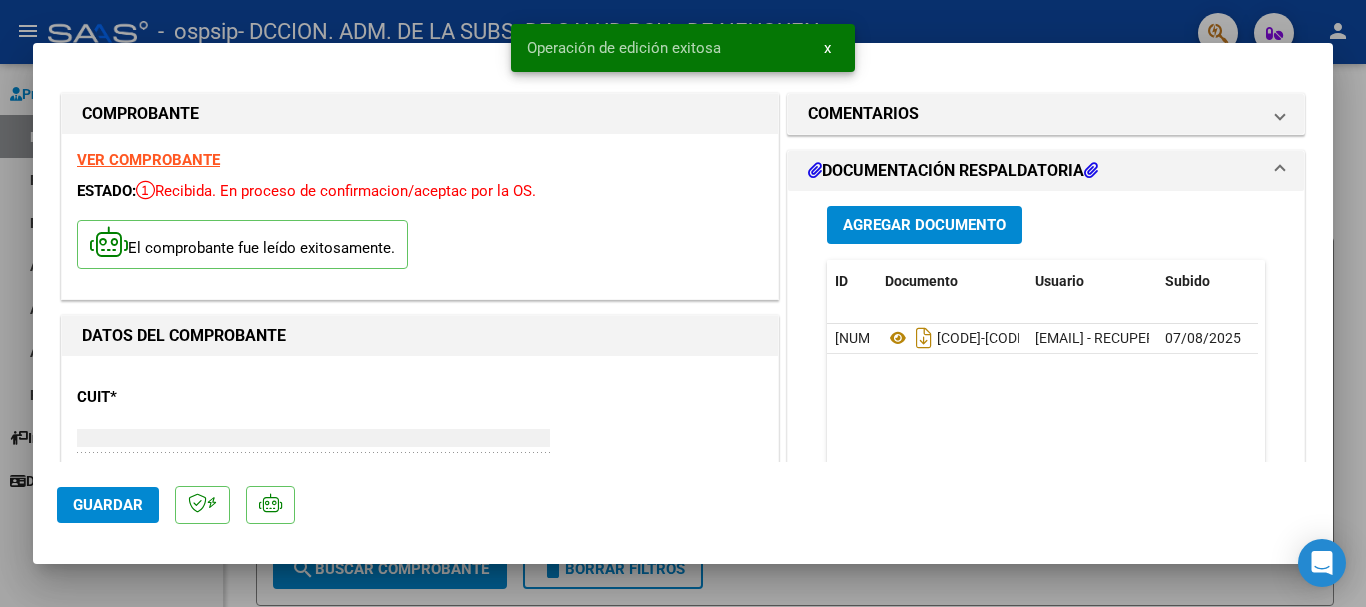 type 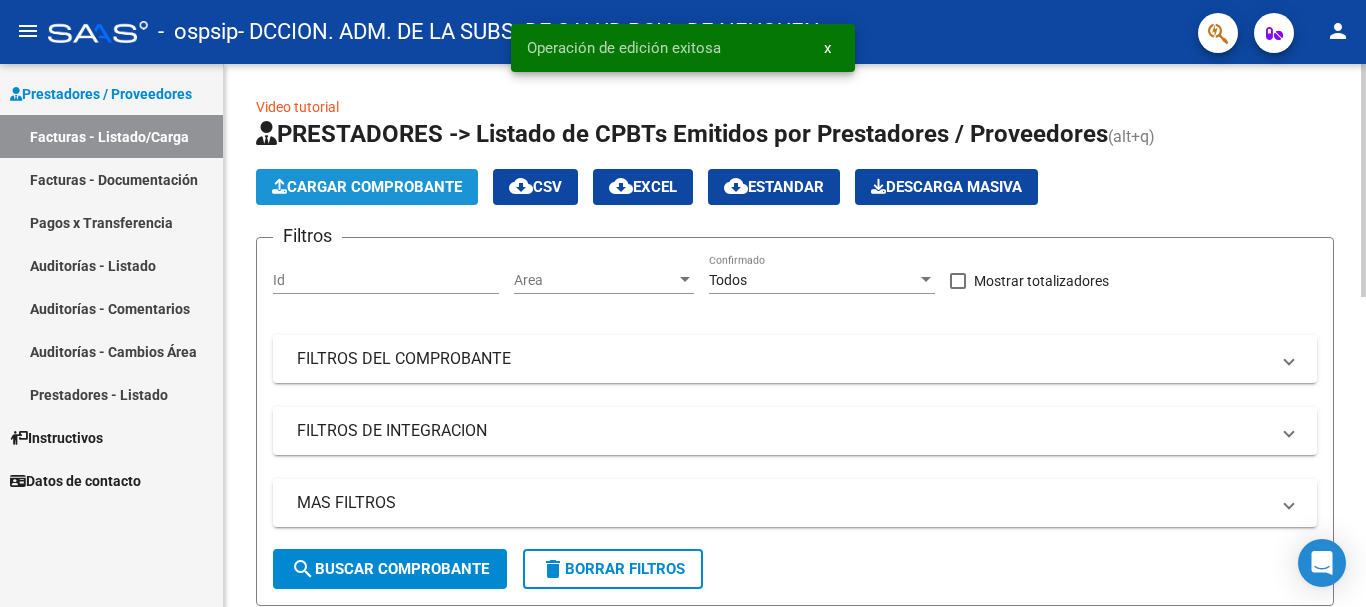 click on "Cargar Comprobante" 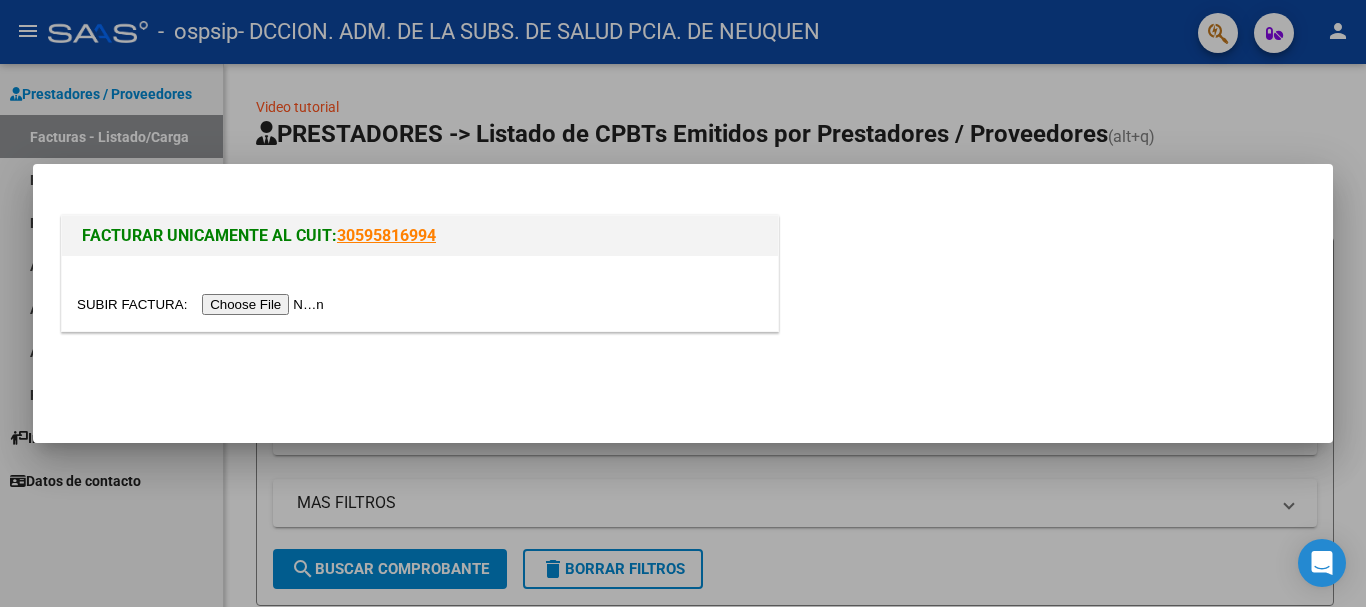 click at bounding box center [203, 304] 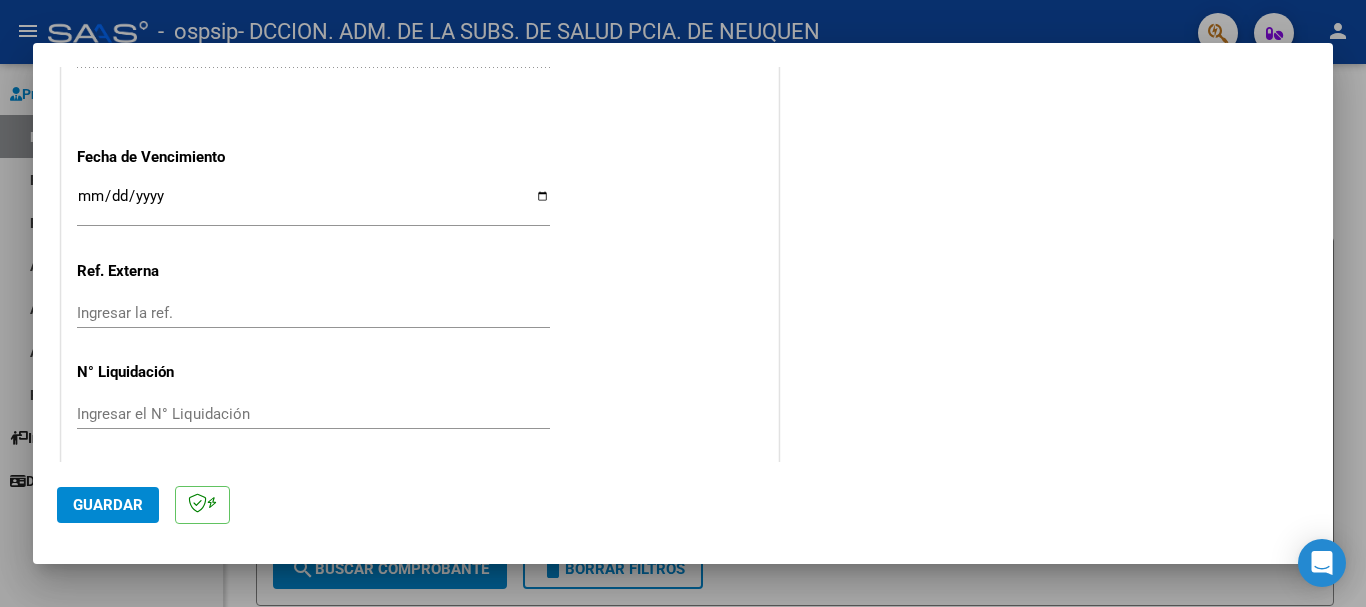 scroll, scrollTop: 1127, scrollLeft: 0, axis: vertical 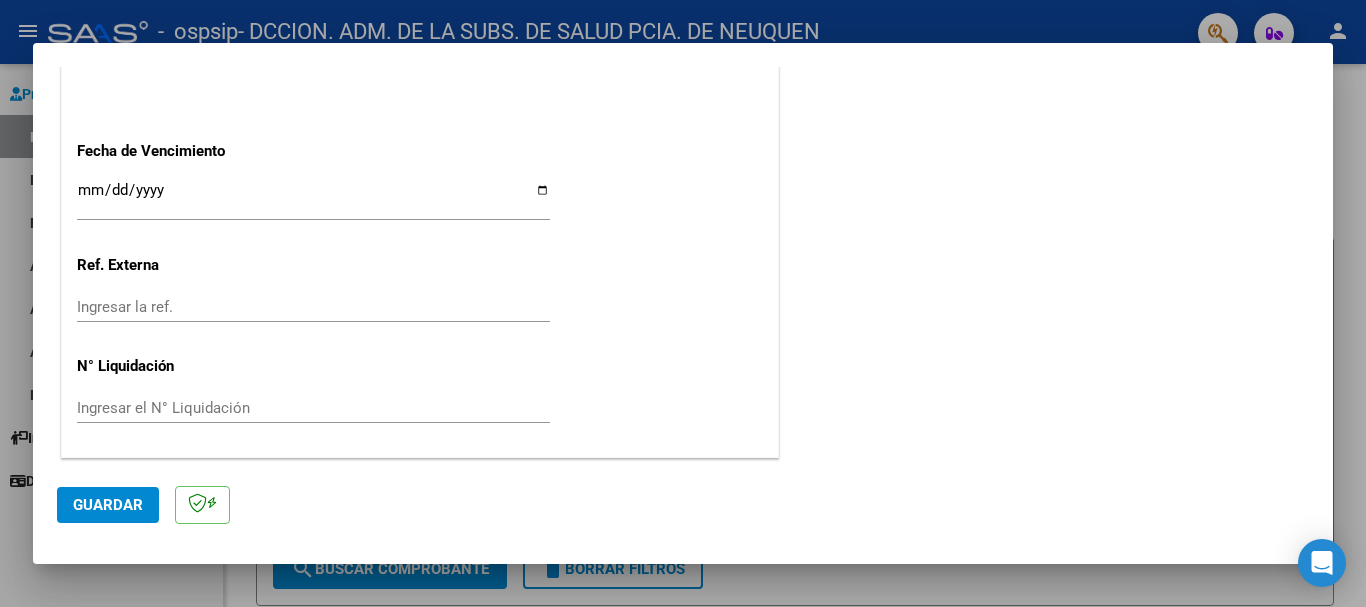 click on "Ingresar la fecha" at bounding box center [313, 198] 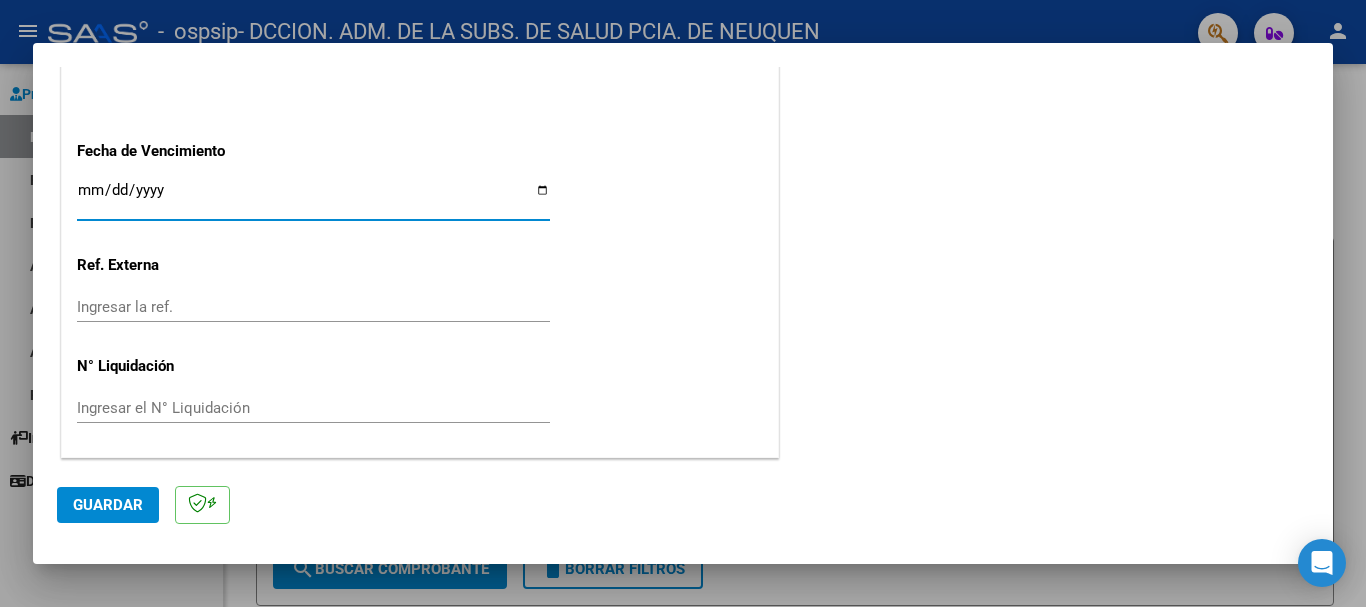 type on "[DATE]" 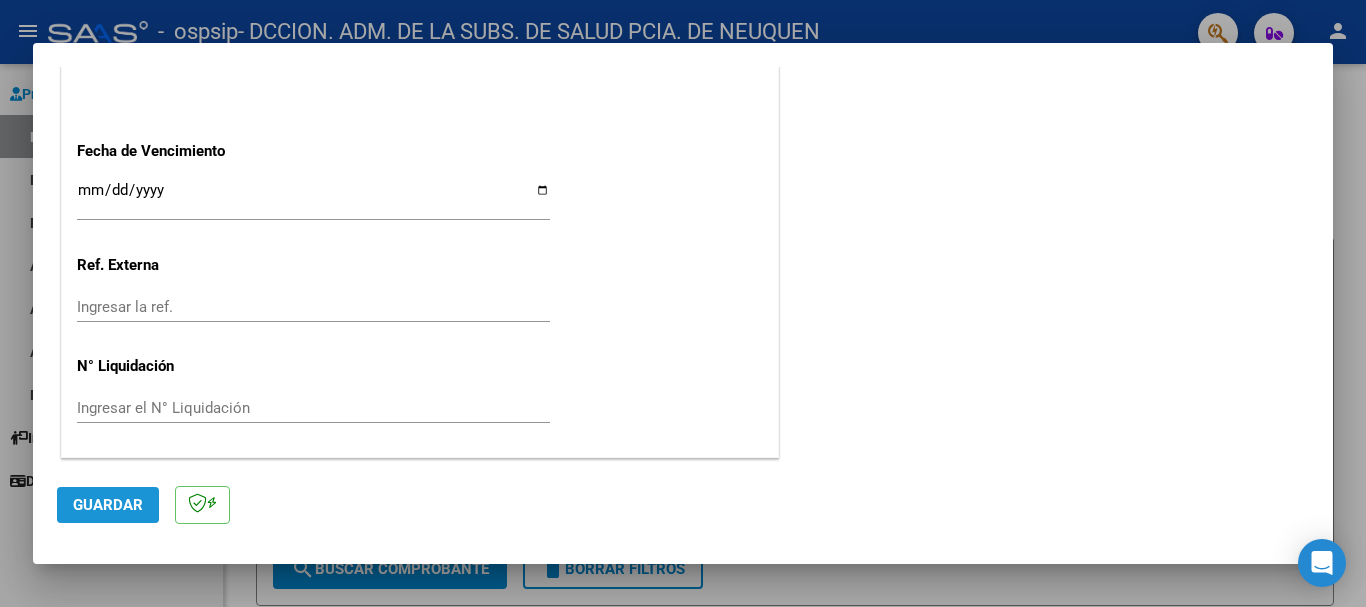 click on "Guardar" 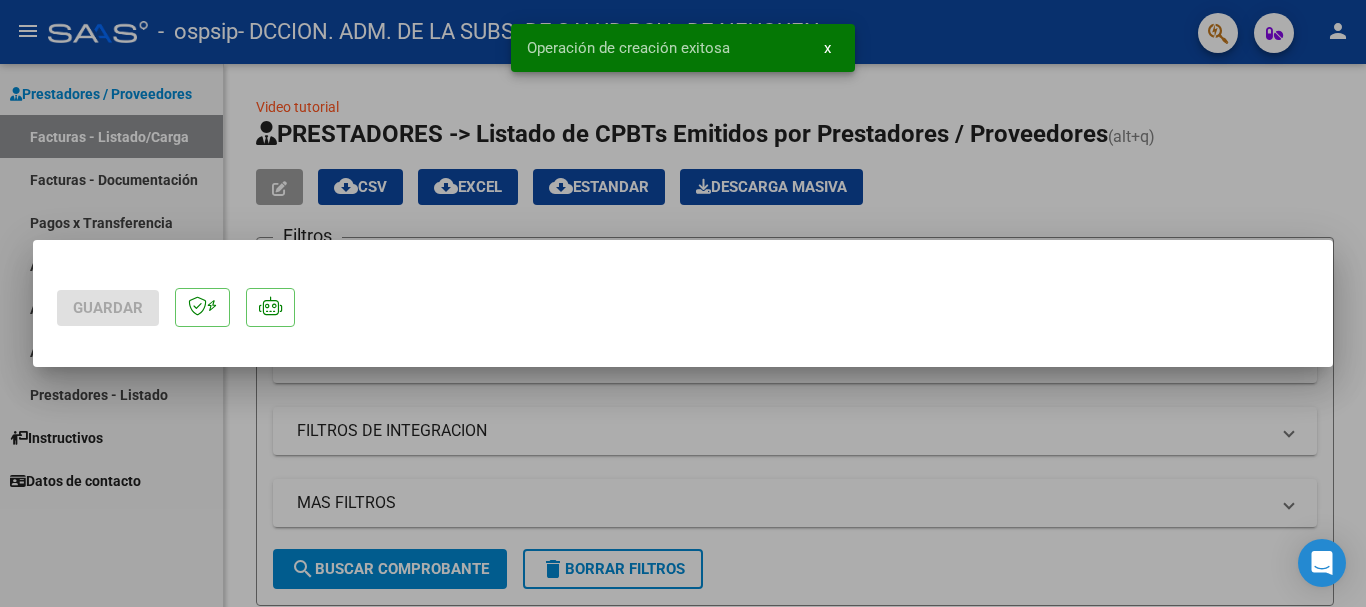 scroll, scrollTop: 0, scrollLeft: 0, axis: both 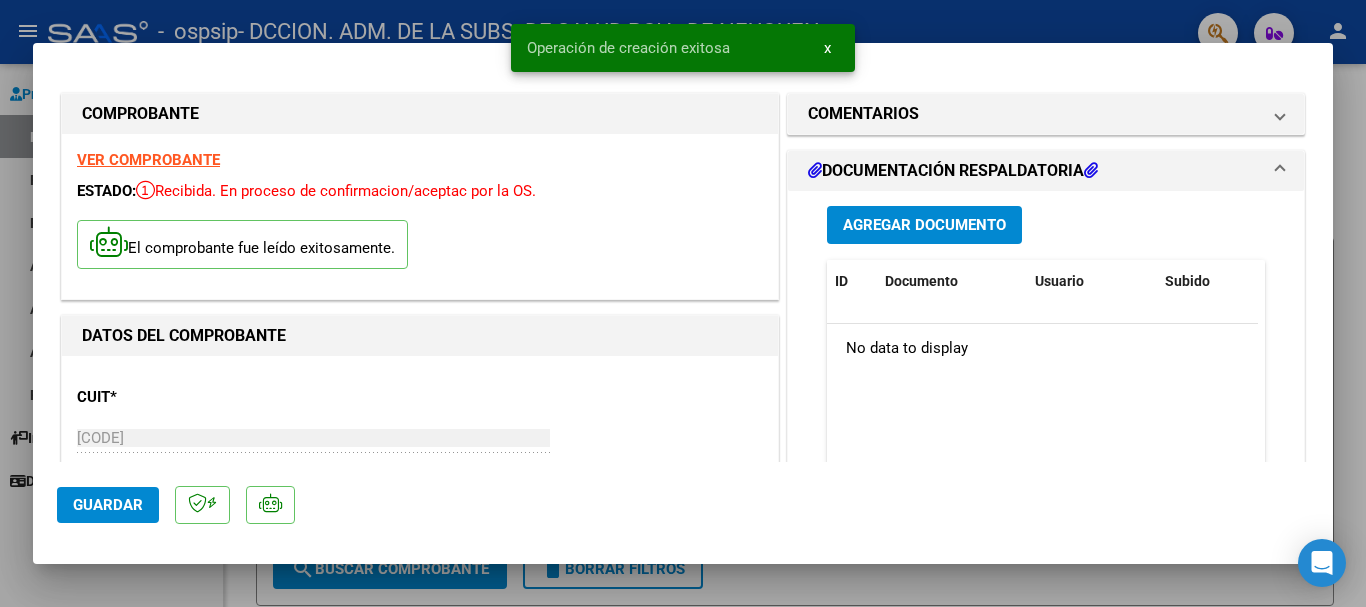 click on "Agregar Documento" at bounding box center (924, 226) 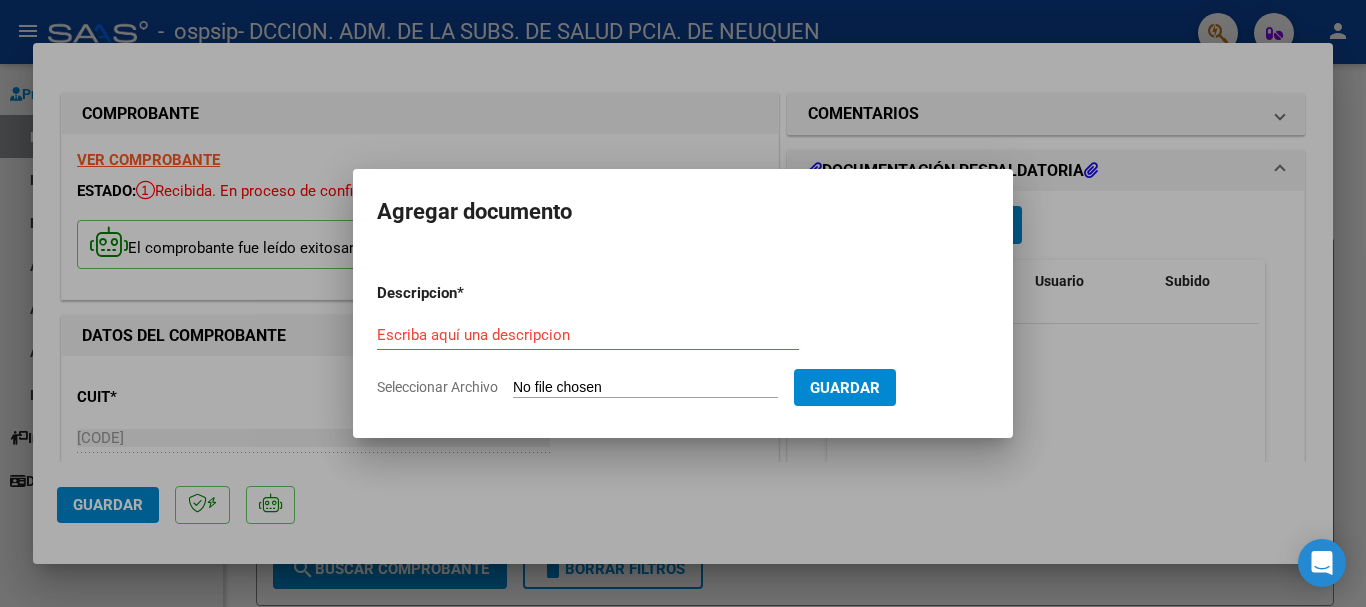 click on "Seleccionar Archivo" at bounding box center [645, 388] 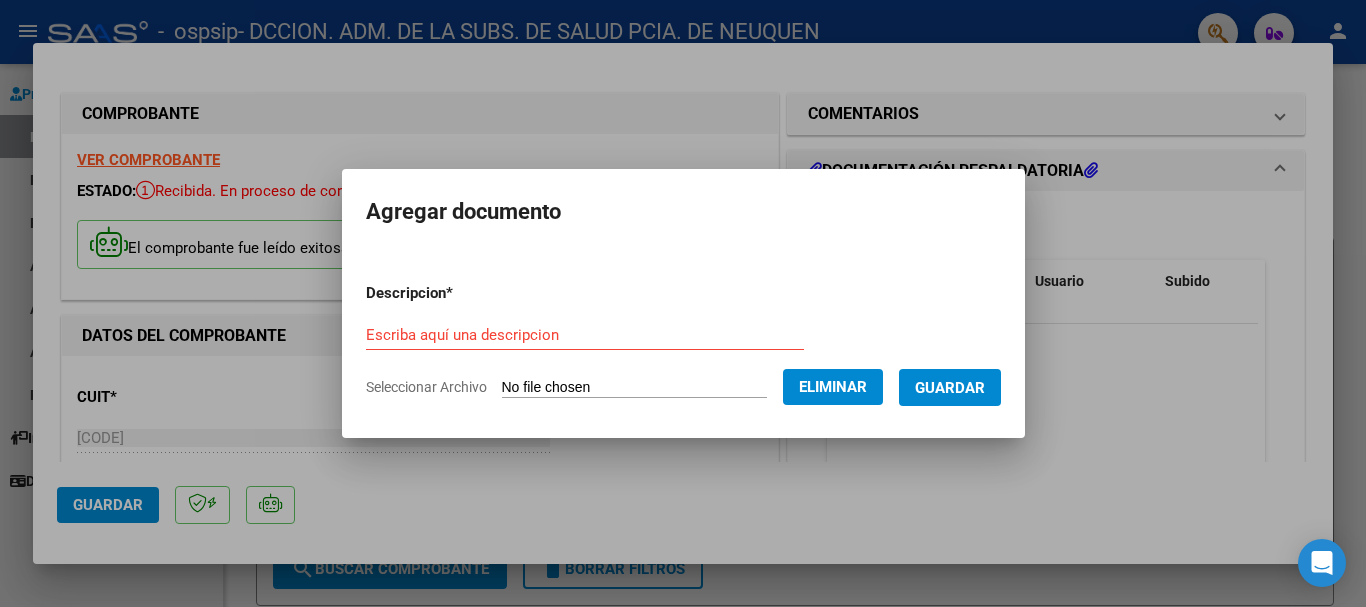 click on "Escriba aquí una descripcion" at bounding box center (585, 335) 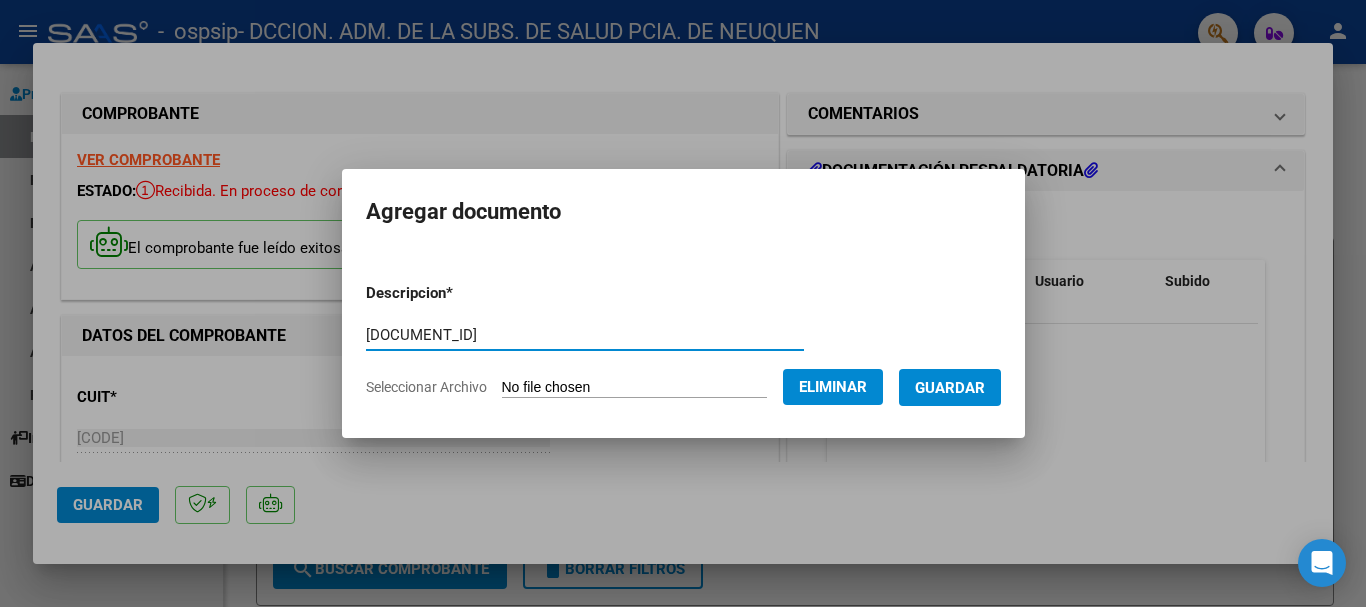type on "[DOCUMENT_ID]" 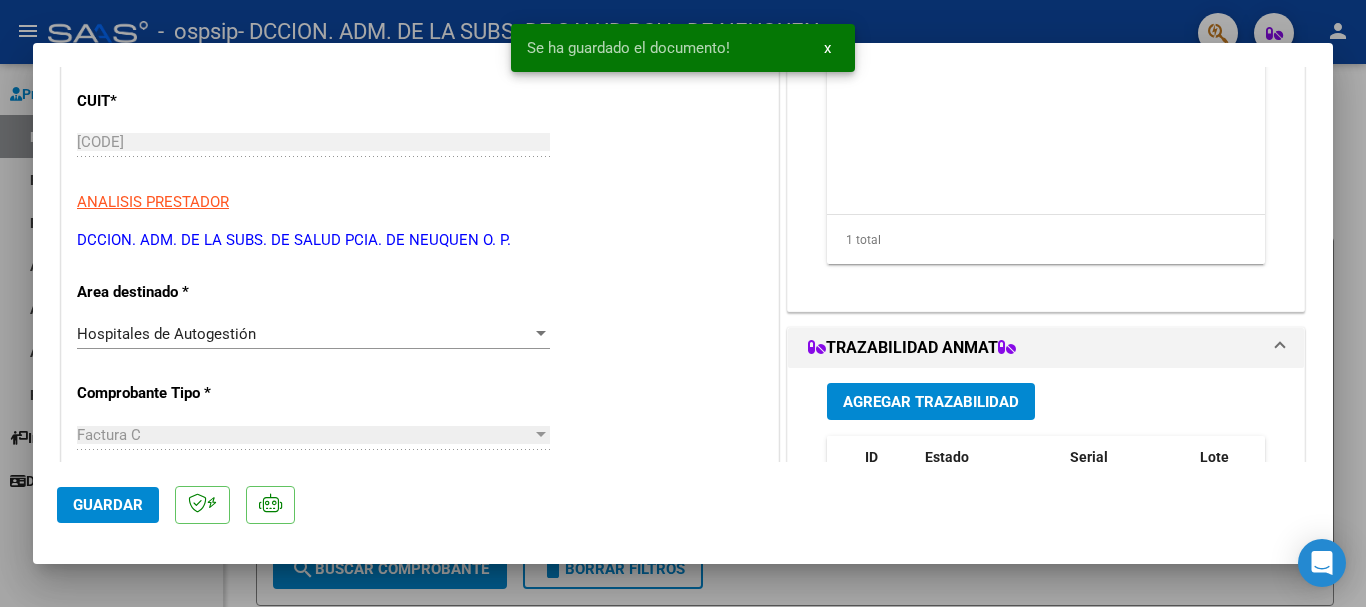 scroll, scrollTop: 300, scrollLeft: 0, axis: vertical 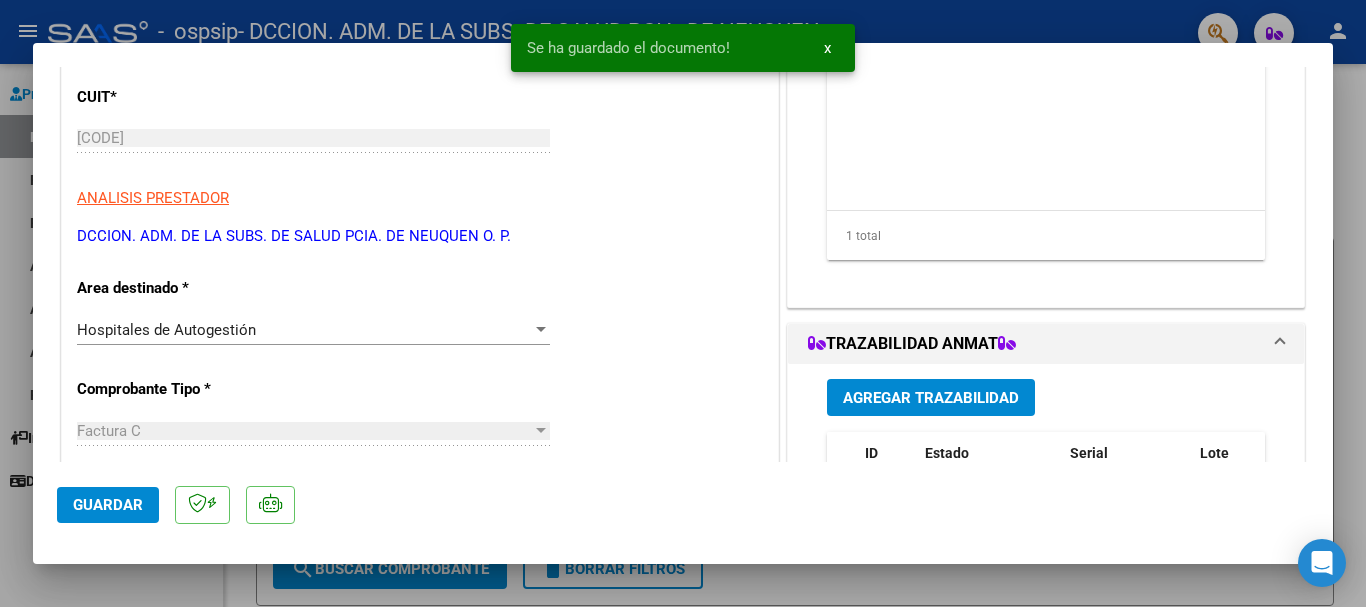click on "Guardar" 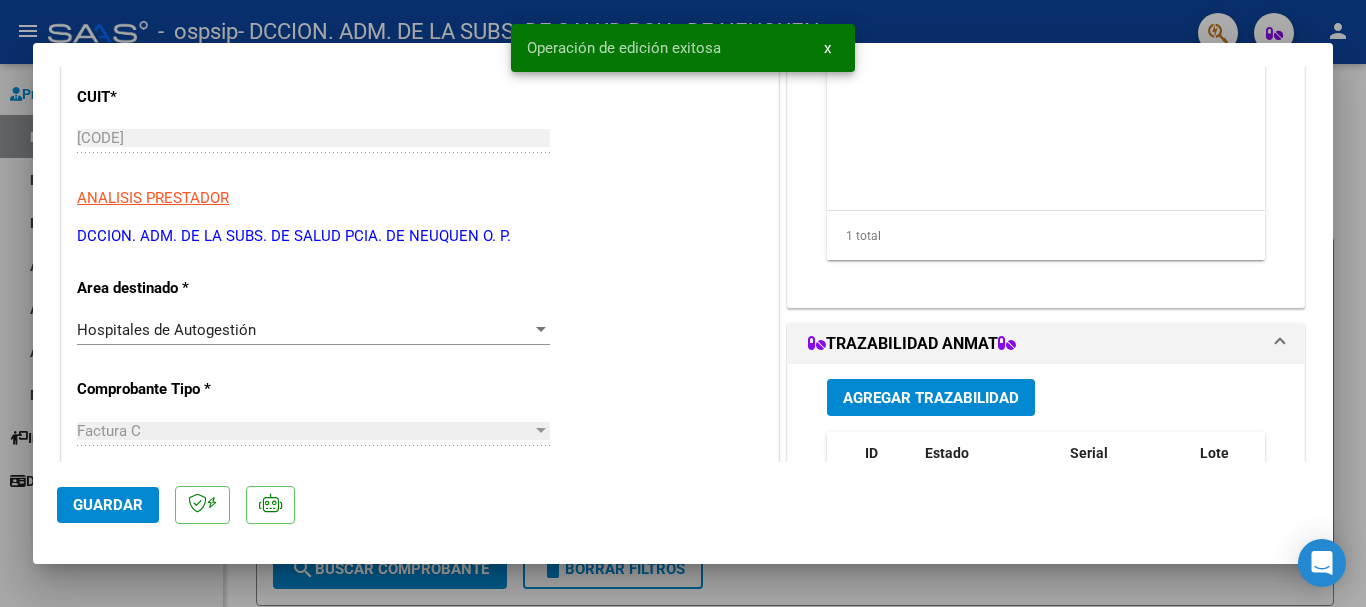 click at bounding box center (683, 303) 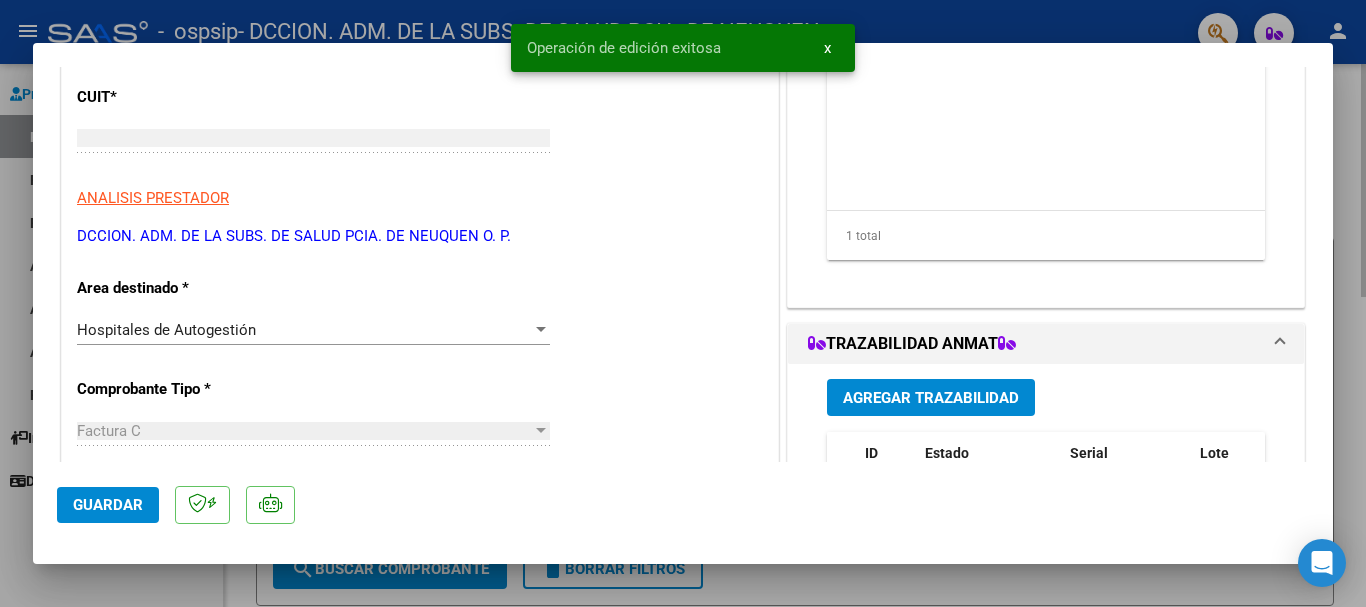 scroll, scrollTop: 239, scrollLeft: 0, axis: vertical 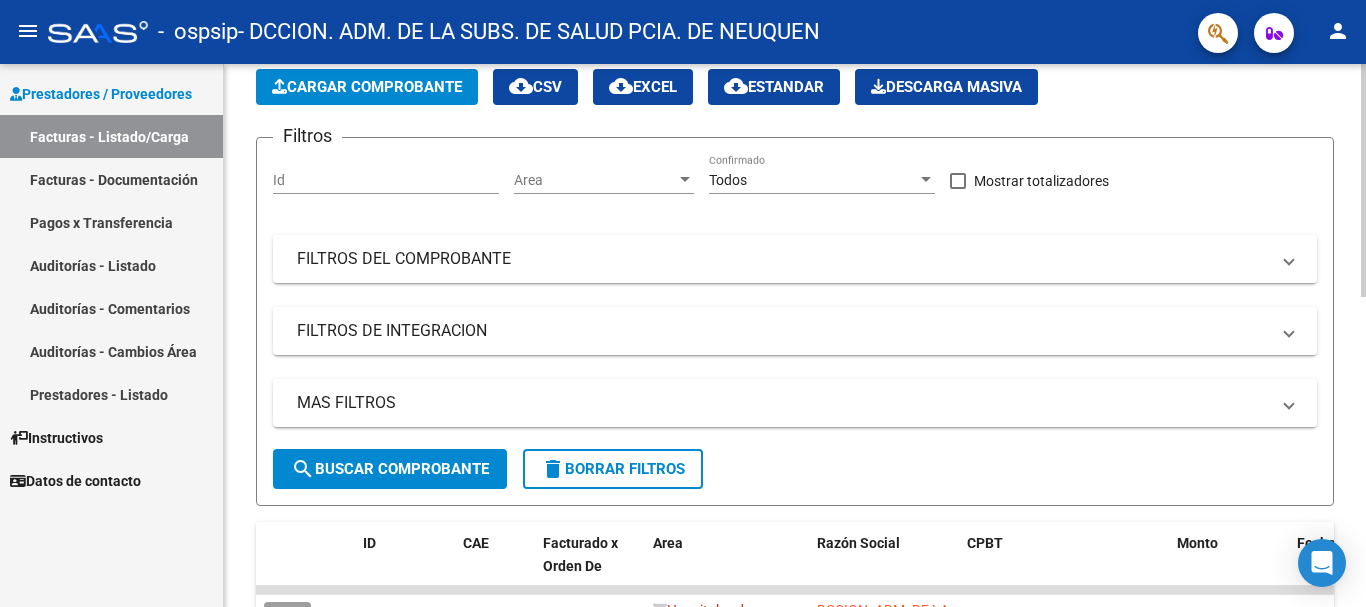 click on "Cargar Comprobante" 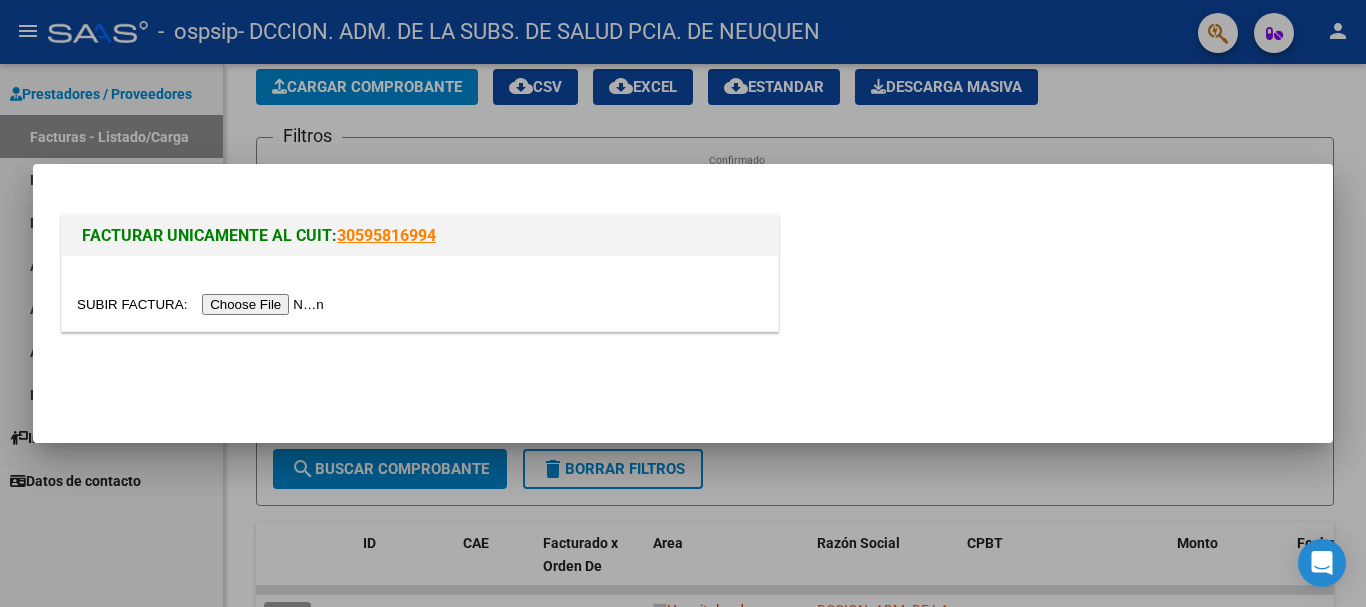 click at bounding box center [203, 304] 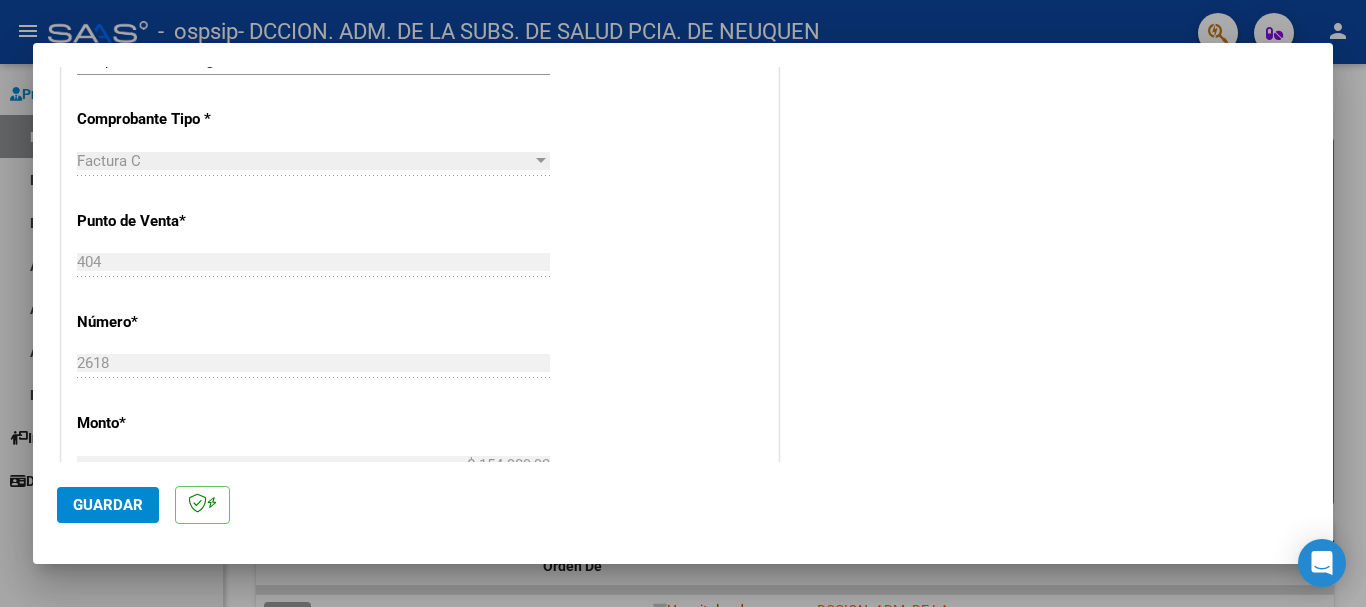 scroll, scrollTop: 500, scrollLeft: 0, axis: vertical 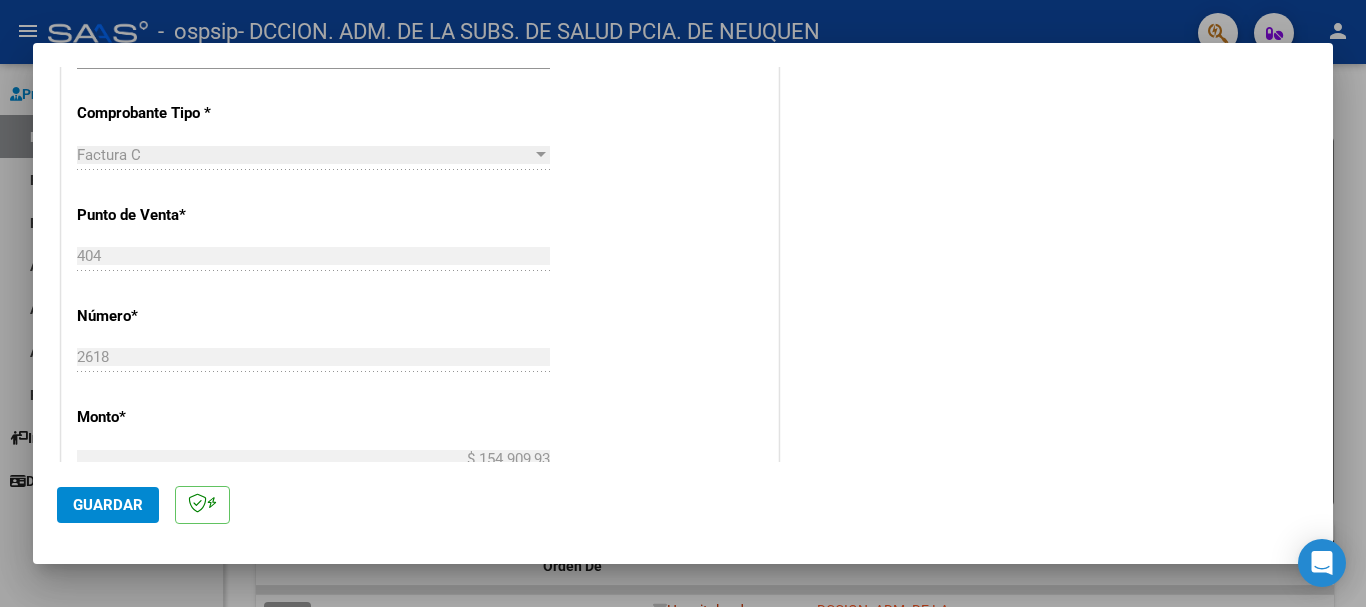 click on "Guardar" 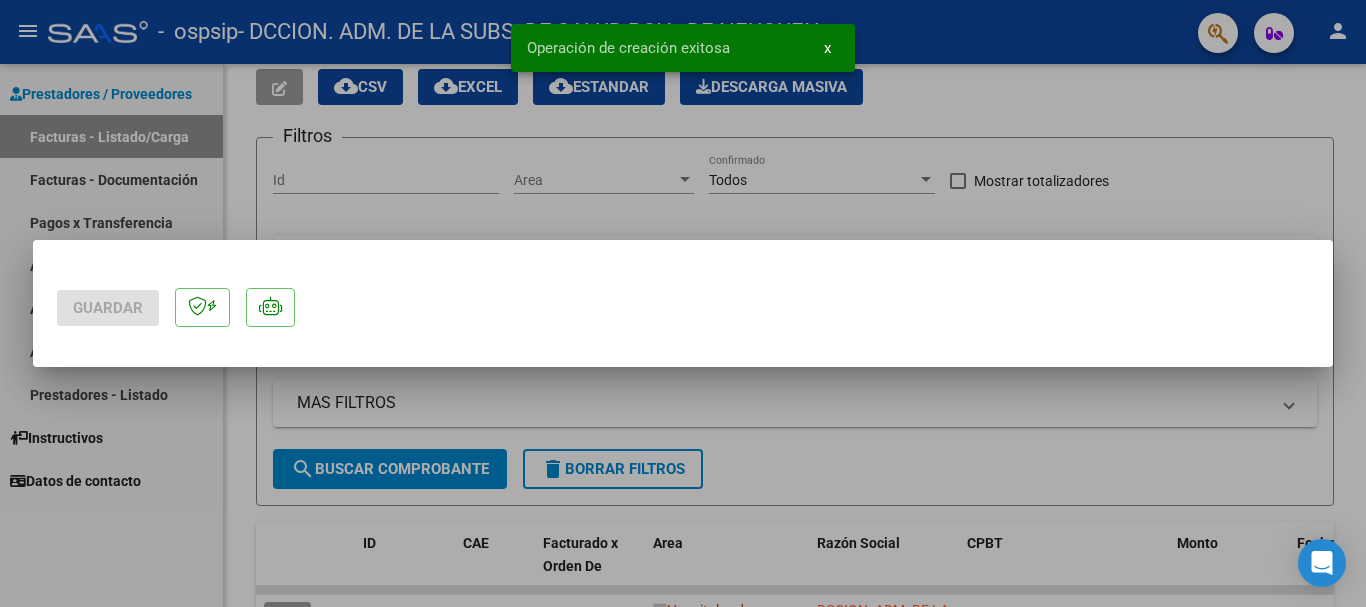 scroll, scrollTop: 0, scrollLeft: 0, axis: both 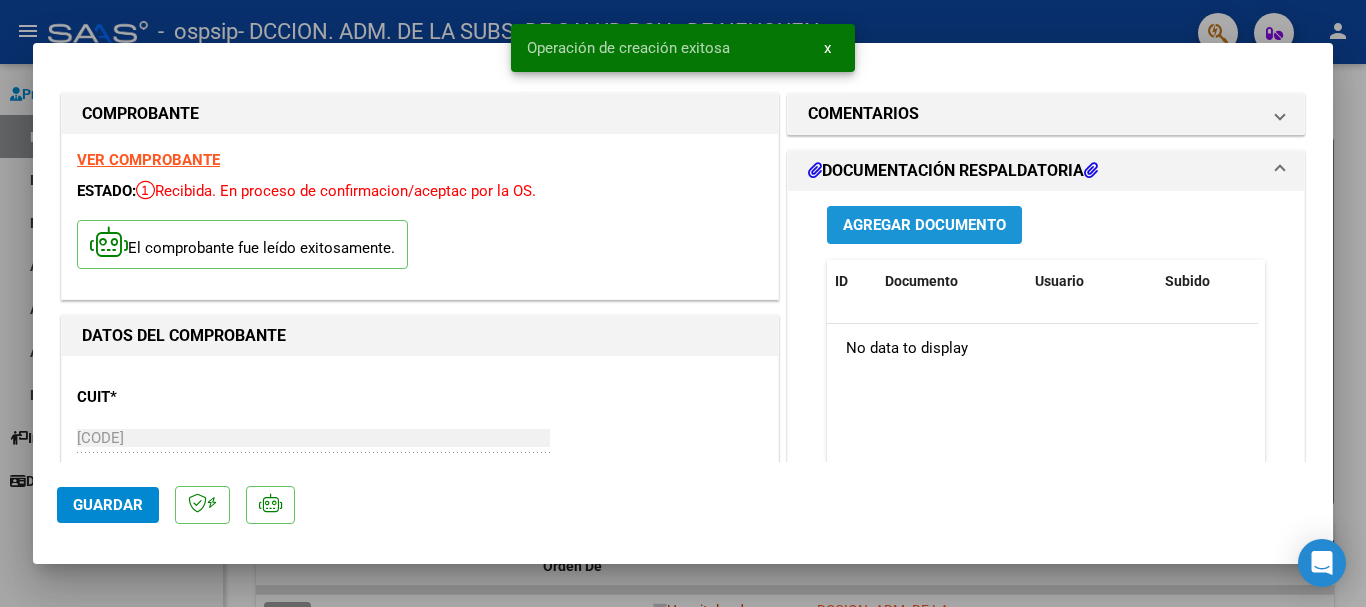 click on "Agregar Documento" at bounding box center [924, 226] 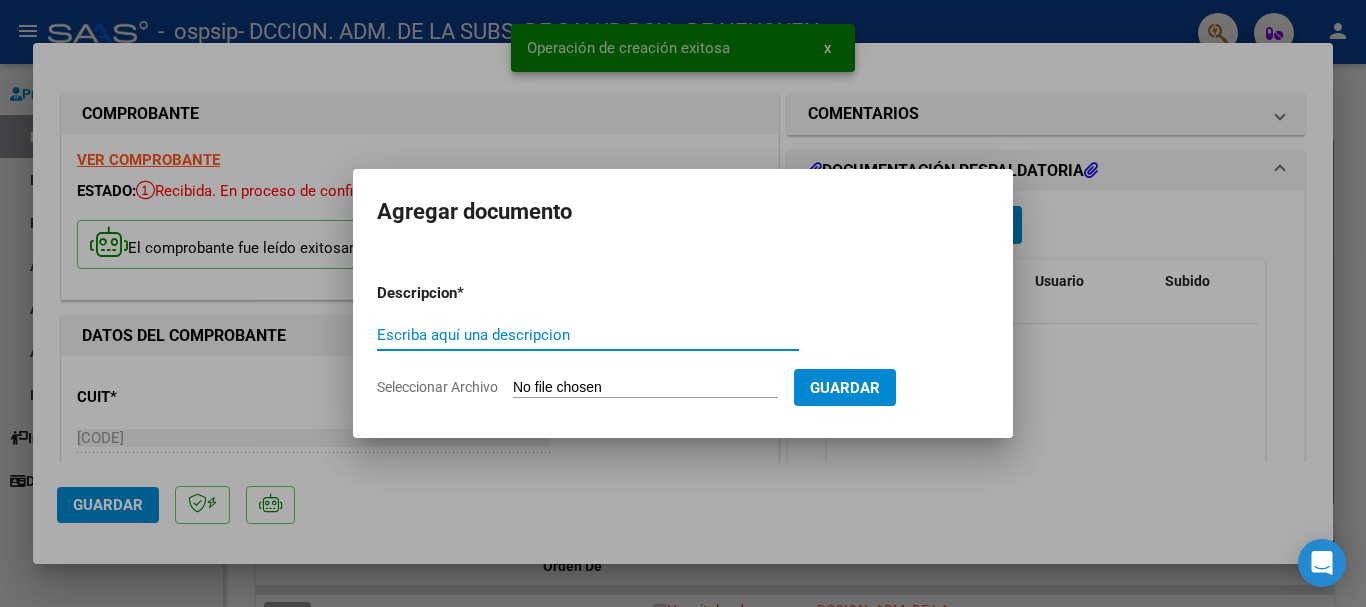 click on "Seleccionar Archivo" at bounding box center [645, 388] 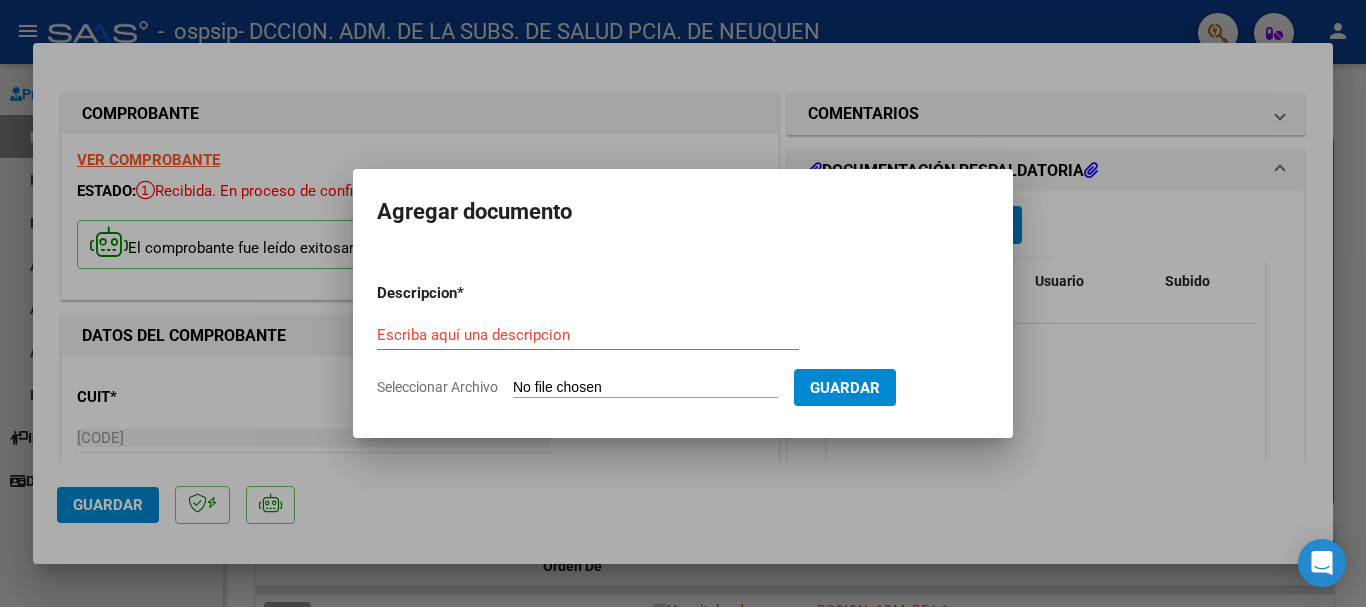 type on "C:\fakepath\[FILENAME] [CODE]-[CODE].pdf" 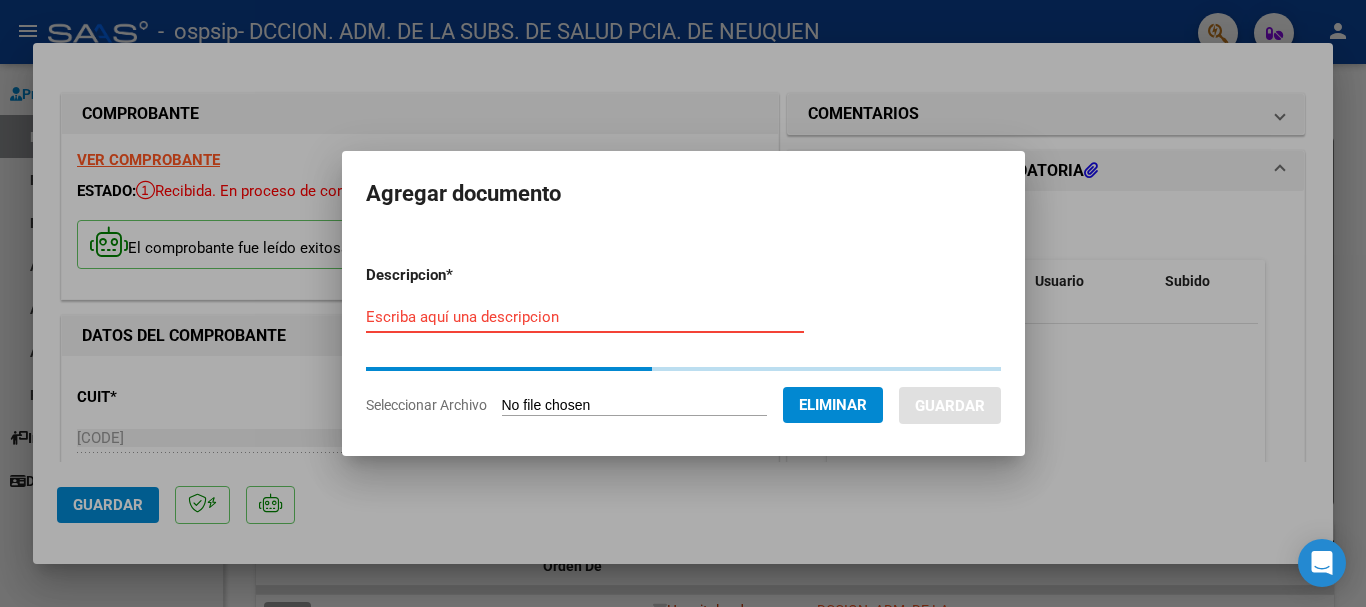 click on "Escriba aquí una descripcion" at bounding box center [585, 317] 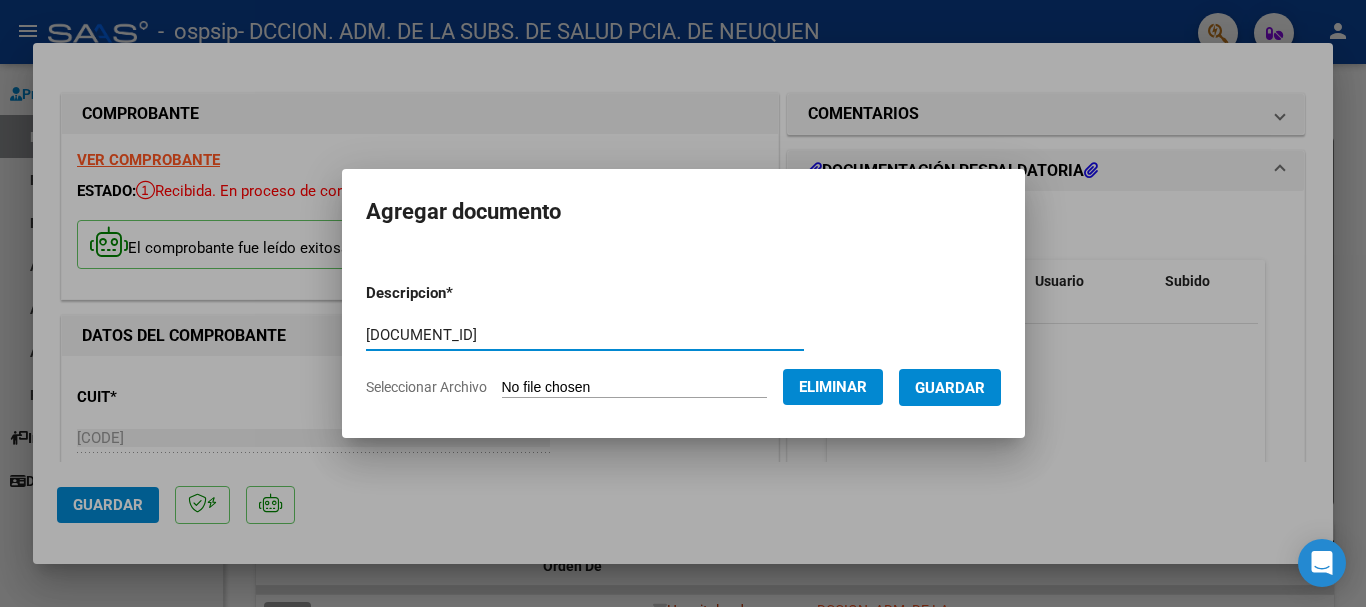 click on "Guardar" at bounding box center (950, 388) 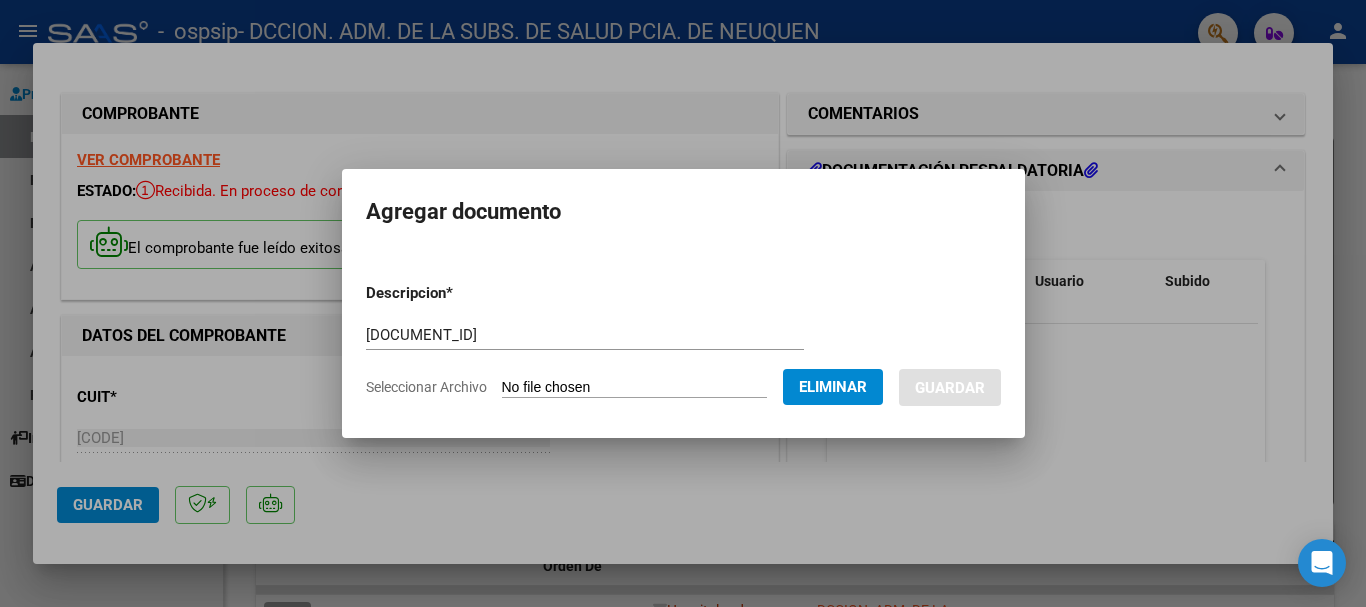 click on "[DOCUMENT_ID]" at bounding box center [585, 335] 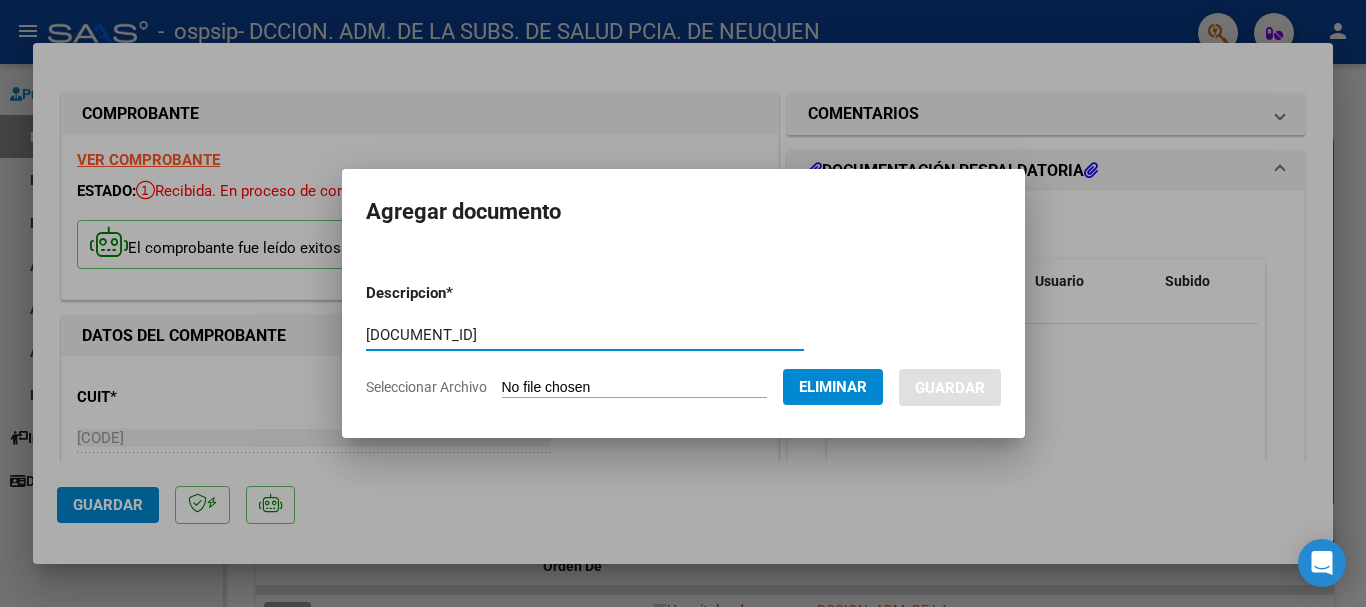 type on "[DOCUMENT_ID]" 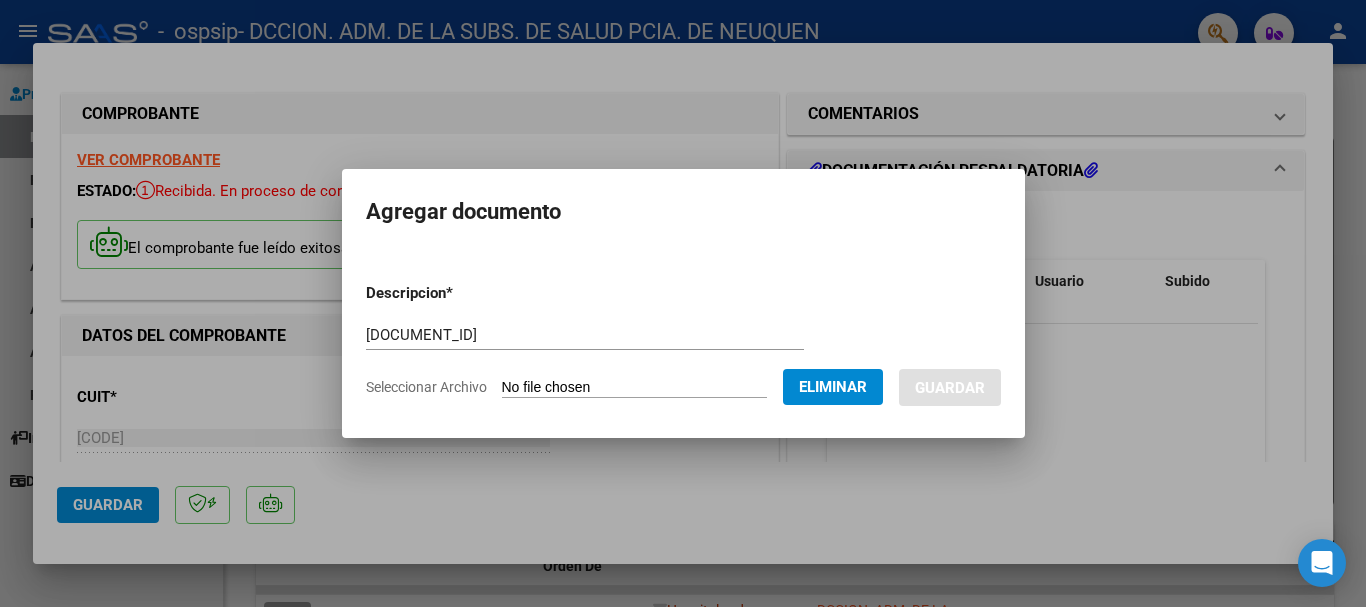 click on "Descripcion  *   [CODE] Escriba aquí una descripcion  Seleccionar Archivo Eliminar Guardar" at bounding box center [683, 340] 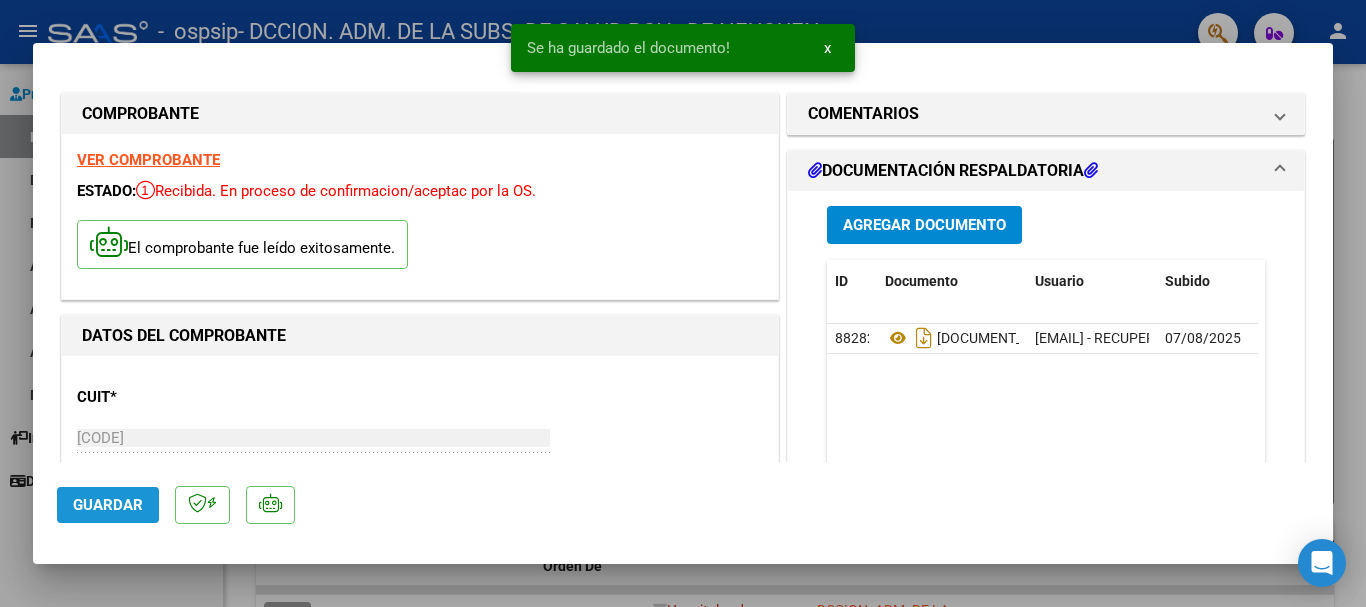 drag, startPoint x: 101, startPoint y: 513, endPoint x: 327, endPoint y: 464, distance: 231.25095 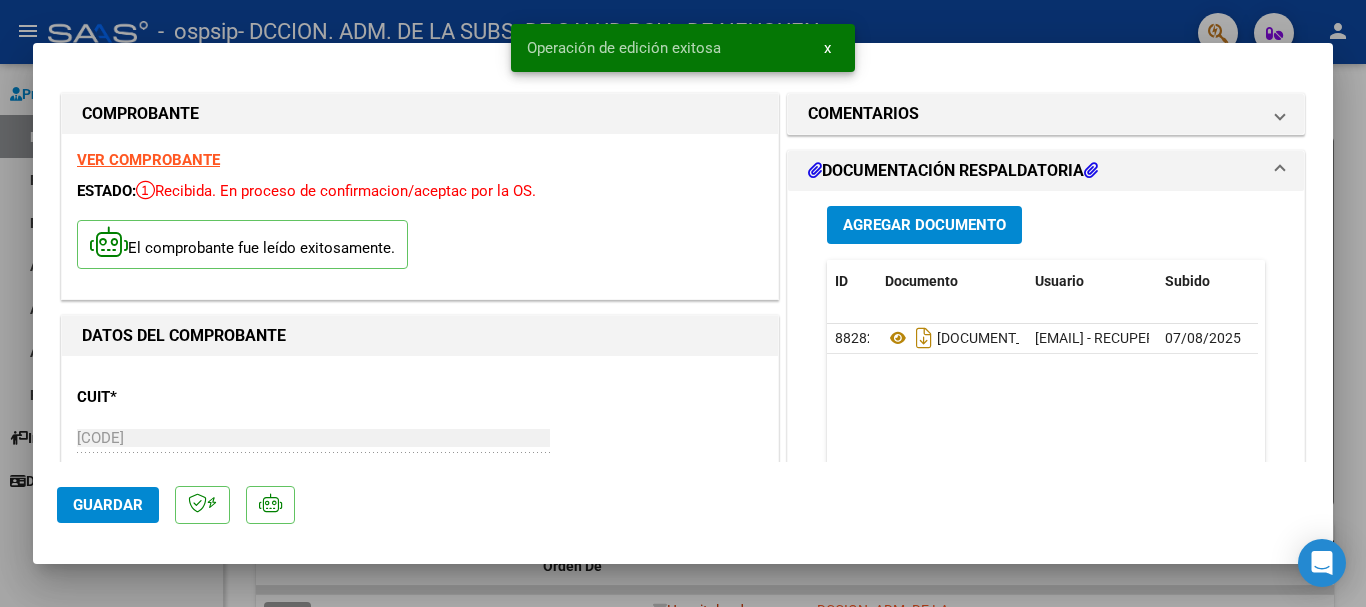 click at bounding box center [683, 303] 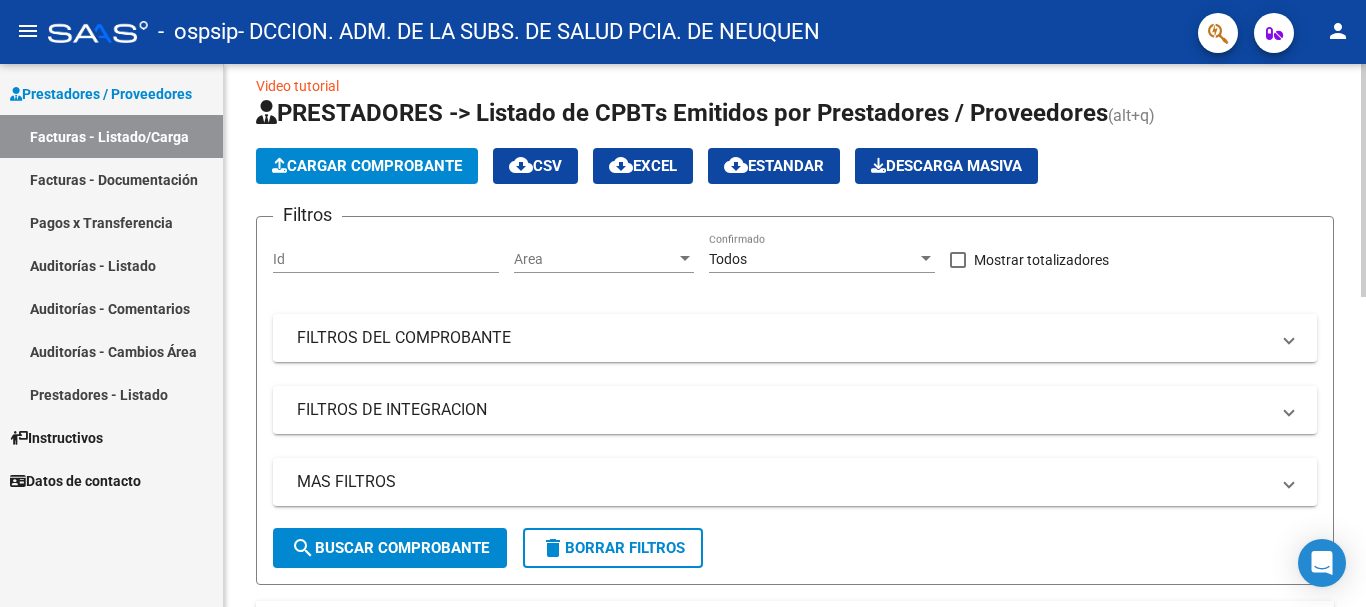 scroll, scrollTop: 0, scrollLeft: 0, axis: both 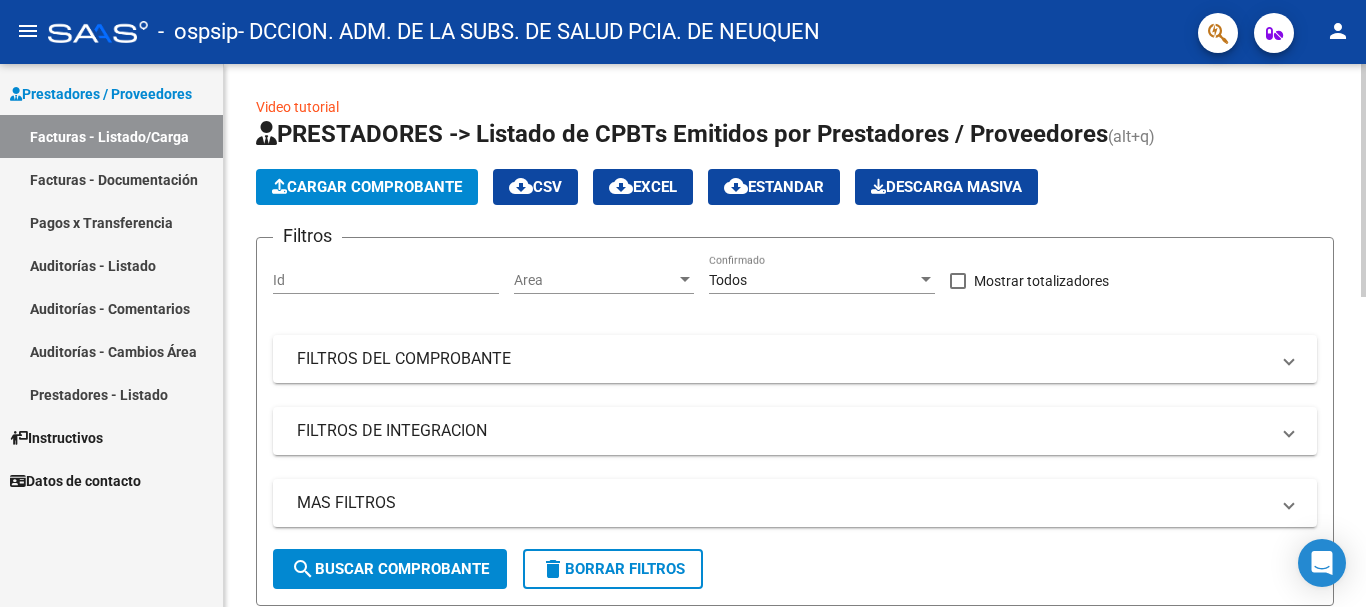 click on "Cargar Comprobante" 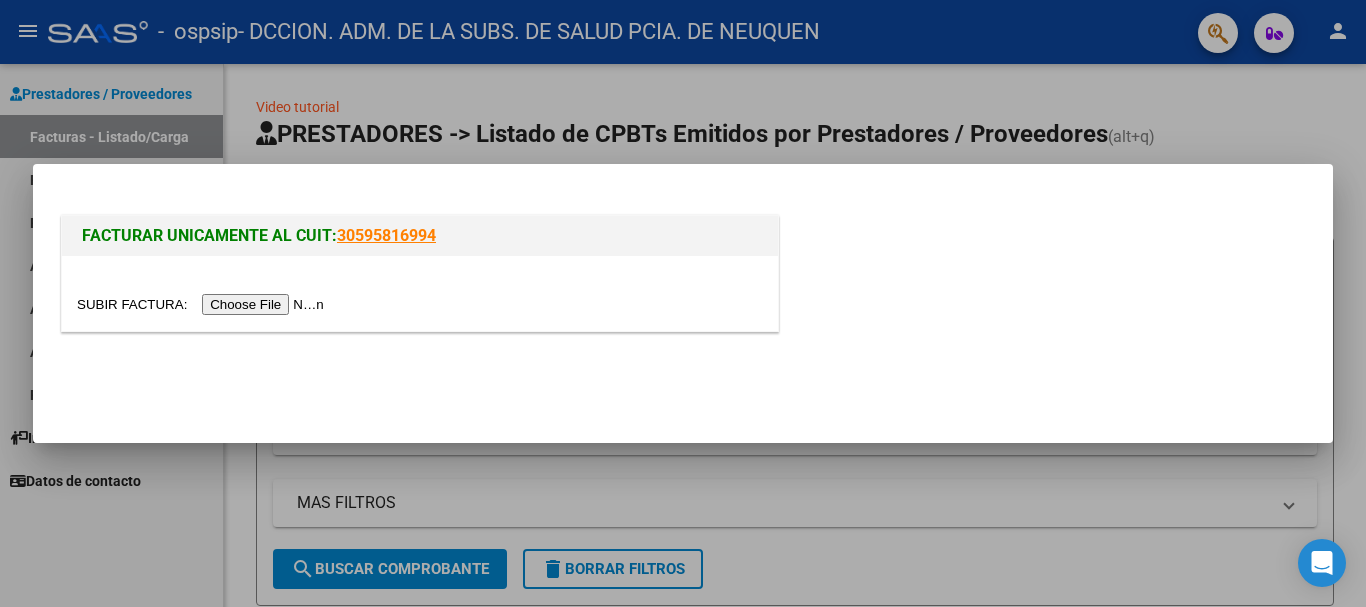 click at bounding box center (203, 304) 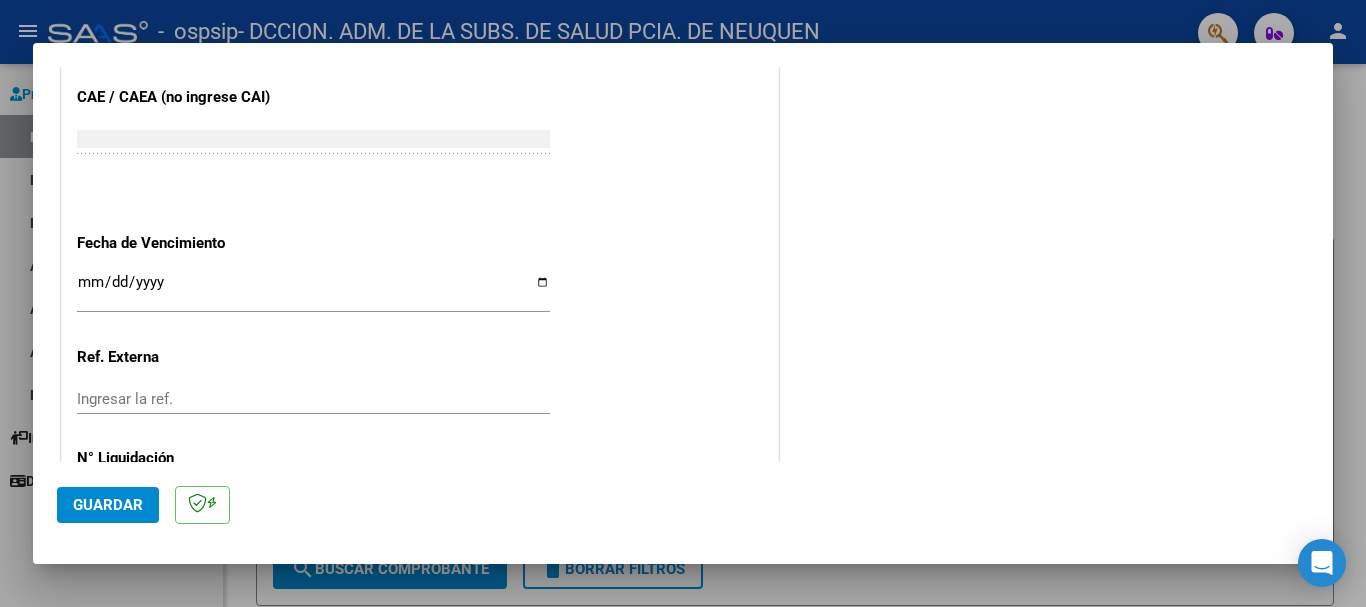 scroll, scrollTop: 1100, scrollLeft: 0, axis: vertical 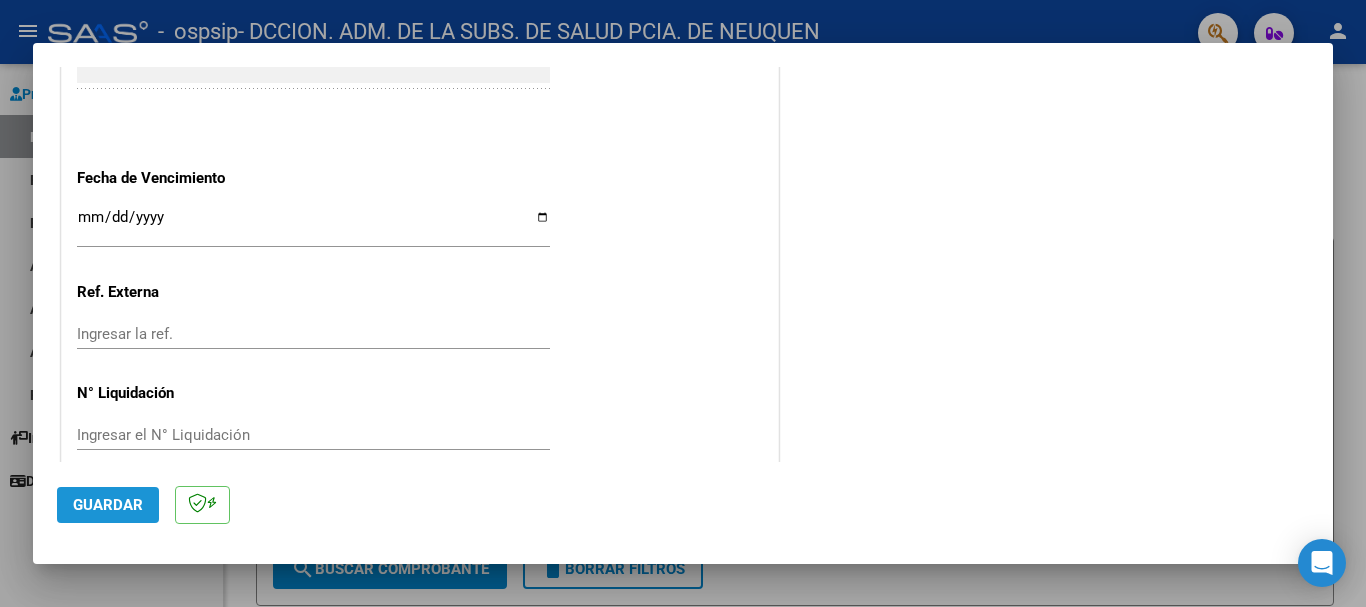 click on "Guardar" 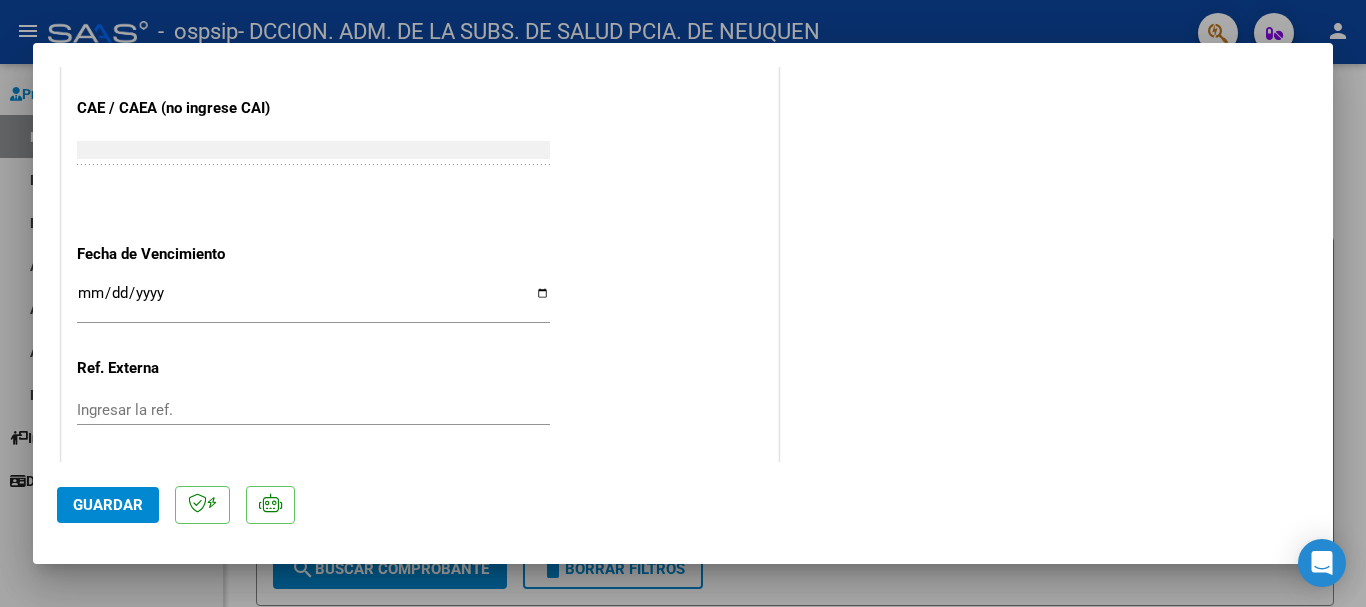 scroll, scrollTop: 1200, scrollLeft: 0, axis: vertical 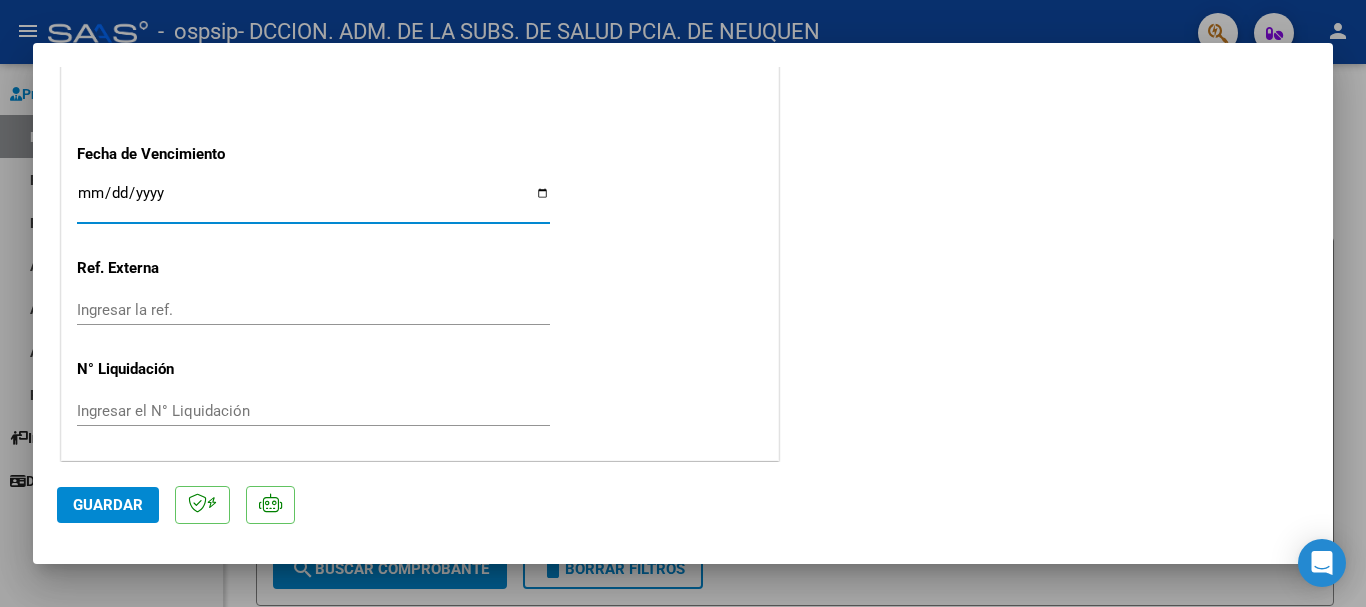 click on "Ingresar la fecha" at bounding box center (313, 201) 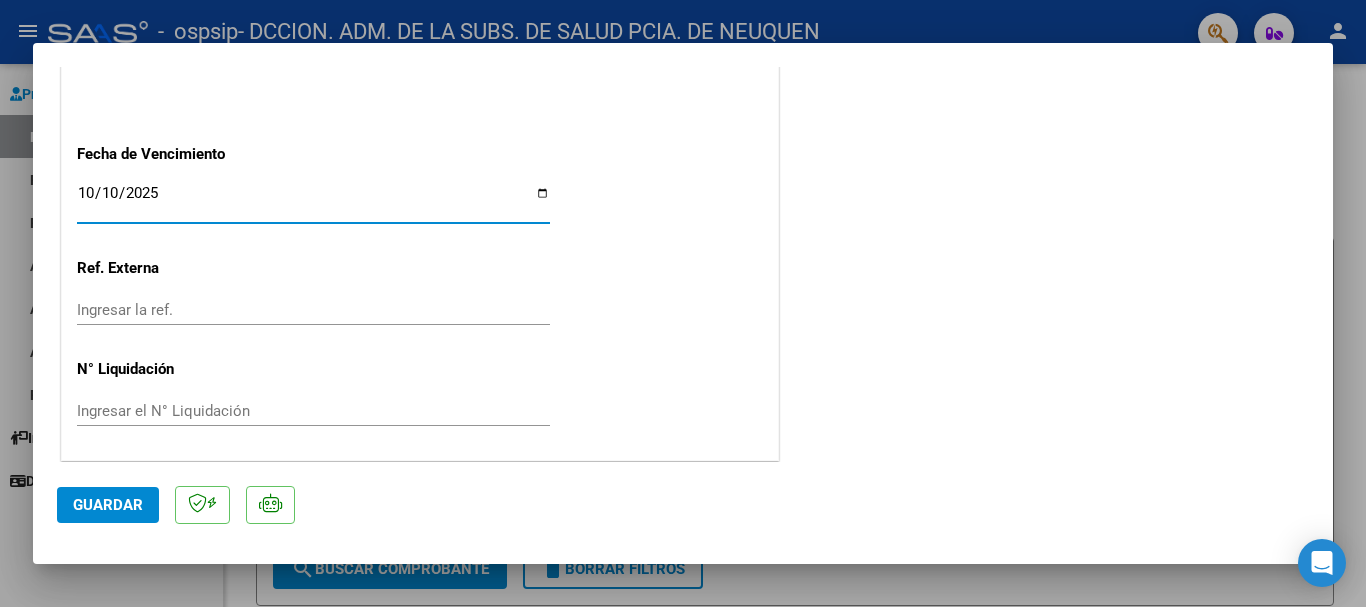 type on "2025-10-10" 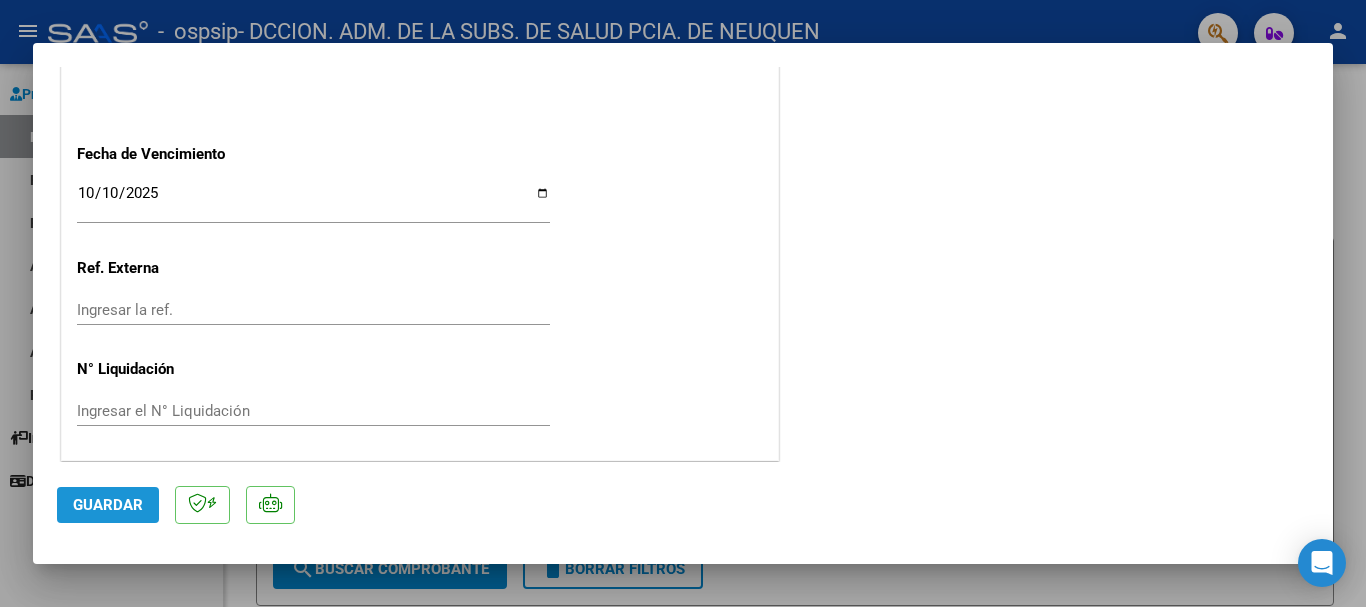 click on "Guardar" 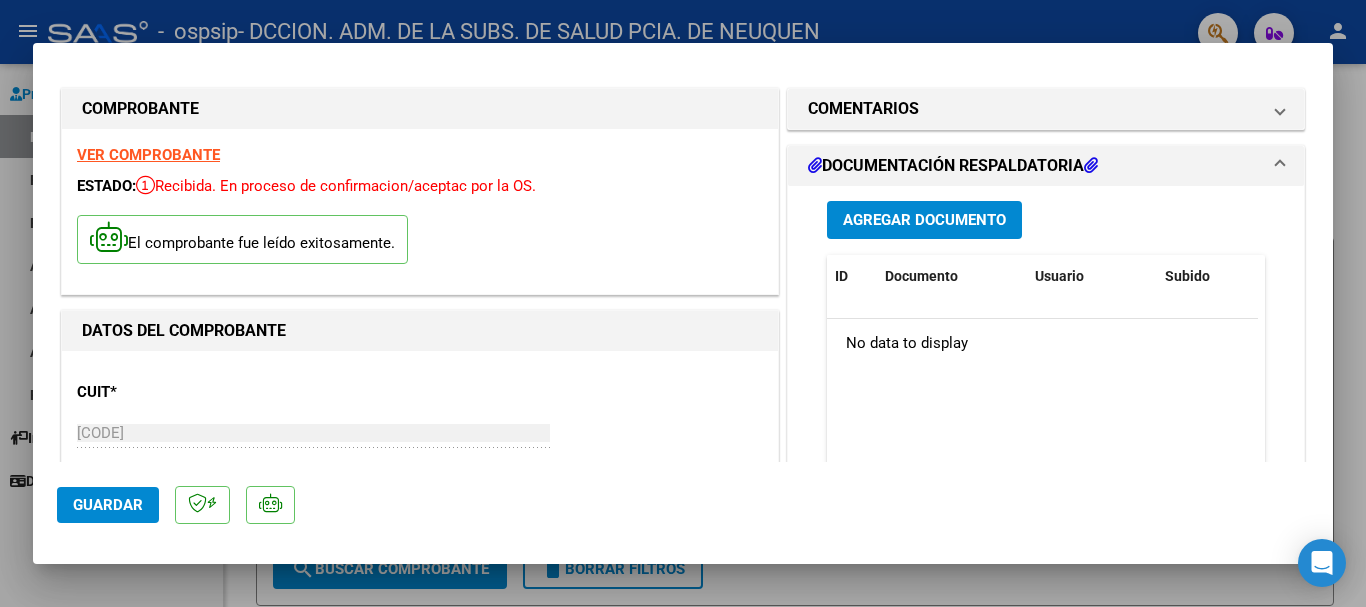 scroll, scrollTop: 0, scrollLeft: 0, axis: both 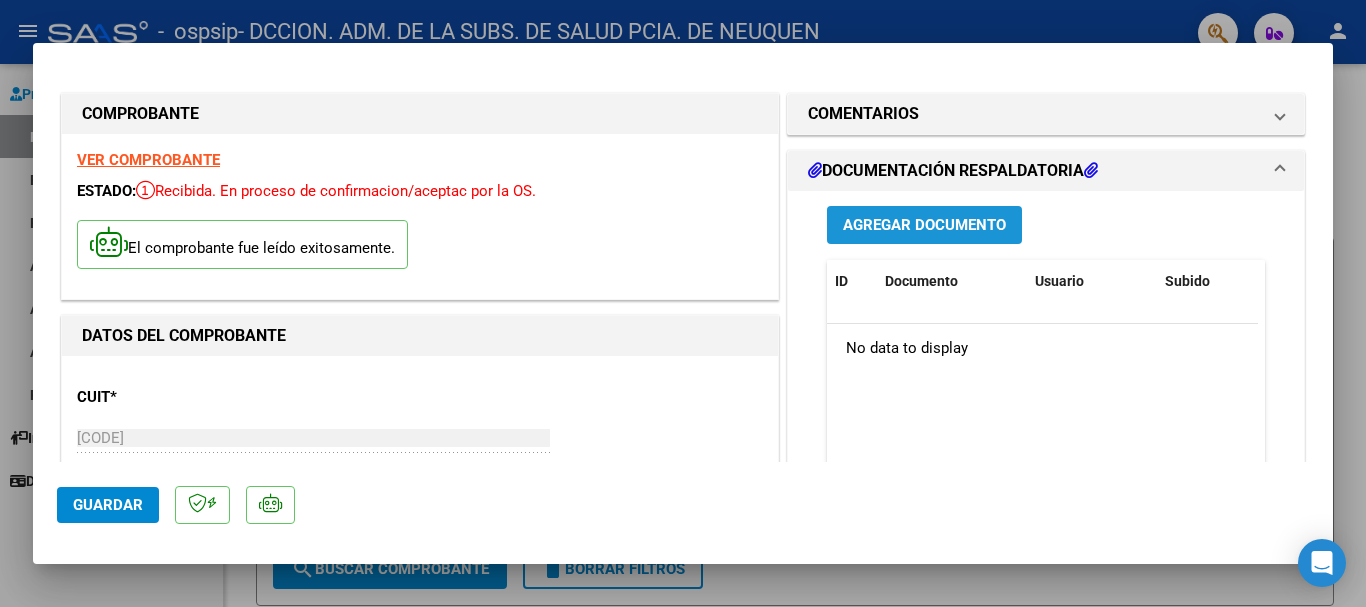 click on "Agregar Documento" at bounding box center [924, 226] 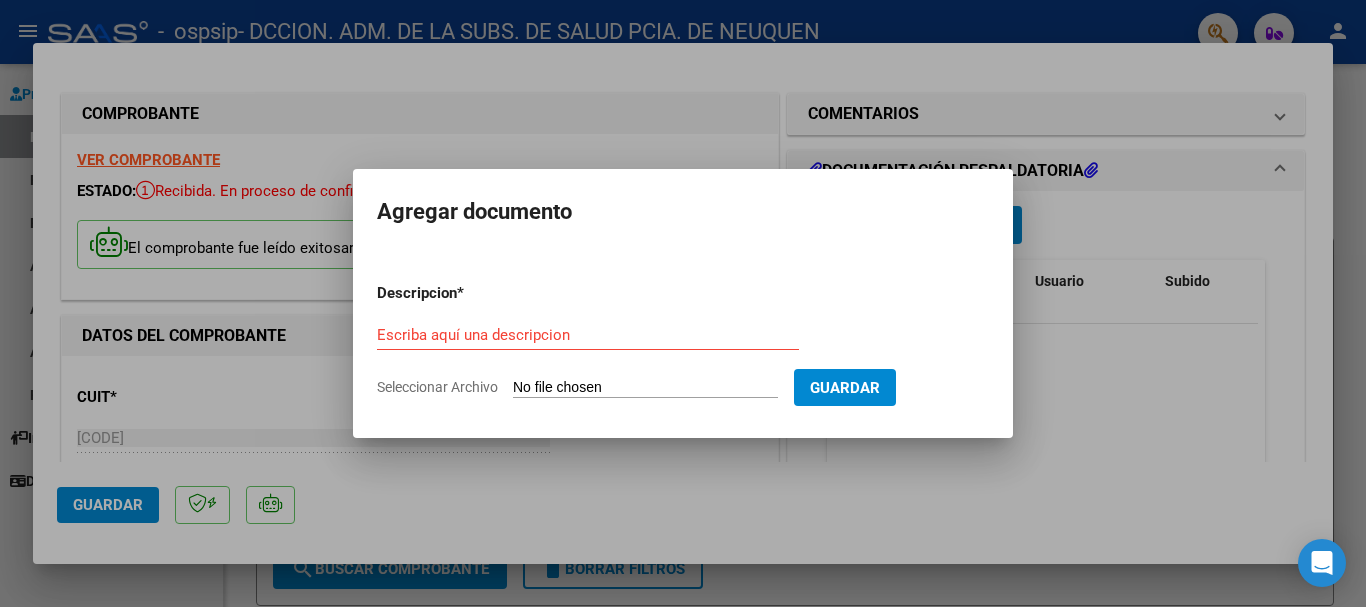 click on "Seleccionar Archivo" at bounding box center (645, 388) 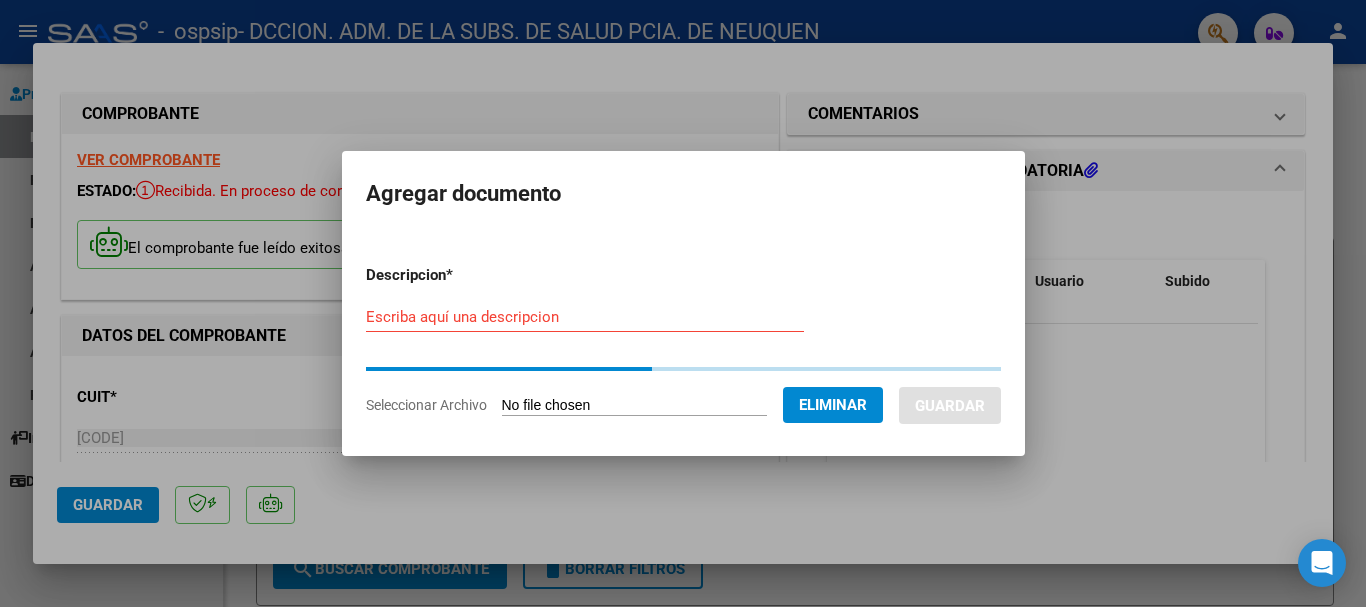 click on "Escriba aquí una descripcion" at bounding box center [585, 317] 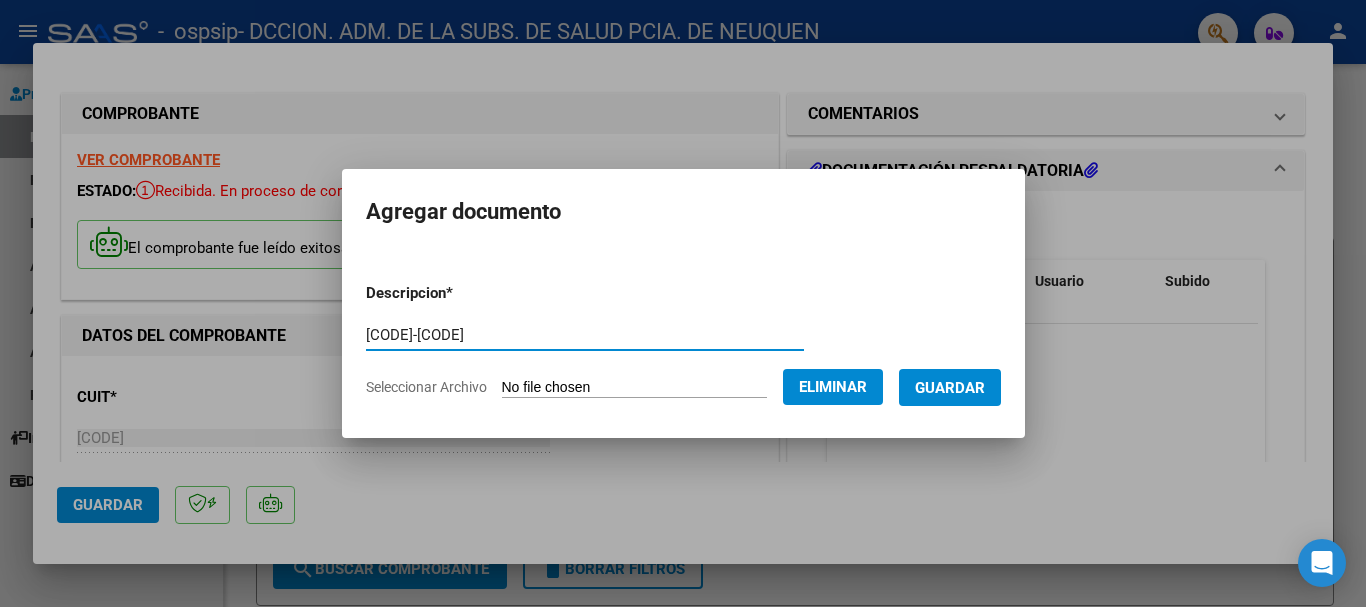 type on "[CODE]-[CODE]" 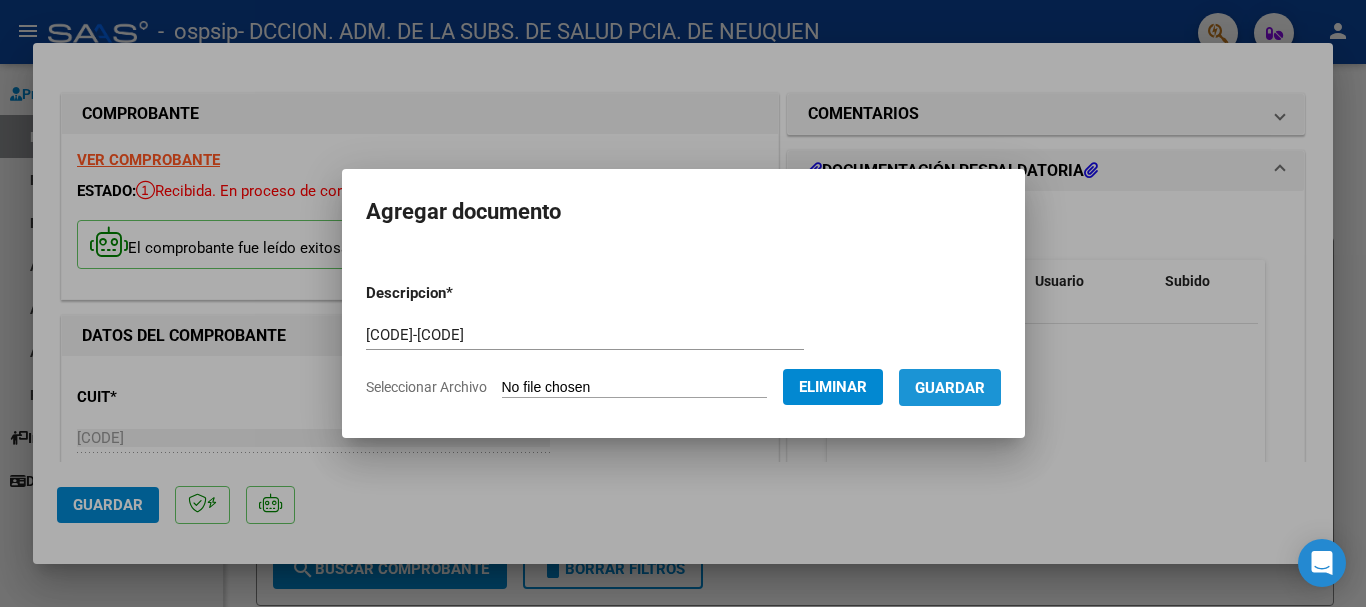 click on "Guardar" at bounding box center (950, 388) 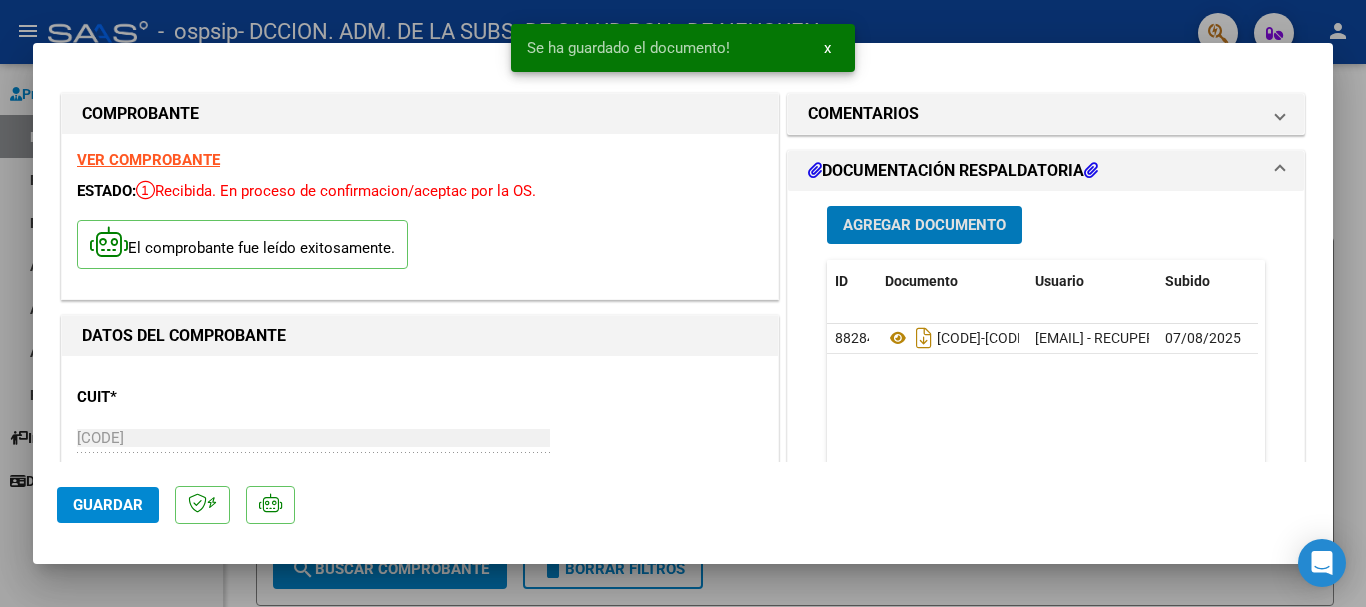click at bounding box center [683, 303] 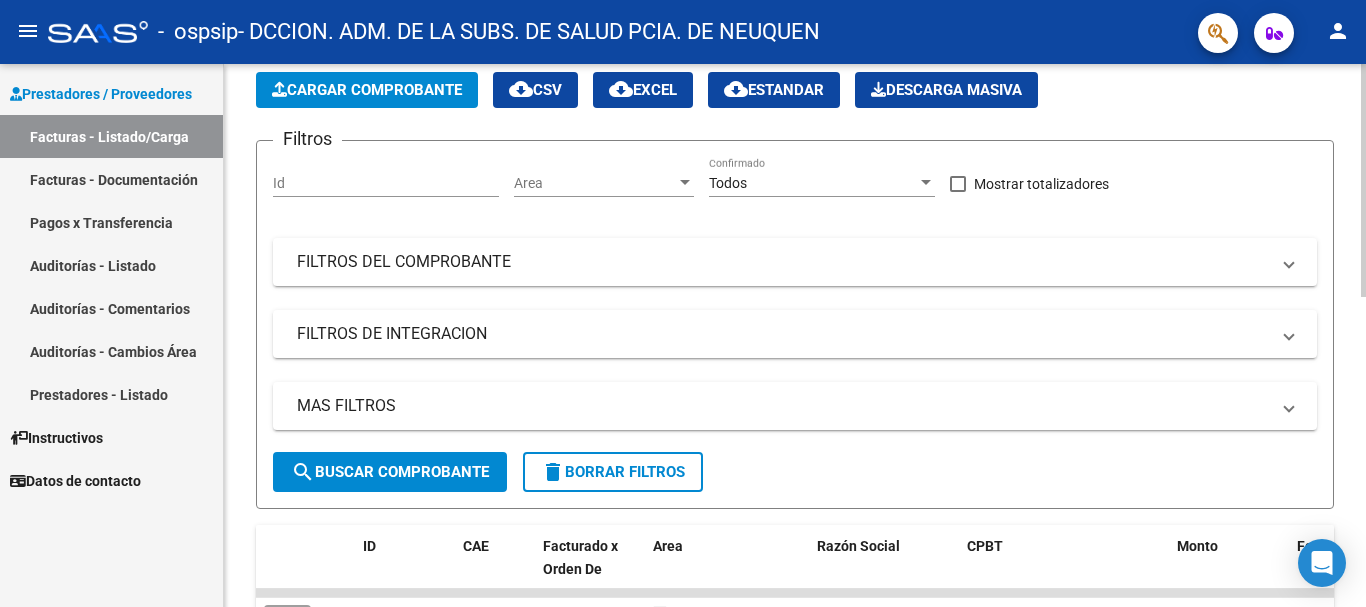 scroll, scrollTop: 0, scrollLeft: 0, axis: both 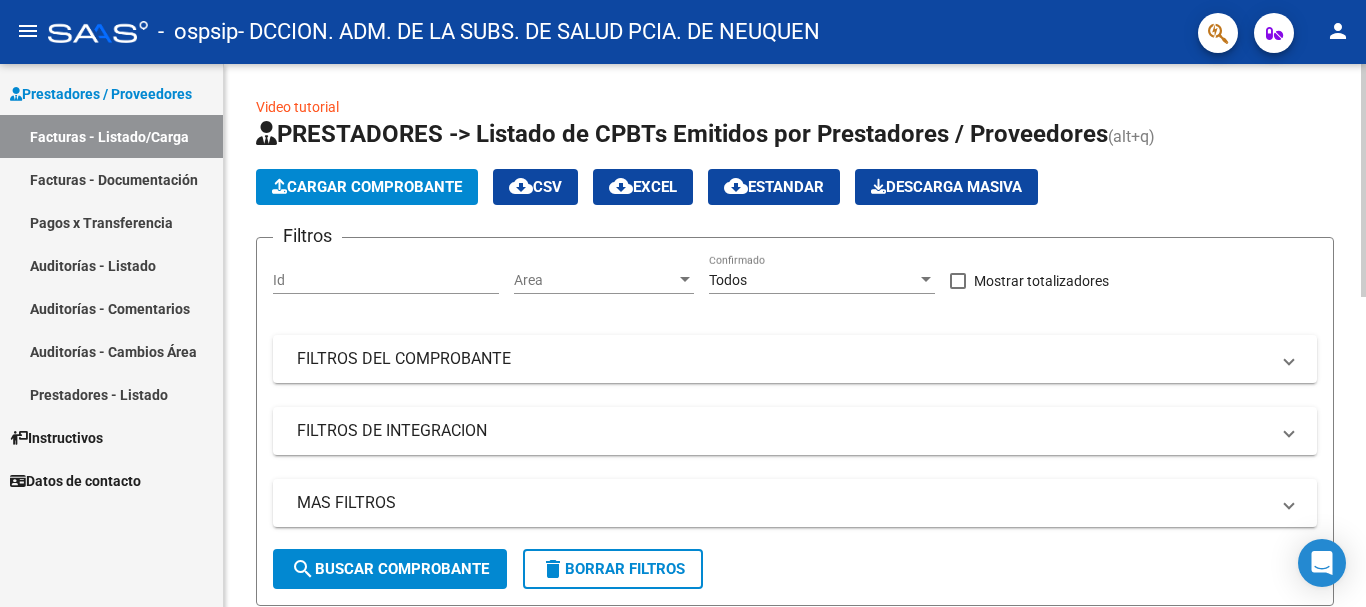 click on "Cargar Comprobante" 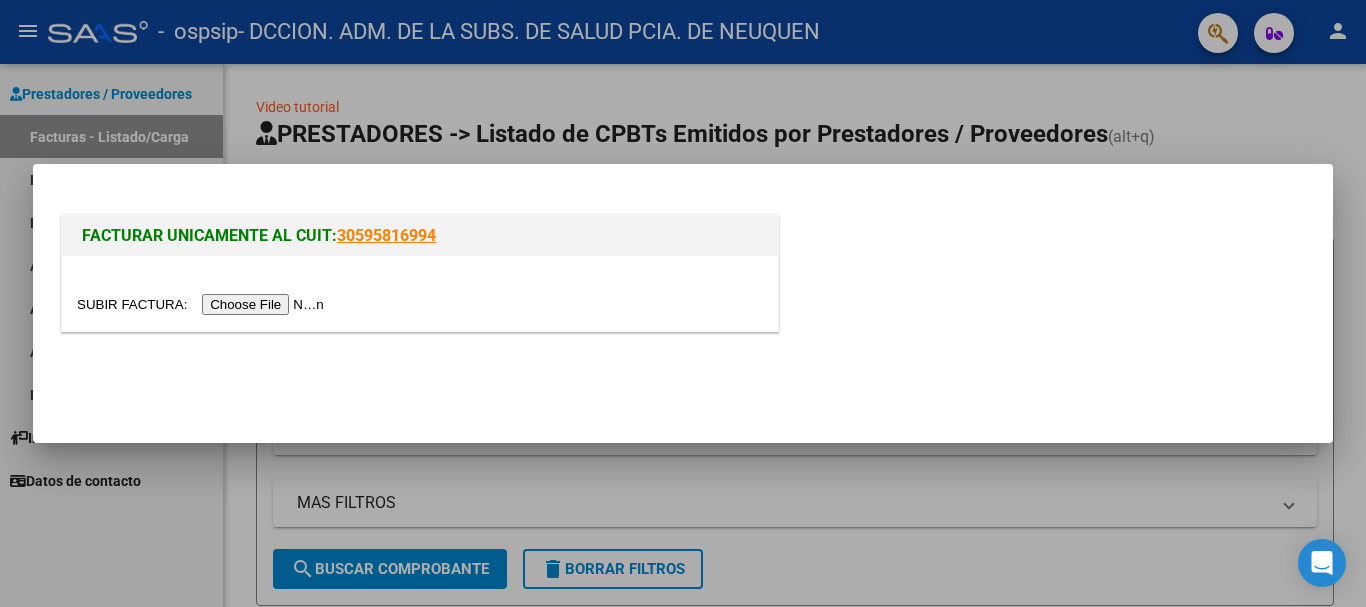 click at bounding box center (203, 304) 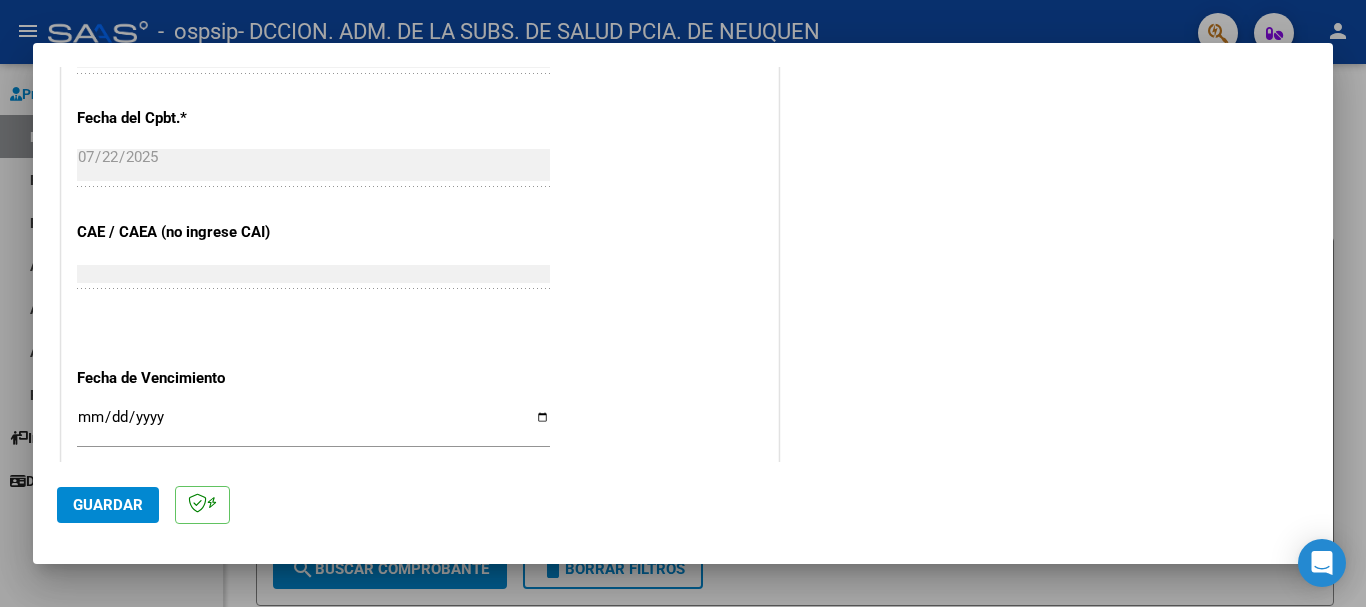 scroll, scrollTop: 1000, scrollLeft: 0, axis: vertical 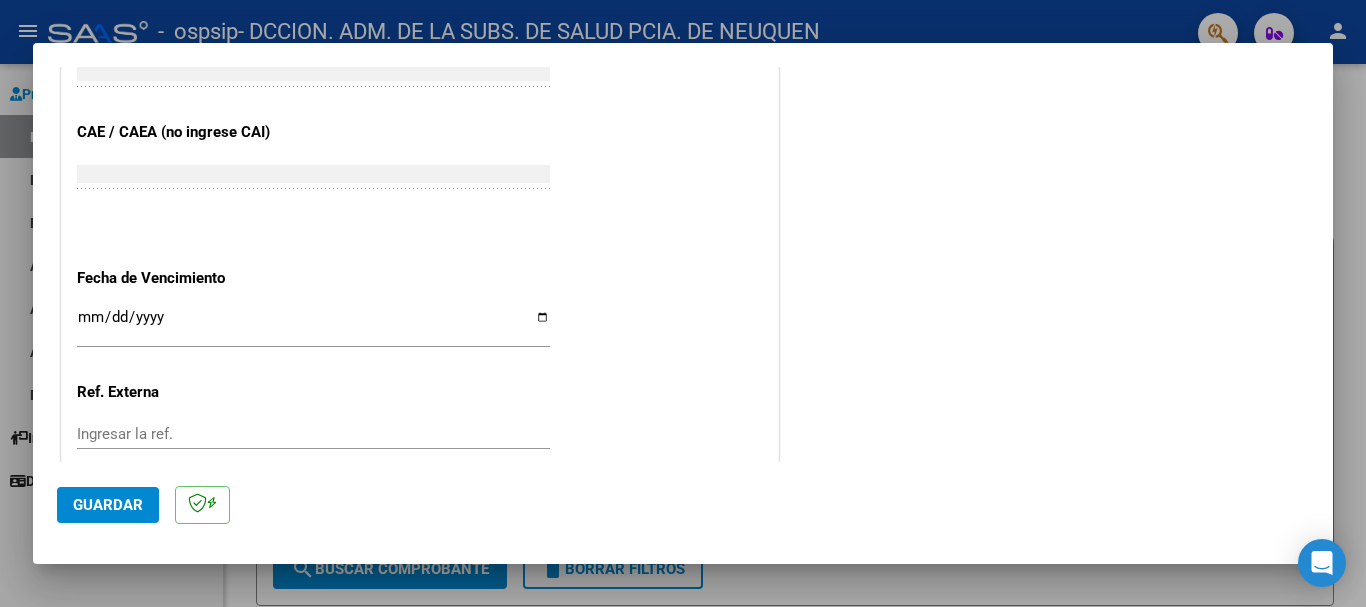 click on "Ingresar la fecha" at bounding box center (313, 325) 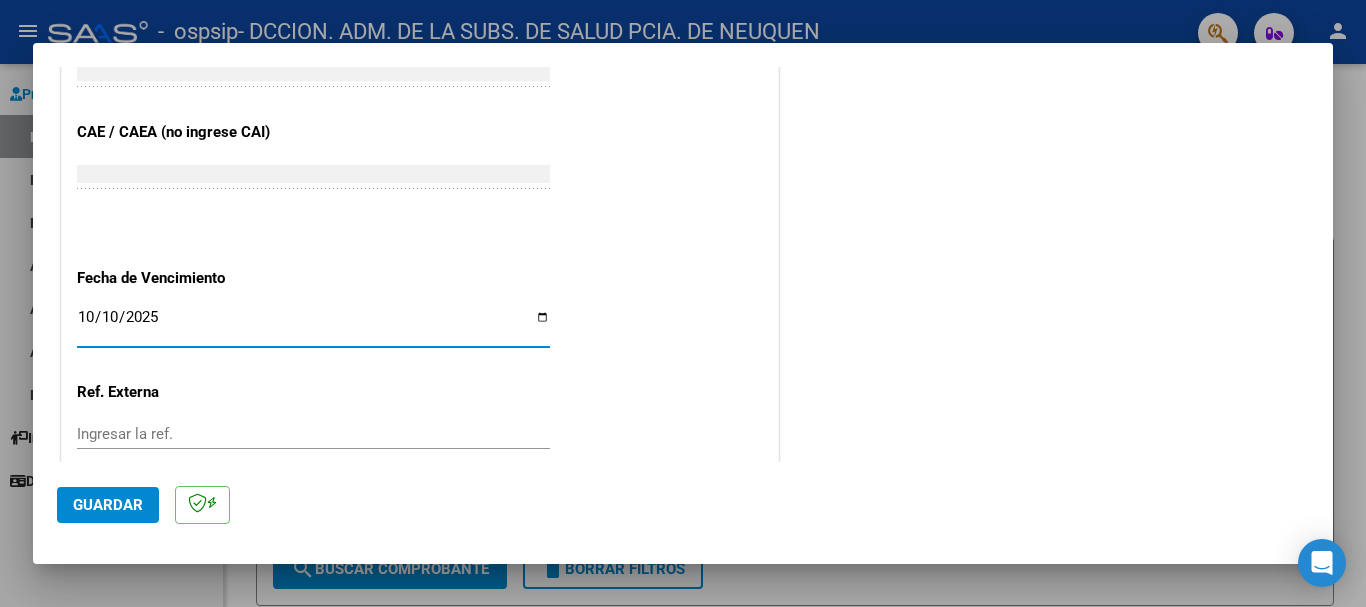 type on "2025-10-10" 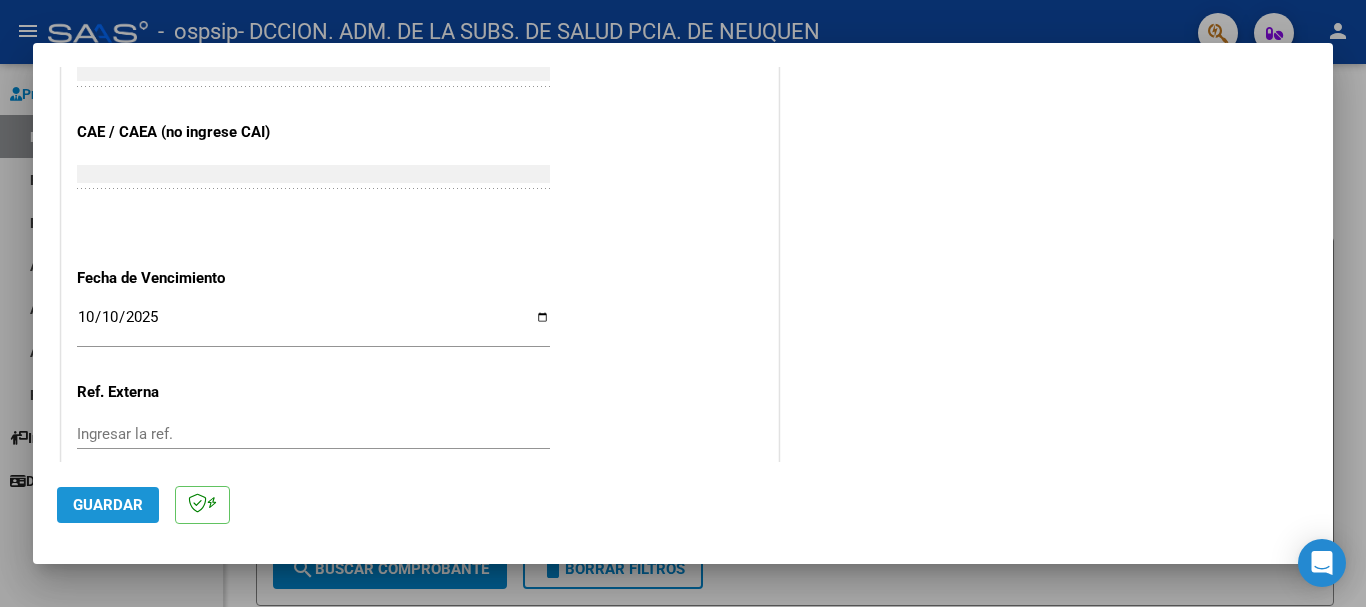 click on "Guardar" 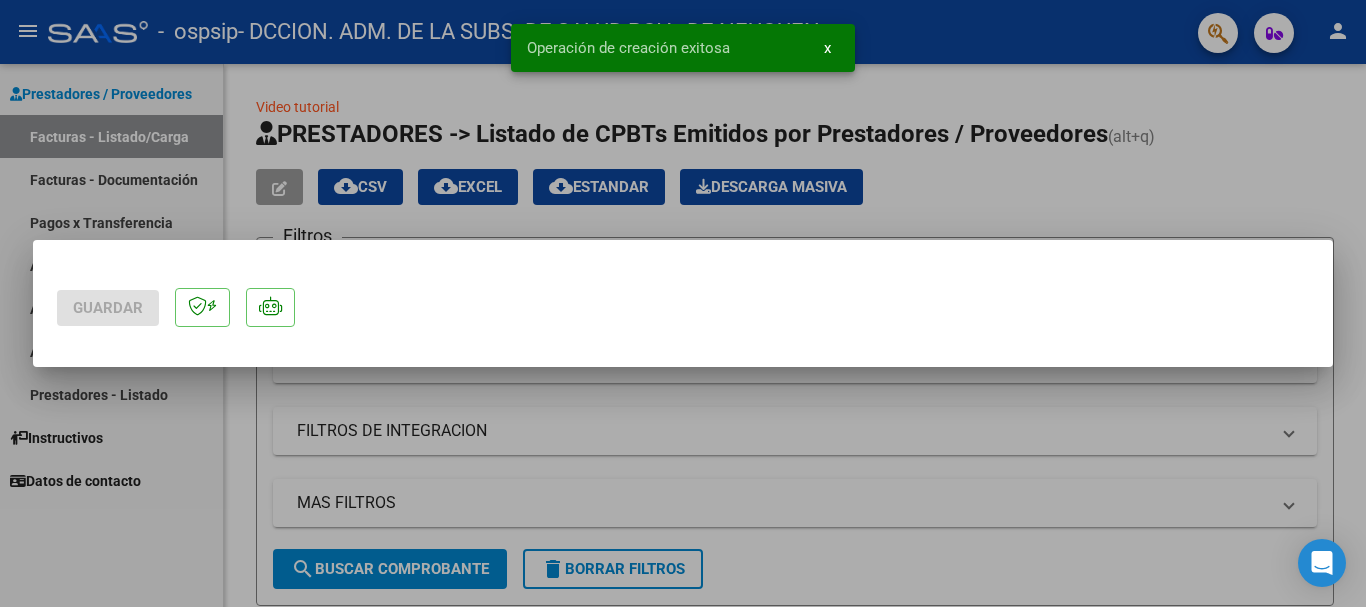 scroll, scrollTop: 0, scrollLeft: 0, axis: both 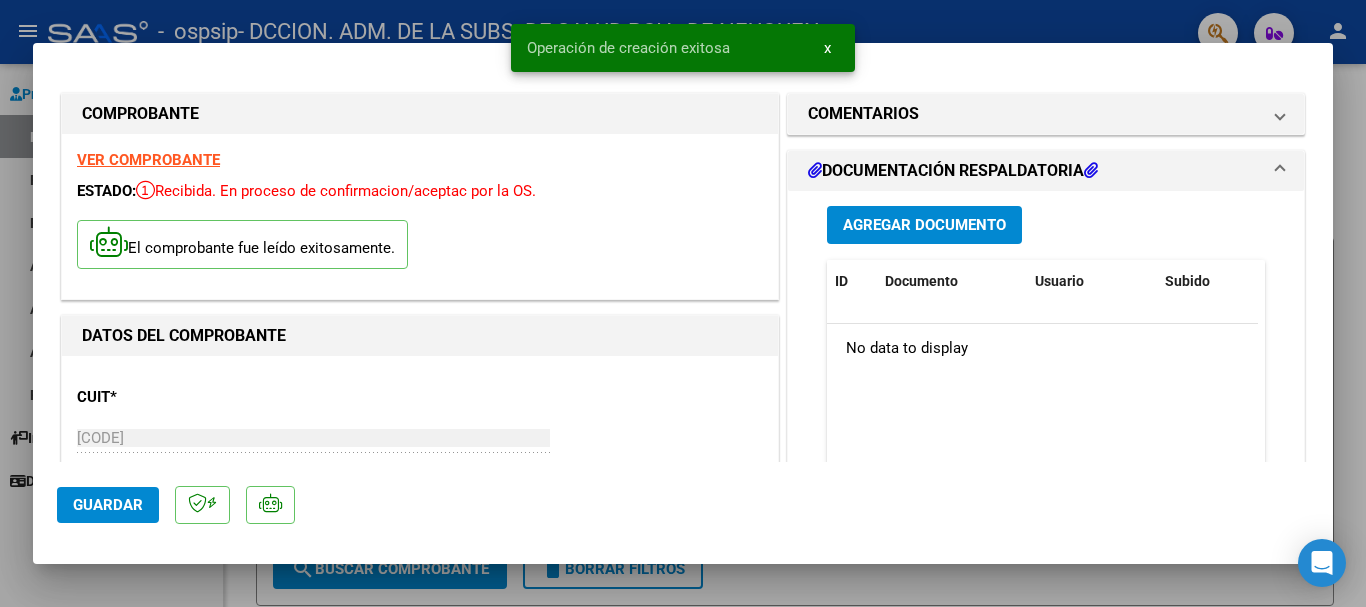 click on "Agregar Documento" at bounding box center [924, 226] 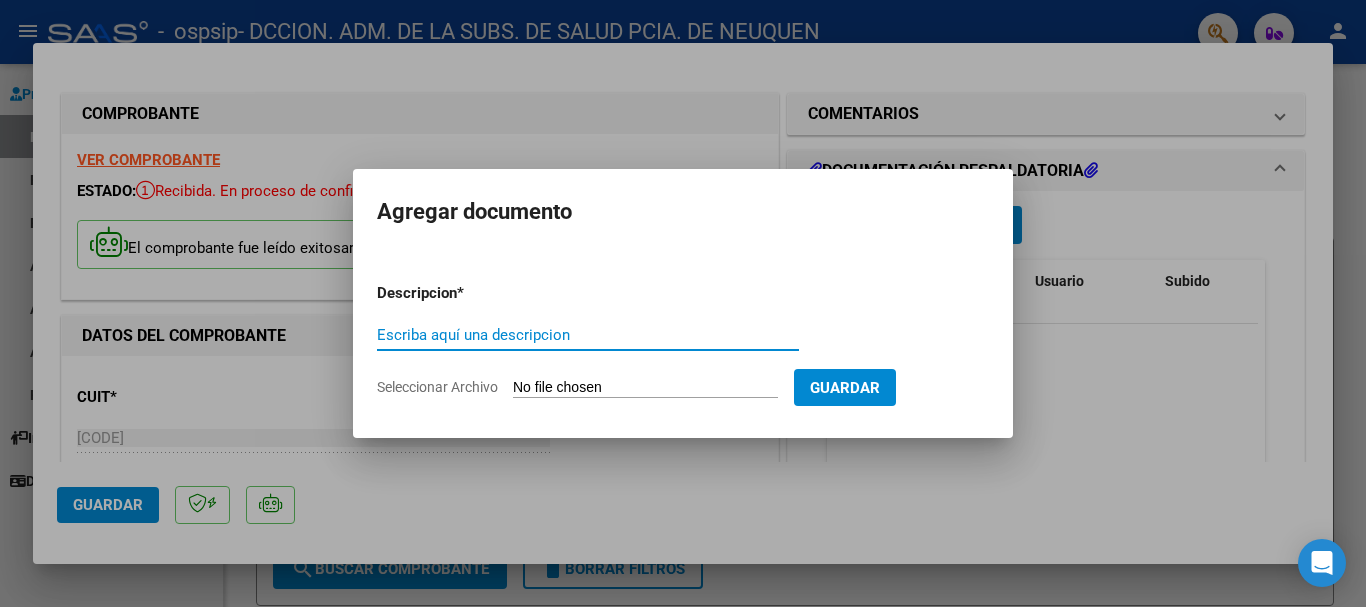 click on "Seleccionar Archivo" at bounding box center (645, 388) 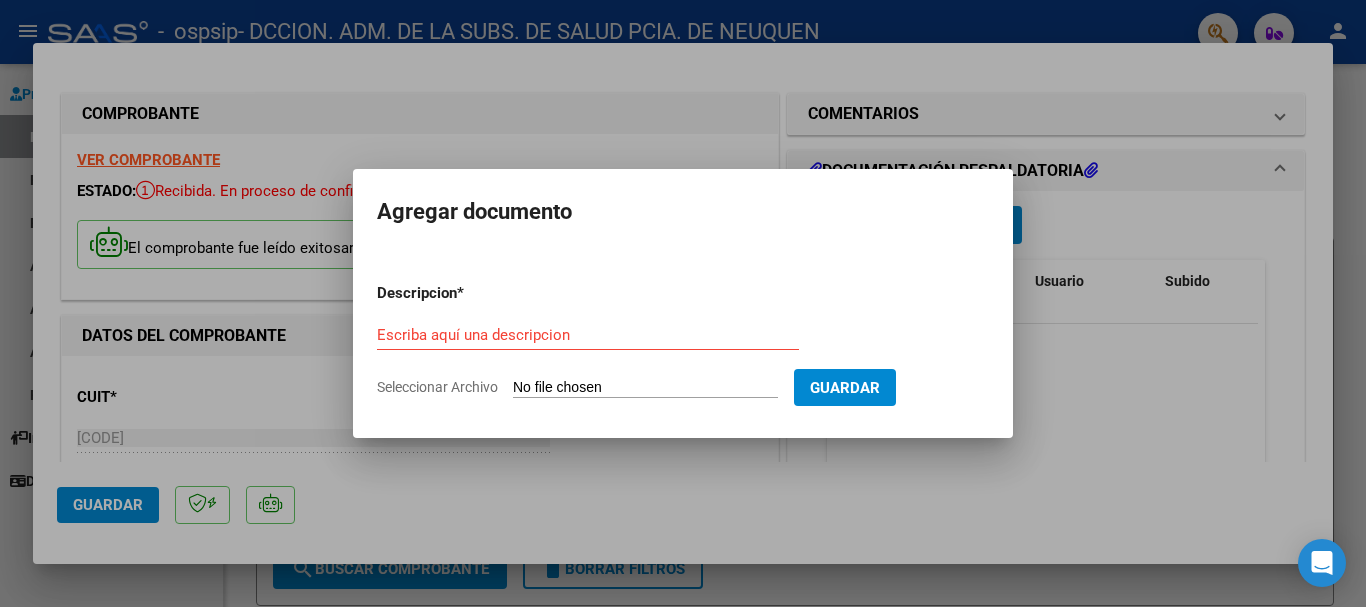 type on "C:\fakepath\OSPSIP [DOCUMENT_ID].pdf" 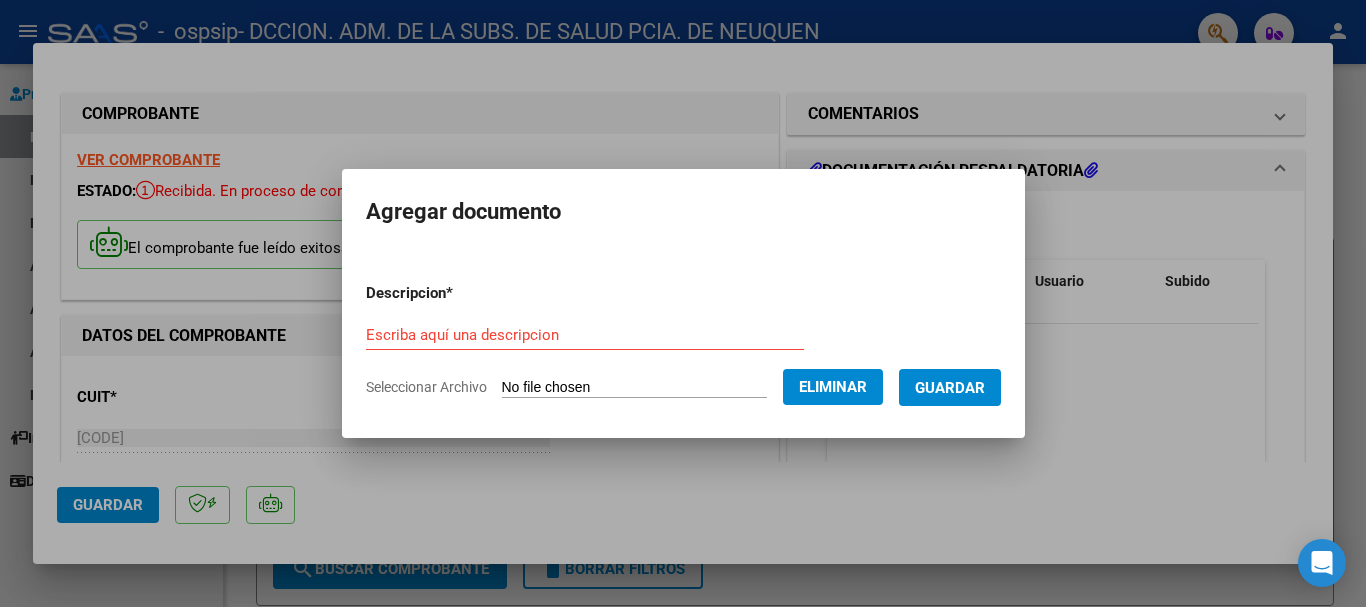 click on "Guardar" at bounding box center [950, 387] 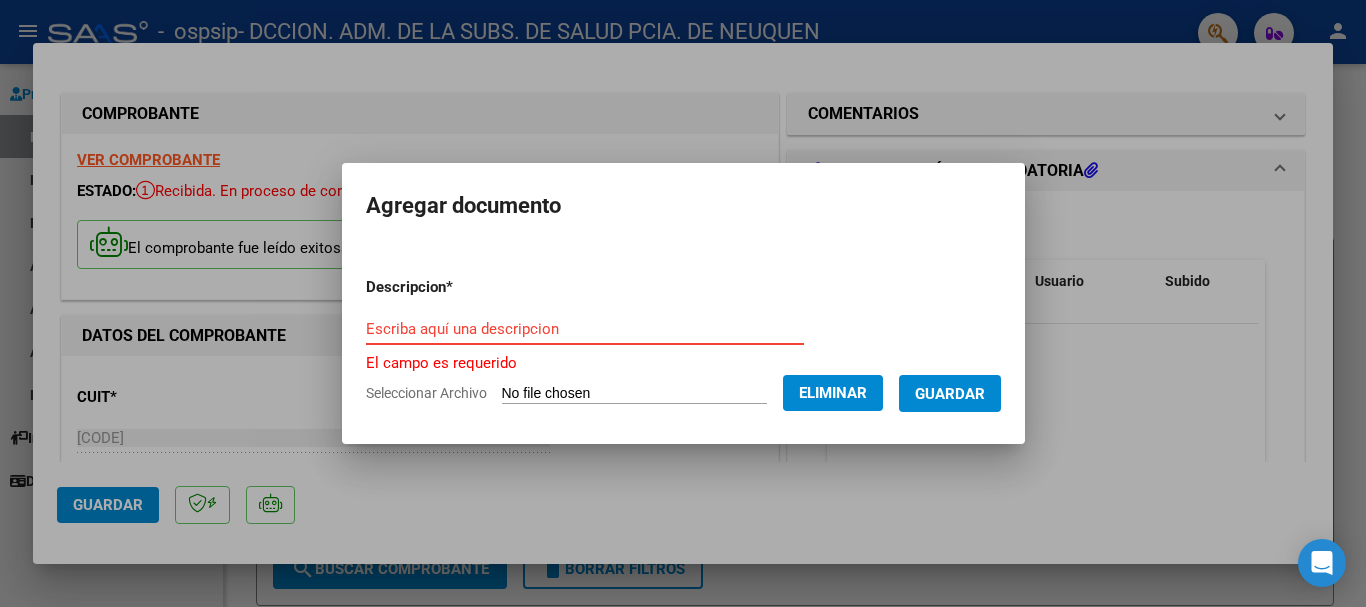 click on "Escriba aquí una descripcion" at bounding box center [585, 329] 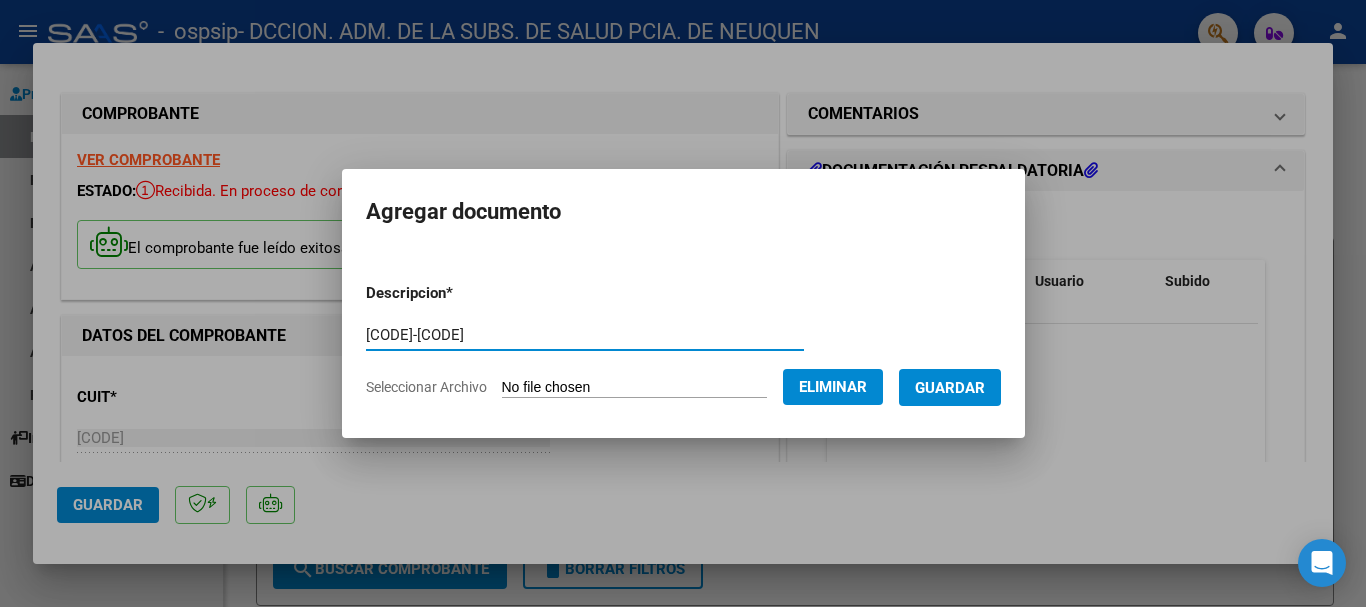type on "[CODE]-[CODE]" 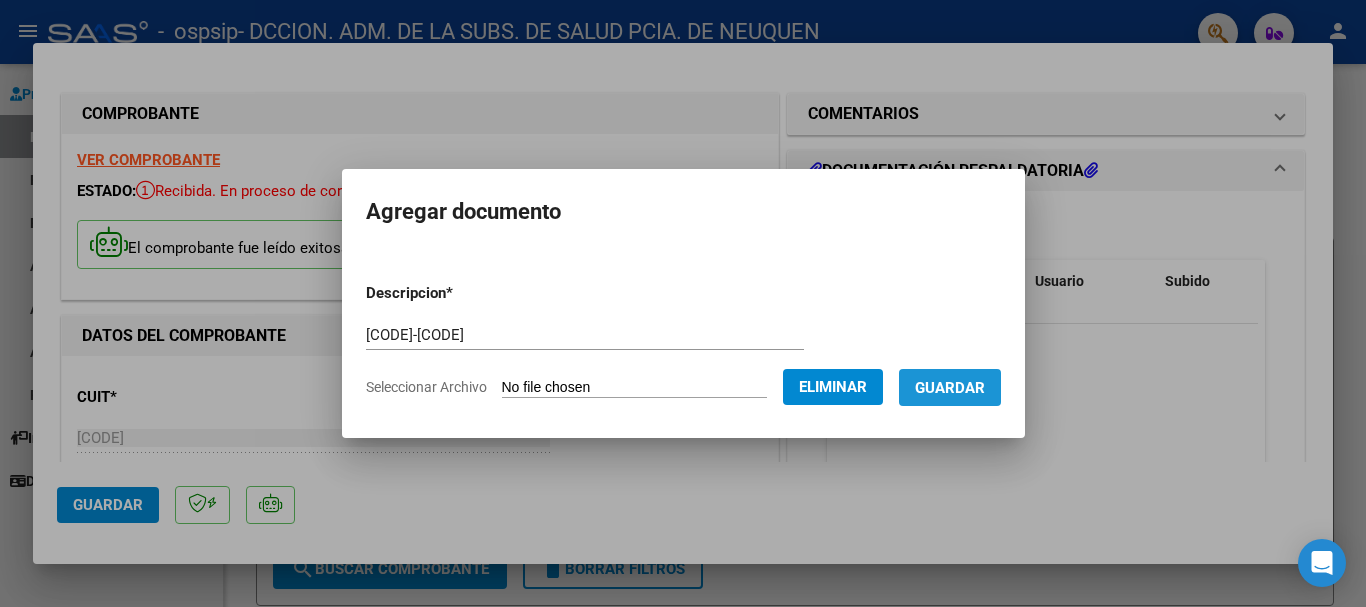 click on "Guardar" at bounding box center (950, 388) 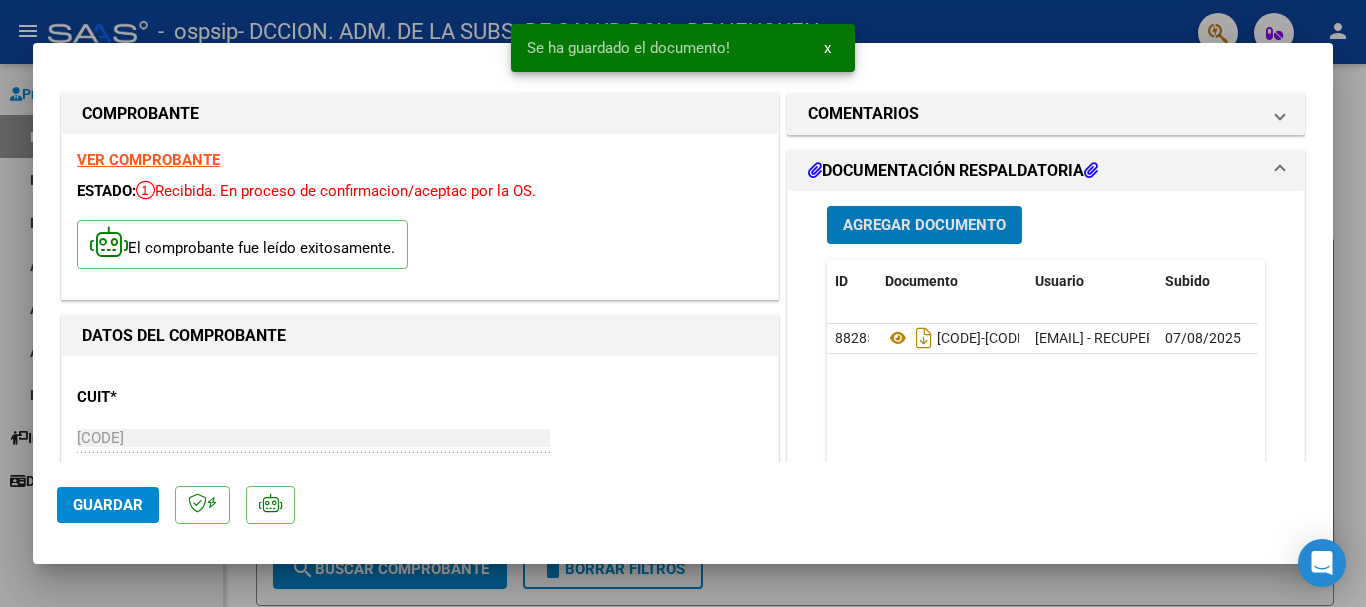 click at bounding box center [683, 303] 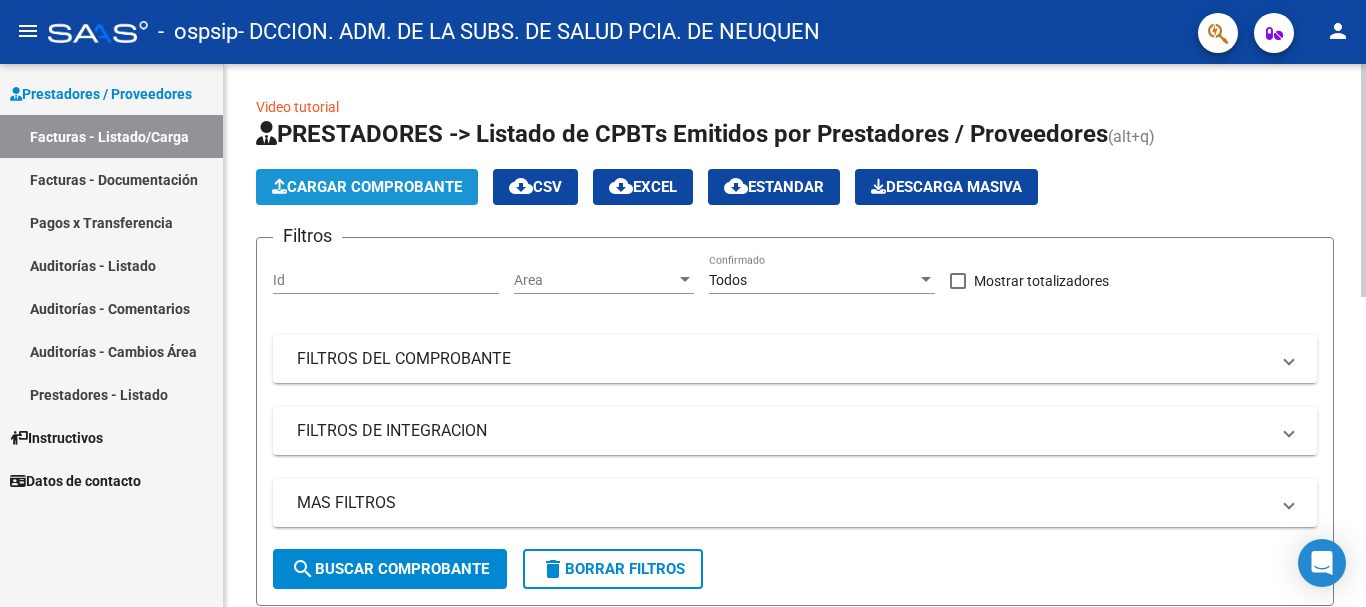 click on "Cargar Comprobante" 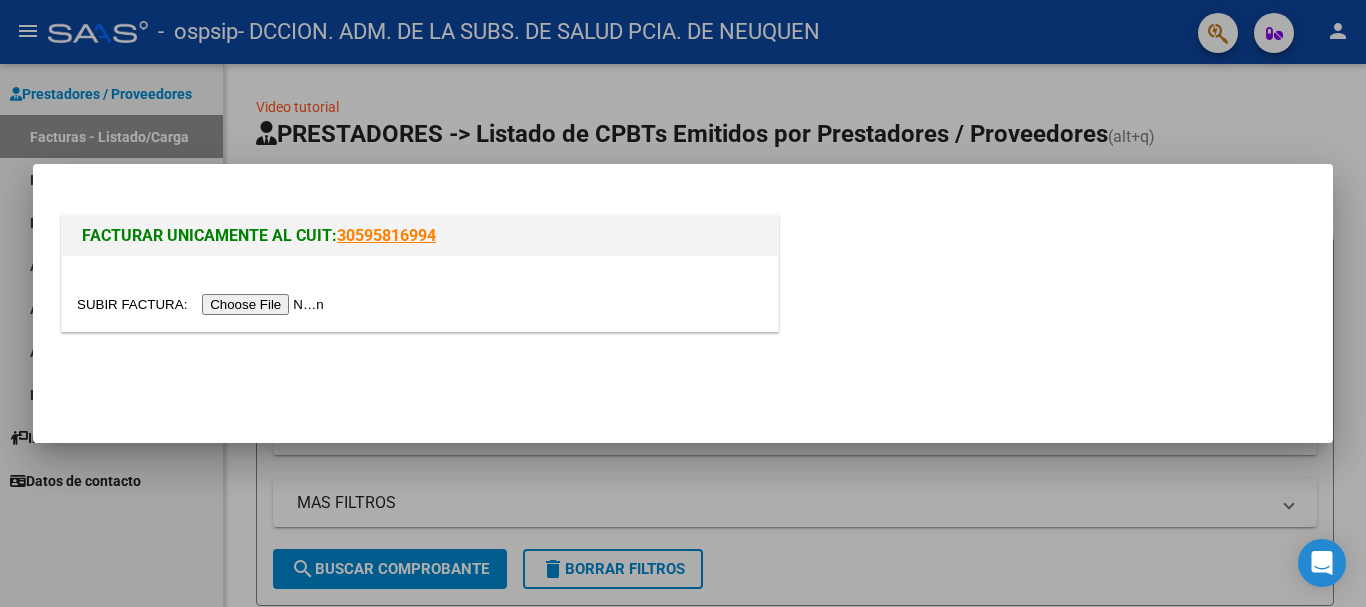 click at bounding box center (203, 304) 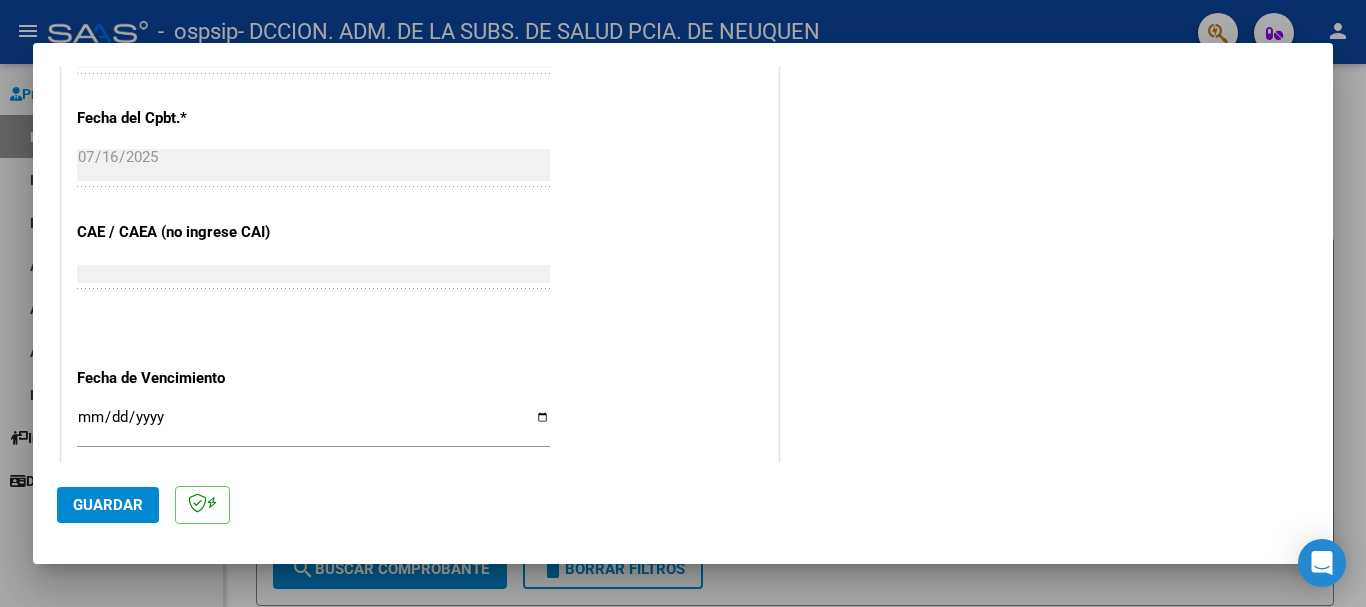 scroll, scrollTop: 1000, scrollLeft: 0, axis: vertical 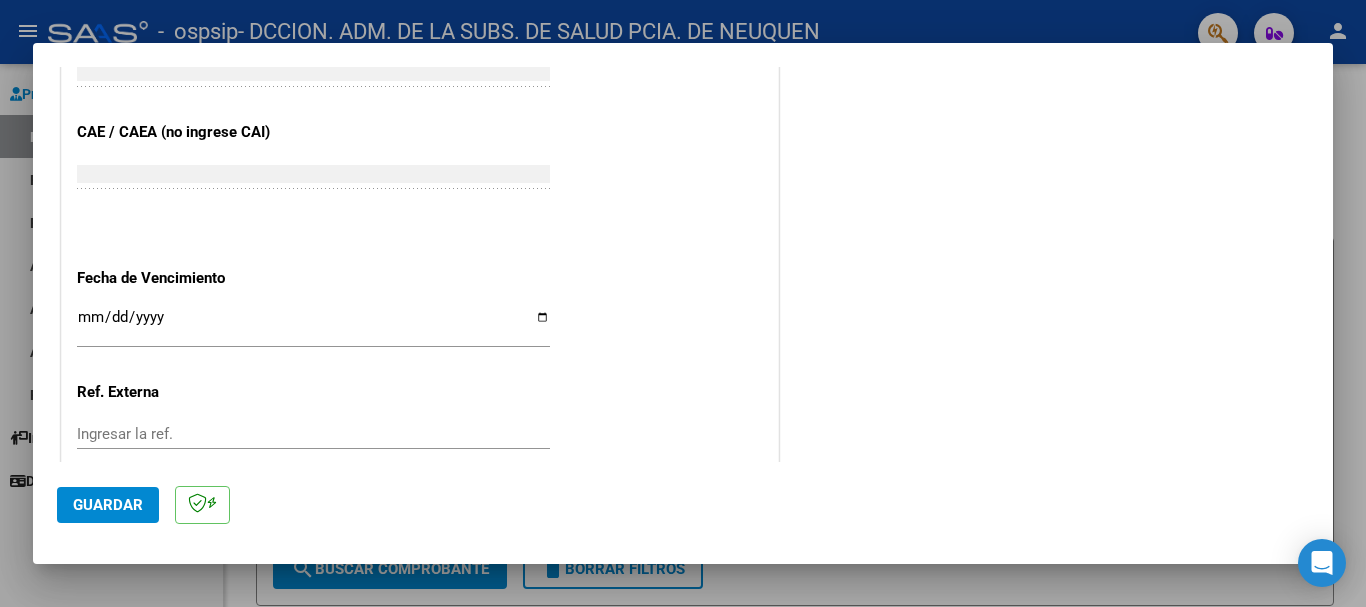 click on "Ingresar la fecha" at bounding box center [313, 325] 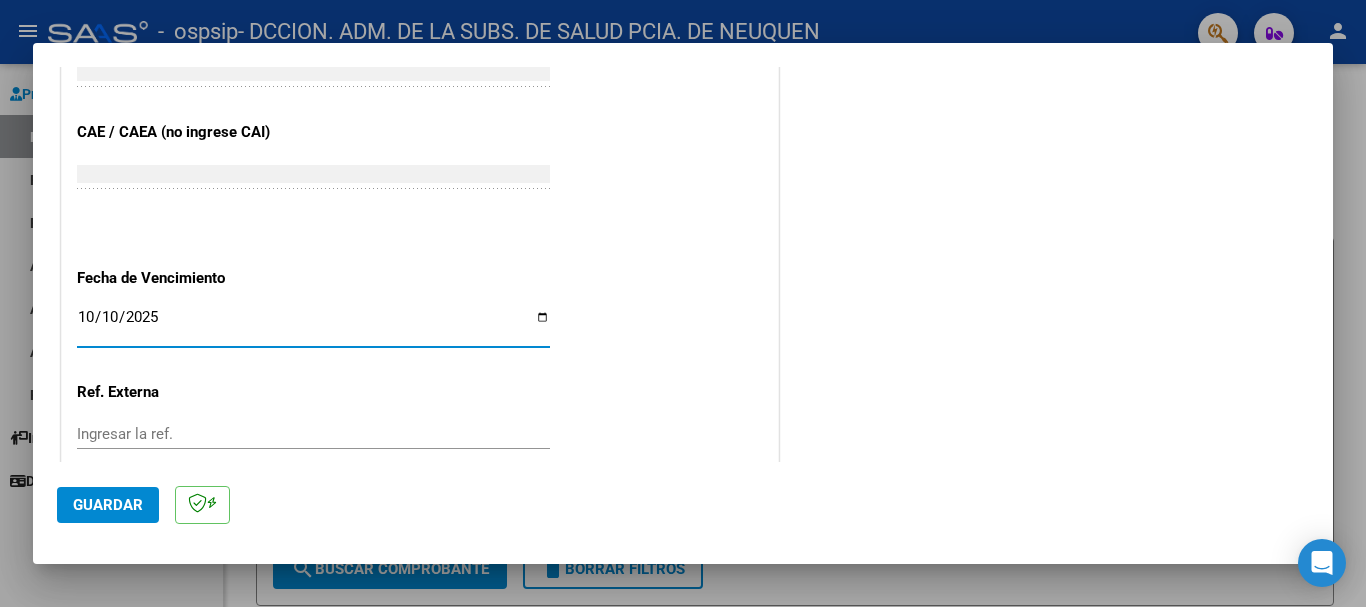 type on "2025-10-10" 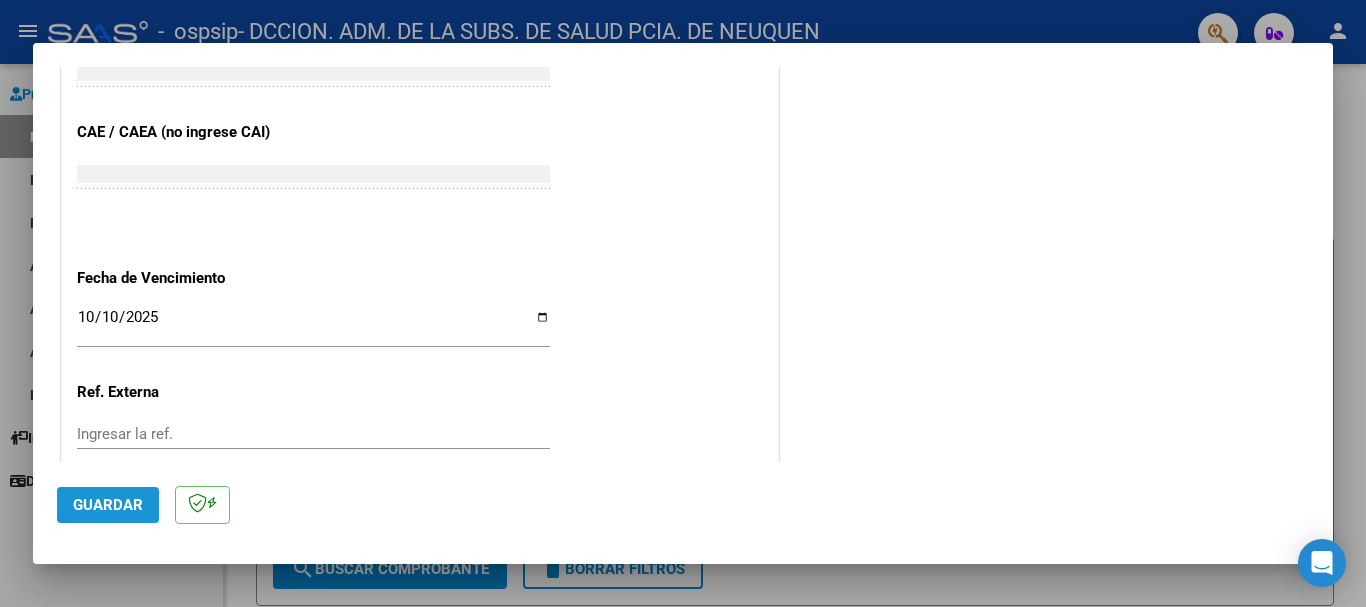 click on "Guardar" 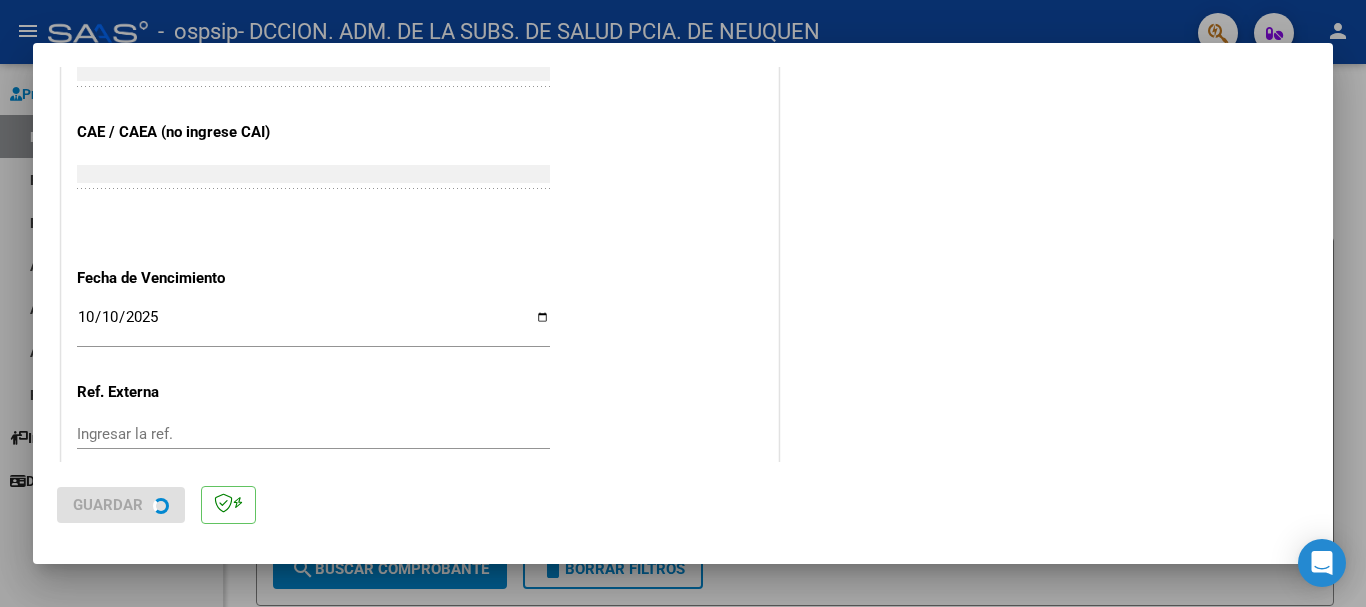 scroll, scrollTop: 0, scrollLeft: 0, axis: both 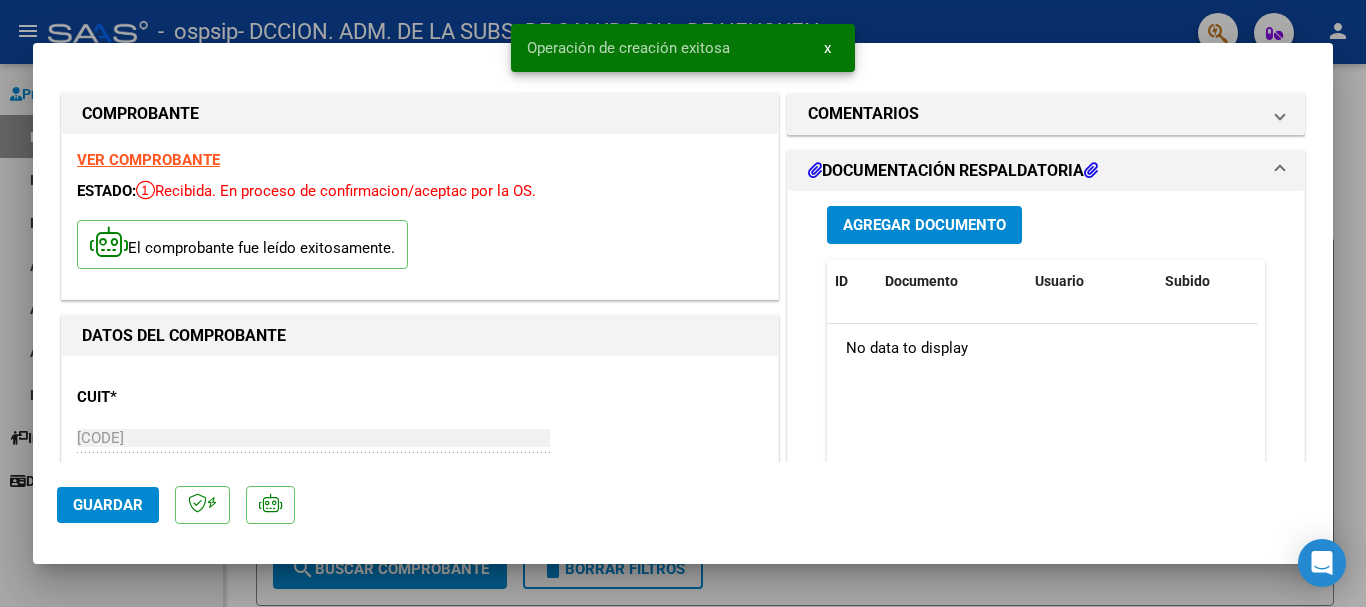 click on "Agregar Documento" at bounding box center (924, 226) 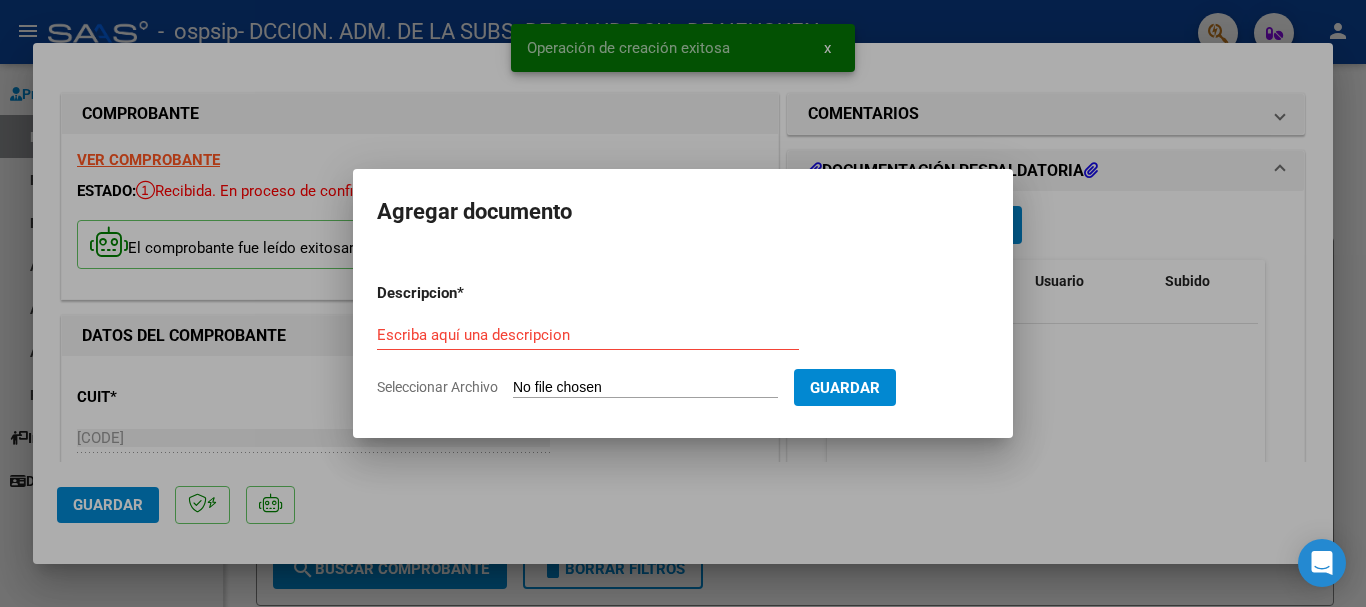 click on "Descripcion  *   Escriba aquí una descripcion  Seleccionar Archivo Guardar" at bounding box center (683, 340) 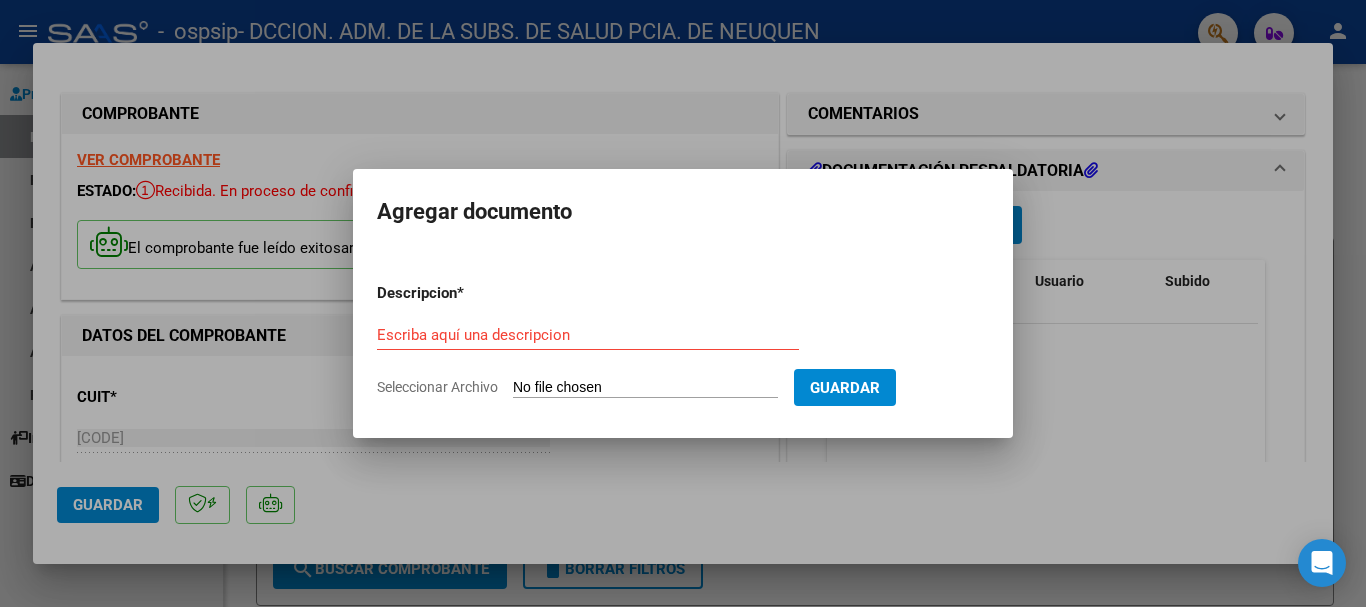 type on "C:\fakepath\OSPSIP [DOCUMENT_ID].pdf" 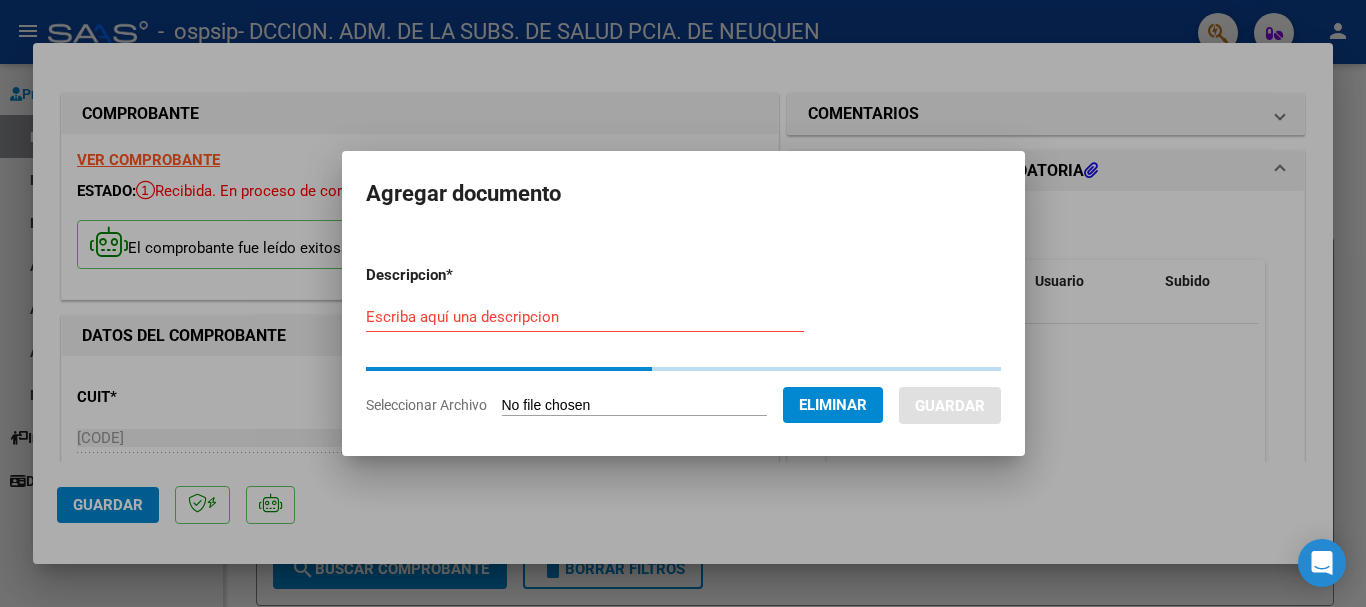 click on "Escriba aquí una descripcion" at bounding box center [585, 317] 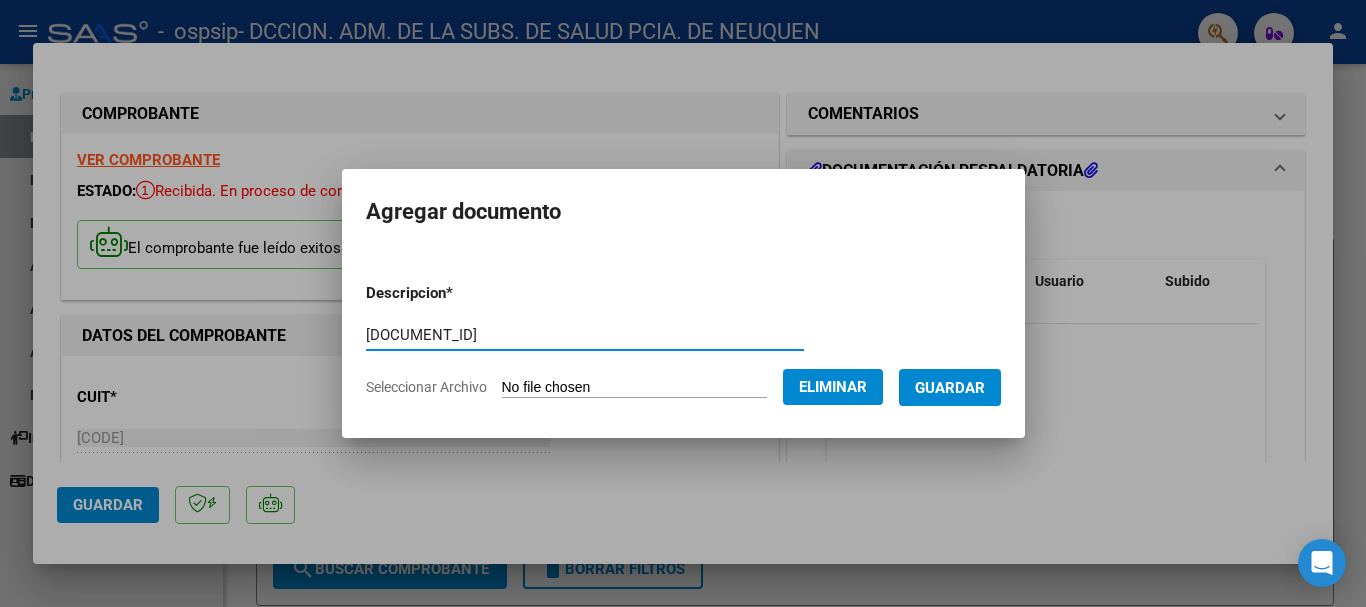 type on "[DOCUMENT_ID]" 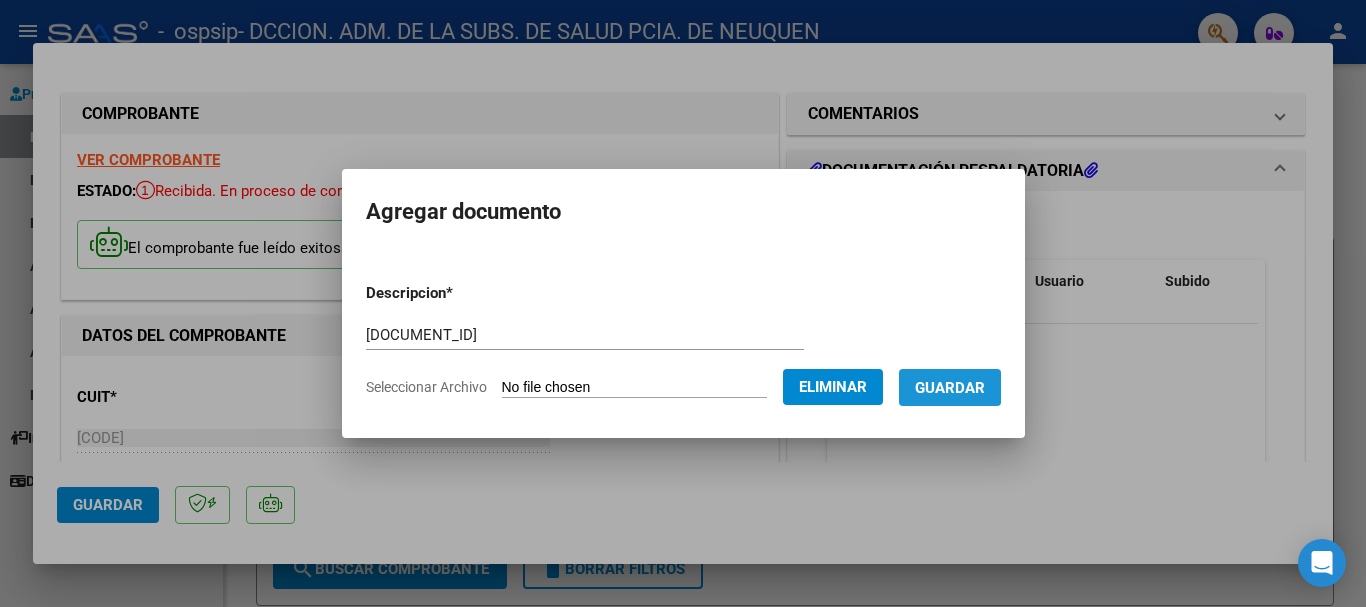 click on "Guardar" at bounding box center [950, 388] 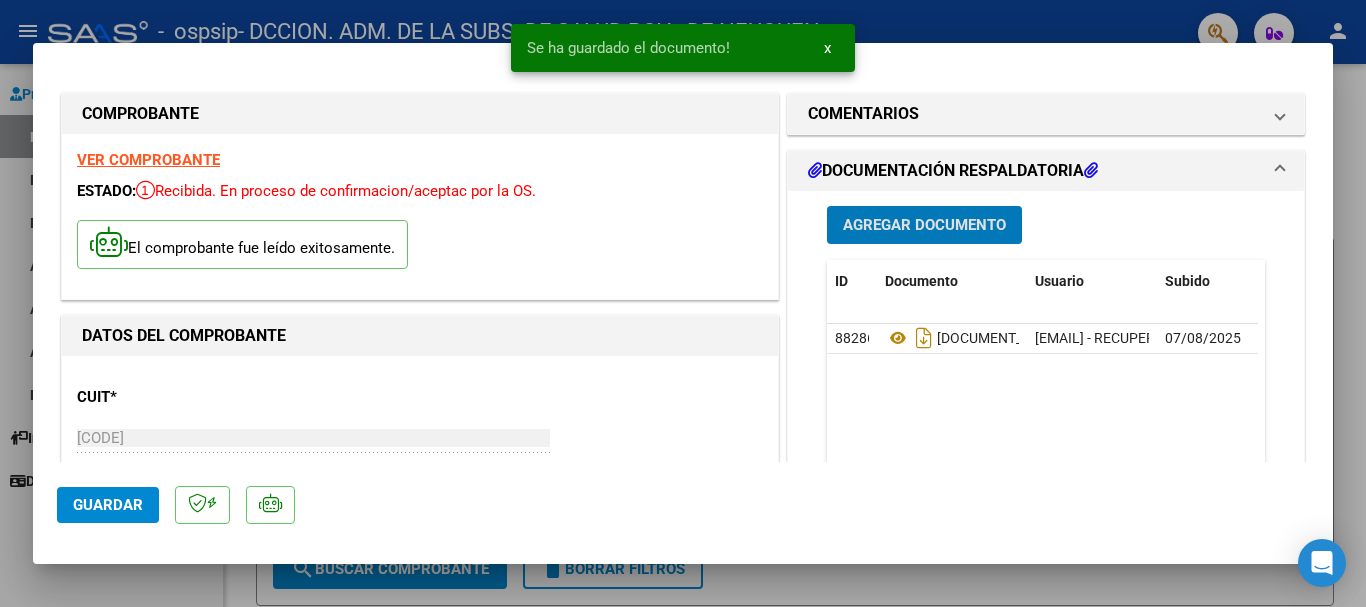 click on "Guardar" 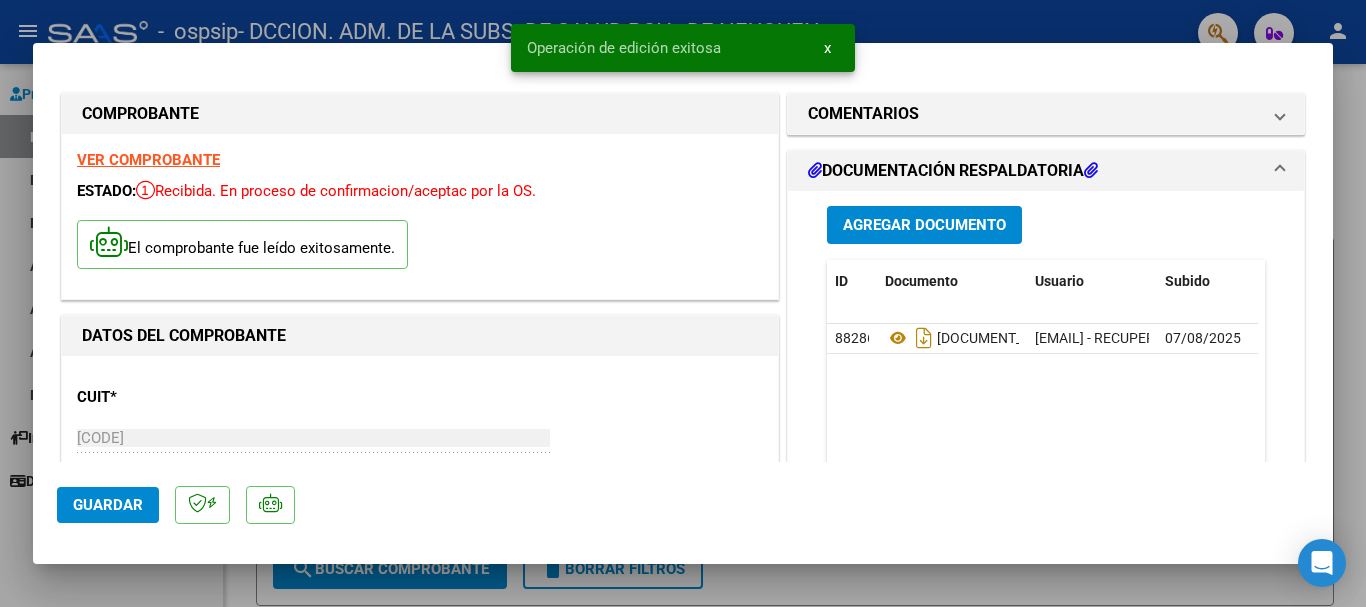 click at bounding box center [683, 303] 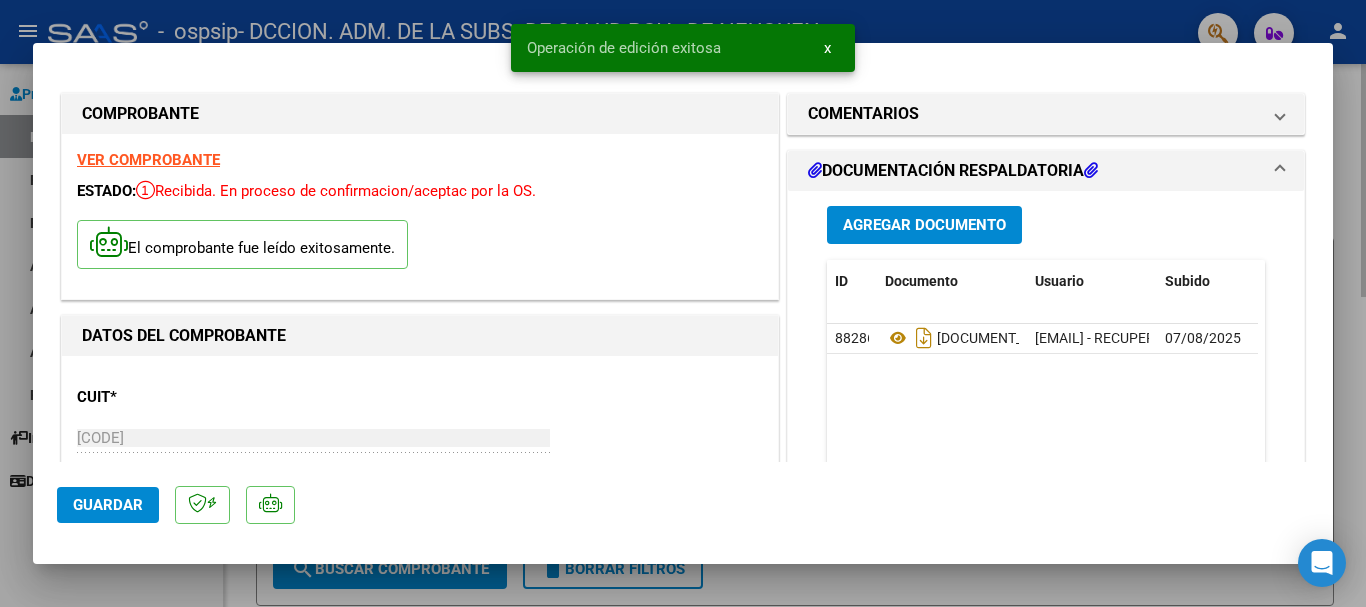 type 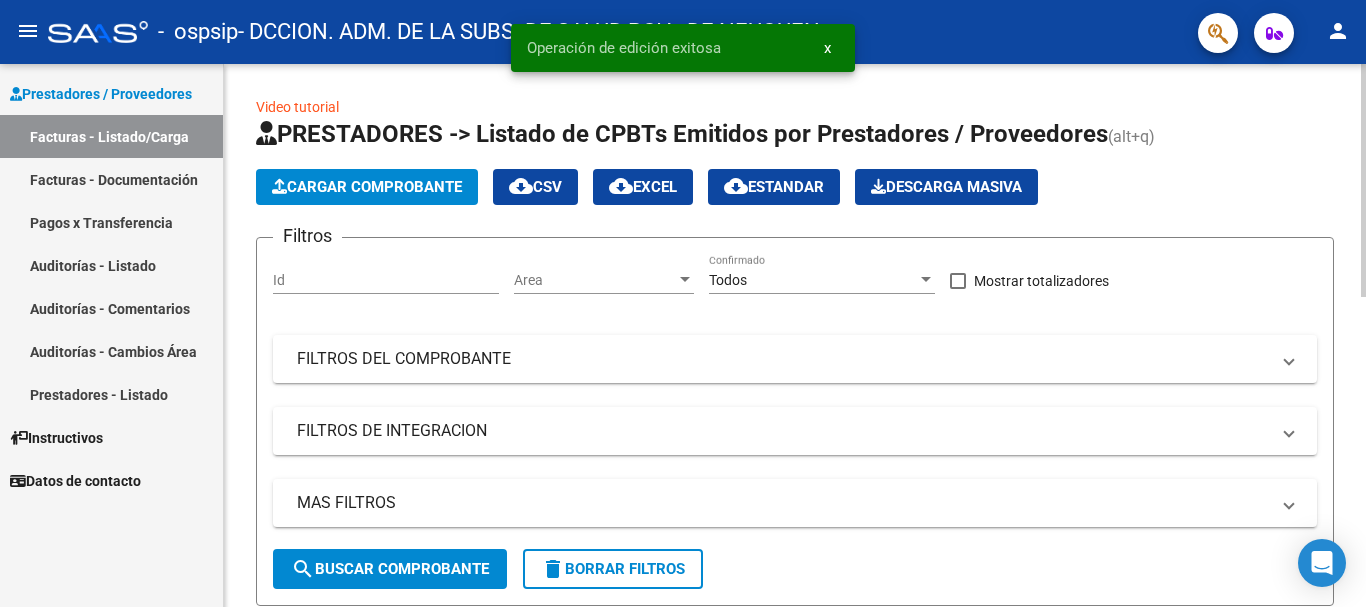 click on "Cargar Comprobante" 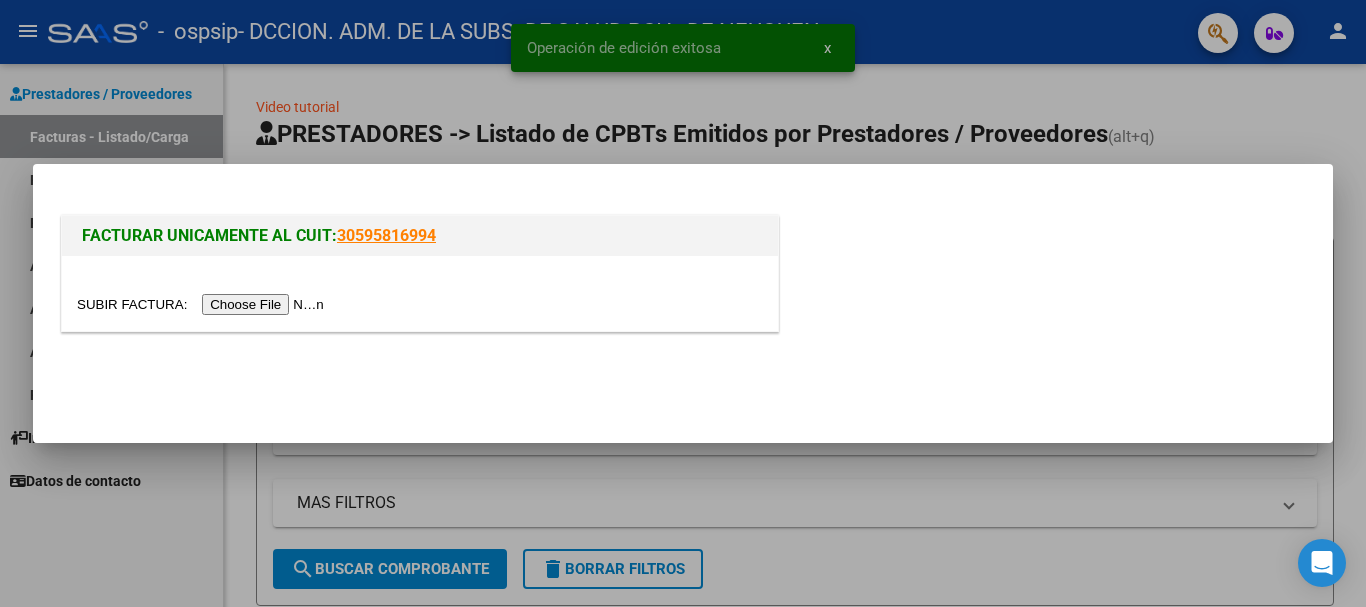 click at bounding box center (203, 304) 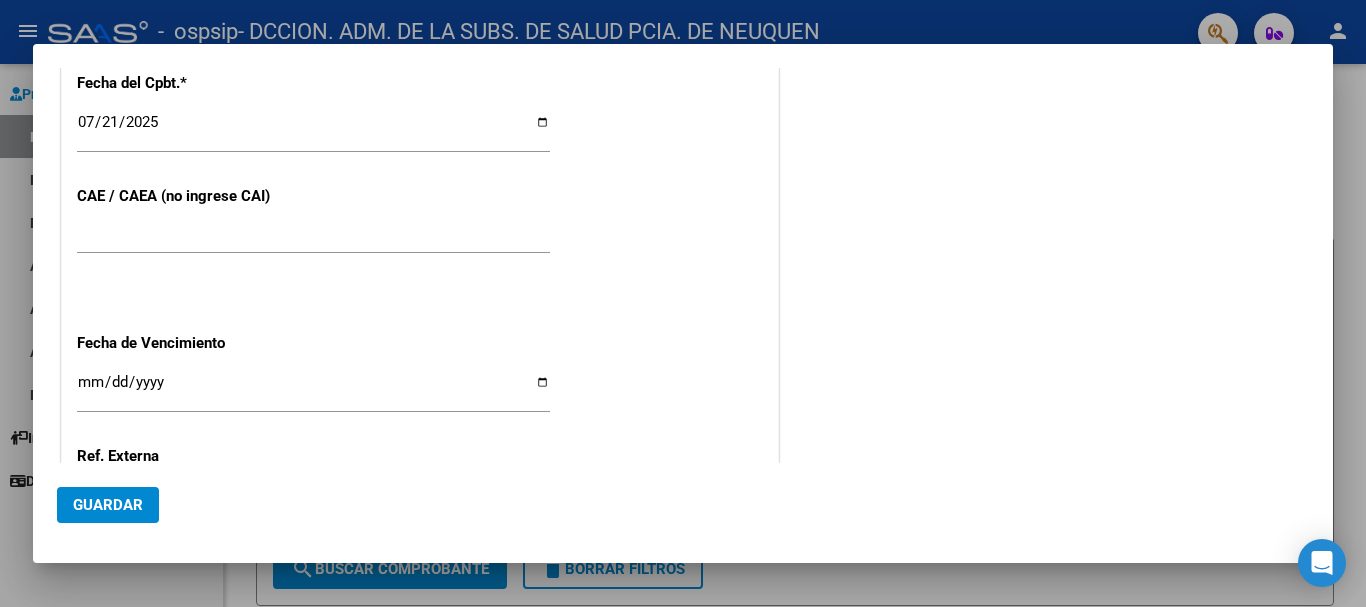 scroll, scrollTop: 1000, scrollLeft: 0, axis: vertical 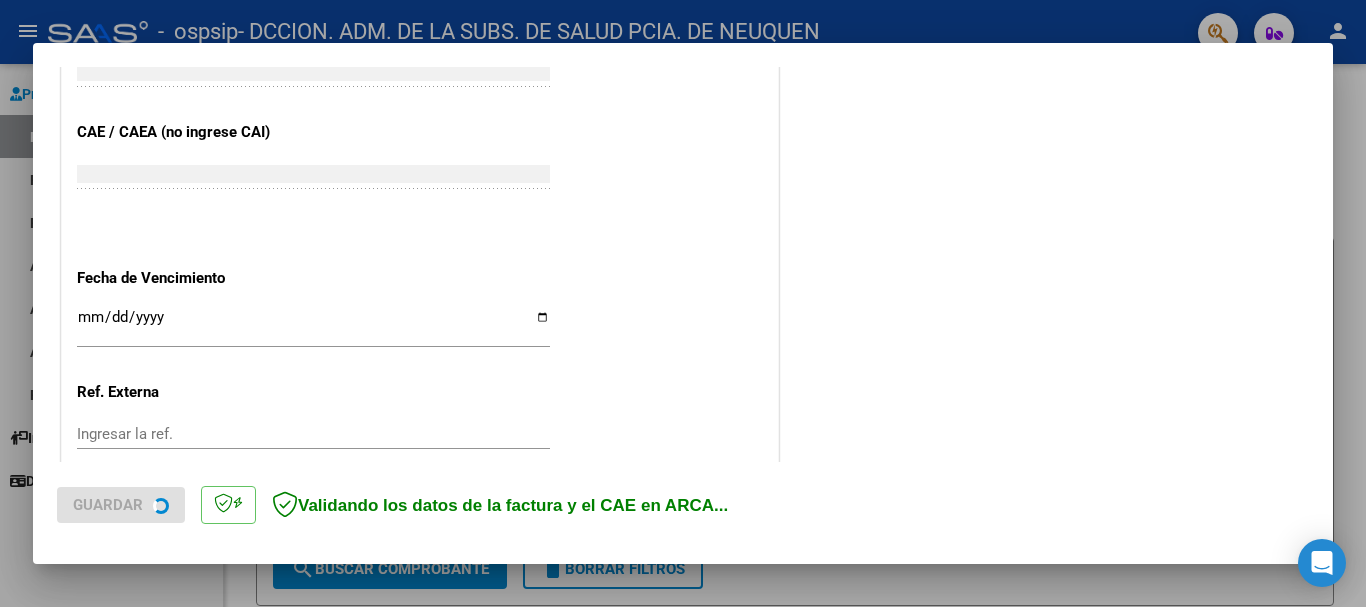click on "Ingresar la fecha" at bounding box center (313, 325) 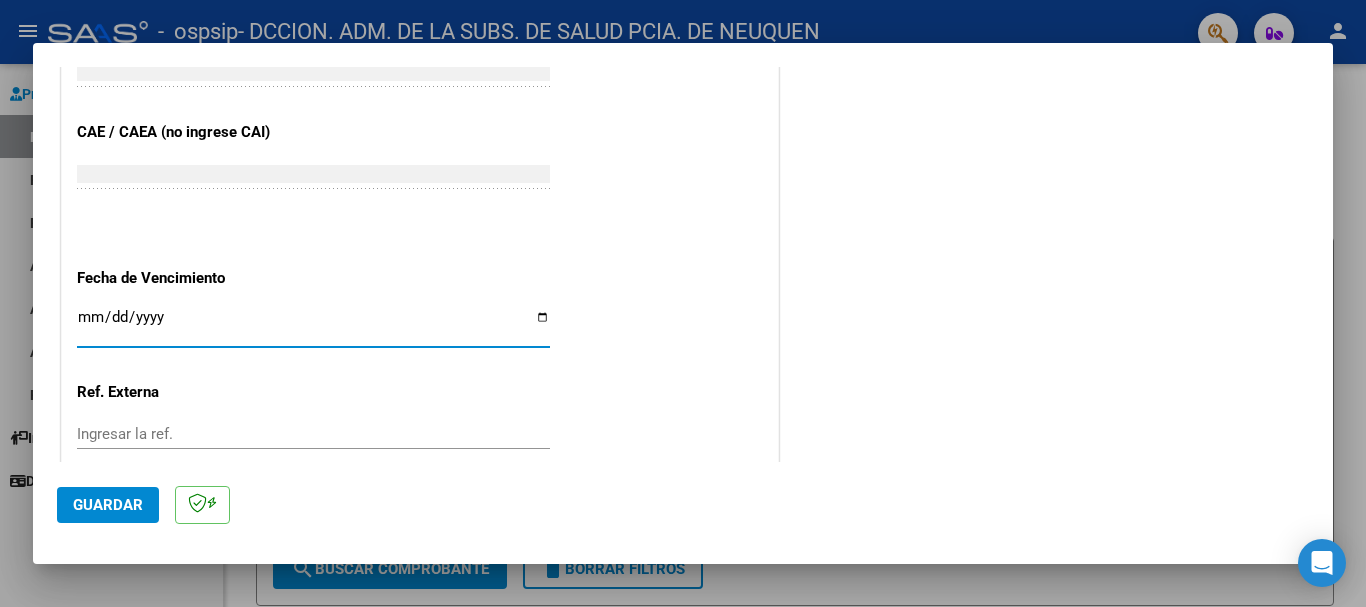 click on "Ingresar la fecha" at bounding box center (313, 325) 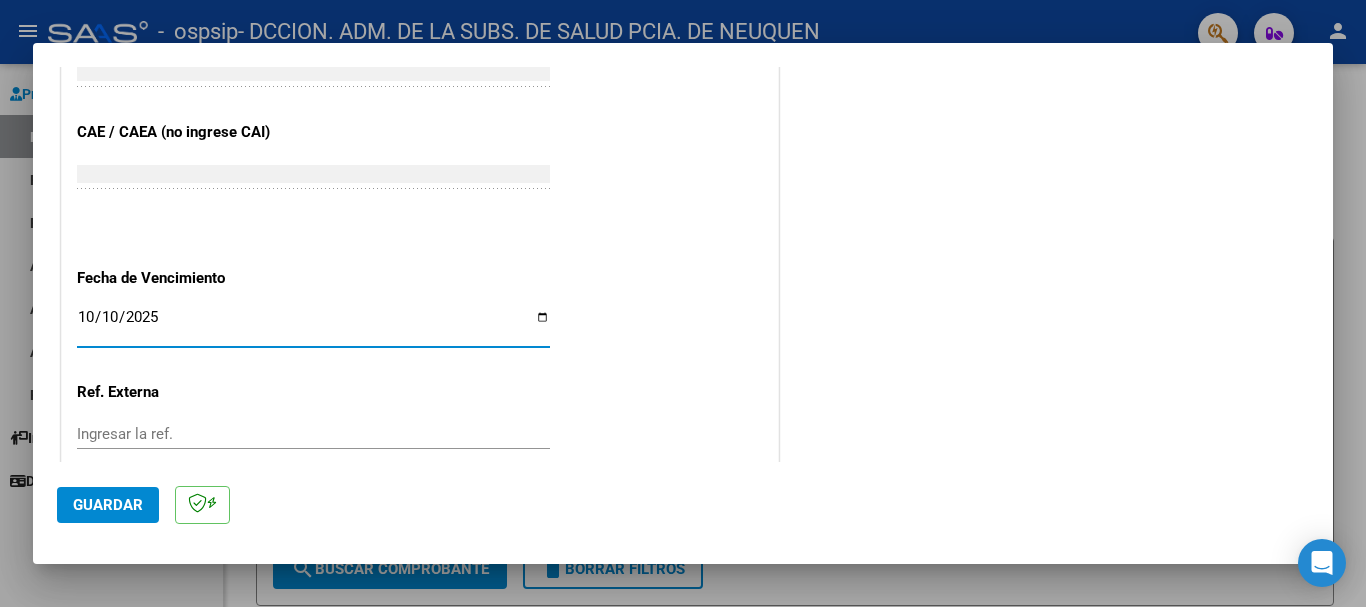 type on "2025-10-10" 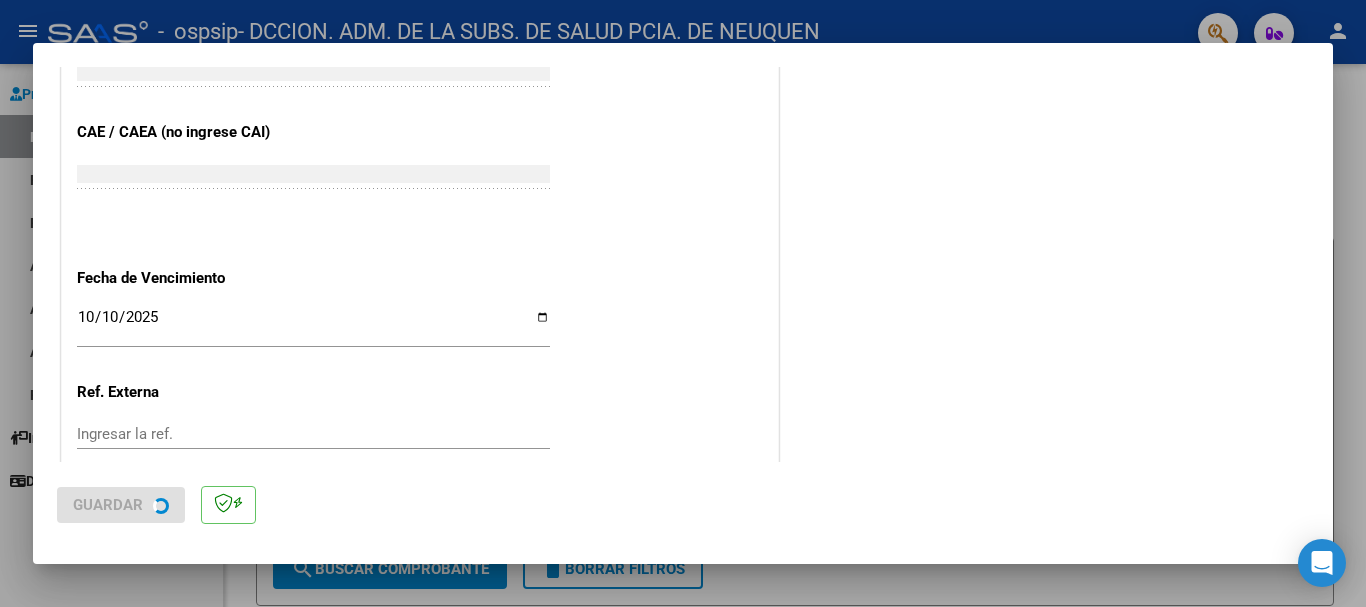 scroll, scrollTop: 0, scrollLeft: 0, axis: both 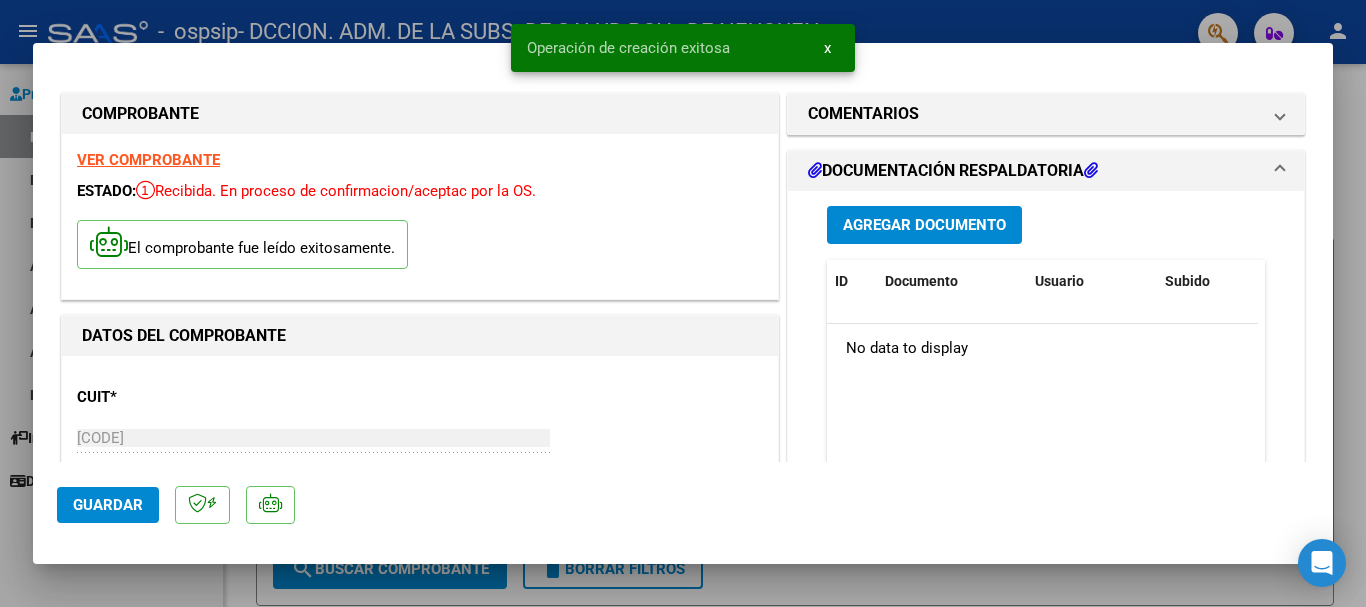 click on "Agregar Documento" at bounding box center (924, 226) 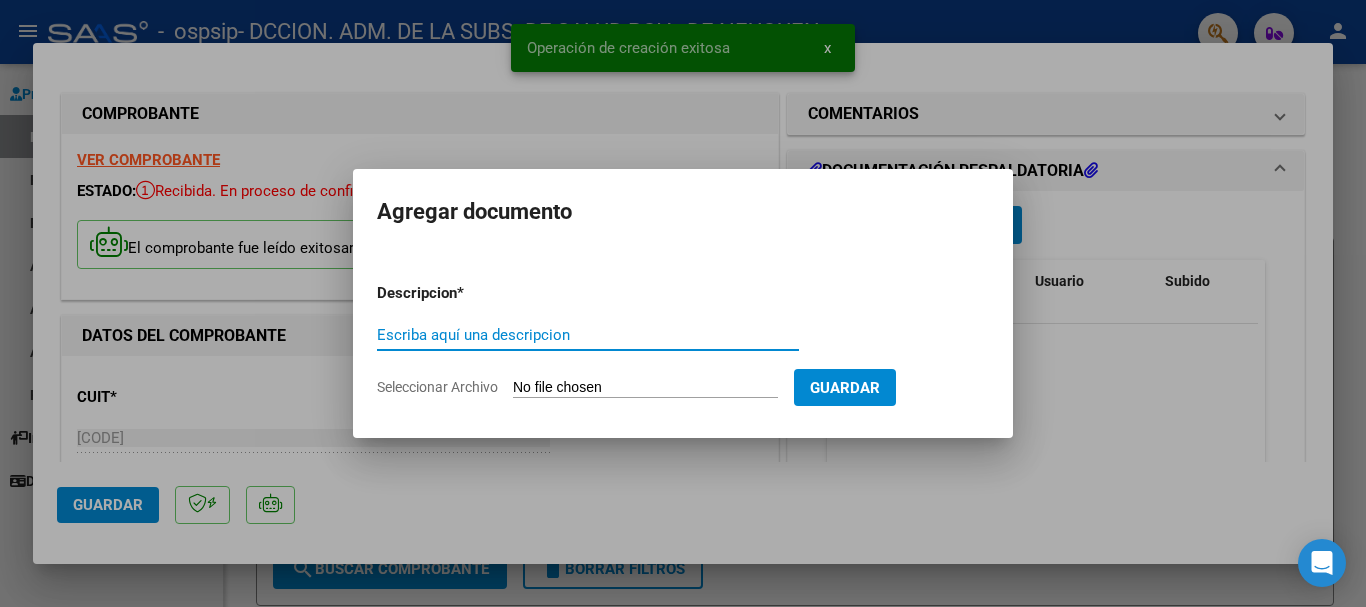 click on "Seleccionar Archivo" at bounding box center [645, 388] 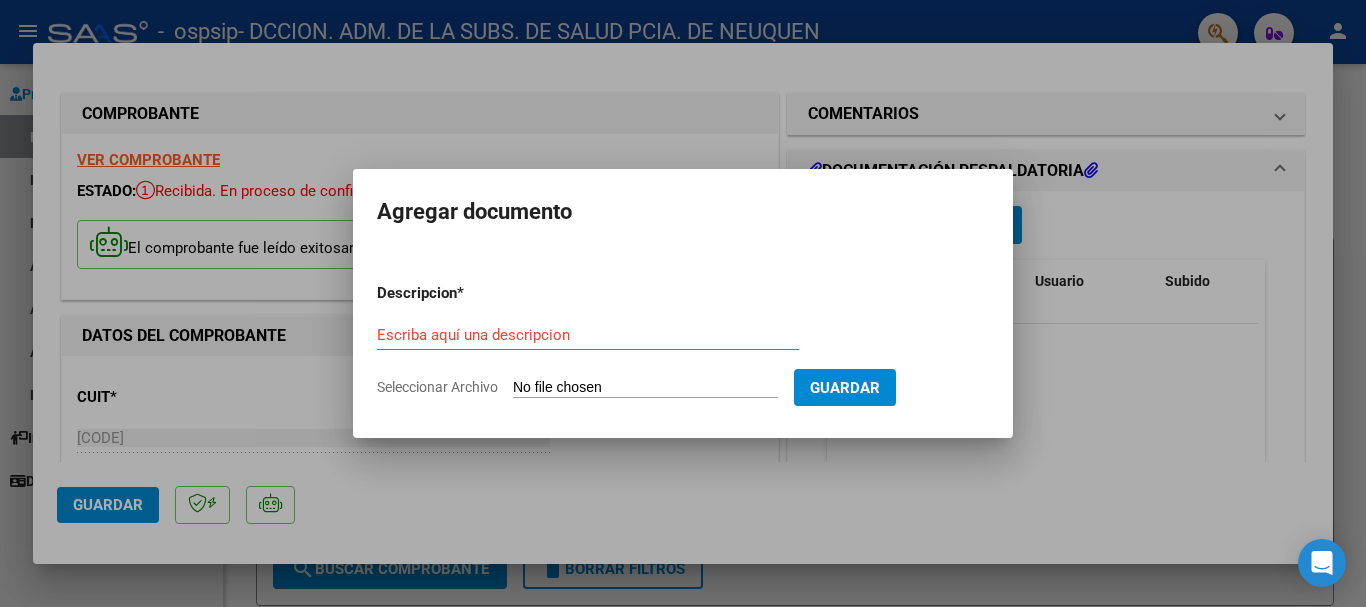 type on "C:\fakepath\[FILENAME] [CODE]-[CODE].pdf" 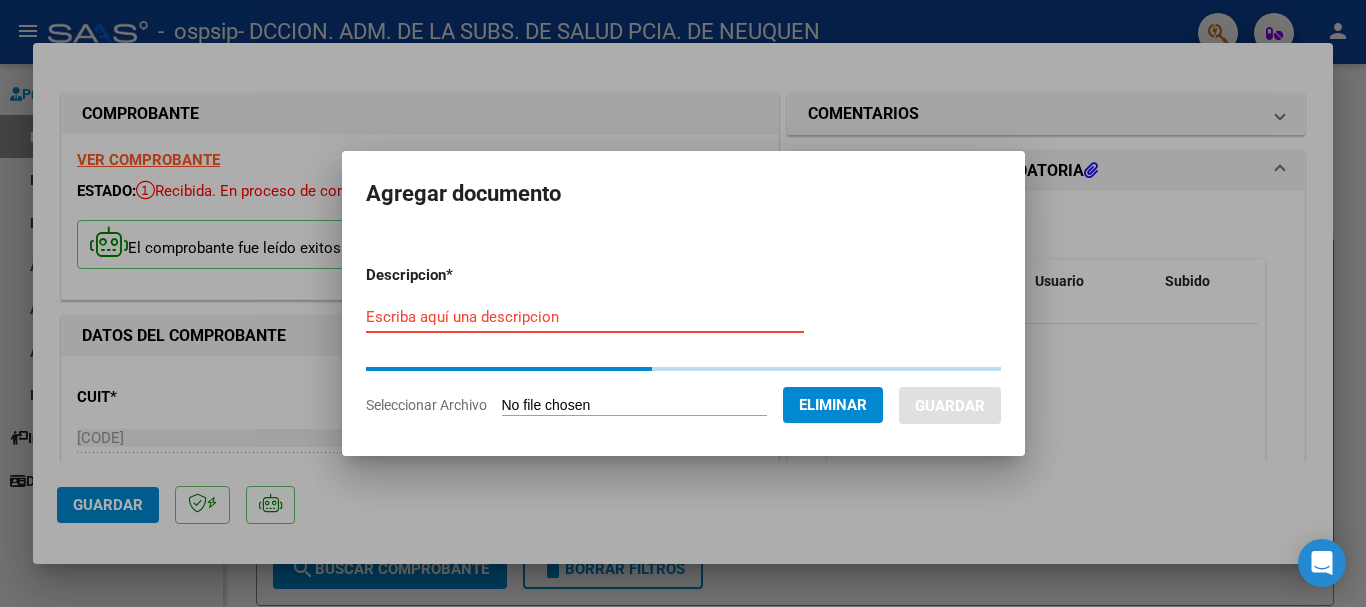 click on "Escriba aquí una descripcion" at bounding box center [585, 317] 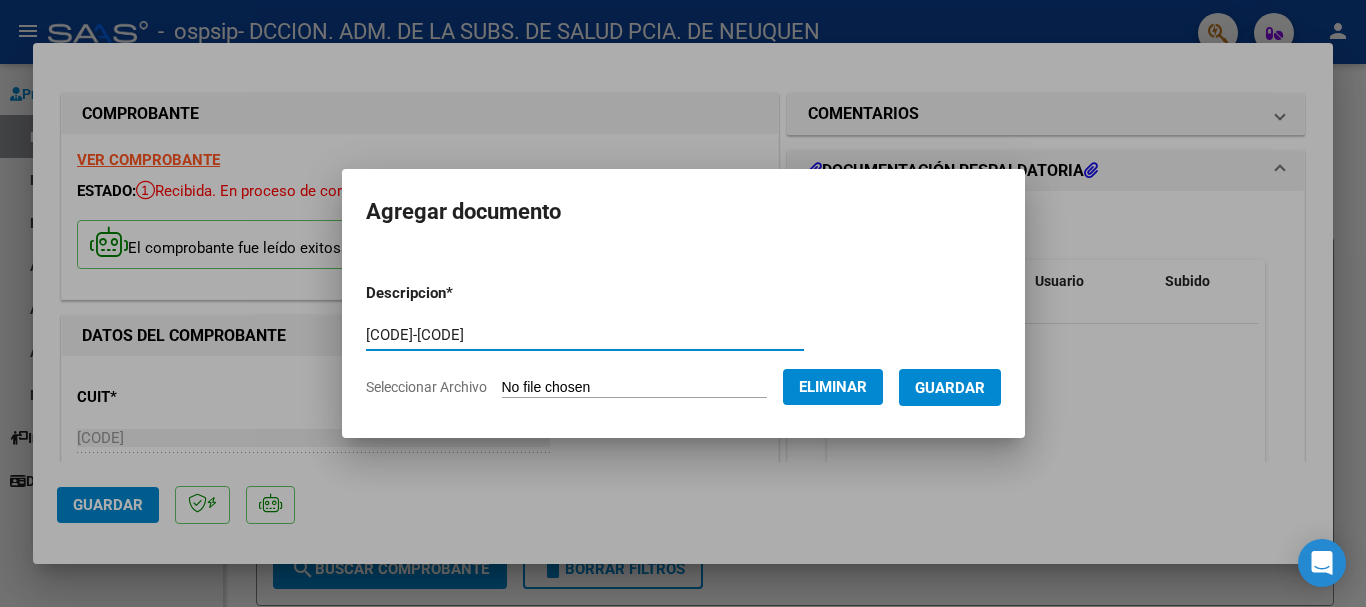 type on "[CODE]-[CODE]" 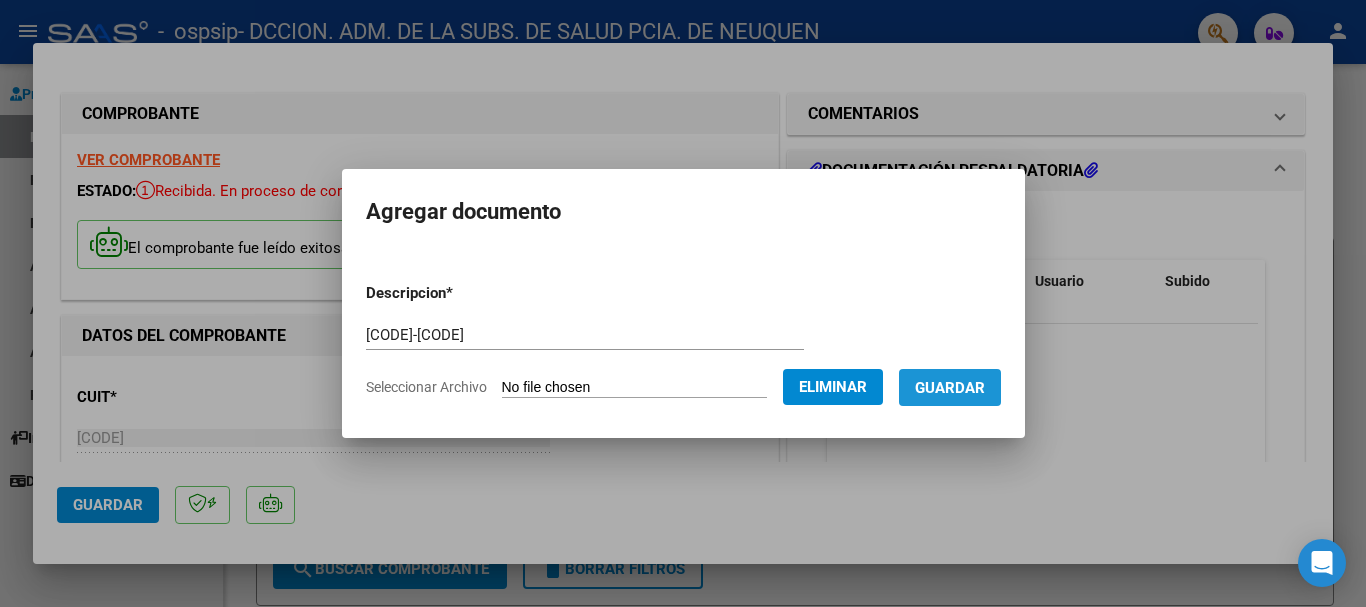 click on "Guardar" at bounding box center [950, 388] 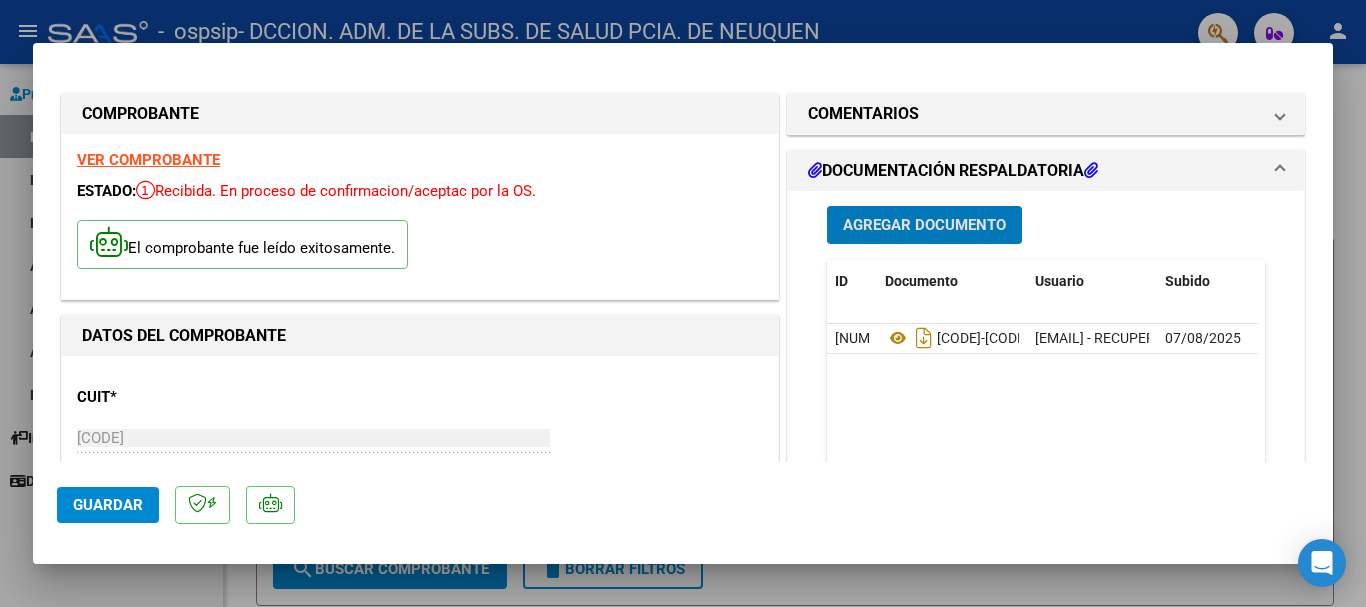 drag, startPoint x: 117, startPoint y: 504, endPoint x: 357, endPoint y: 467, distance: 242.83534 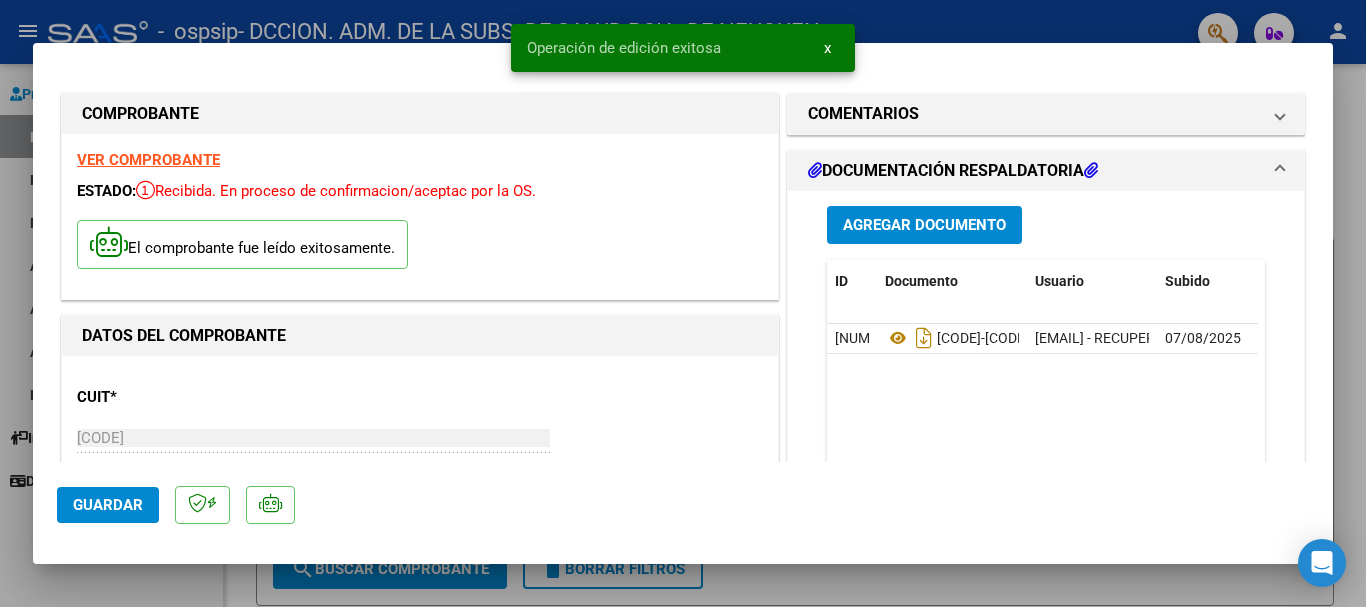 click at bounding box center [683, 303] 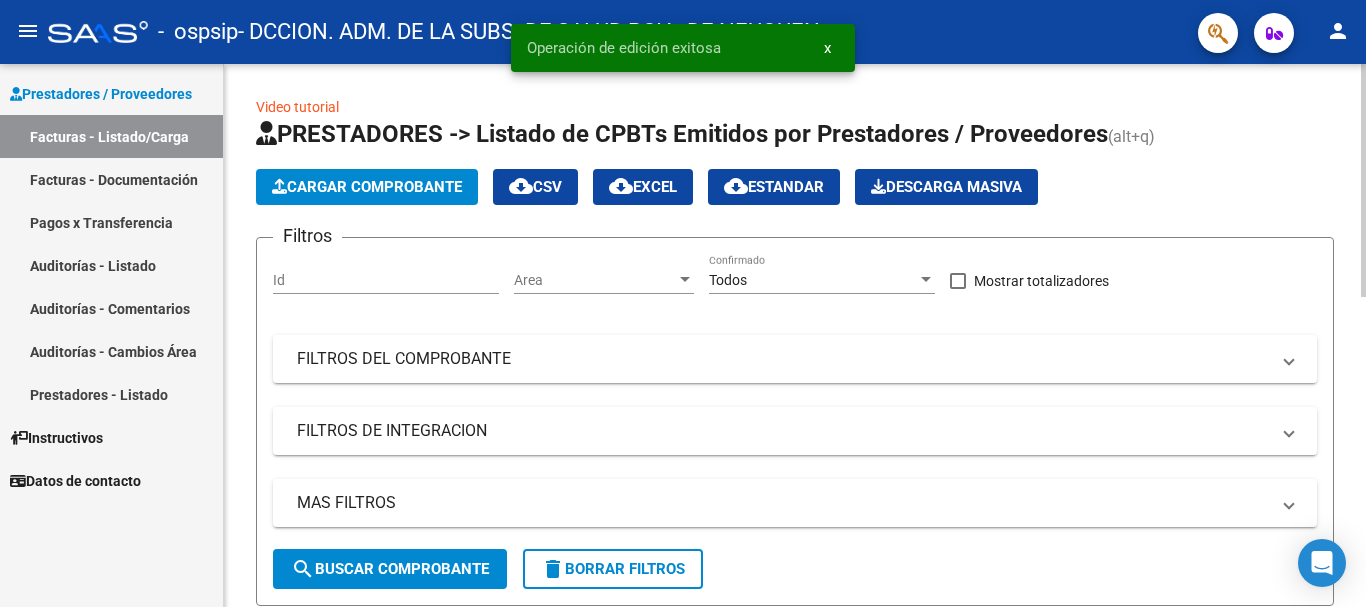 click on "Cargar Comprobante" 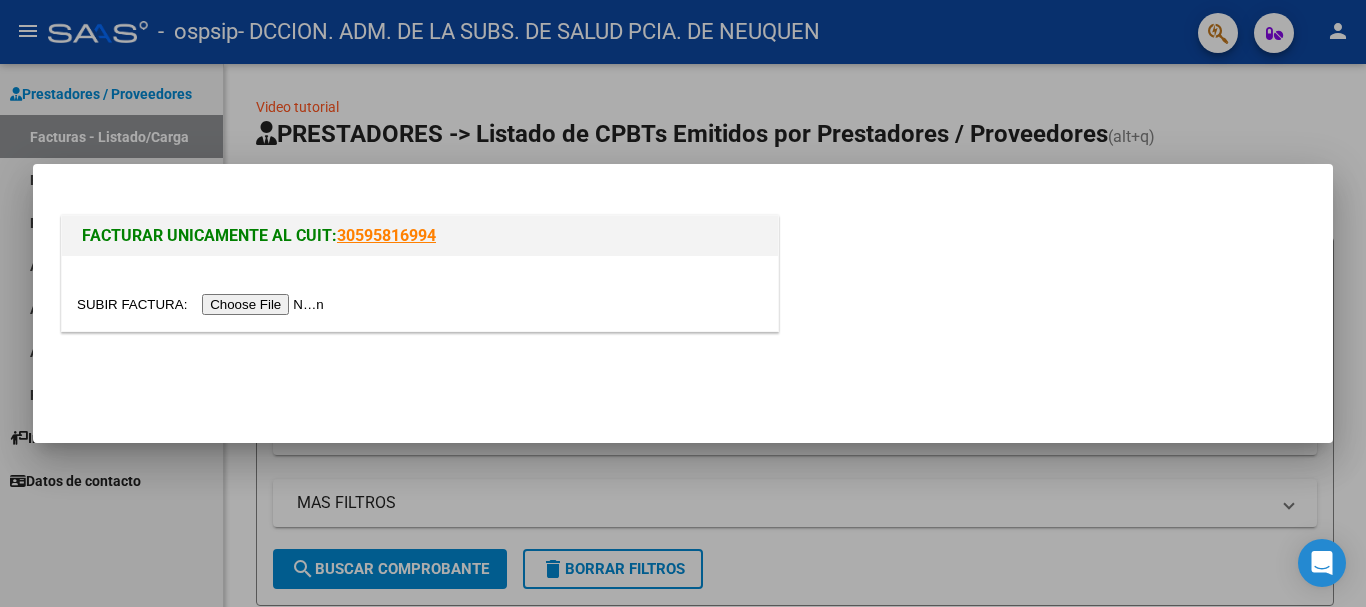 click at bounding box center (203, 304) 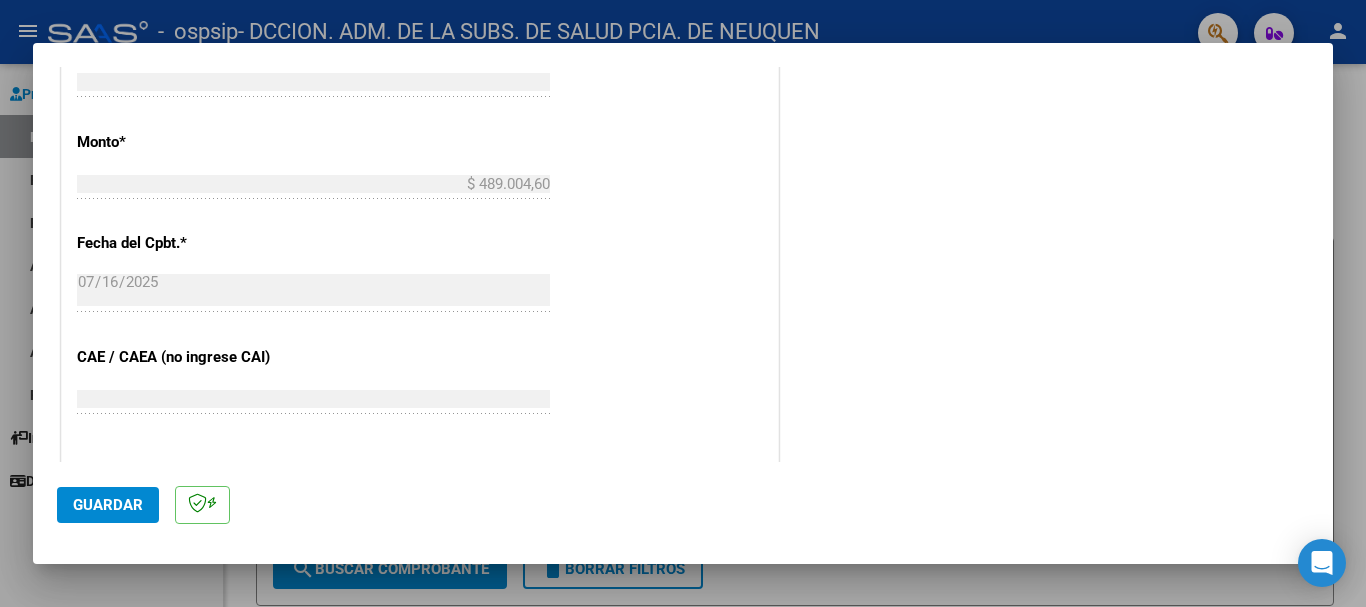 scroll, scrollTop: 900, scrollLeft: 0, axis: vertical 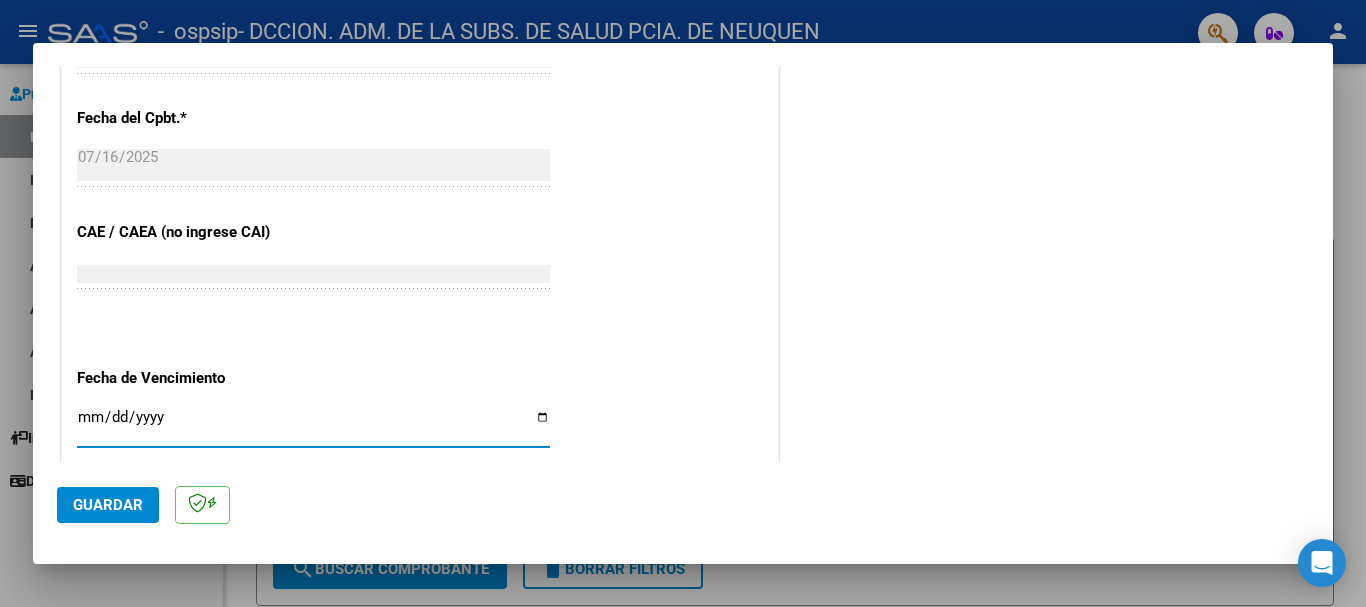 click on "Ingresar la fecha" at bounding box center [313, 425] 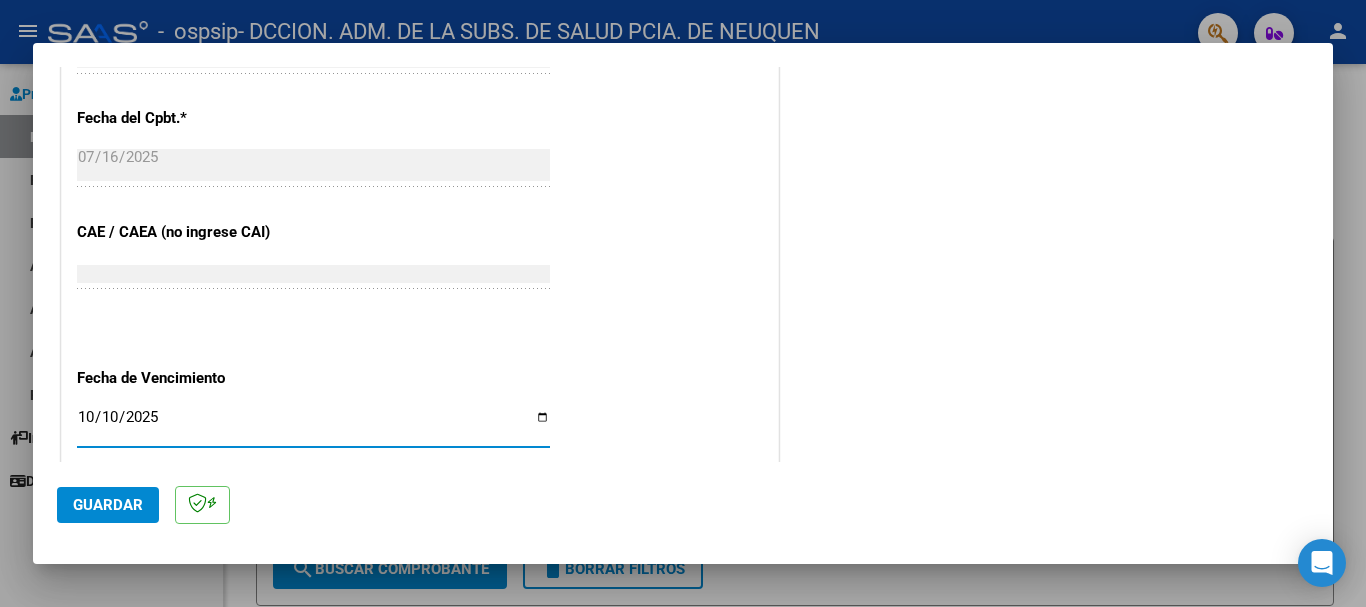 type on "2025-10-10" 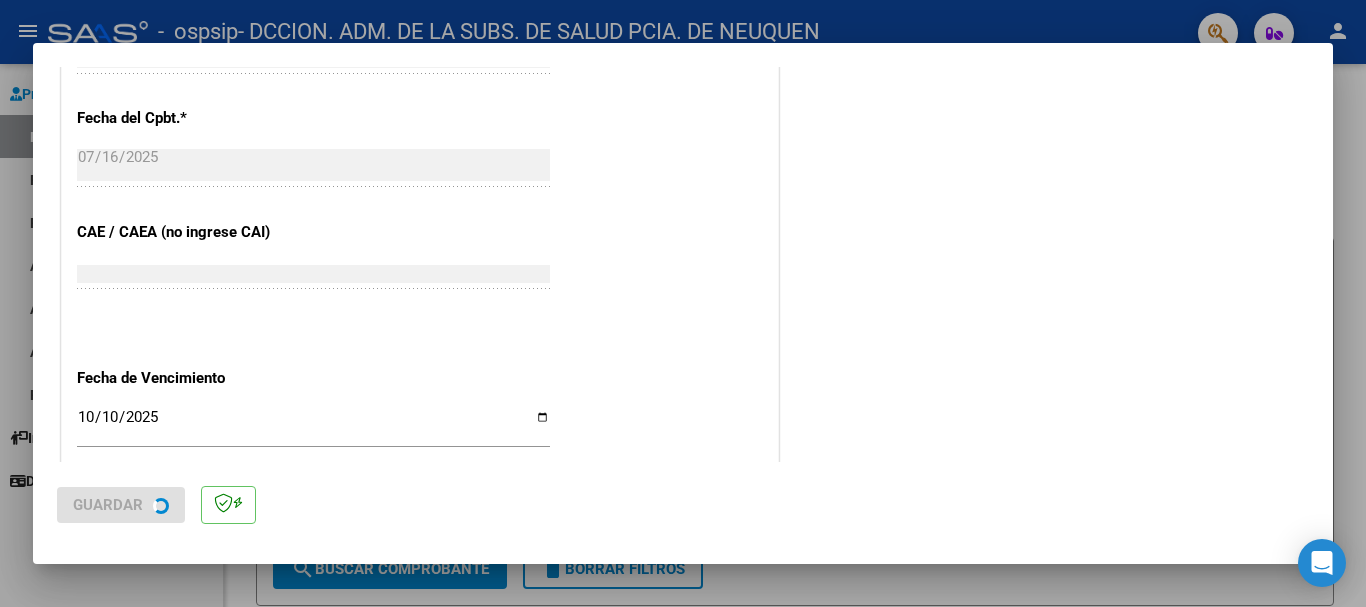 scroll, scrollTop: 0, scrollLeft: 0, axis: both 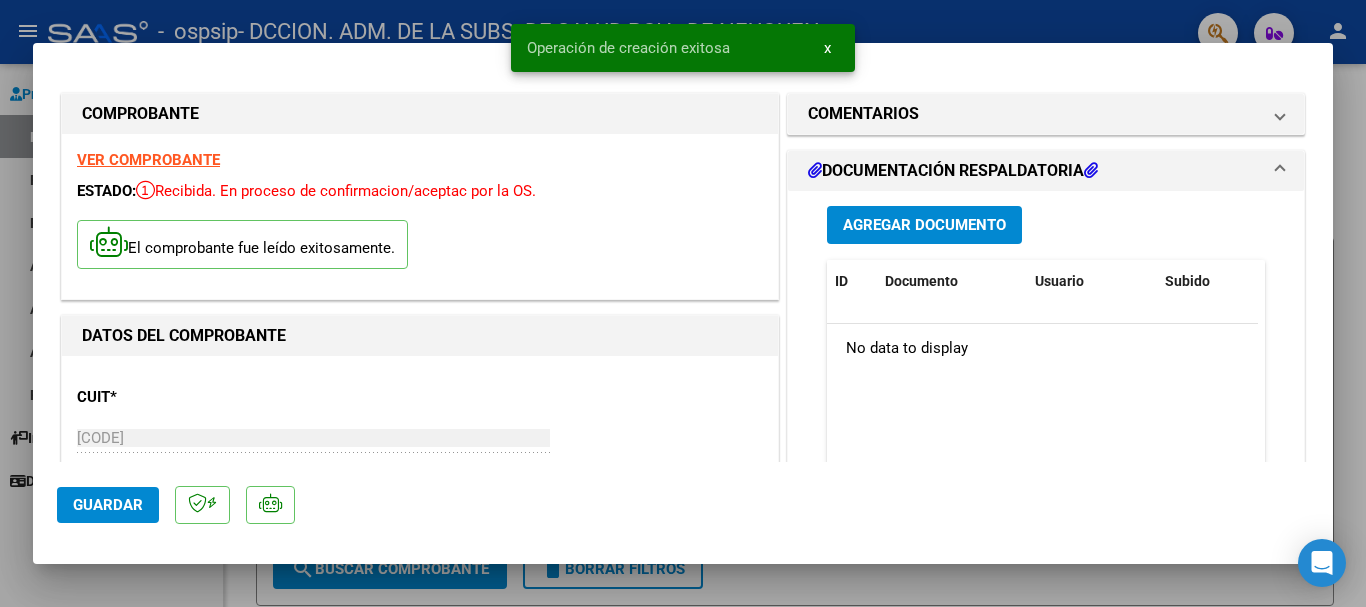 click on "Agregar Documento" at bounding box center (924, 226) 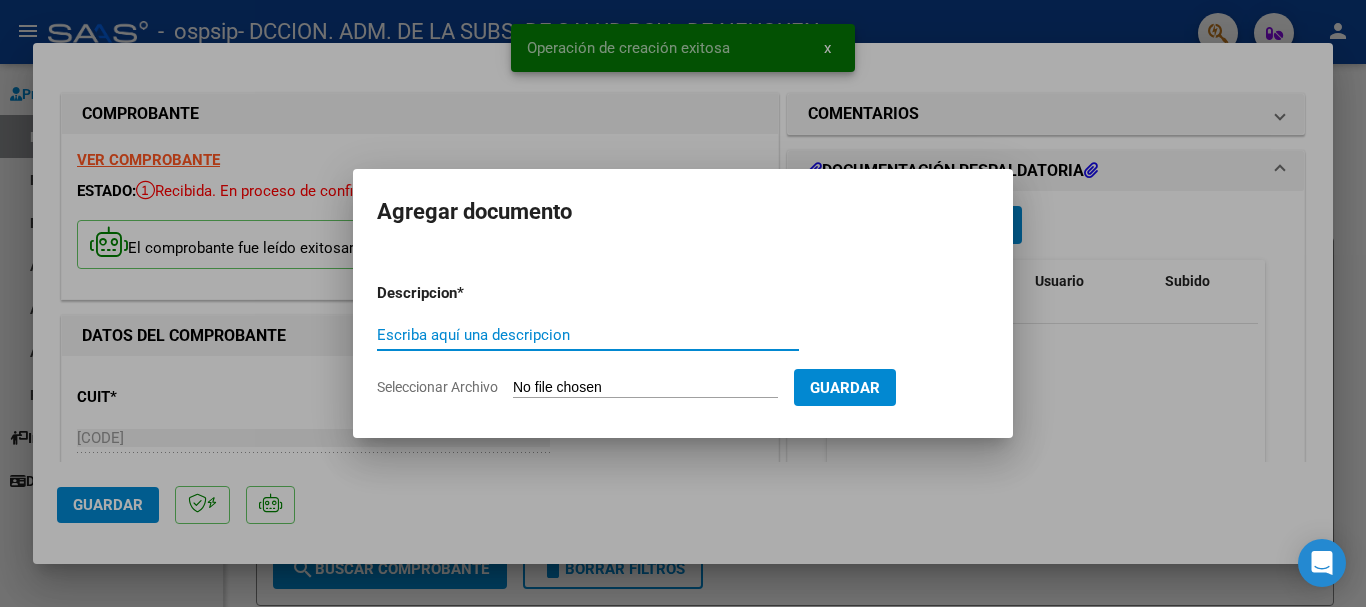 click on "Seleccionar Archivo" at bounding box center [645, 388] 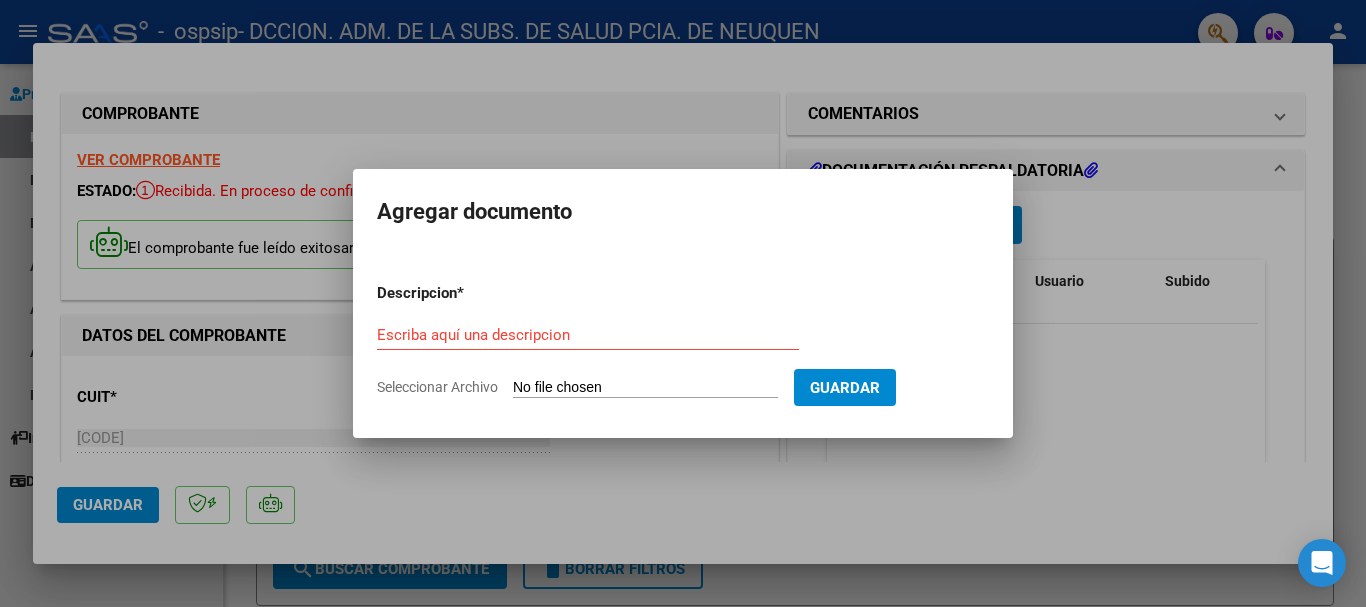 type on "C:\fakepath\OSPSIP [DOCUMENT_ID].pdf" 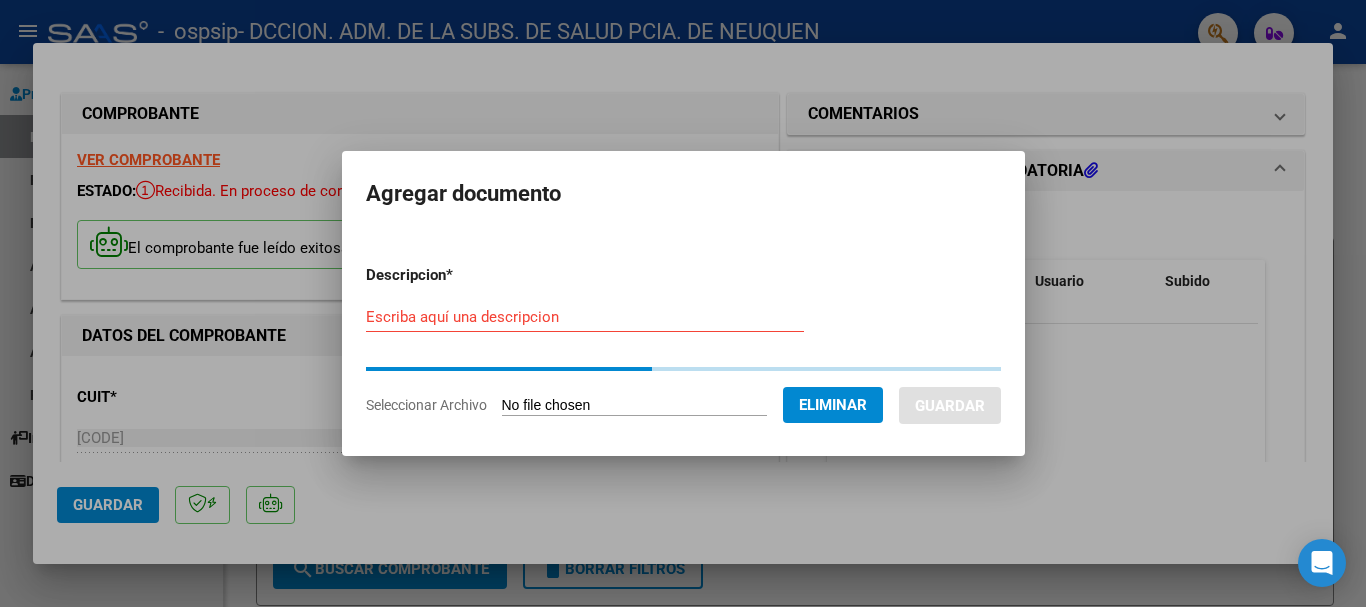 click on "Escriba aquí una descripcion" at bounding box center (585, 317) 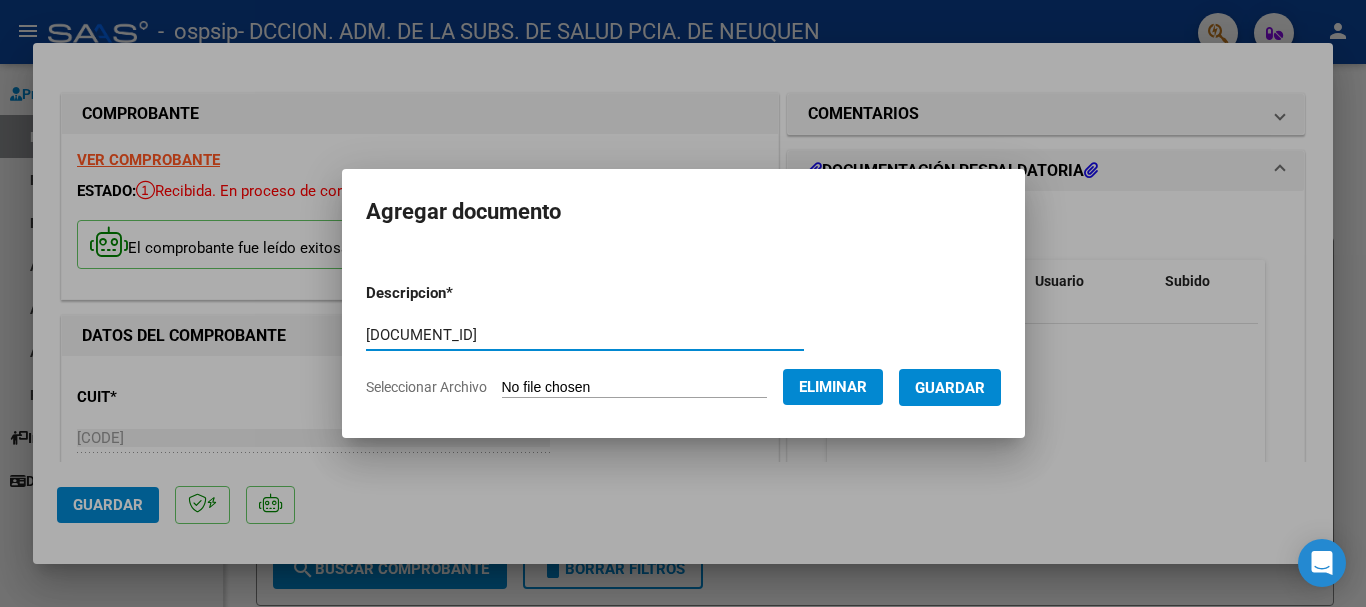 type on "[DOCUMENT_ID]" 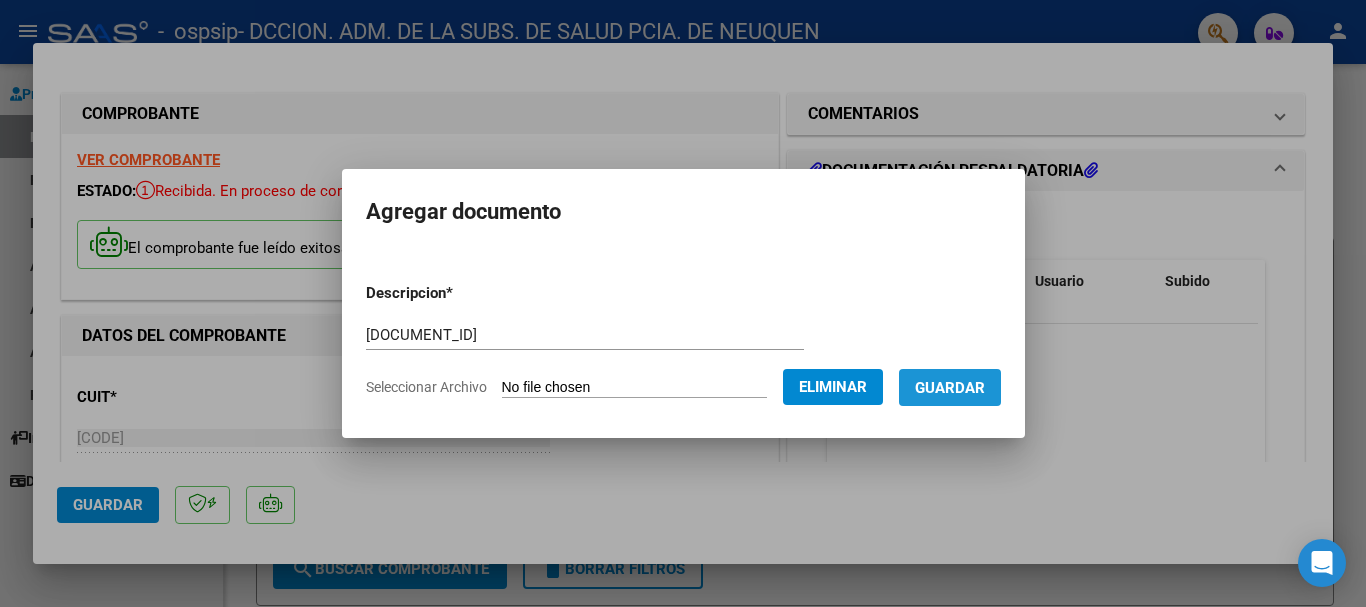 click on "Guardar" at bounding box center [950, 388] 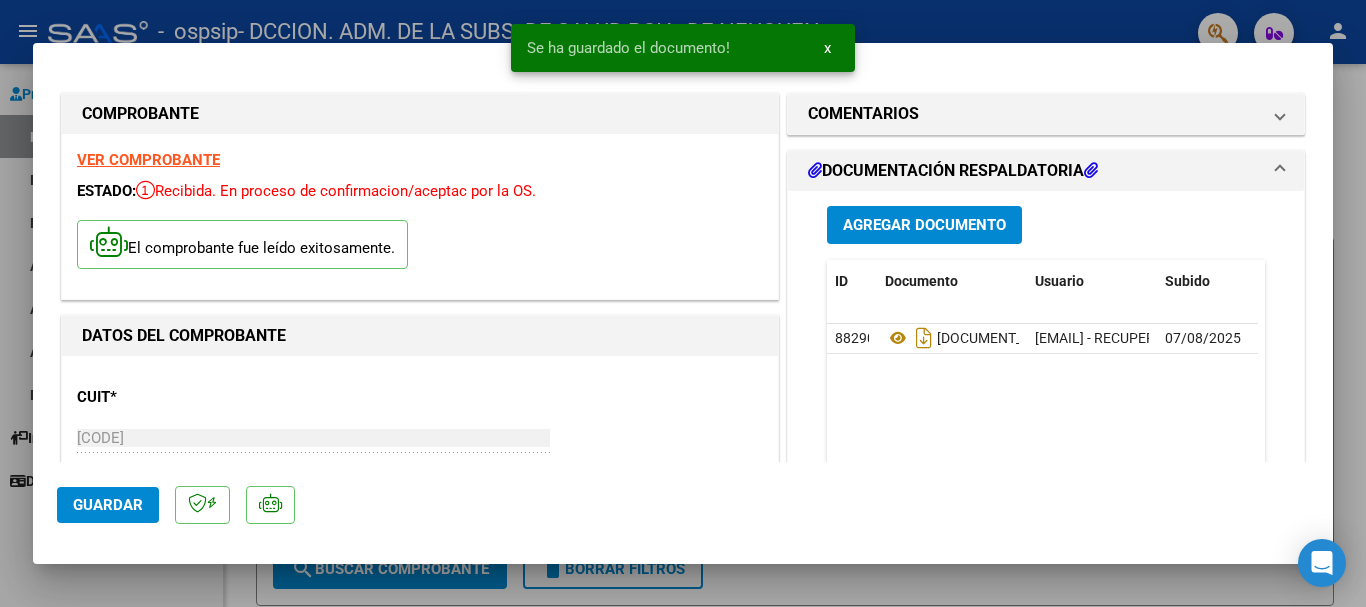 click at bounding box center (683, 303) 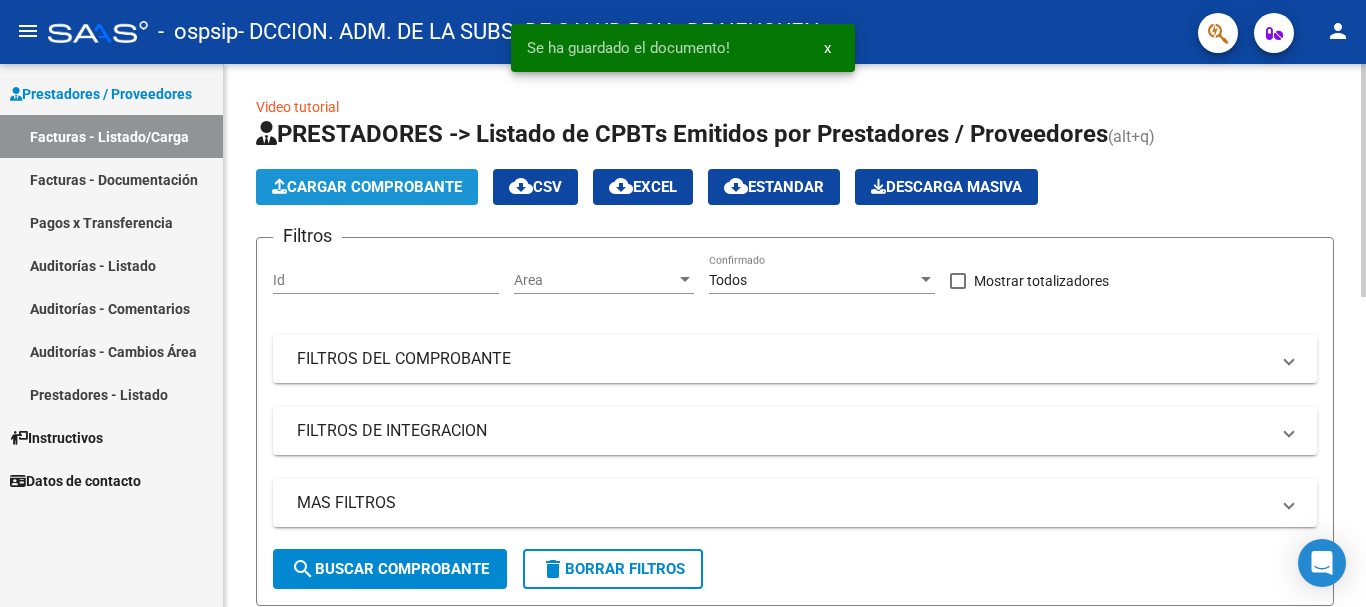 click on "Cargar Comprobante" 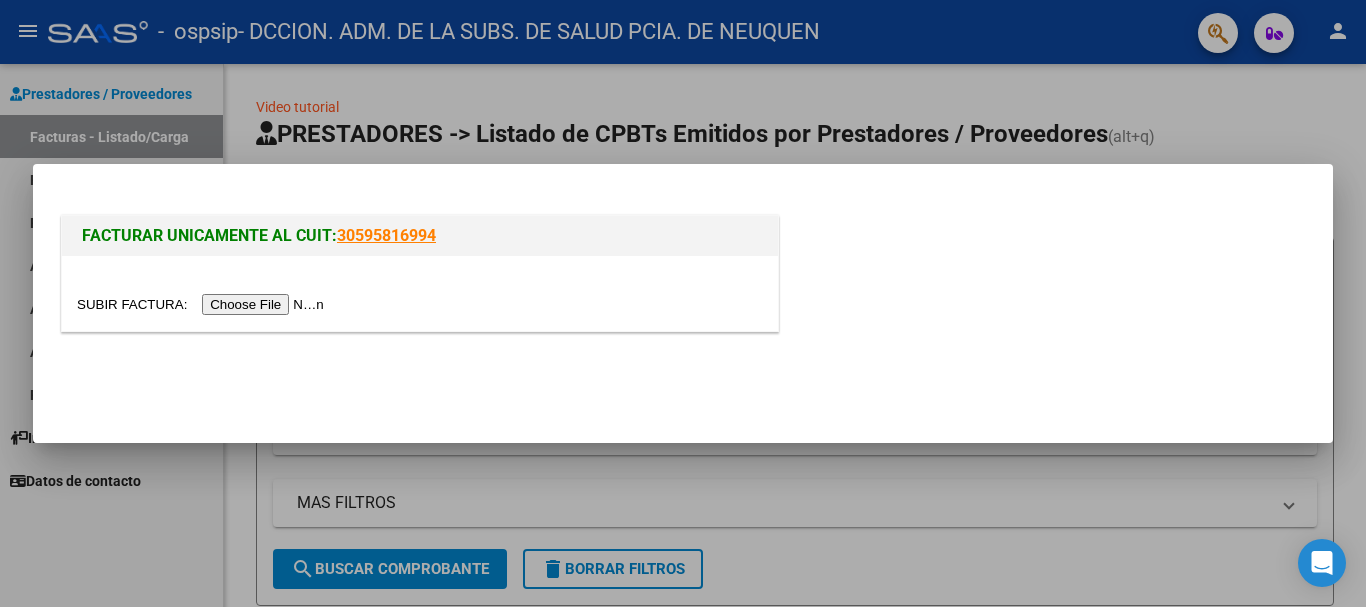 click at bounding box center (203, 304) 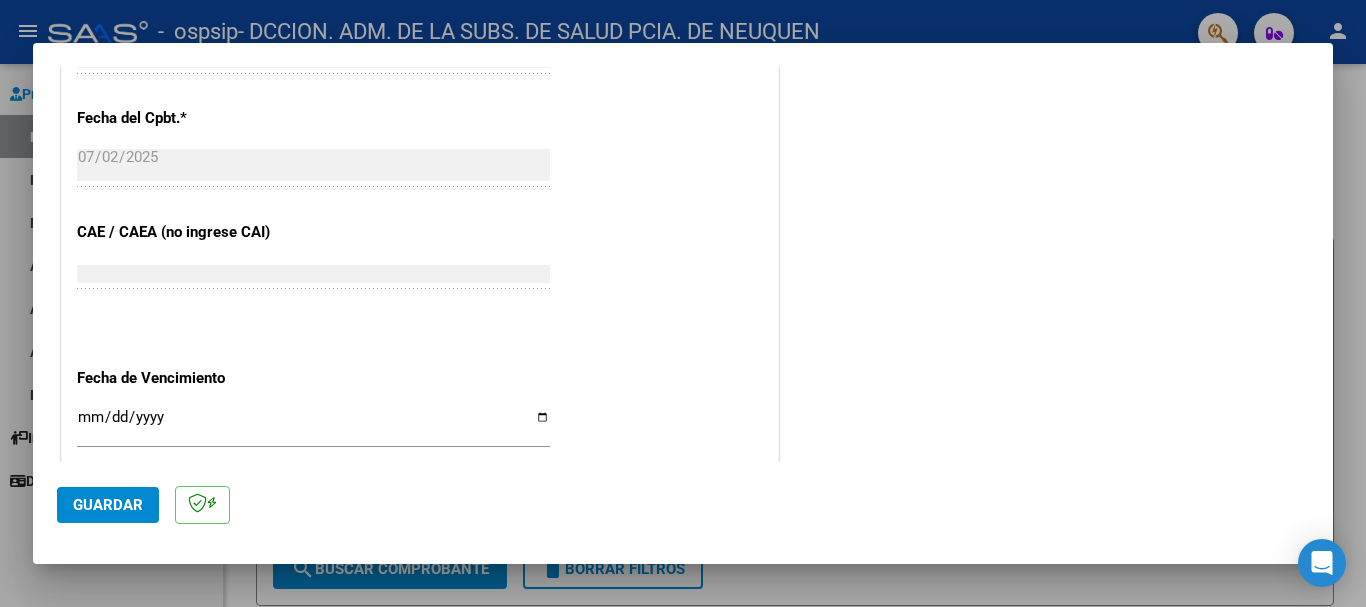 scroll, scrollTop: 1000, scrollLeft: 0, axis: vertical 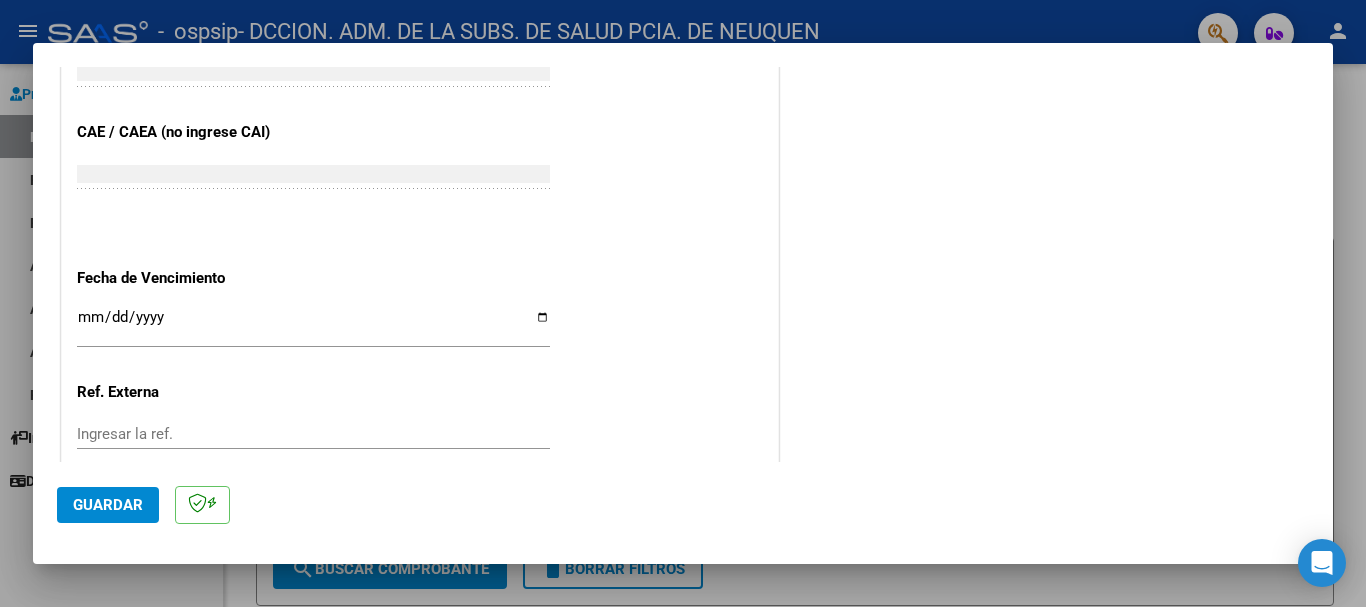 click on "Ingresar la fecha" at bounding box center [313, 325] 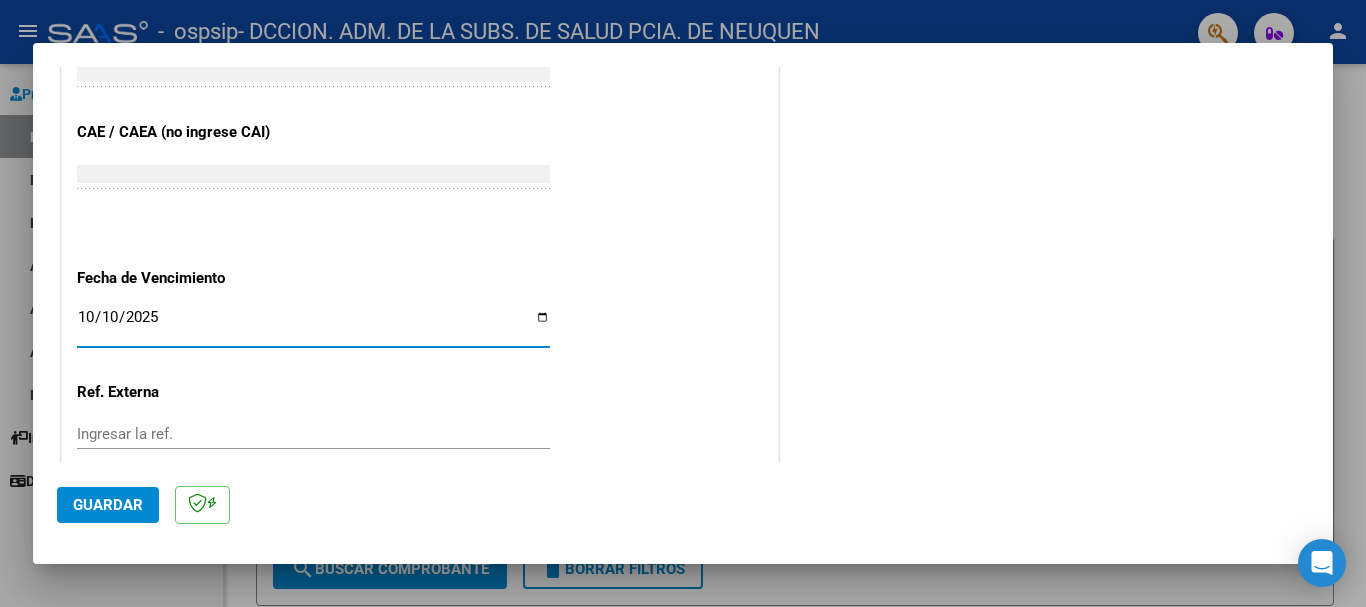 type on "2025-10-10" 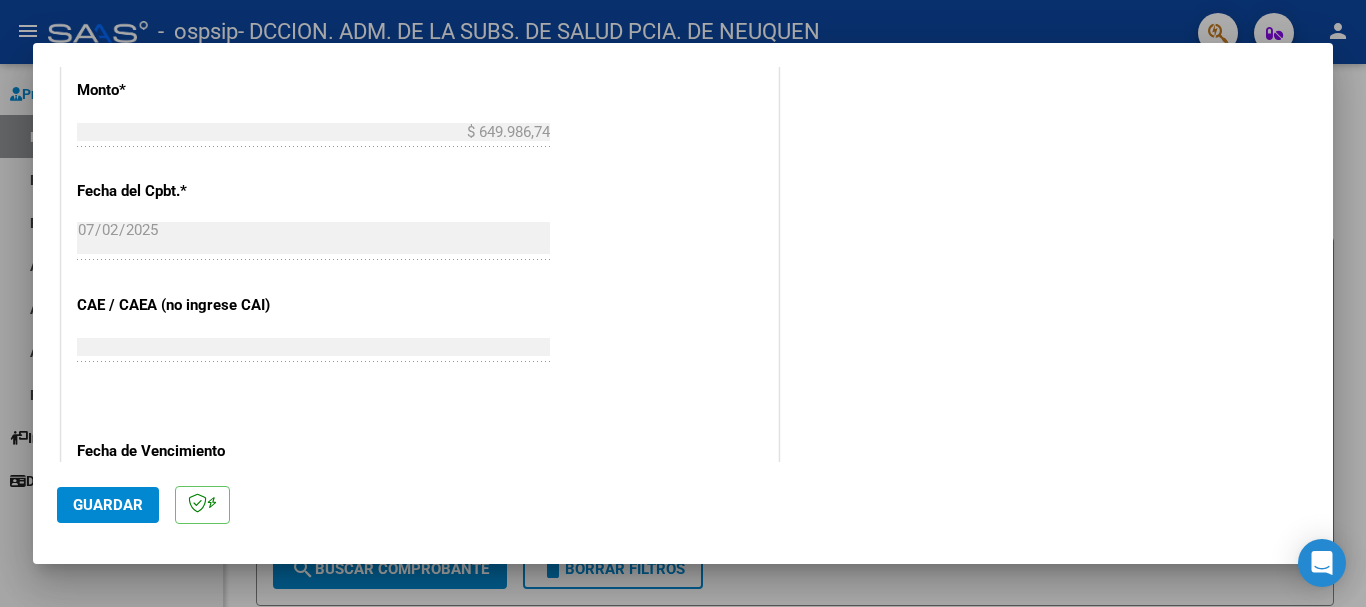 scroll, scrollTop: 1127, scrollLeft: 0, axis: vertical 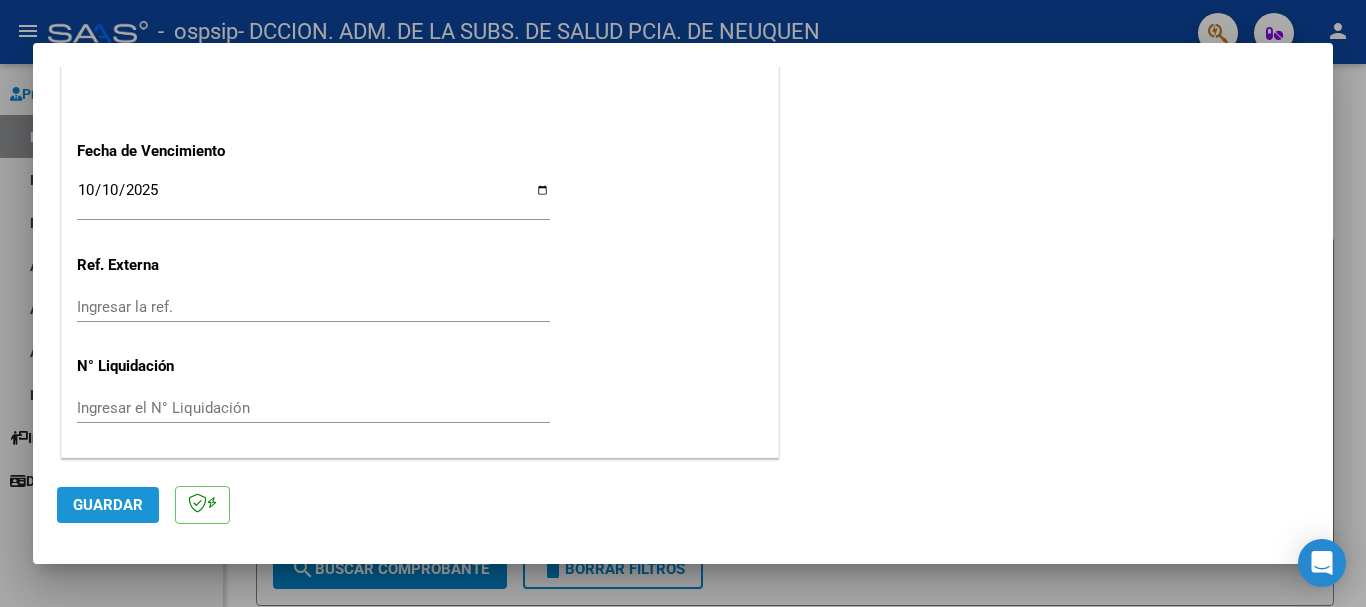 click on "Guardar" 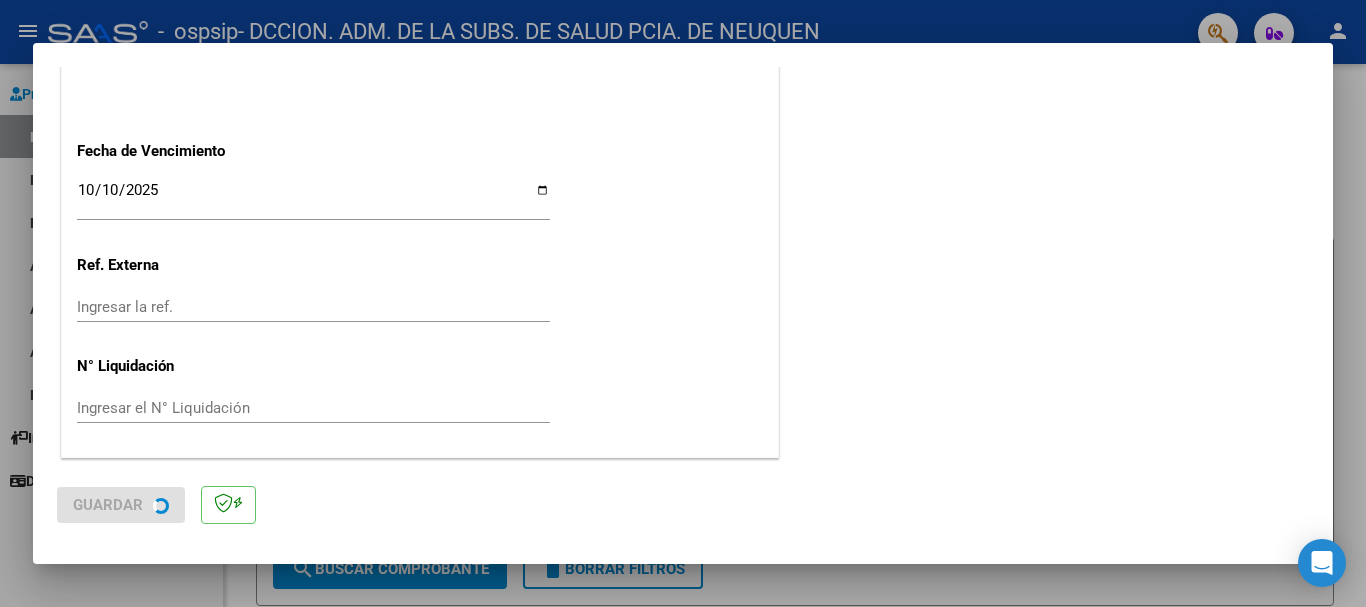 scroll, scrollTop: 0, scrollLeft: 0, axis: both 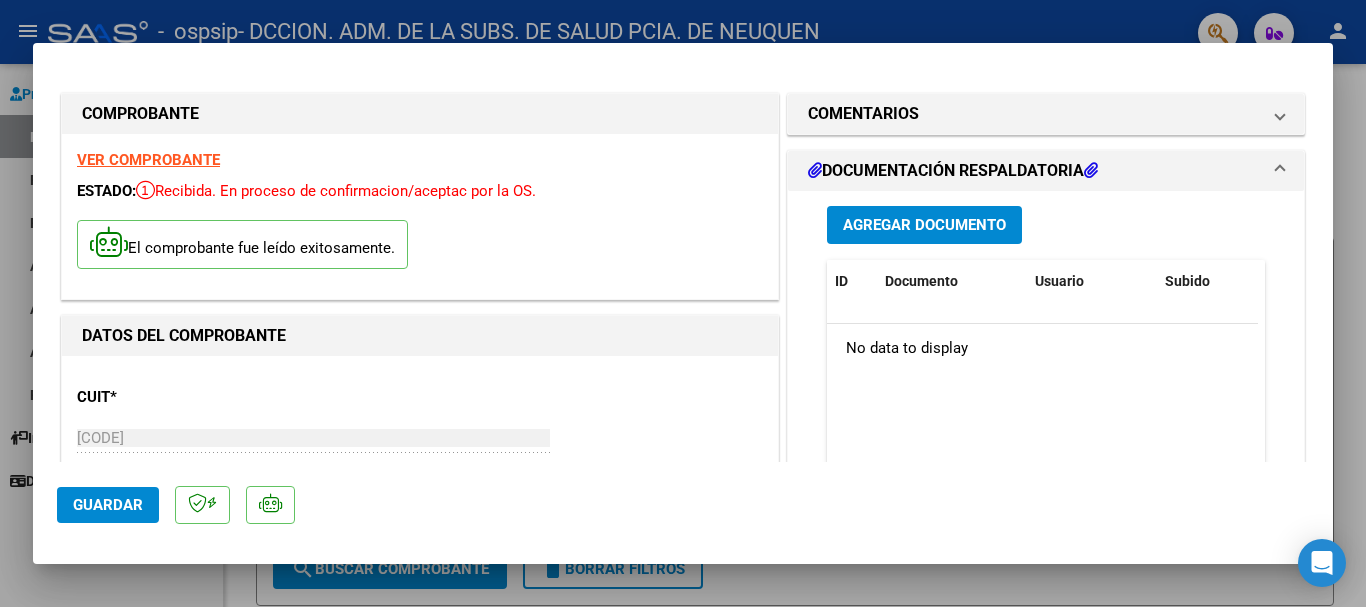 click at bounding box center (683, 303) 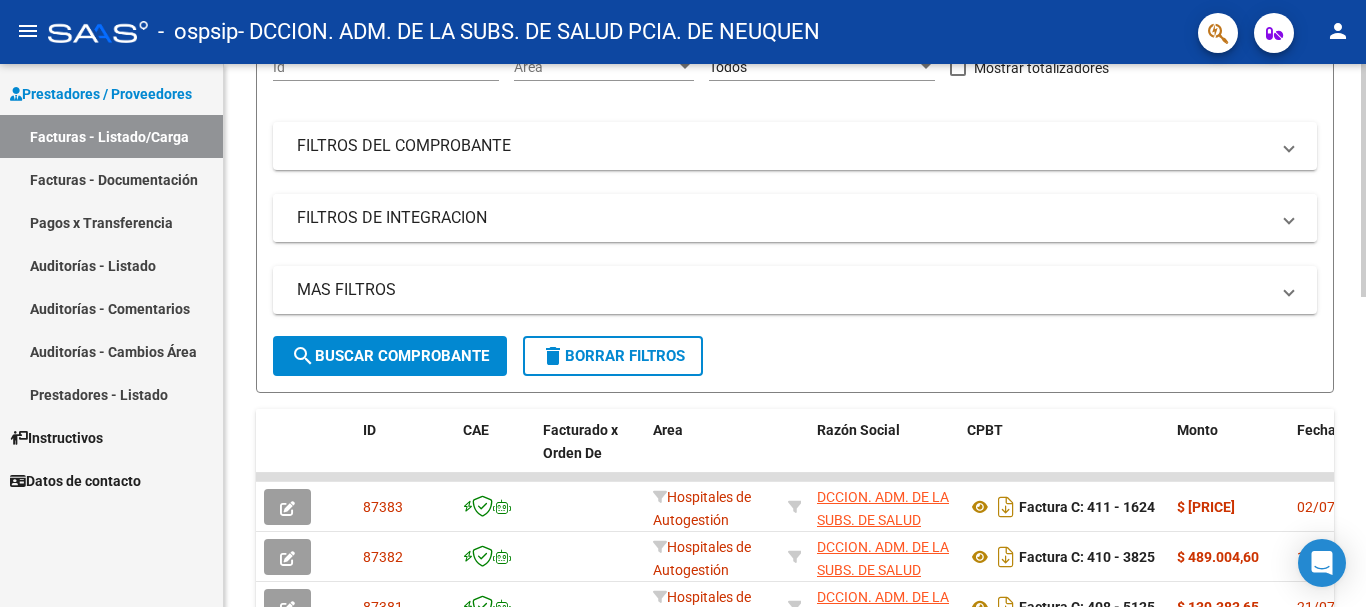 scroll, scrollTop: 0, scrollLeft: 0, axis: both 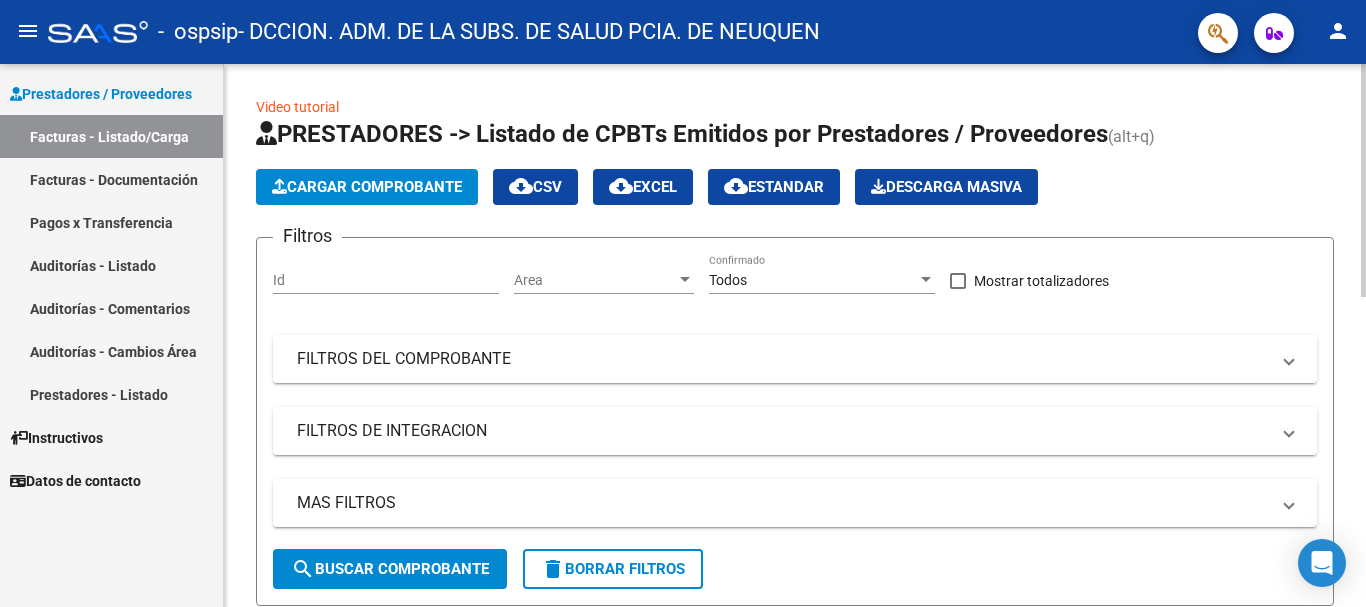 click on "Cargar Comprobante" 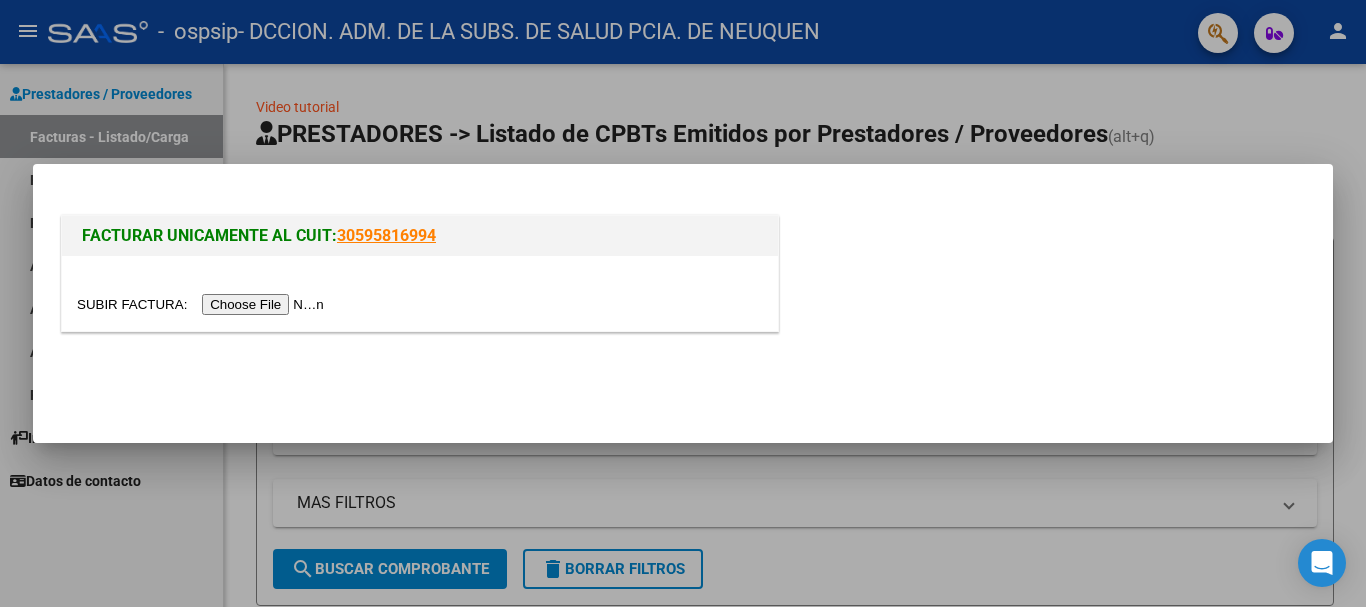 click at bounding box center [203, 304] 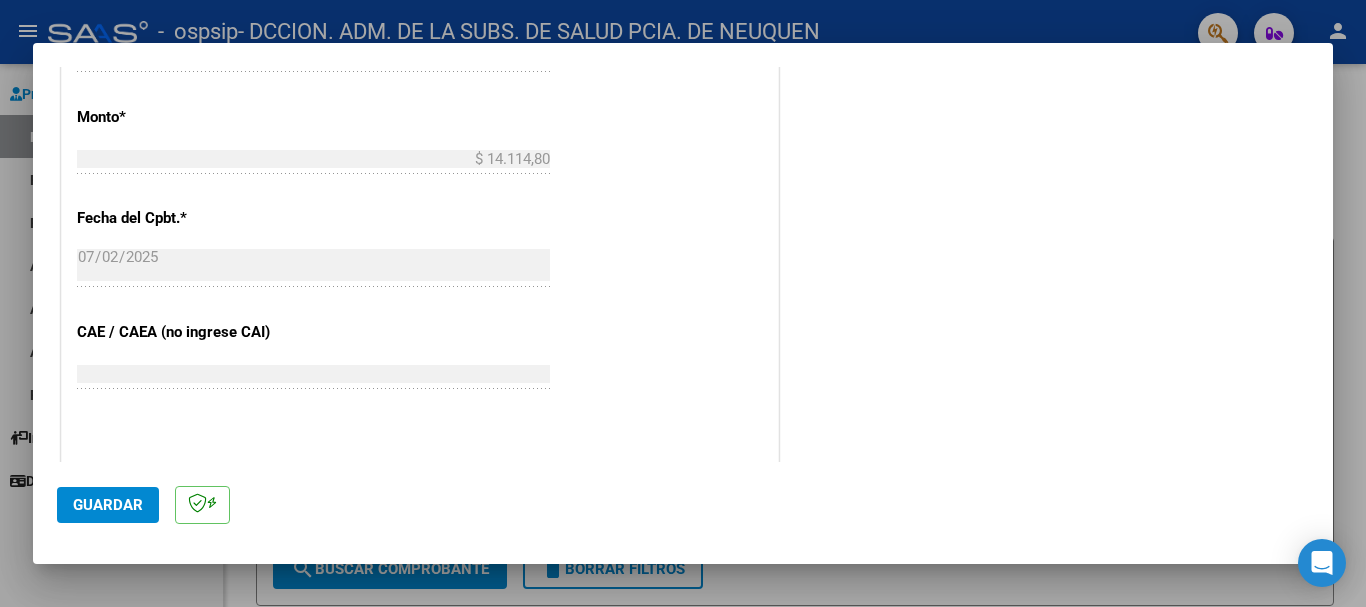 scroll, scrollTop: 900, scrollLeft: 0, axis: vertical 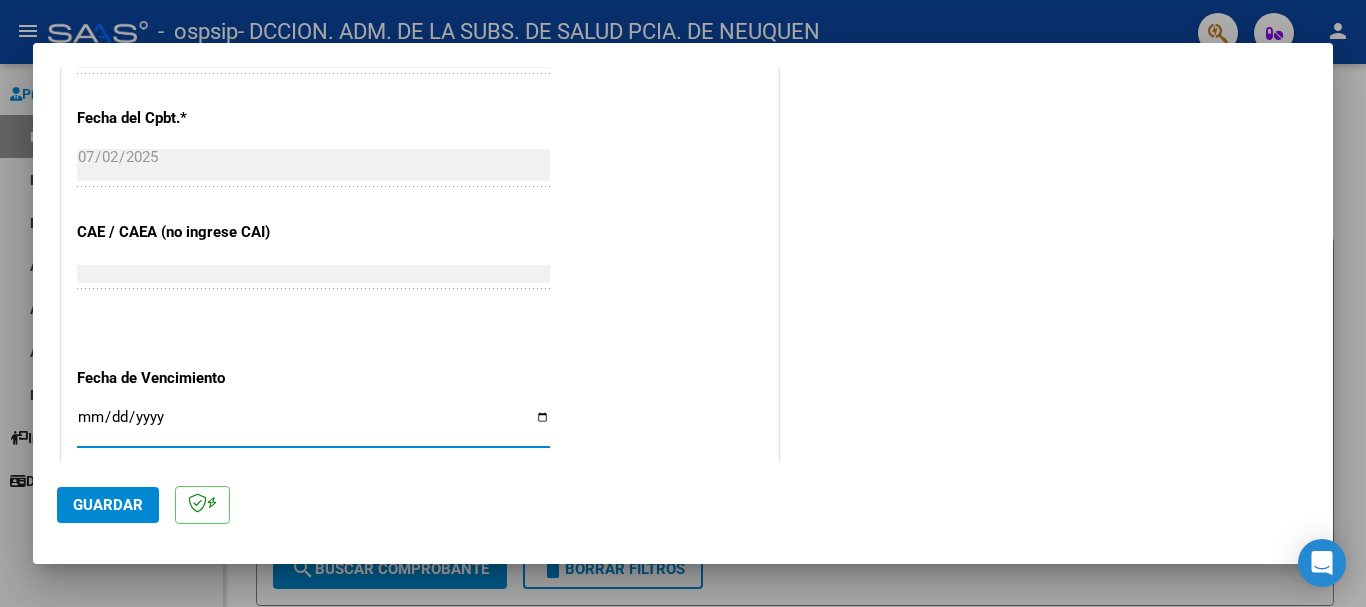 drag, startPoint x: 100, startPoint y: 414, endPoint x: 118, endPoint y: 410, distance: 18.439089 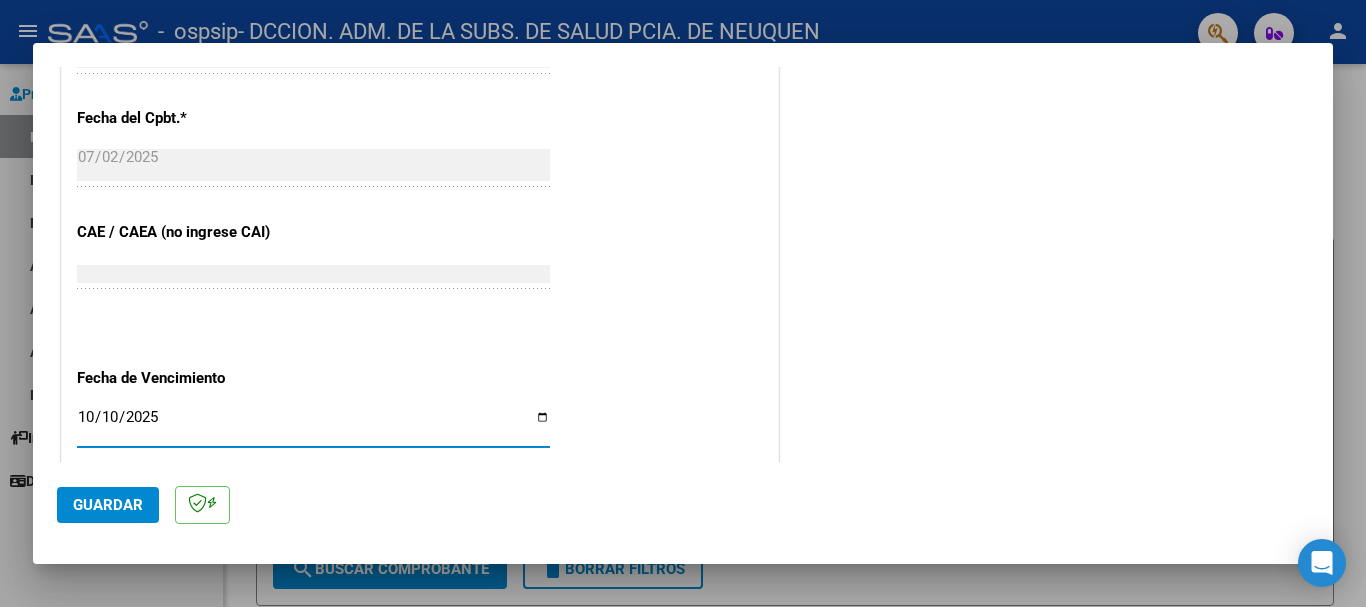 type on "2025-10-10" 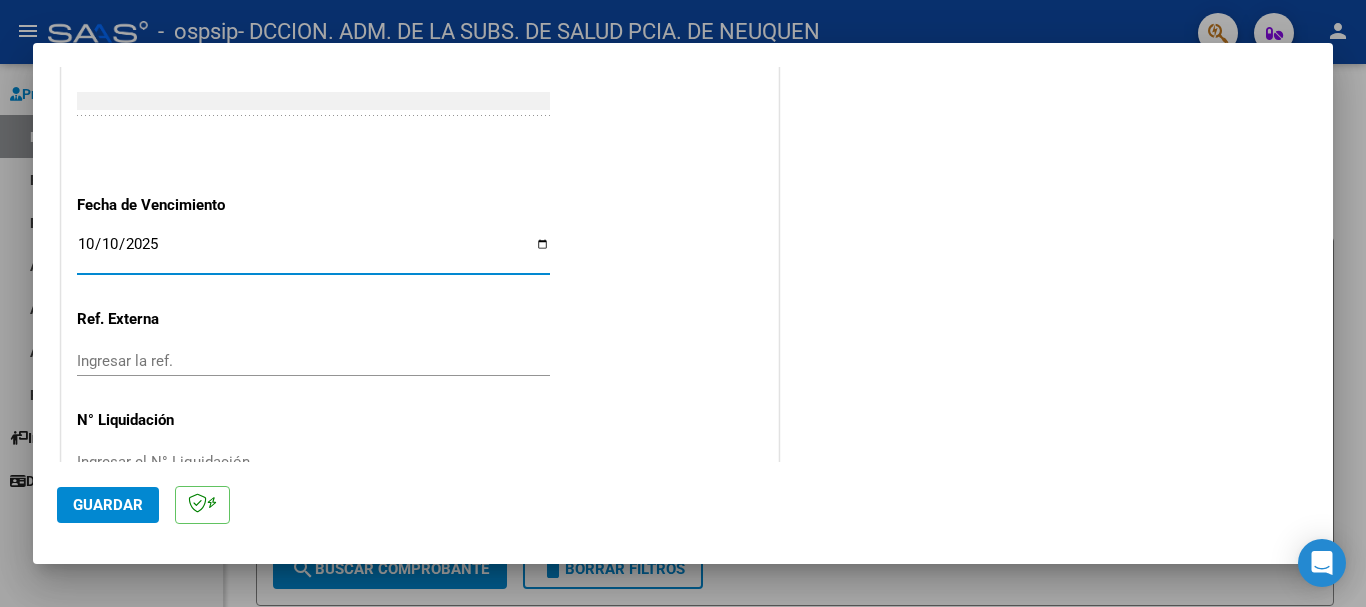 scroll, scrollTop: 1100, scrollLeft: 0, axis: vertical 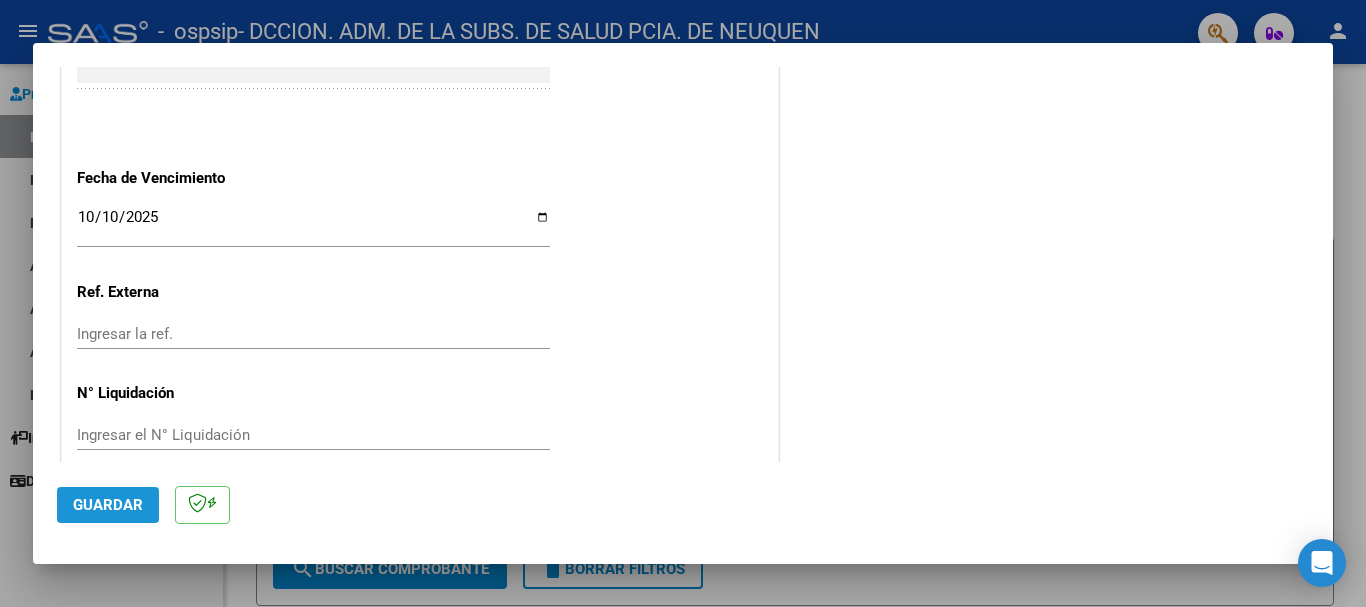 click on "Guardar" 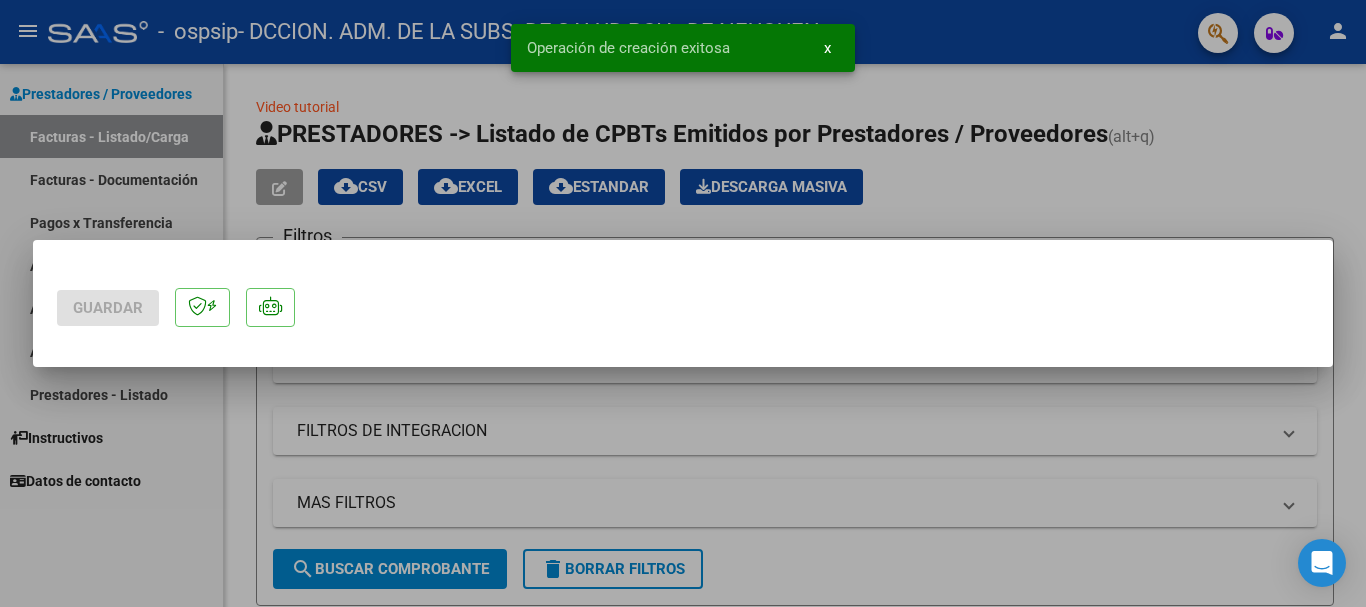 scroll, scrollTop: 0, scrollLeft: 0, axis: both 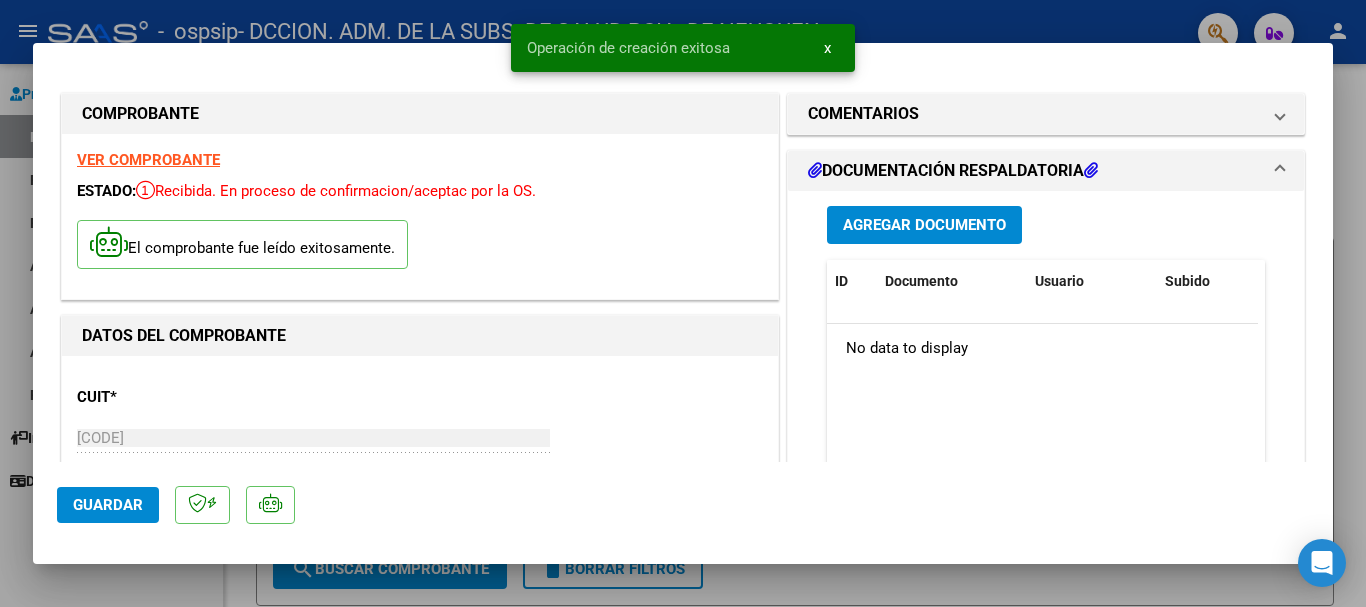 click on "Agregar Documento" at bounding box center (924, 226) 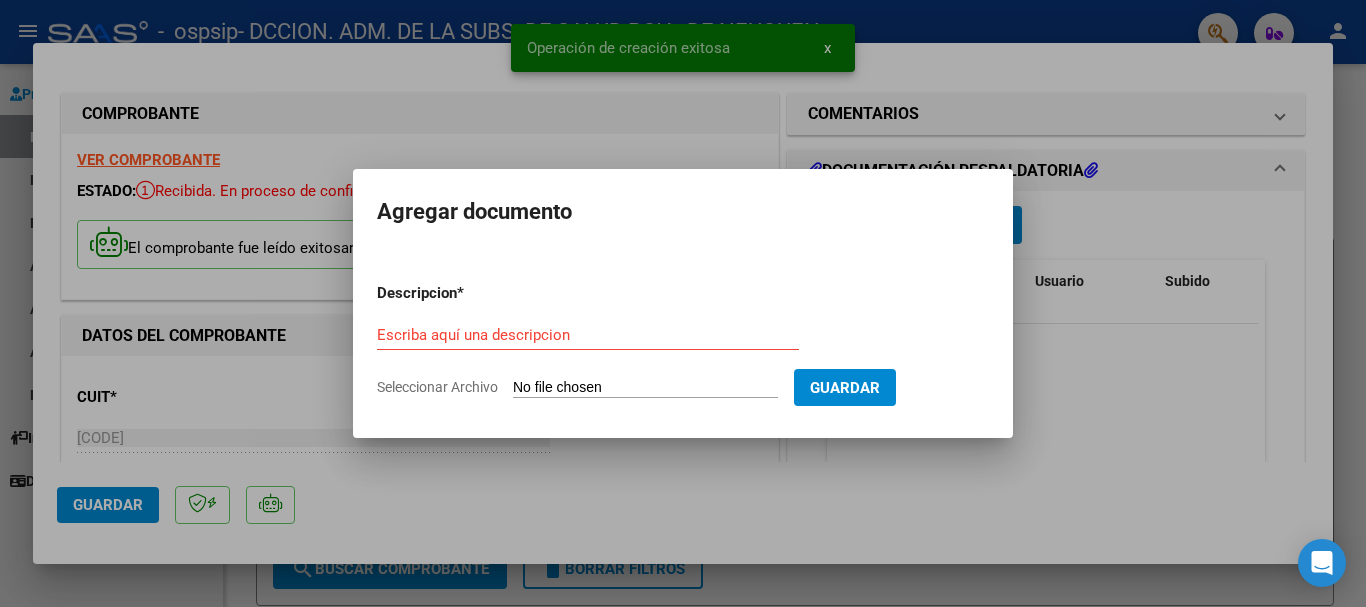 click on "Seleccionar Archivo" at bounding box center [645, 388] 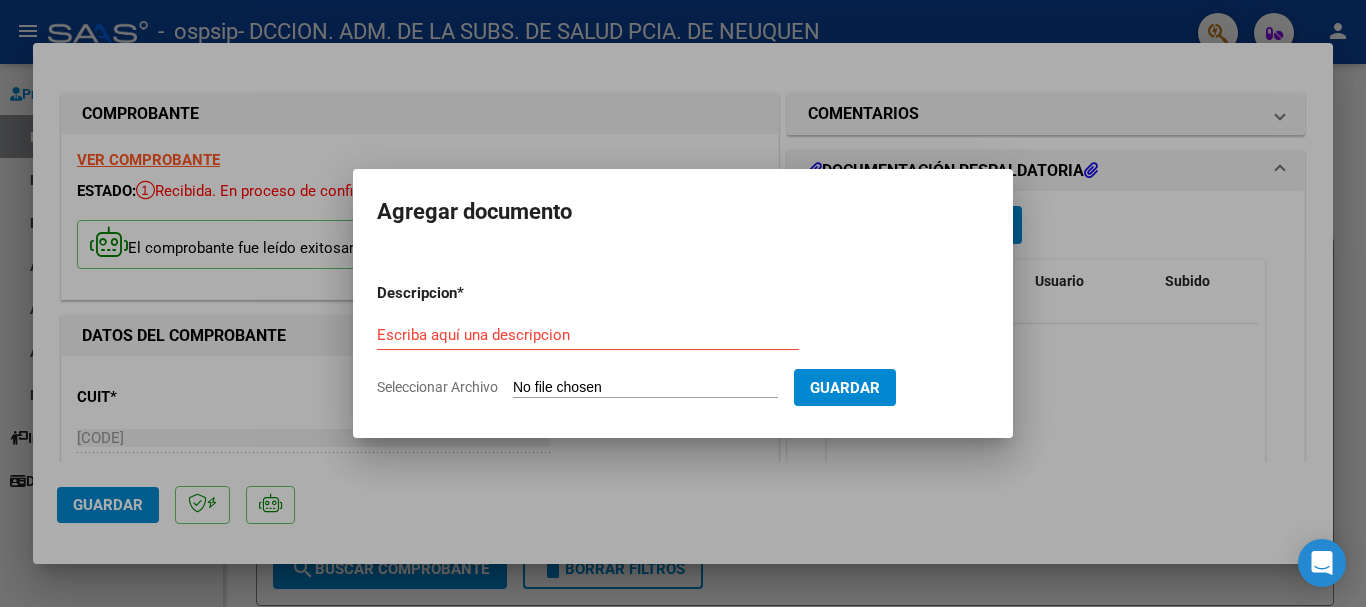 type on "C:\fakepath\OSPSIP [DOCUMENT_ID].pdf" 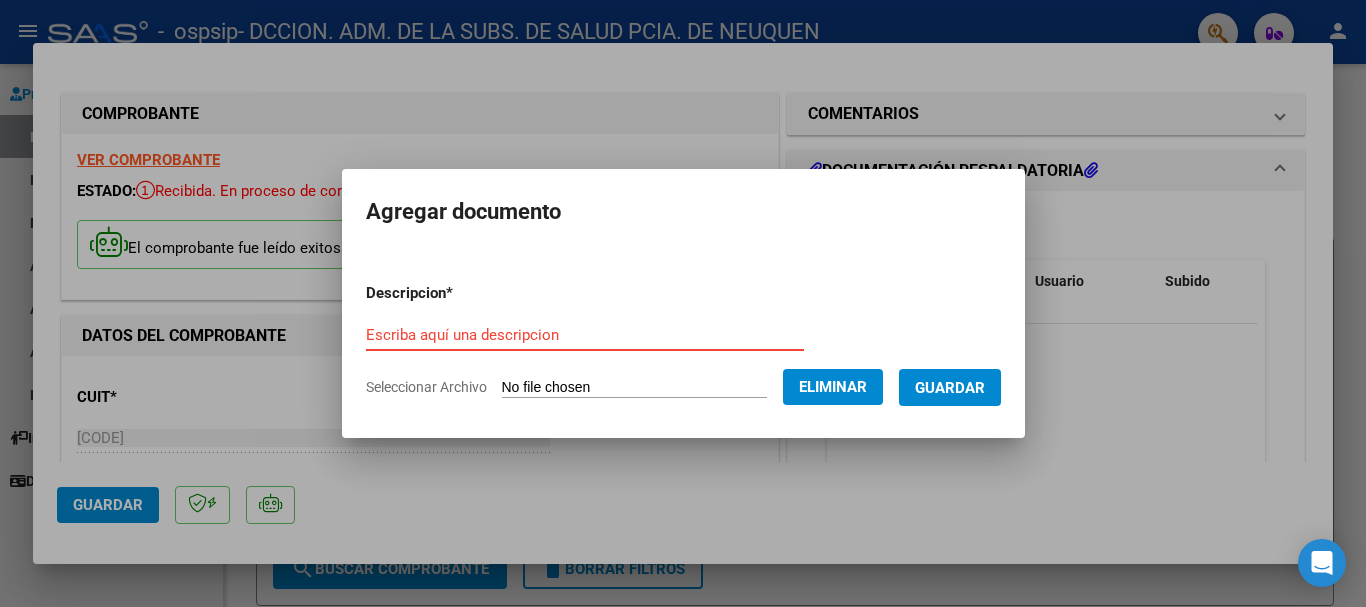 click on "Escriba aquí una descripcion" at bounding box center [585, 335] 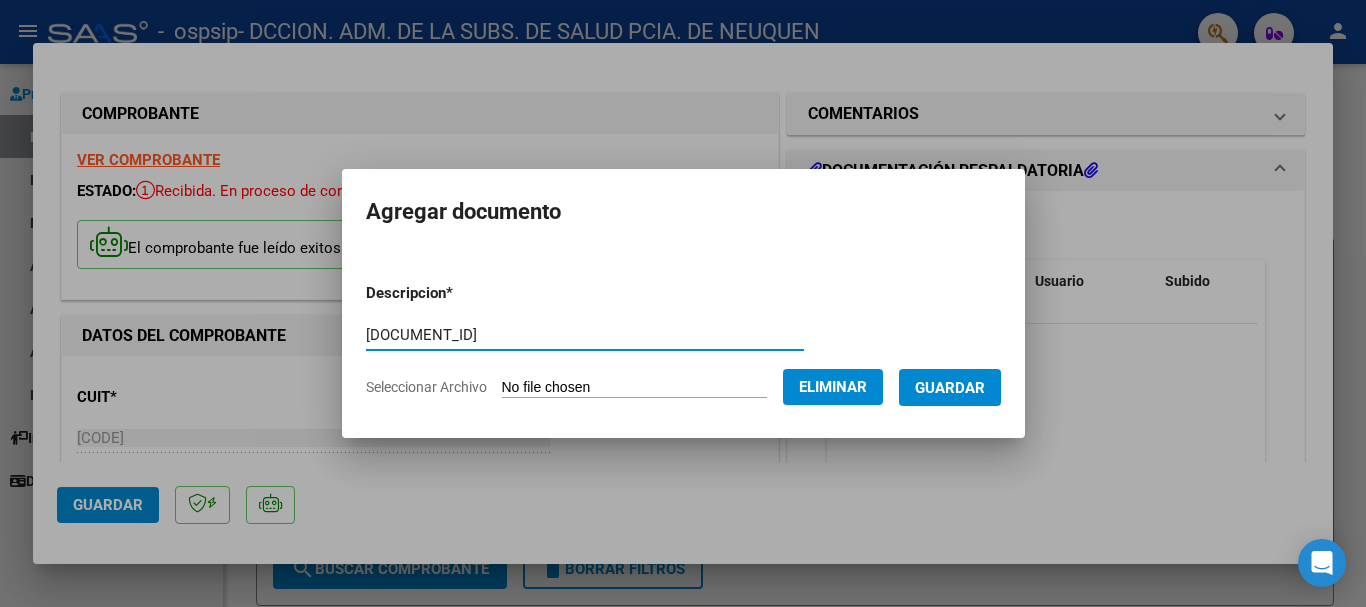 type on "[DOCUMENT_ID]" 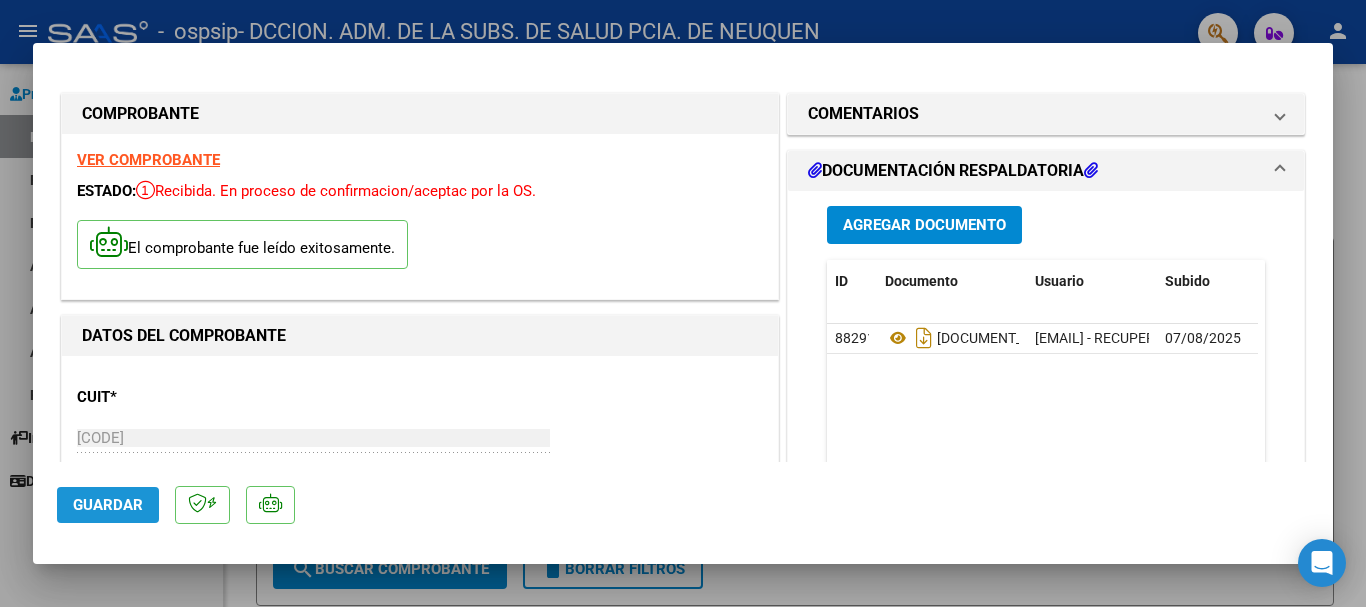 click on "Guardar" 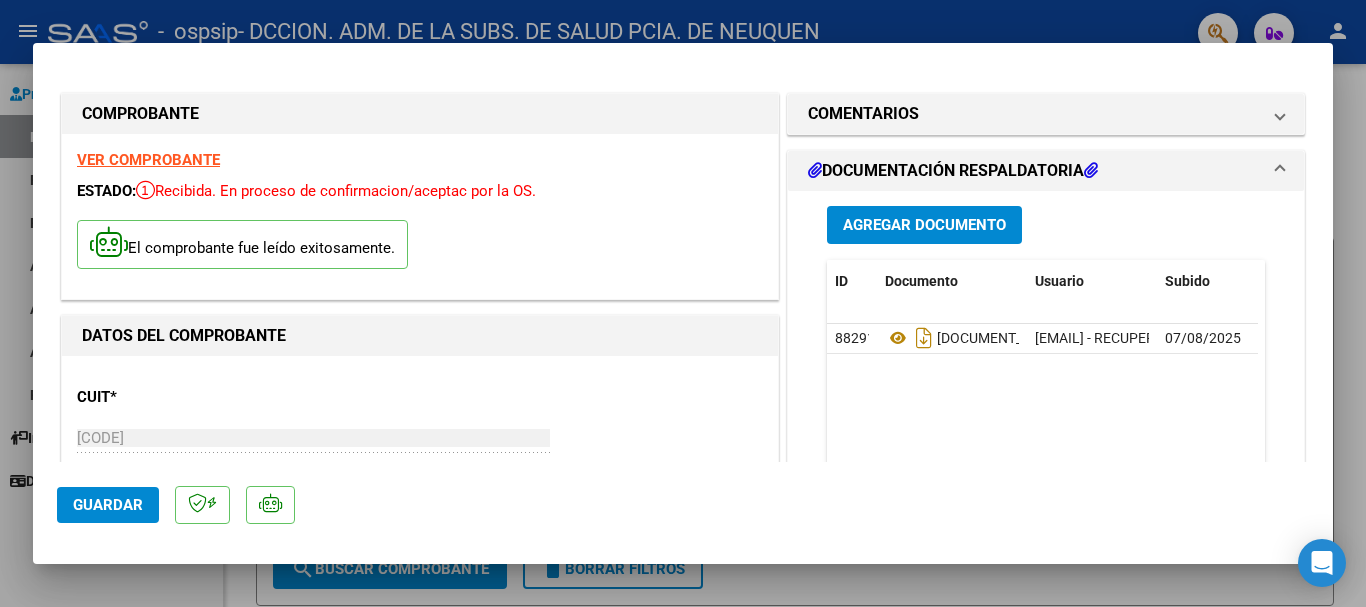 drag, startPoint x: 122, startPoint y: 496, endPoint x: 146, endPoint y: 484, distance: 26.832815 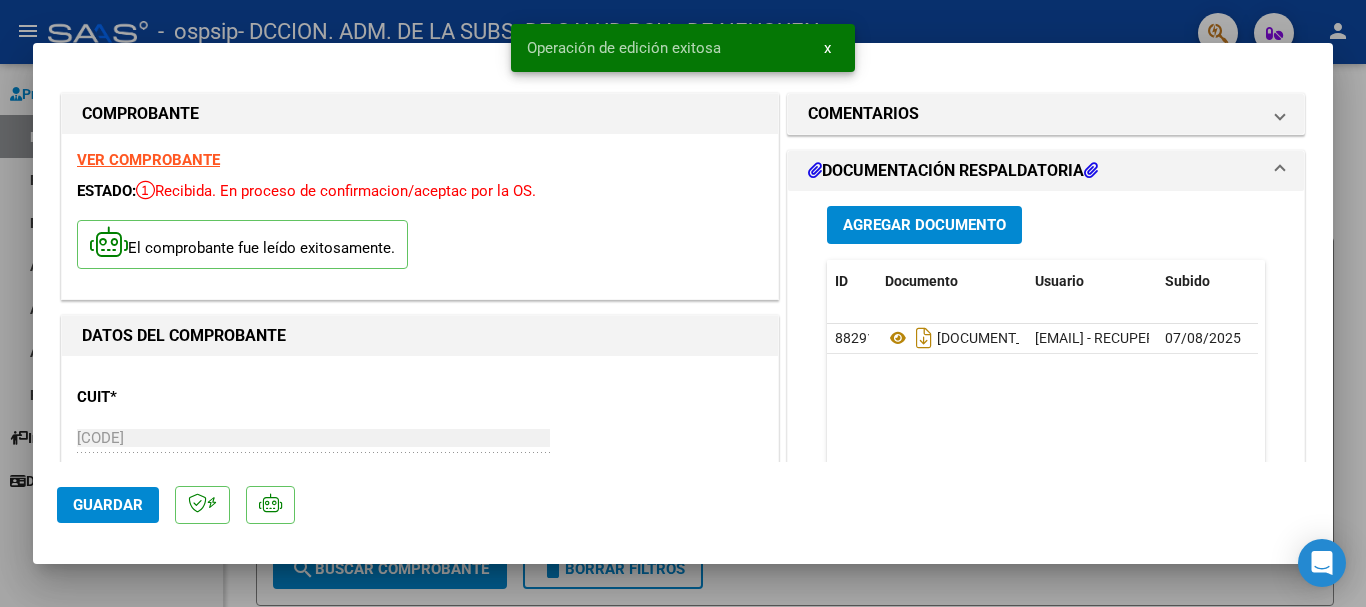 click at bounding box center [683, 303] 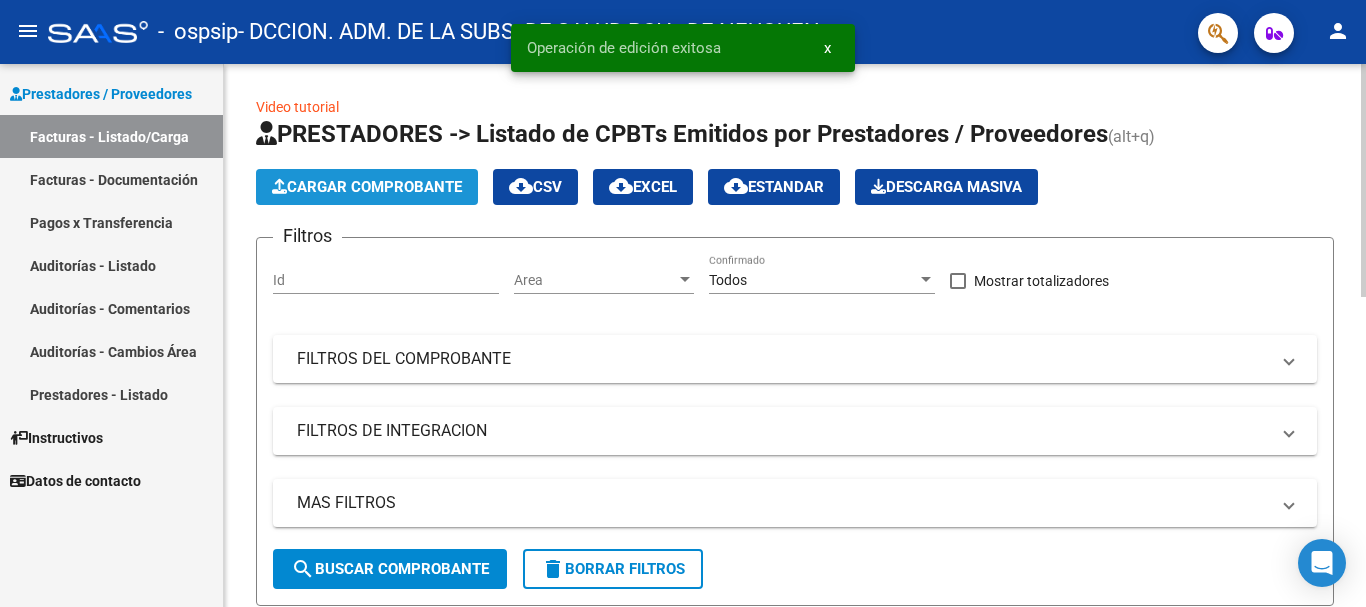 click on "Cargar Comprobante" 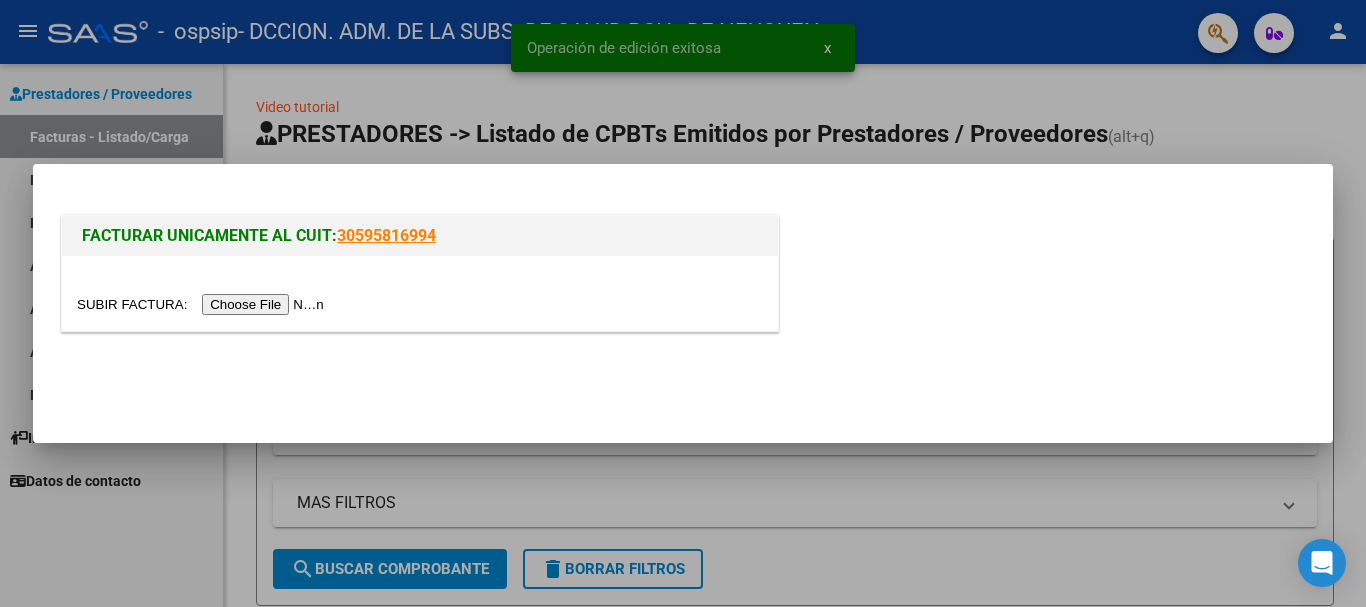 click at bounding box center [203, 304] 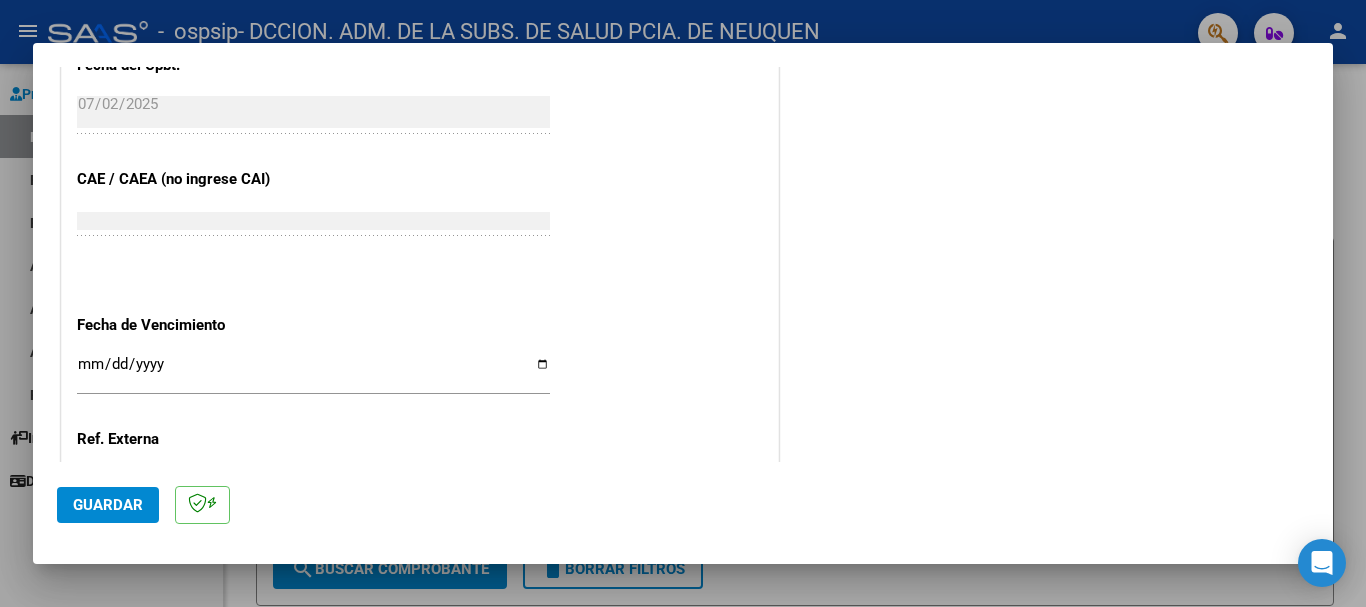 scroll, scrollTop: 1000, scrollLeft: 0, axis: vertical 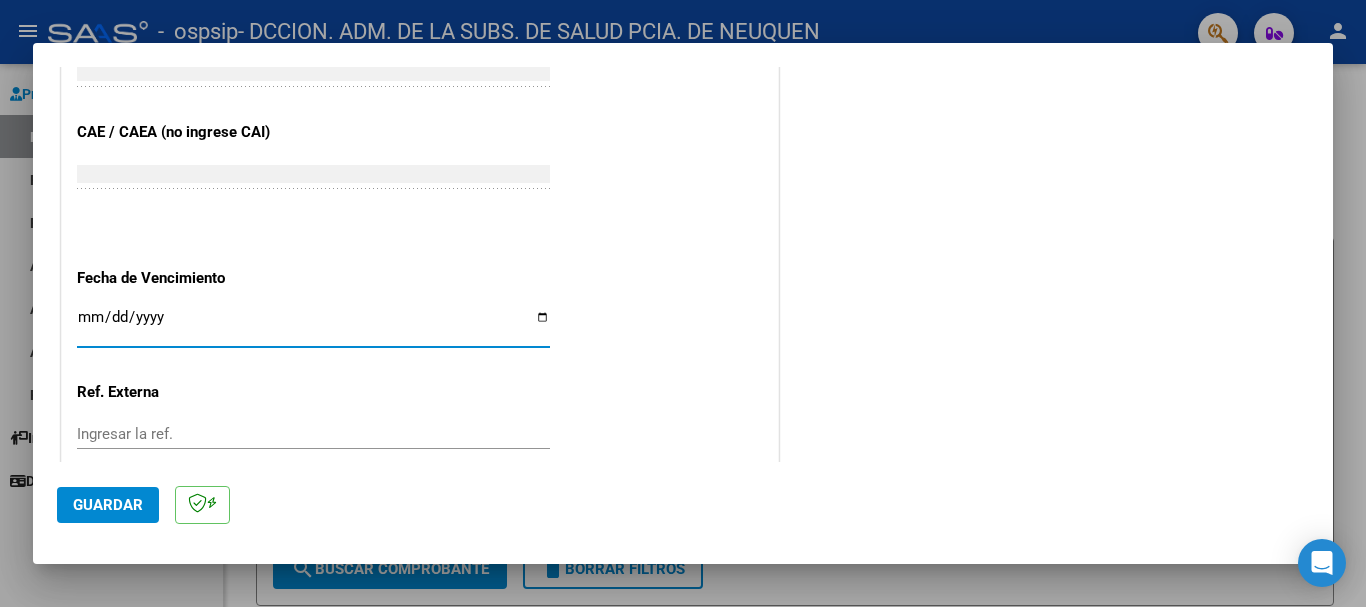 click on "Ingresar la fecha" at bounding box center [313, 325] 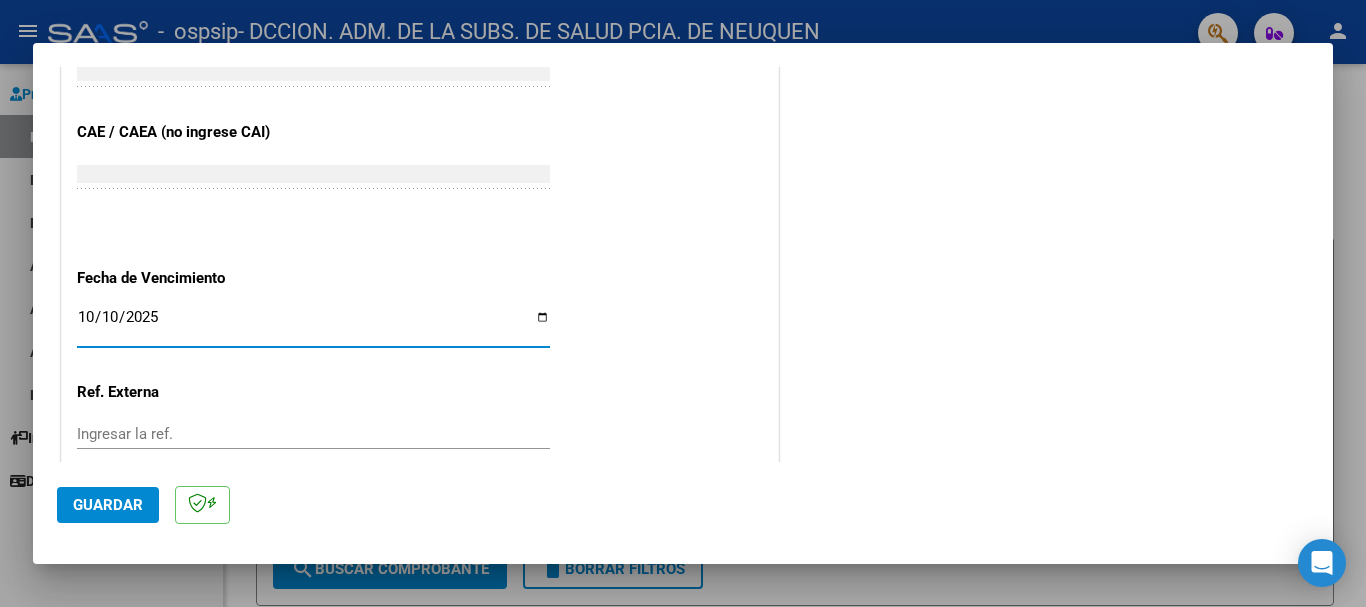 type on "2025-10-10" 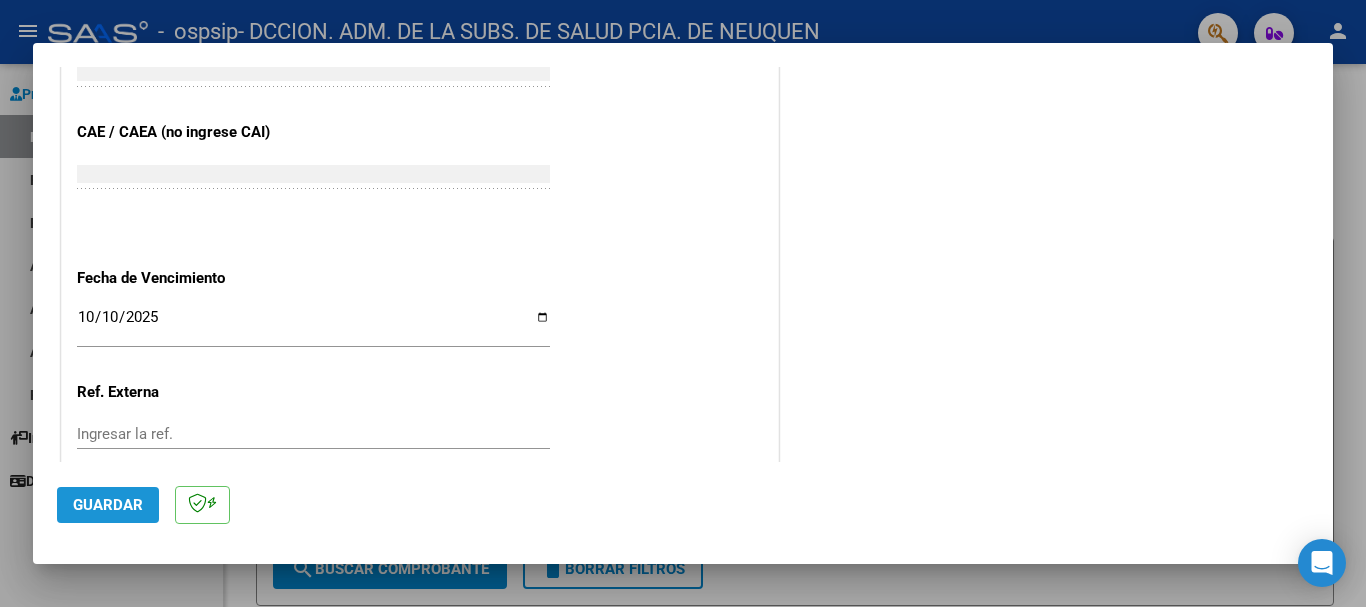 click on "Guardar" 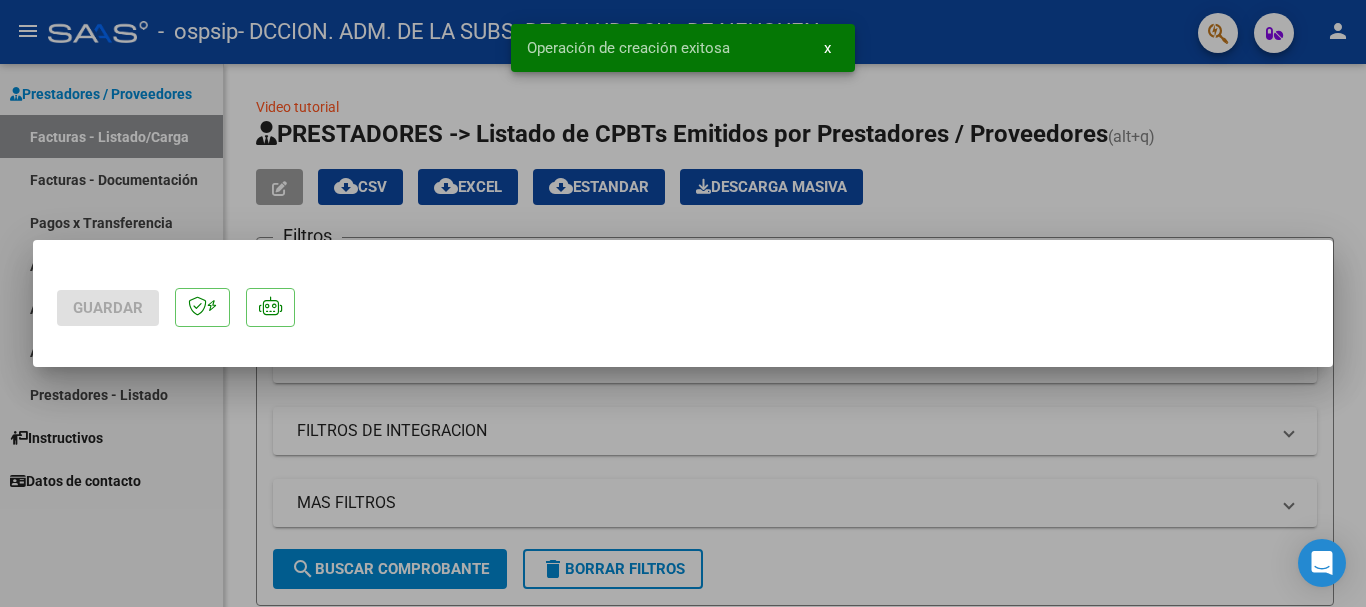 scroll, scrollTop: 0, scrollLeft: 0, axis: both 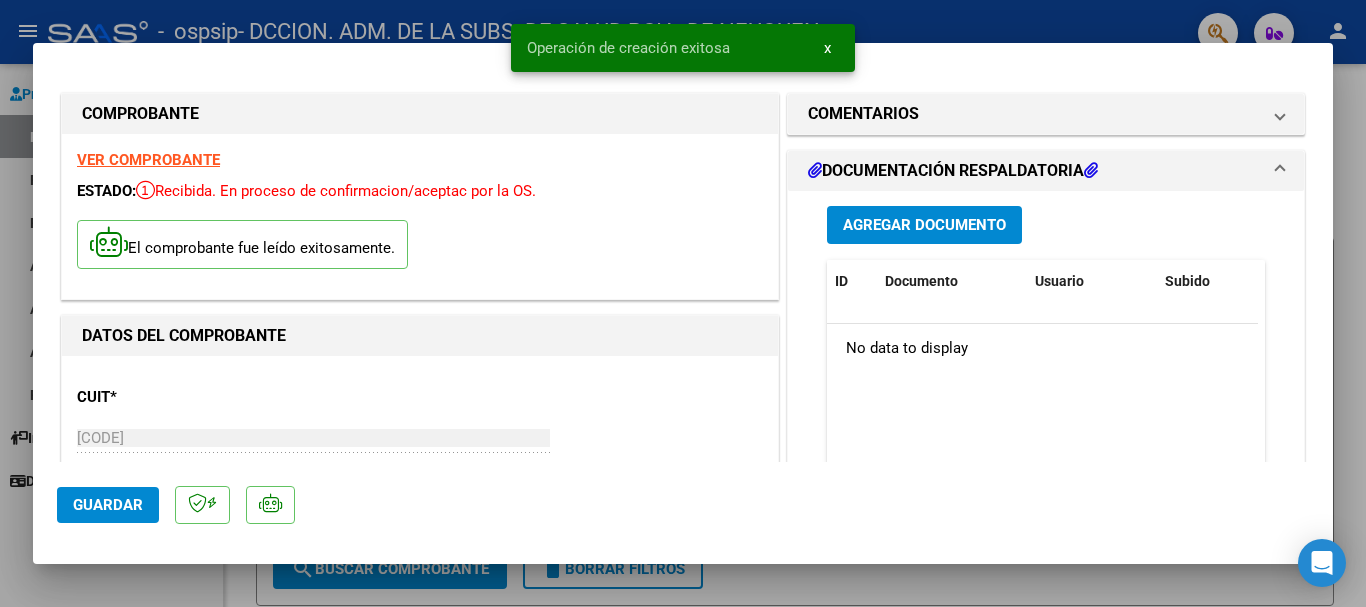 click on "Agregar Documento" at bounding box center [924, 226] 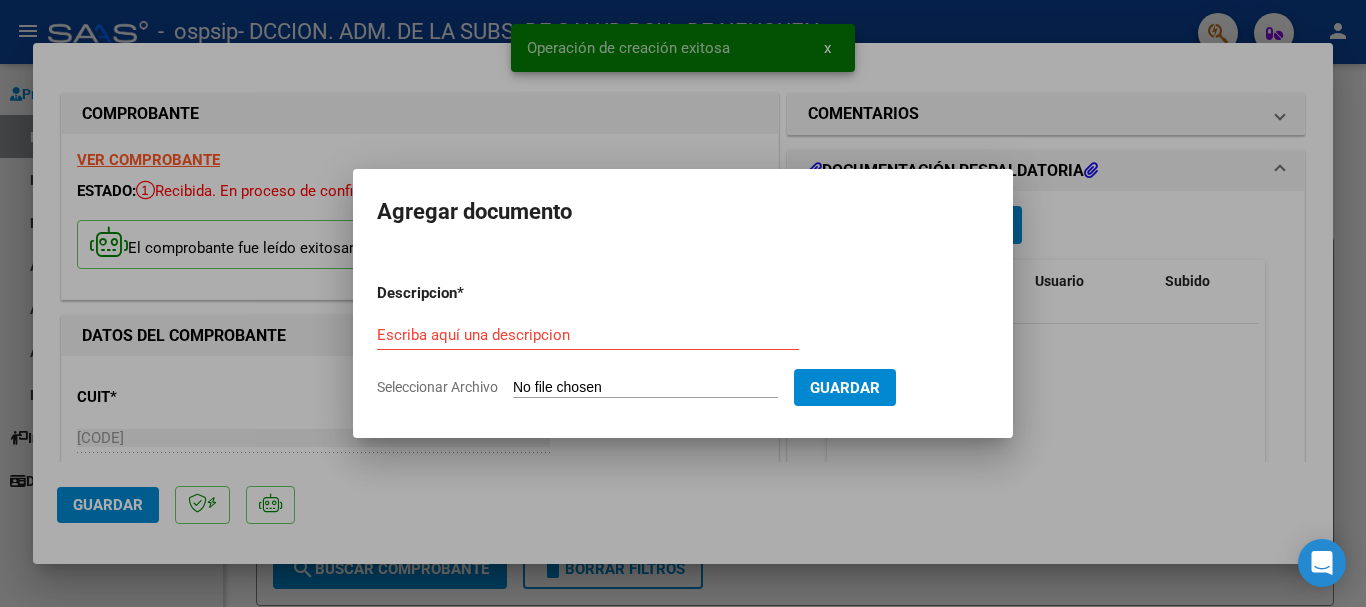click on "Seleccionar Archivo" at bounding box center (645, 388) 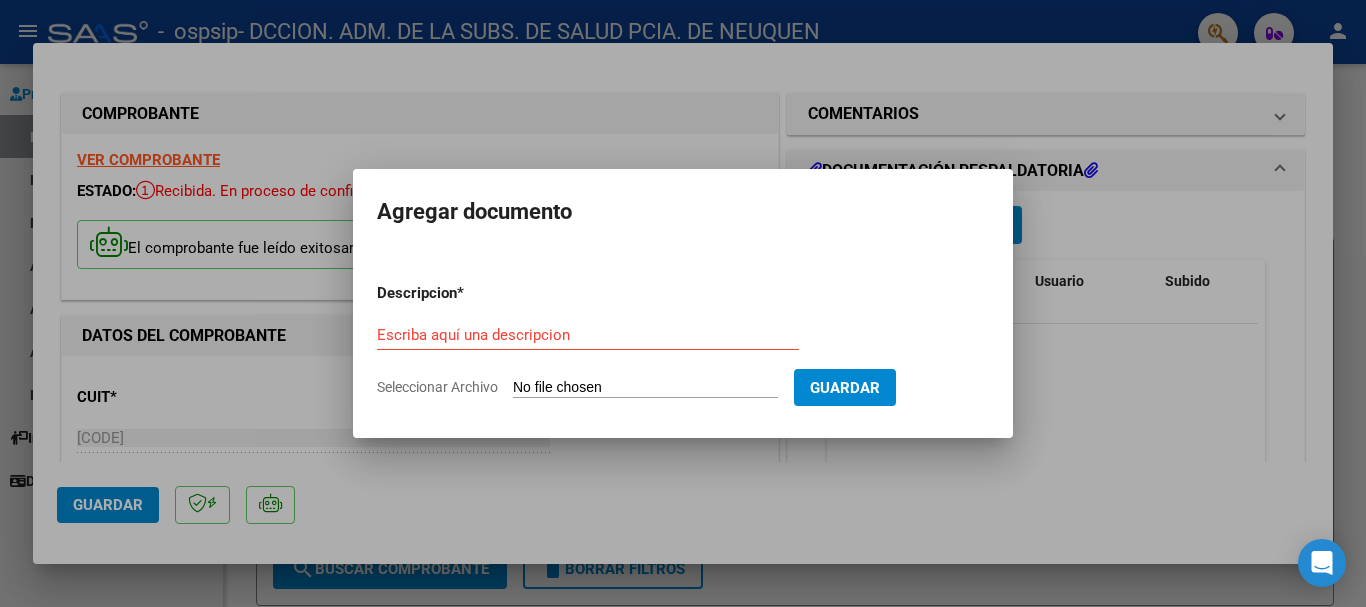 type on "C:\fakepath\OSPSIP [DOCUMENT_ID].pdf" 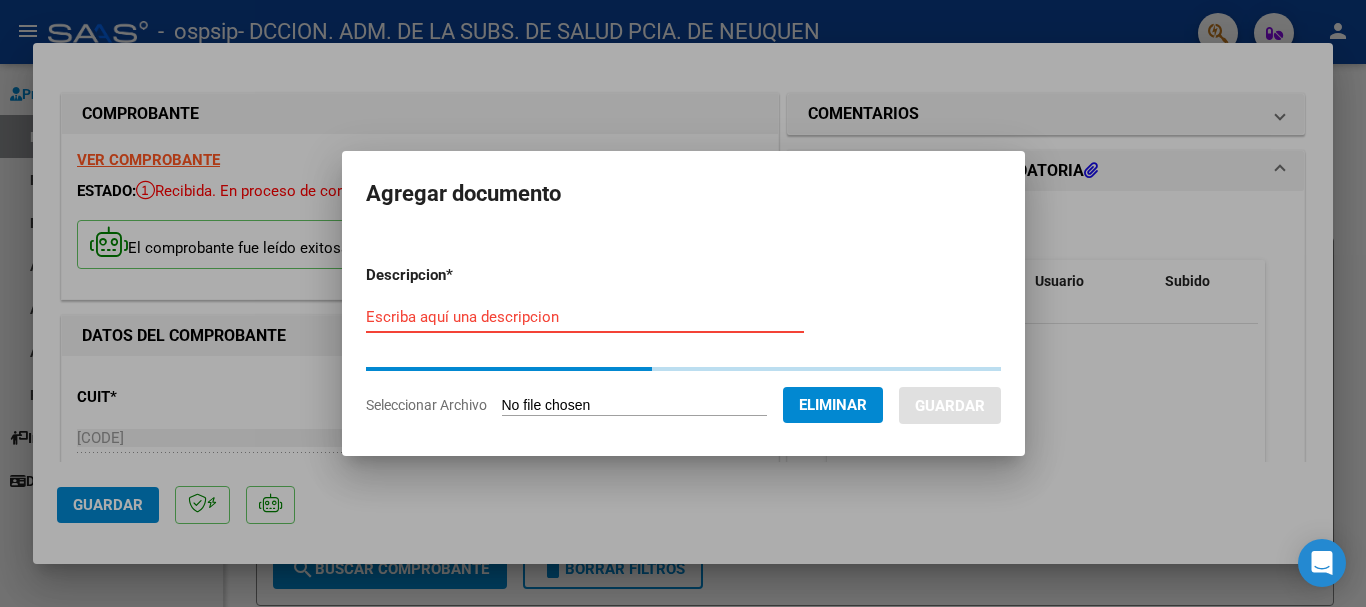 click on "Escriba aquí una descripcion" at bounding box center (585, 317) 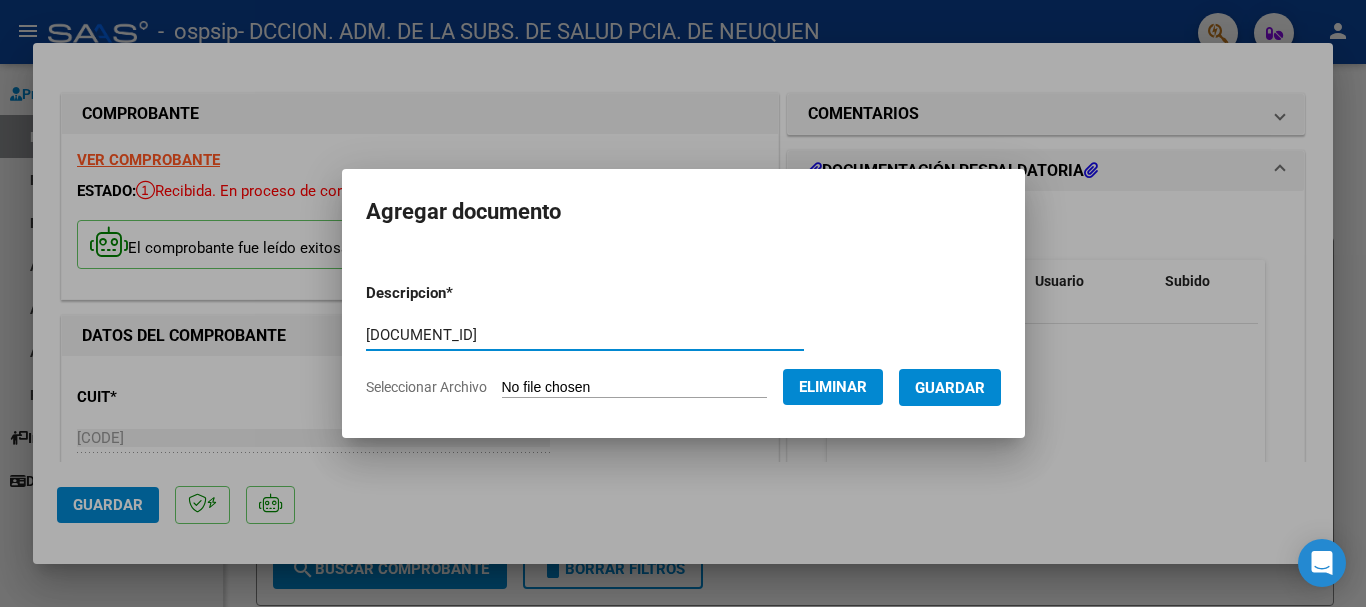 type on "[DOCUMENT_ID]" 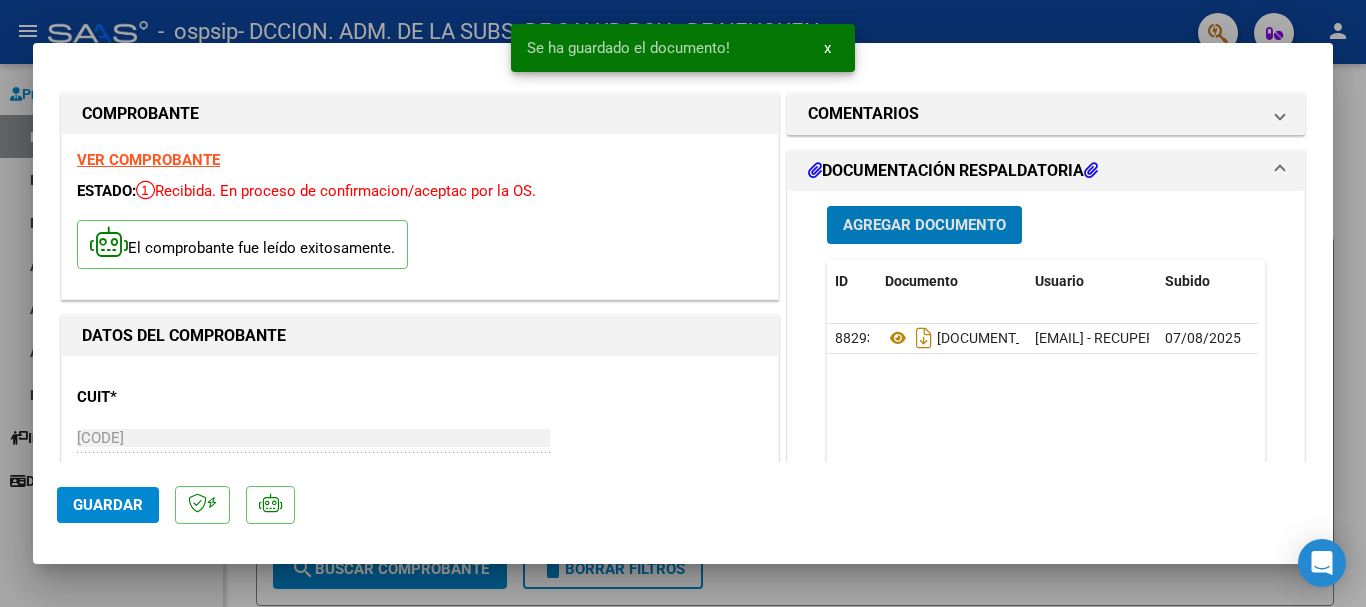drag, startPoint x: 118, startPoint y: 505, endPoint x: 388, endPoint y: 448, distance: 275.95108 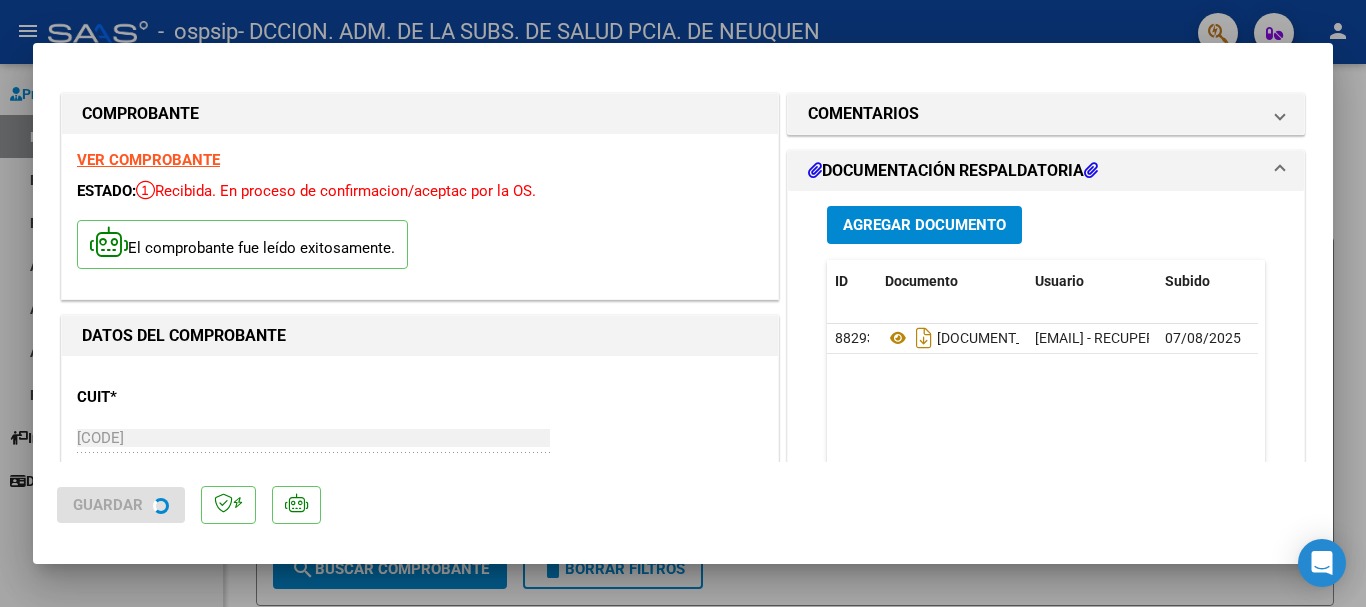 click at bounding box center [683, 303] 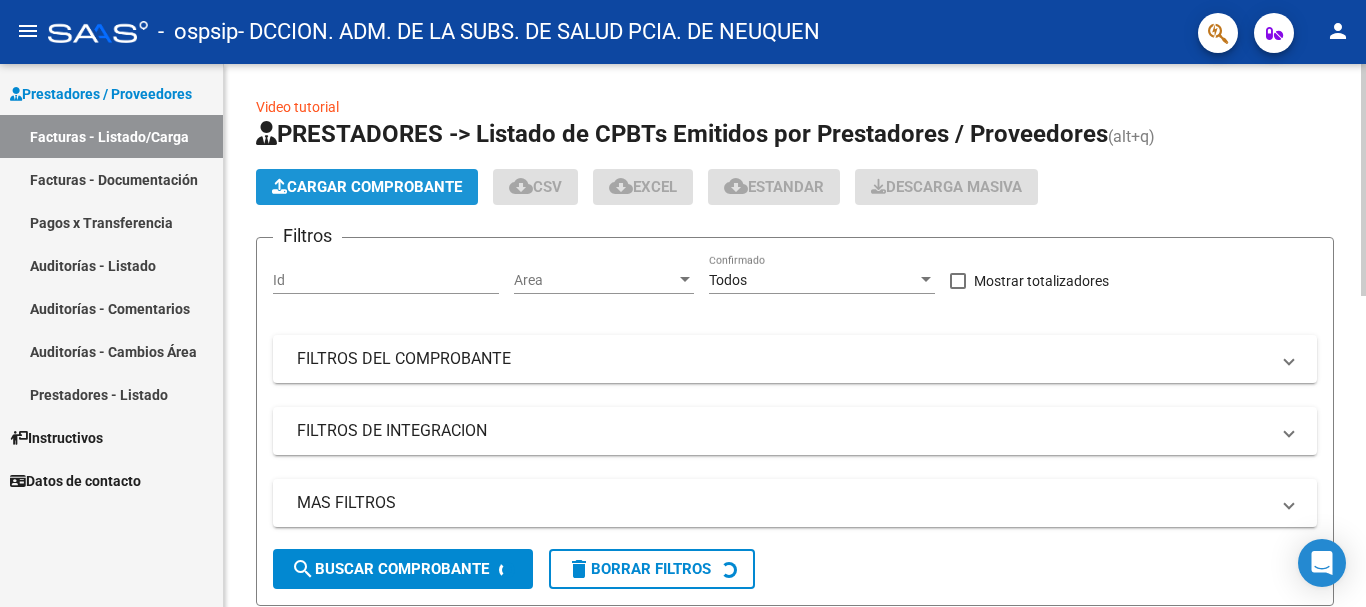 click on "Cargar Comprobante" 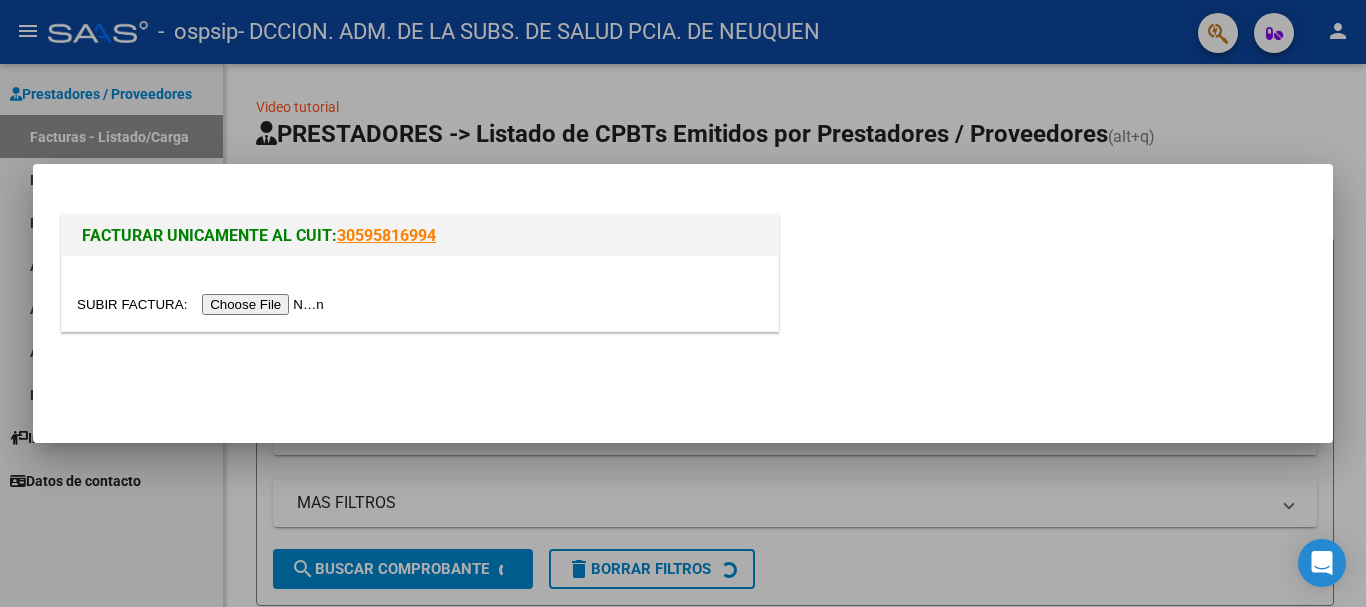 click at bounding box center [203, 304] 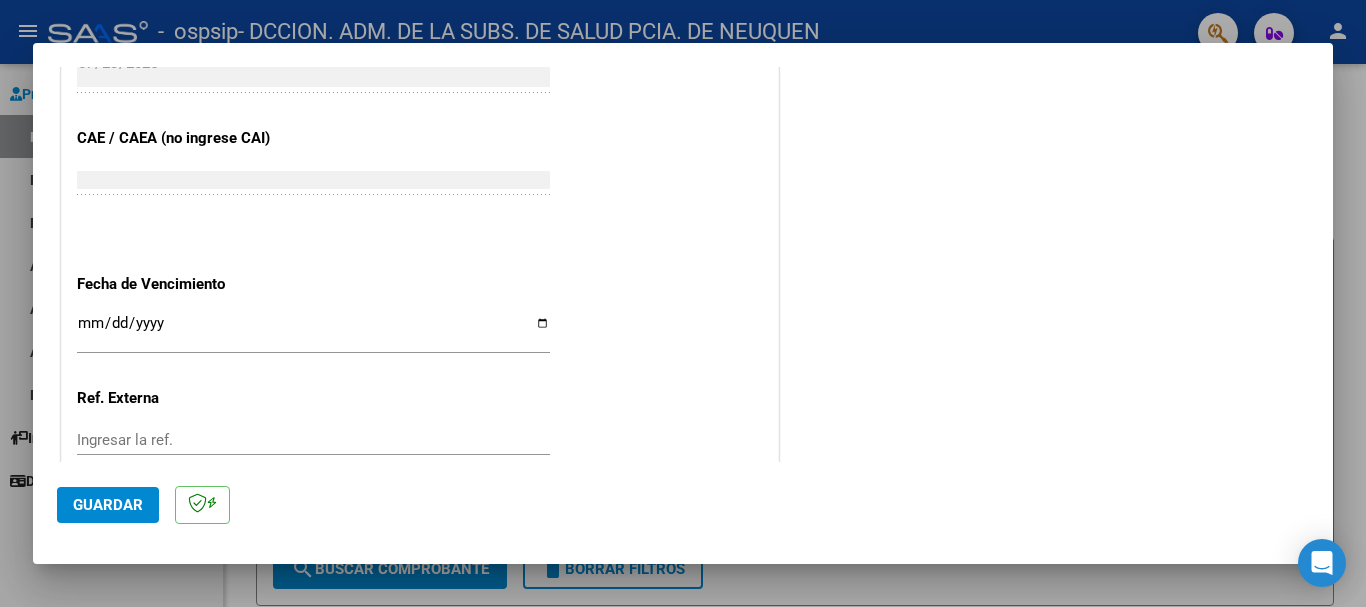 scroll, scrollTop: 1000, scrollLeft: 0, axis: vertical 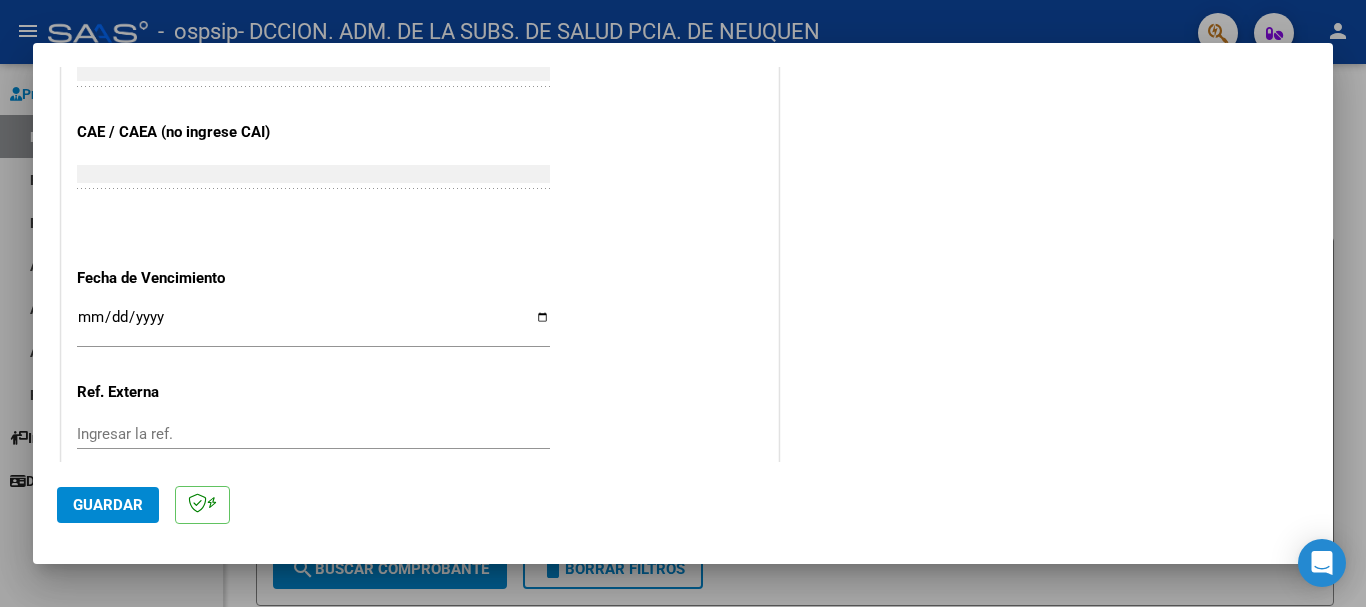 click on "CUIT  *   [CODE] Ingresar CUIT  ANALISIS PRESTADOR  Area destinado * Hospitales de Autogestión Seleccionar Area  Comprobante Tipo * Factura C Seleccionar Tipo Punto de Venta  *   [CODE] Ingresar el Nro.  Número  *   [CODE] Ingresar el Nro.  Monto  *   $ [PRICE] Ingresar el monto  Fecha del Cpbt.  *   [DATE] Ingresar la fecha  CAE / CAEA (no ingrese CAI)    [CREDIT_CARD] Ingresar el CAE o CAEA (no ingrese CAI)  Fecha de Vencimiento    Ingresar la fecha  Ref. Externa    Ingresar la ref.  N° Liquidación    Ingresar el N° Liquidación" at bounding box center (420, -50) 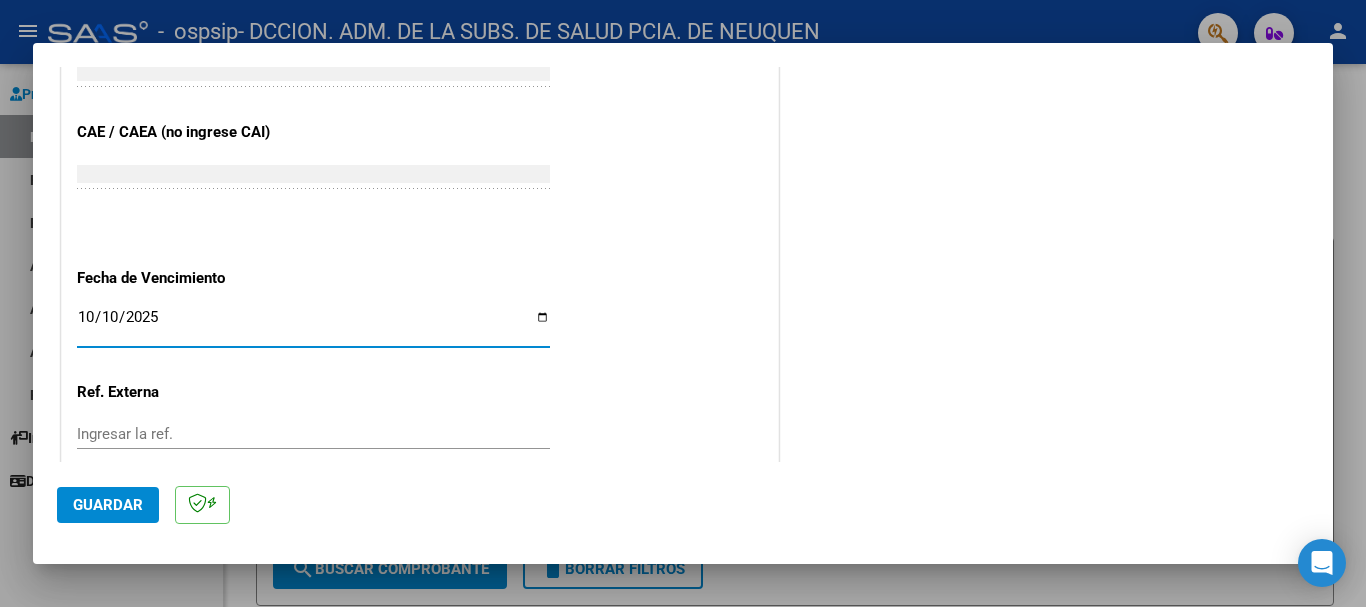 type on "2025-10-10" 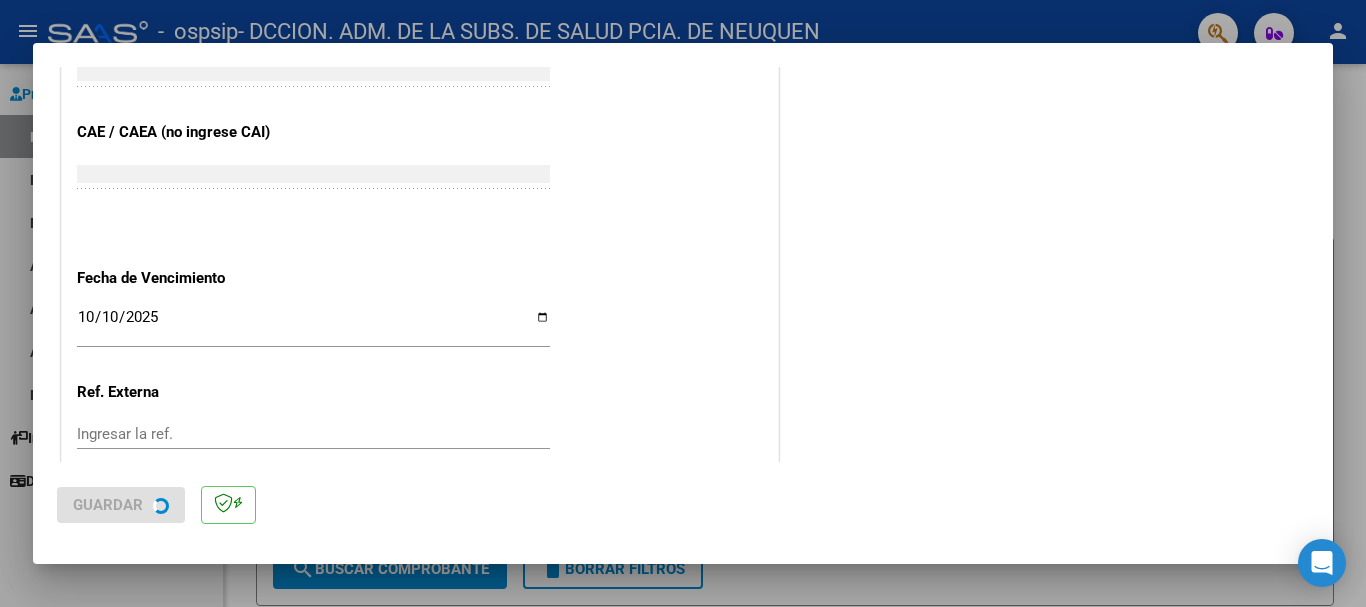scroll, scrollTop: 0, scrollLeft: 0, axis: both 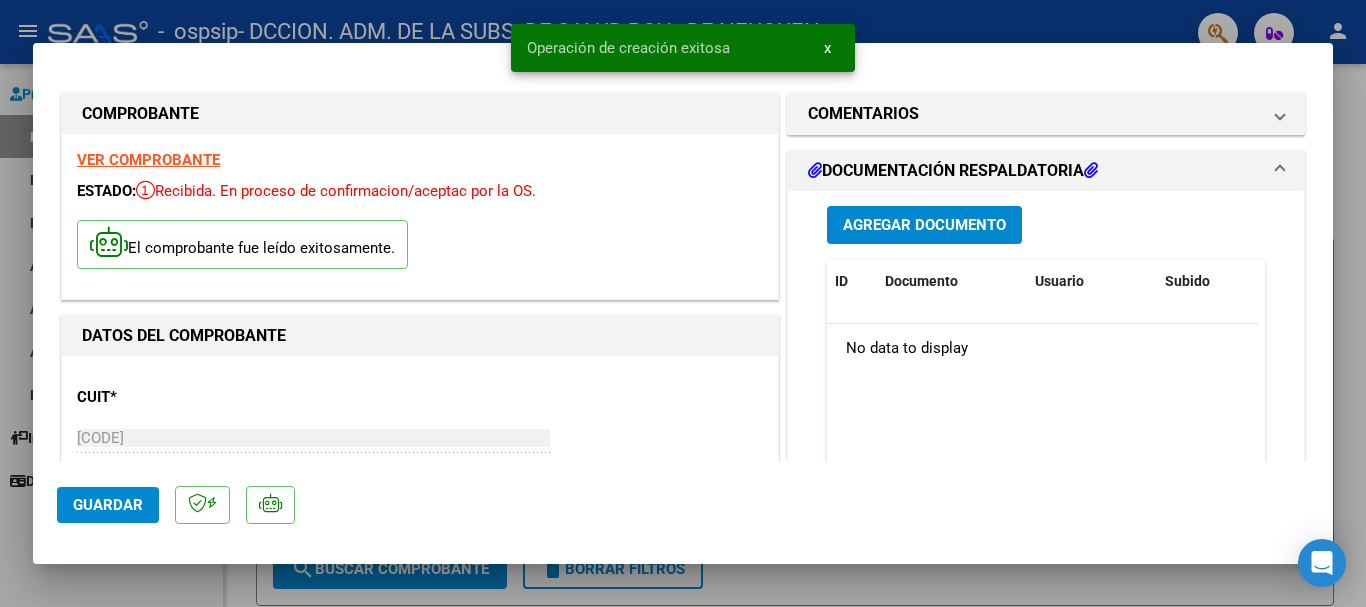 click on "Agregar Documento" at bounding box center [924, 226] 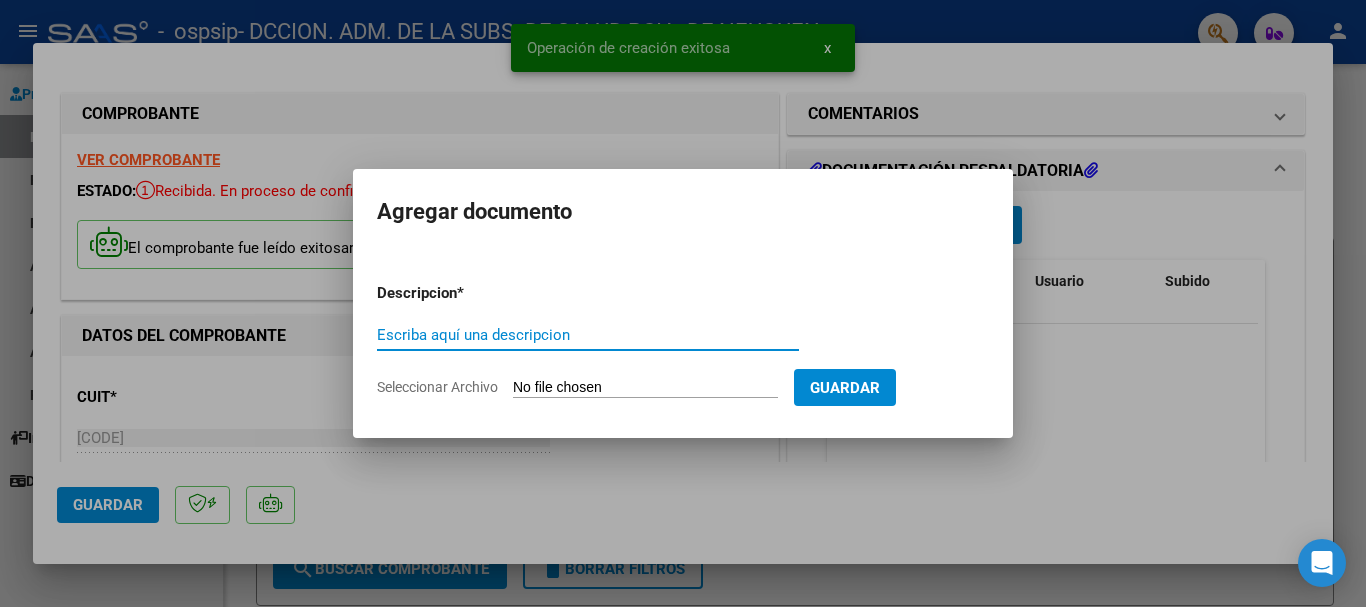 click on "Seleccionar Archivo" at bounding box center (645, 388) 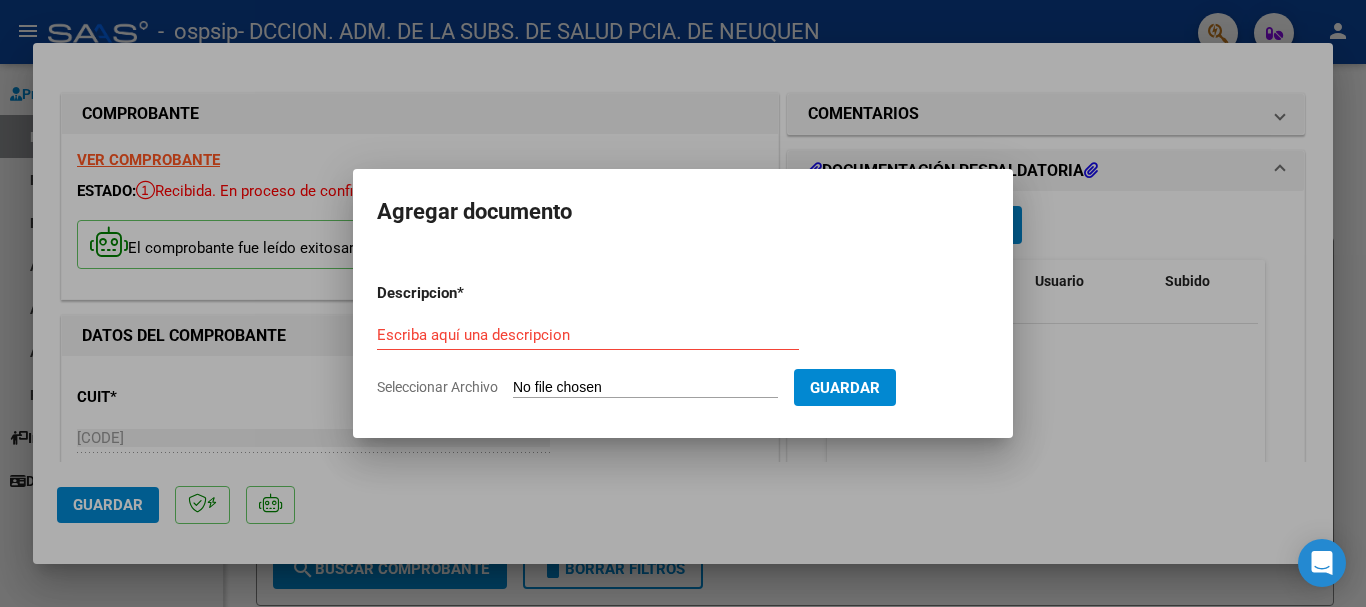 type on "C:\fakepath\[FILENAME] [CODE]-[CODE].pdf" 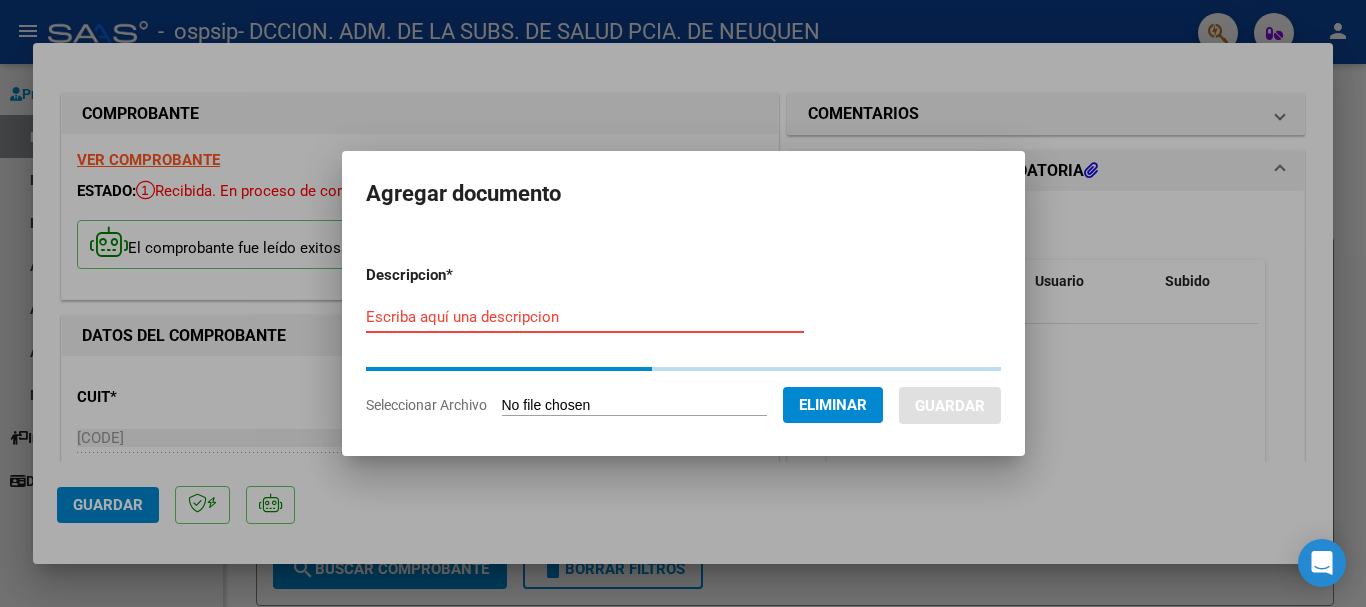 click on "Escriba aquí una descripcion" at bounding box center [585, 317] 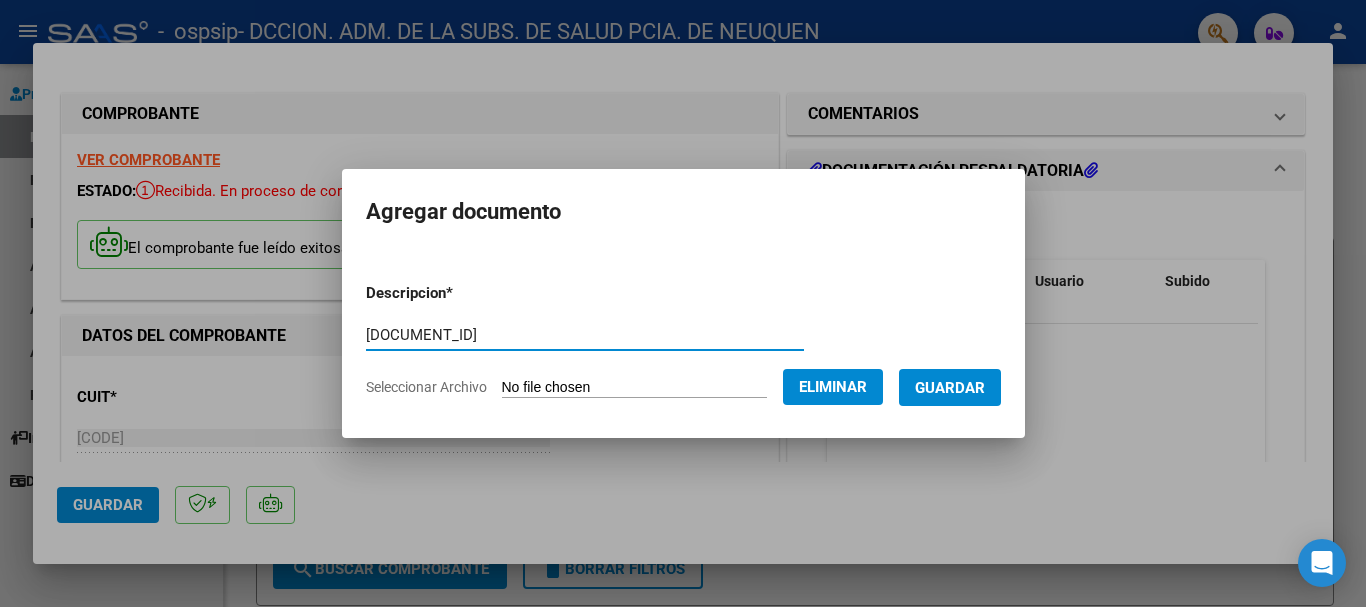 type on "[DOCUMENT_ID]" 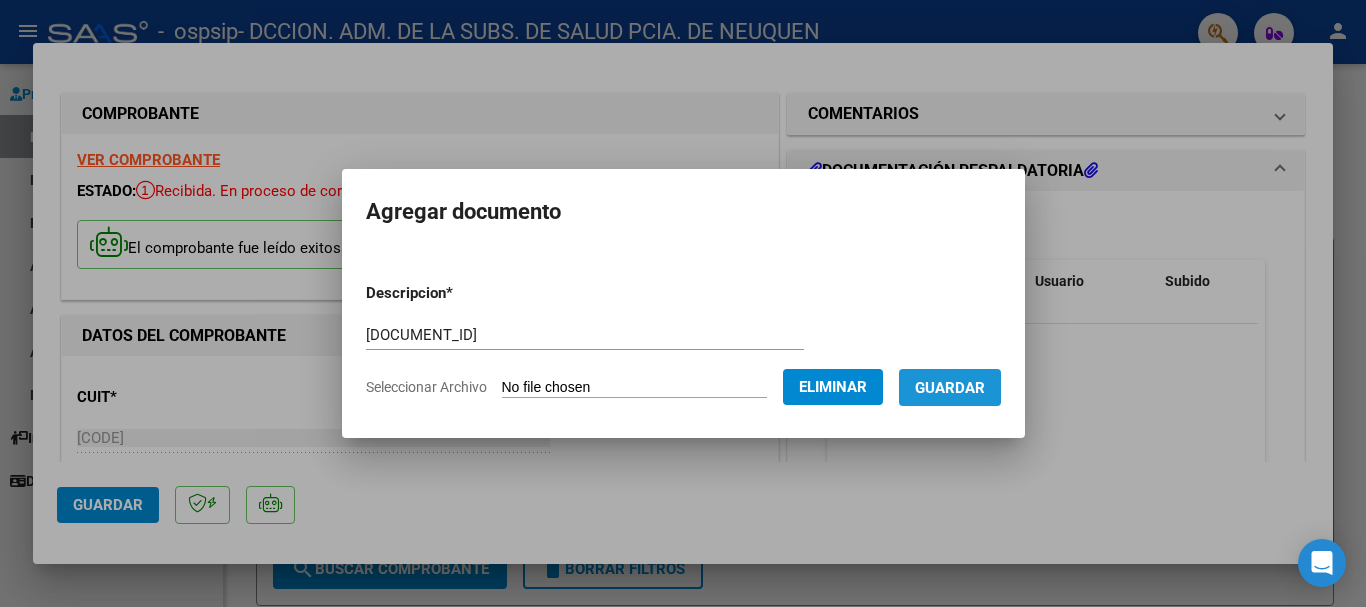 click on "Guardar" at bounding box center (950, 388) 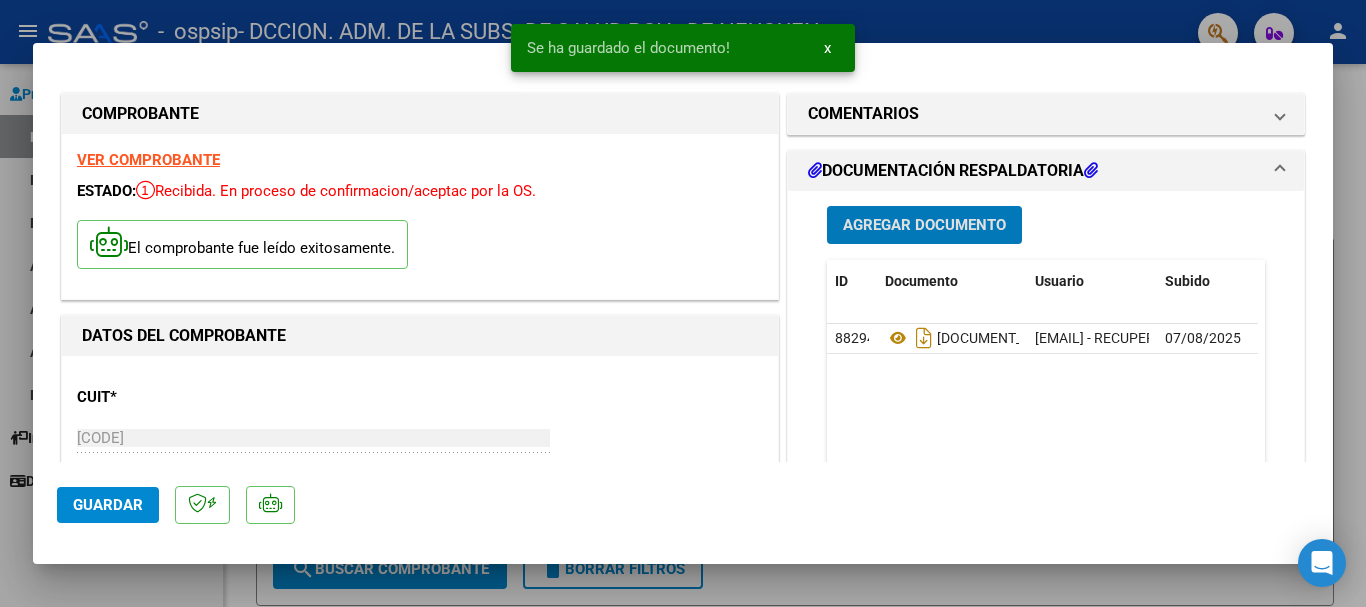 click on "Guardar" 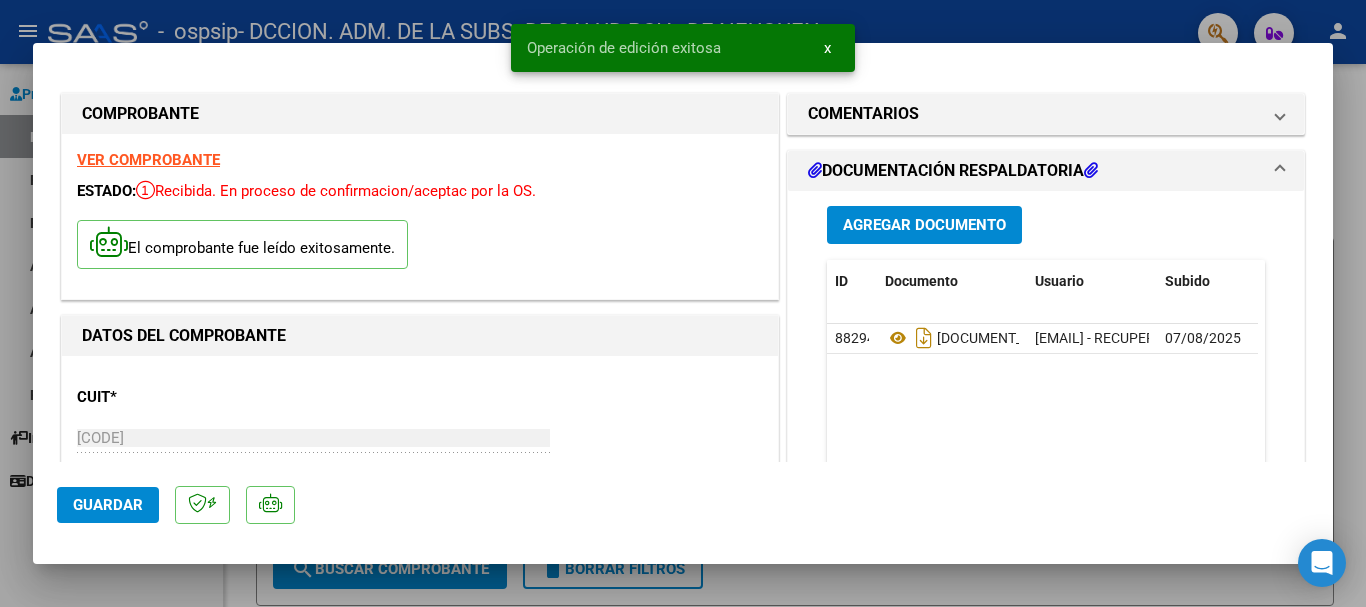 click at bounding box center (683, 303) 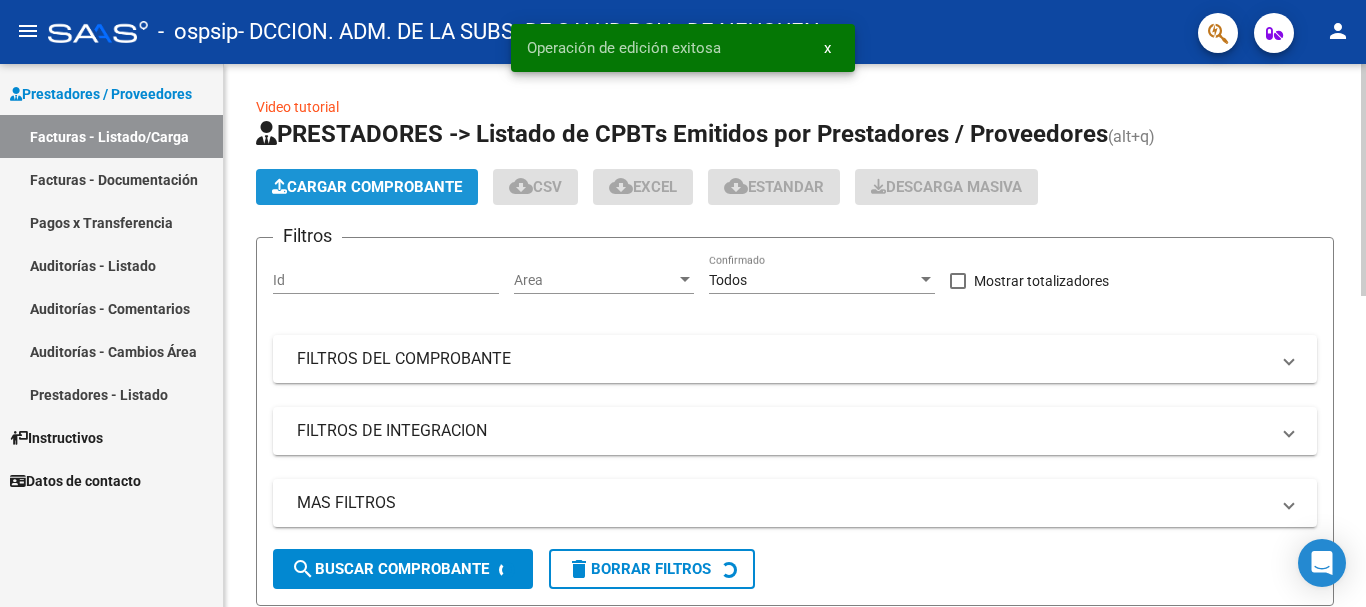 click on "Cargar Comprobante" 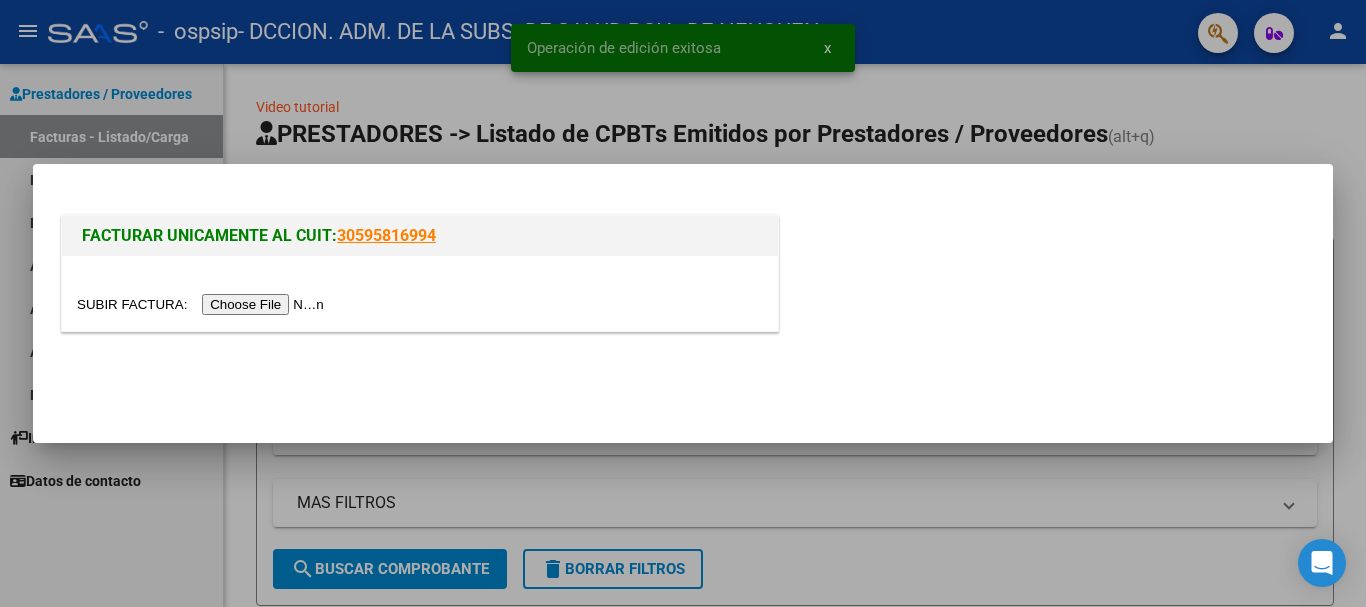 click at bounding box center [203, 304] 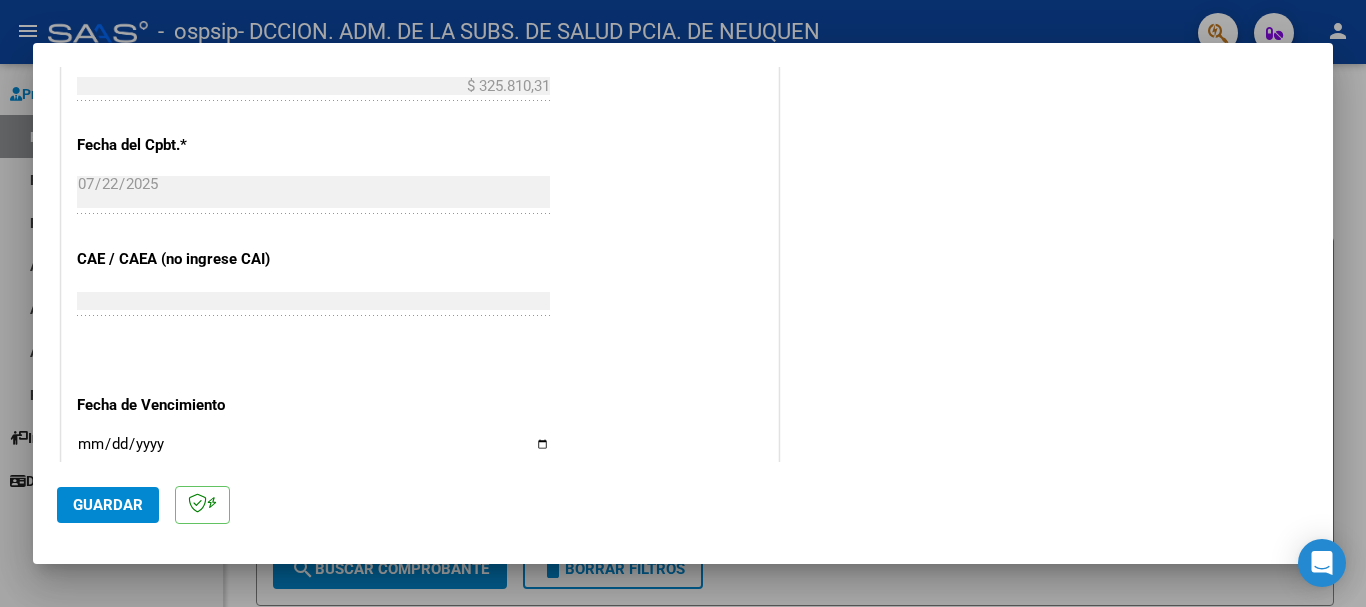 scroll, scrollTop: 900, scrollLeft: 0, axis: vertical 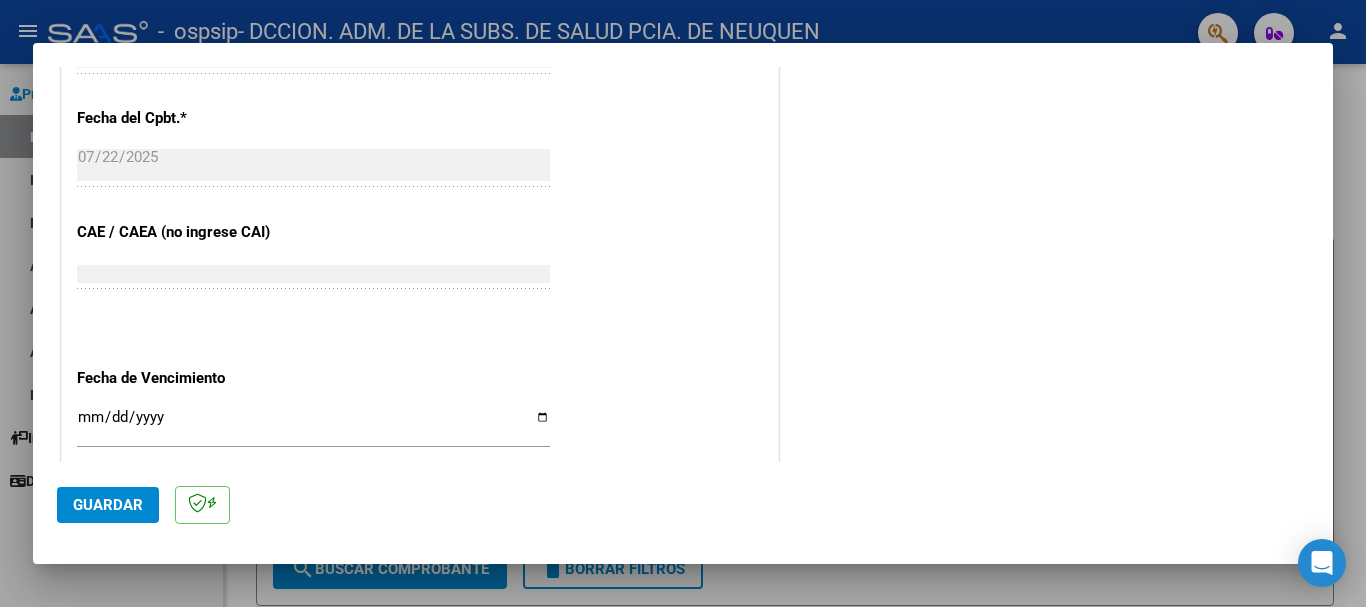 click on "Ingresar la fecha" at bounding box center [313, 425] 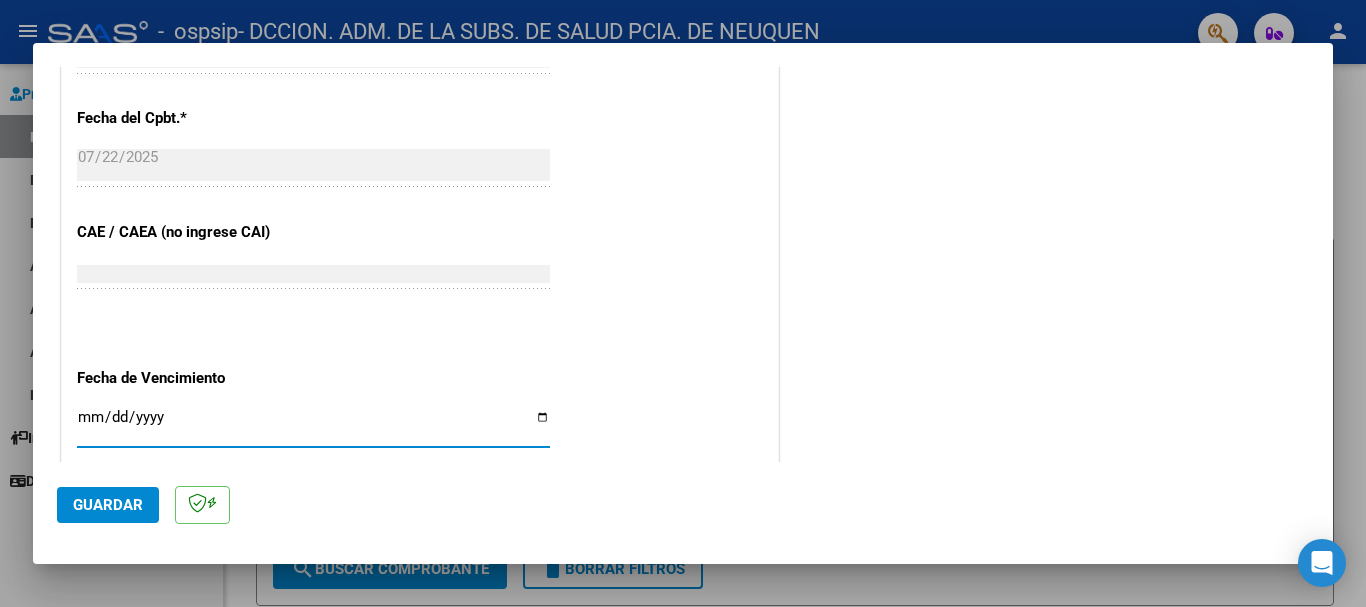 click on "Ingresar la fecha" at bounding box center [313, 425] 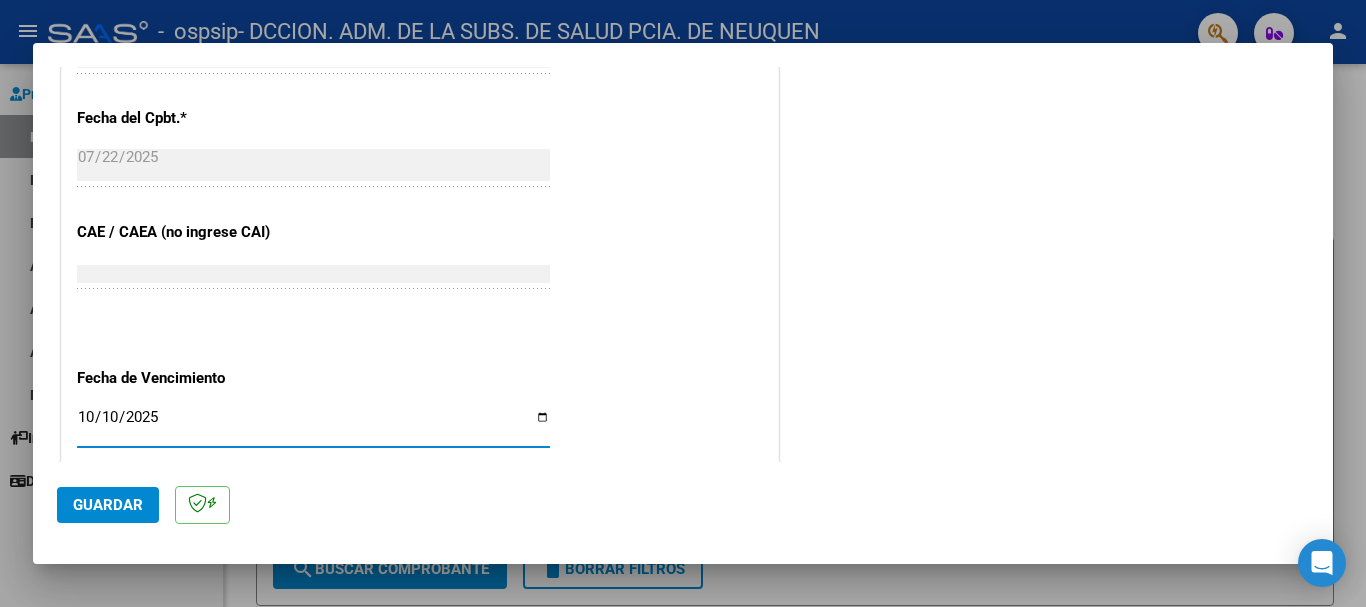 type on "2025-10-10" 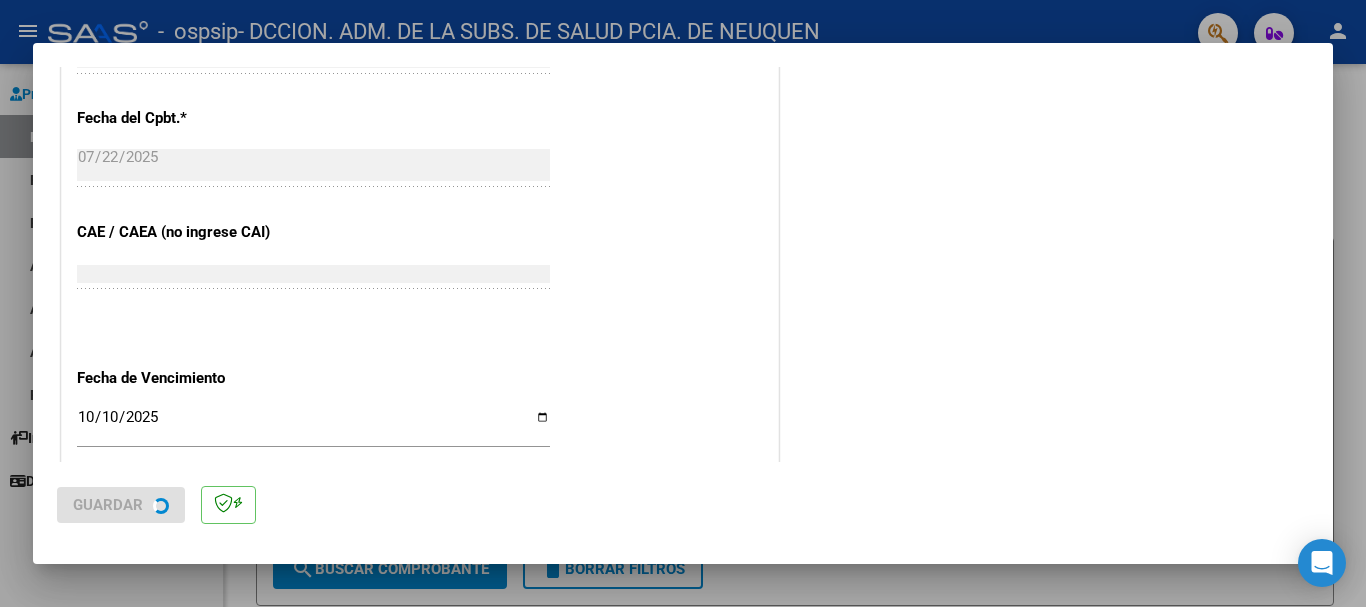 scroll, scrollTop: 0, scrollLeft: 0, axis: both 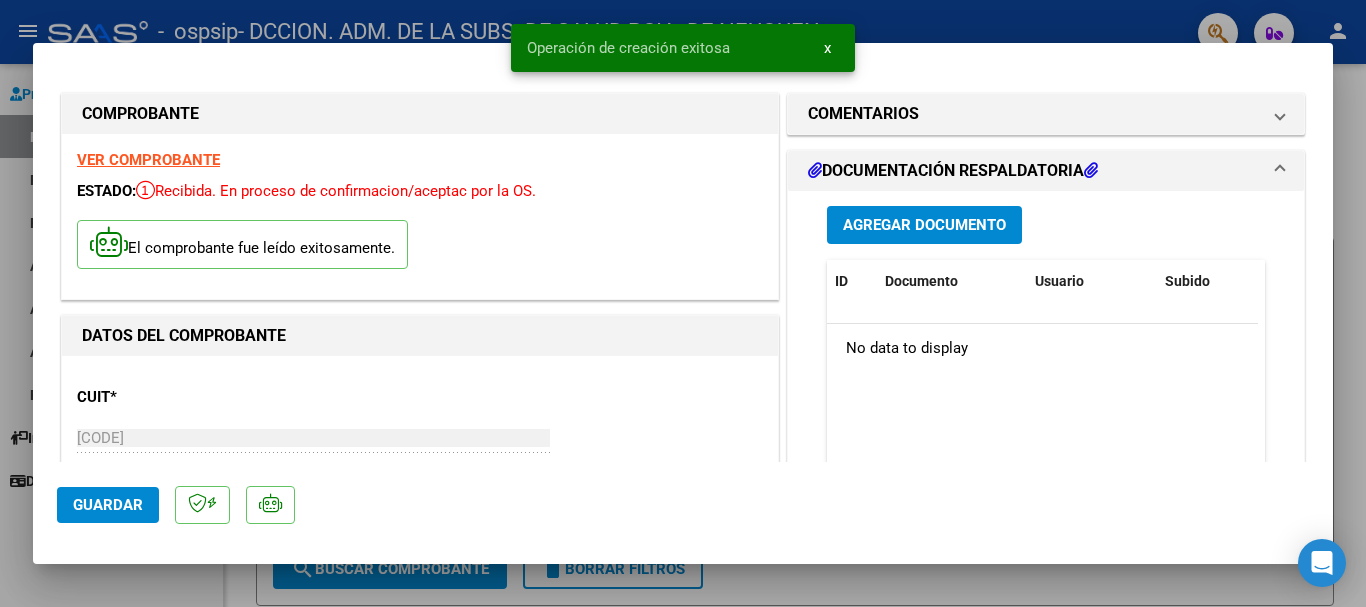 click on "Agregar Documento" at bounding box center [924, 226] 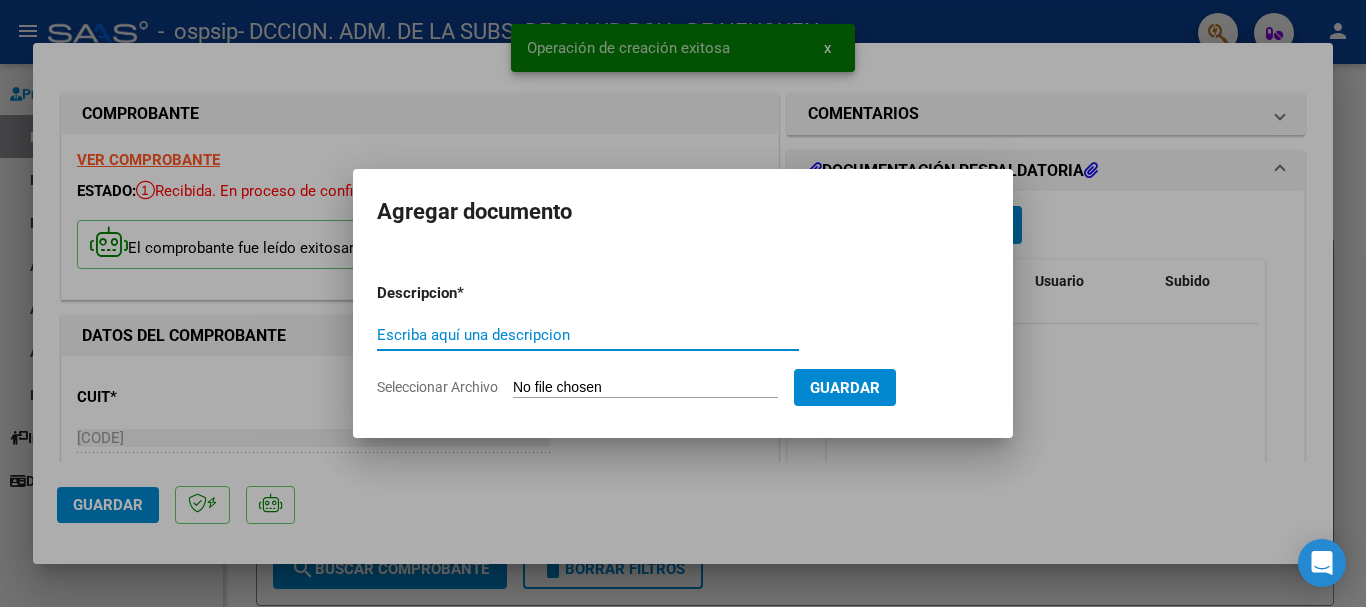 click on "Seleccionar Archivo" at bounding box center [645, 388] 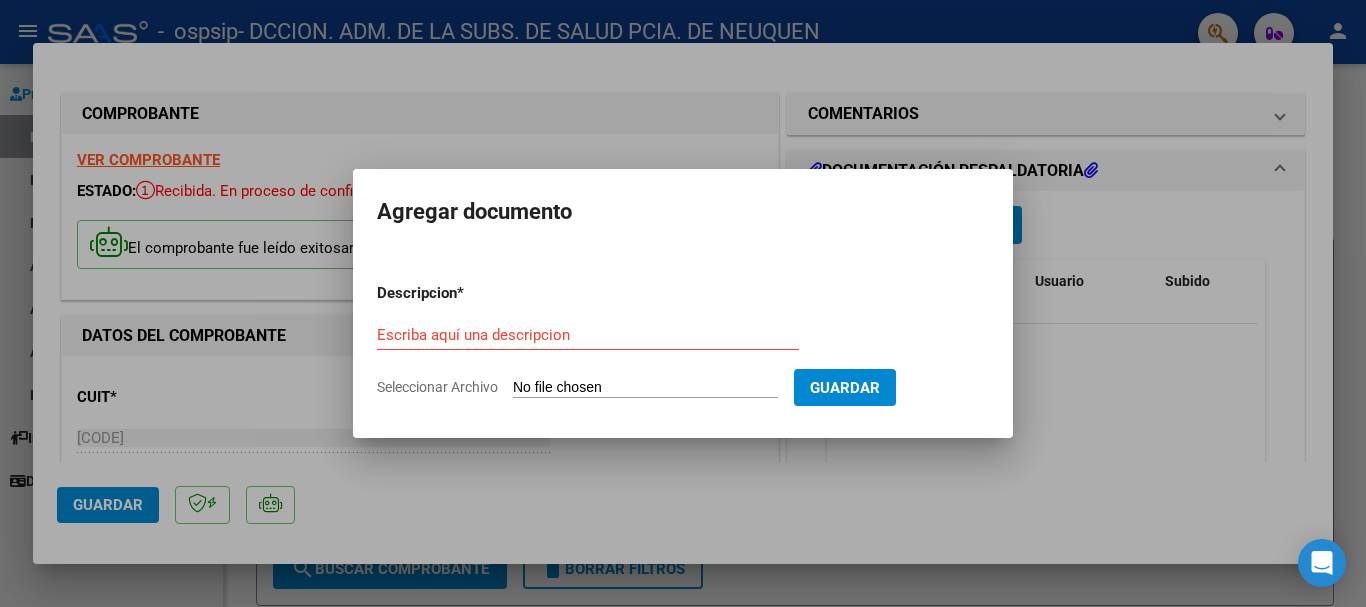 type on "C:\fakepath\[FILENAME] [CODE]-[CODE].pdf" 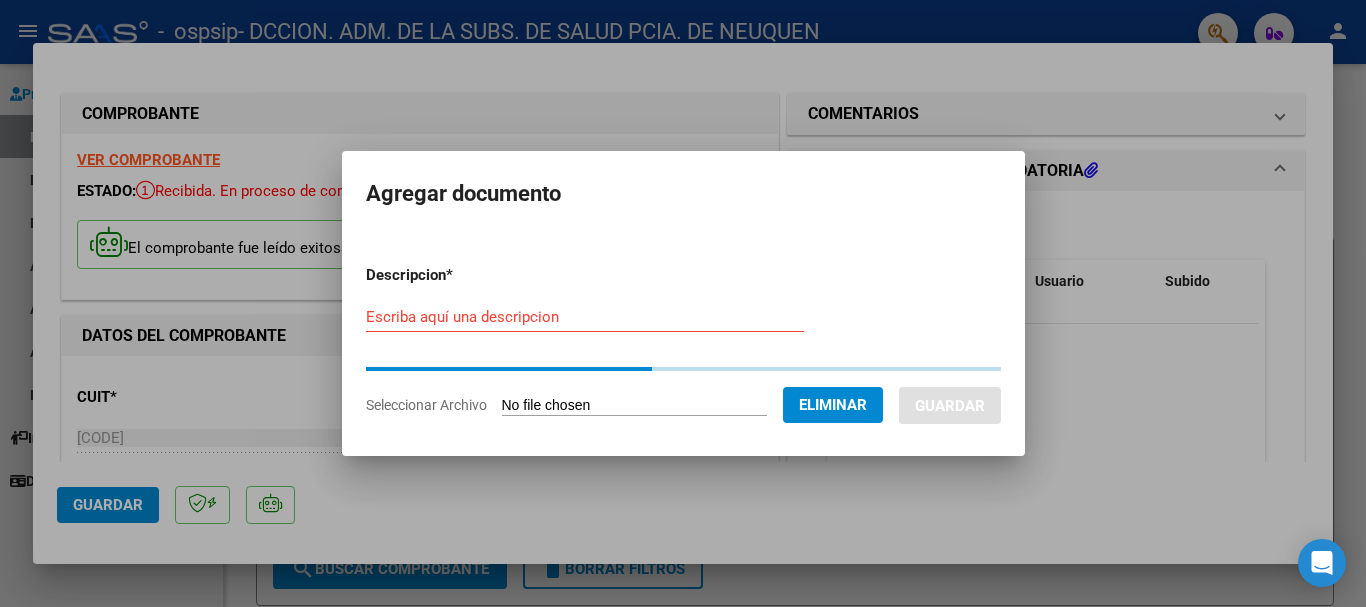 click on "Escriba aquí una descripcion" at bounding box center [585, 317] 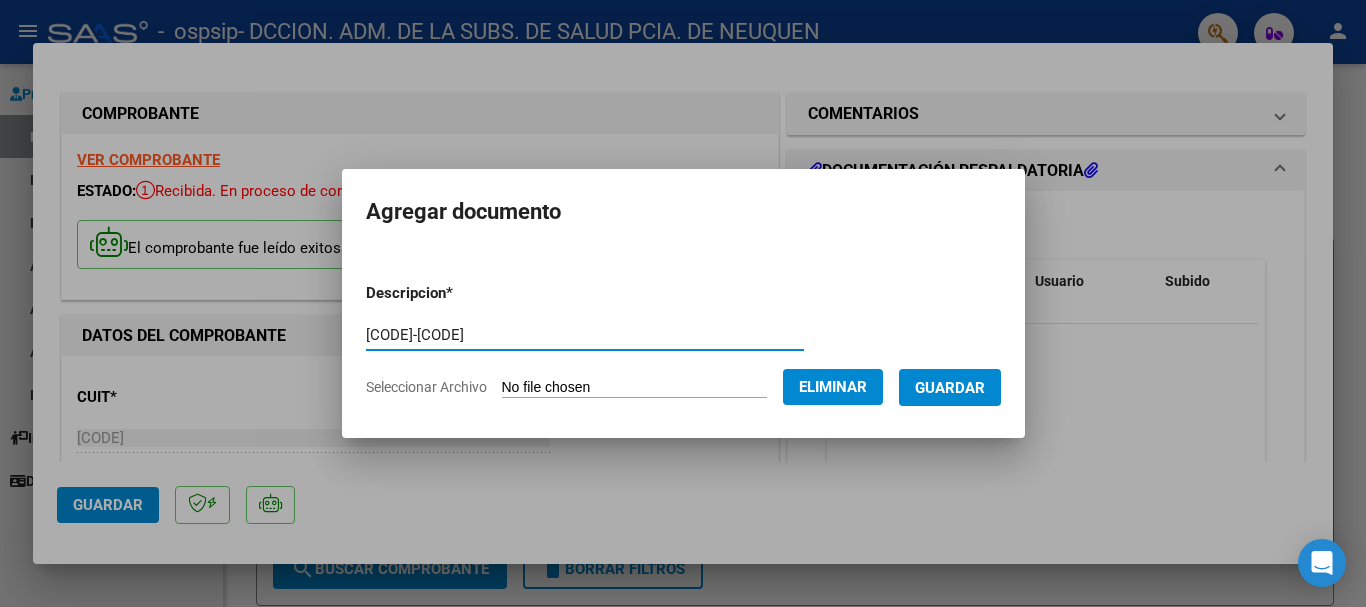 type on "[CODE]-[CODE]" 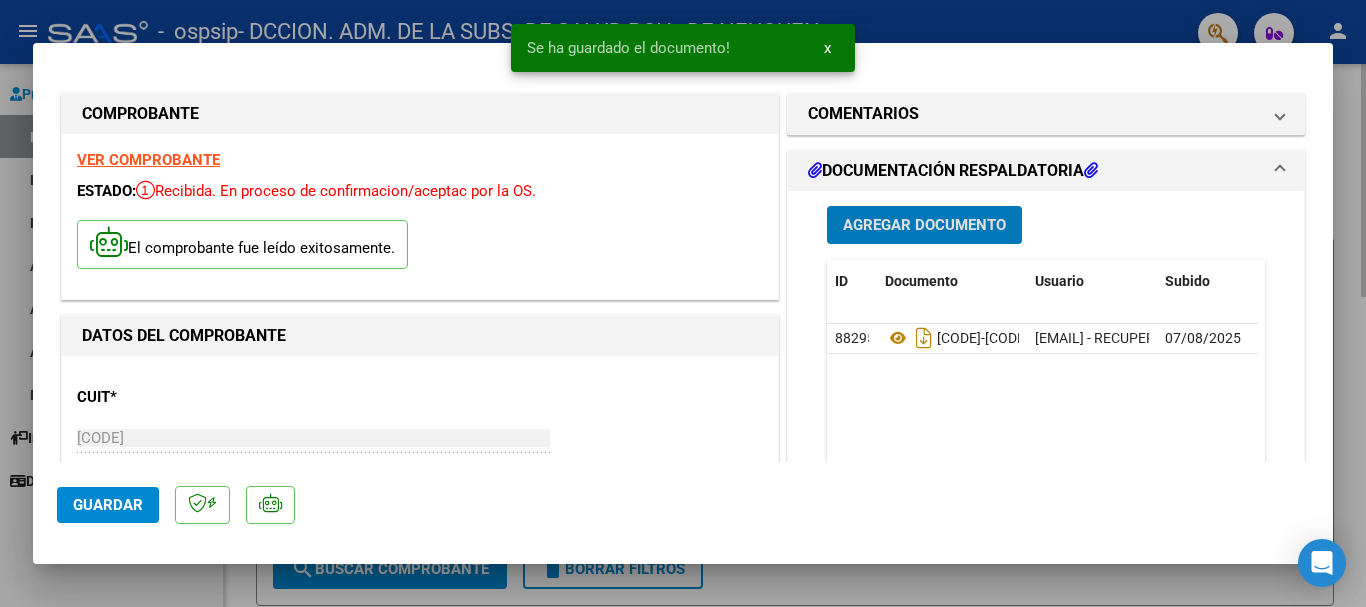 drag, startPoint x: 1363, startPoint y: 91, endPoint x: 1333, endPoint y: 102, distance: 31.95309 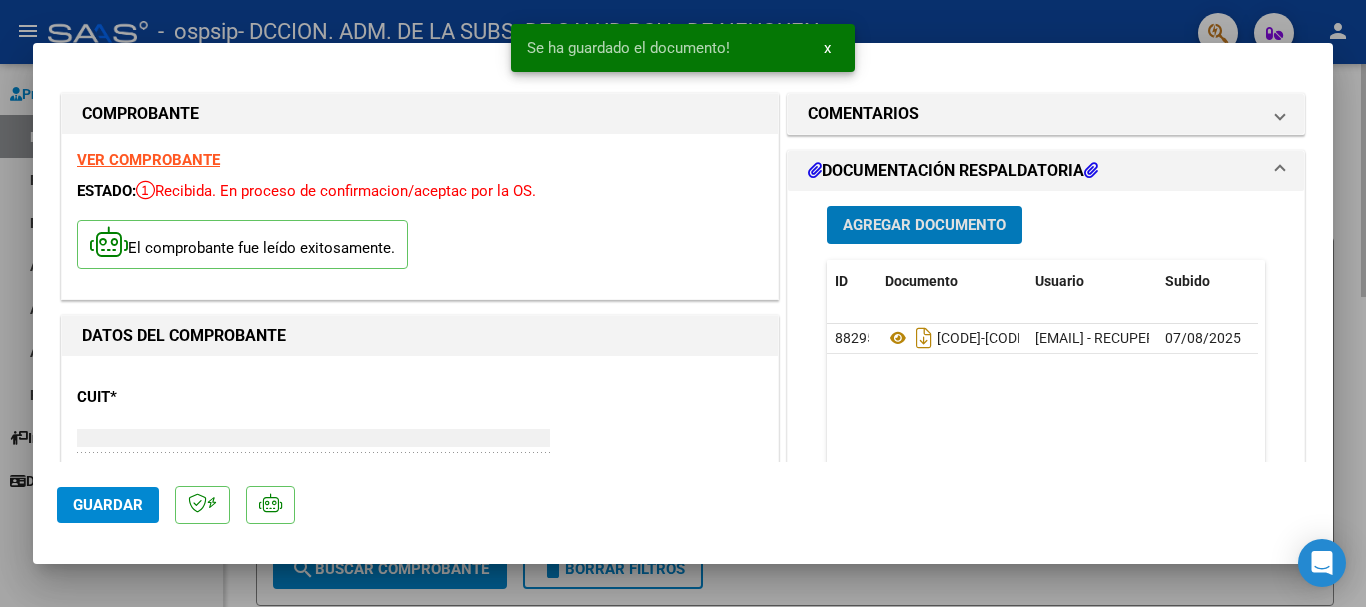 type 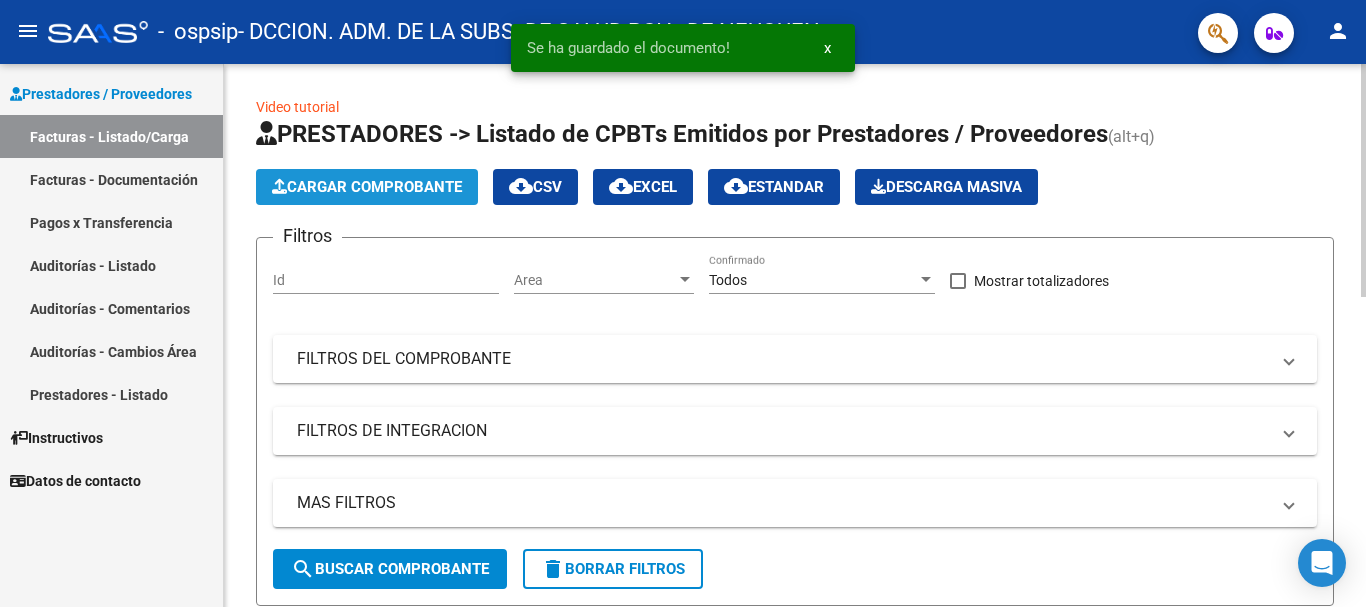 click on "Cargar Comprobante" 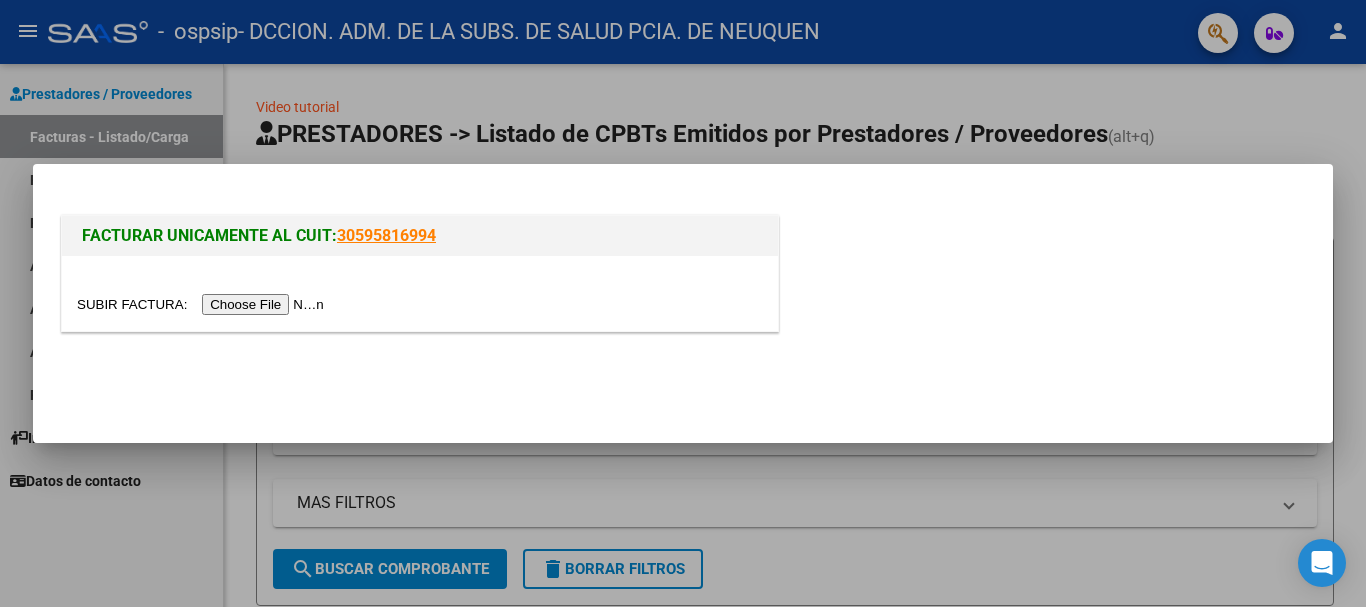 click at bounding box center [203, 304] 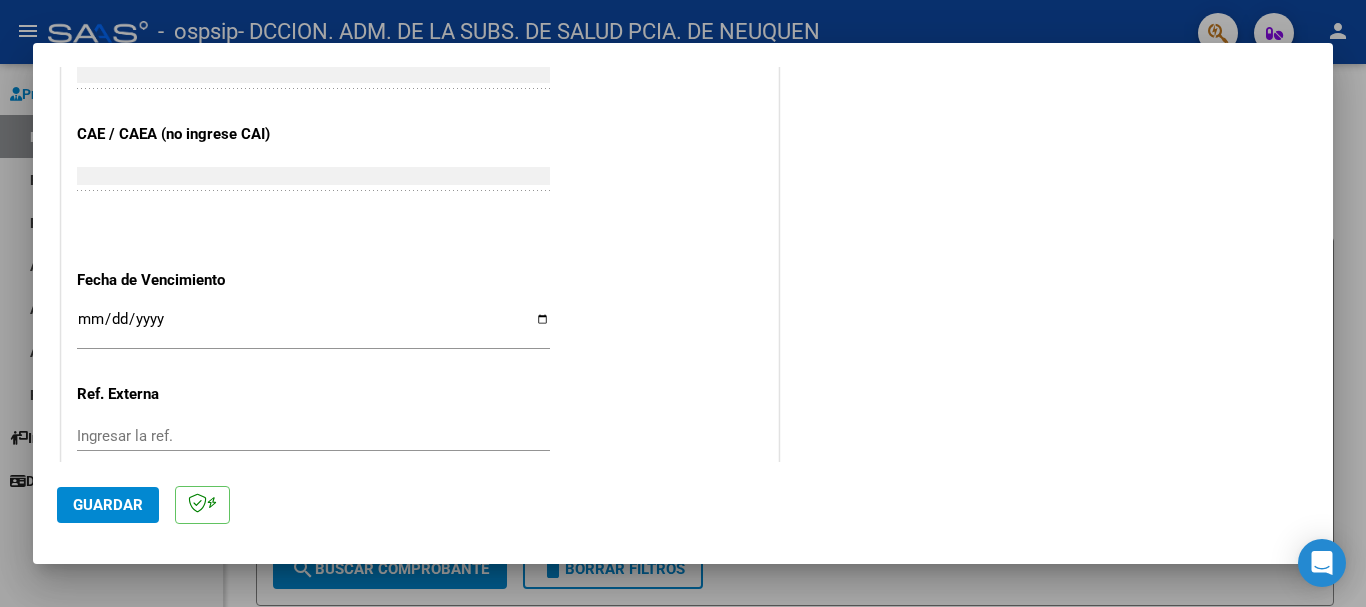 scroll, scrollTop: 1000, scrollLeft: 0, axis: vertical 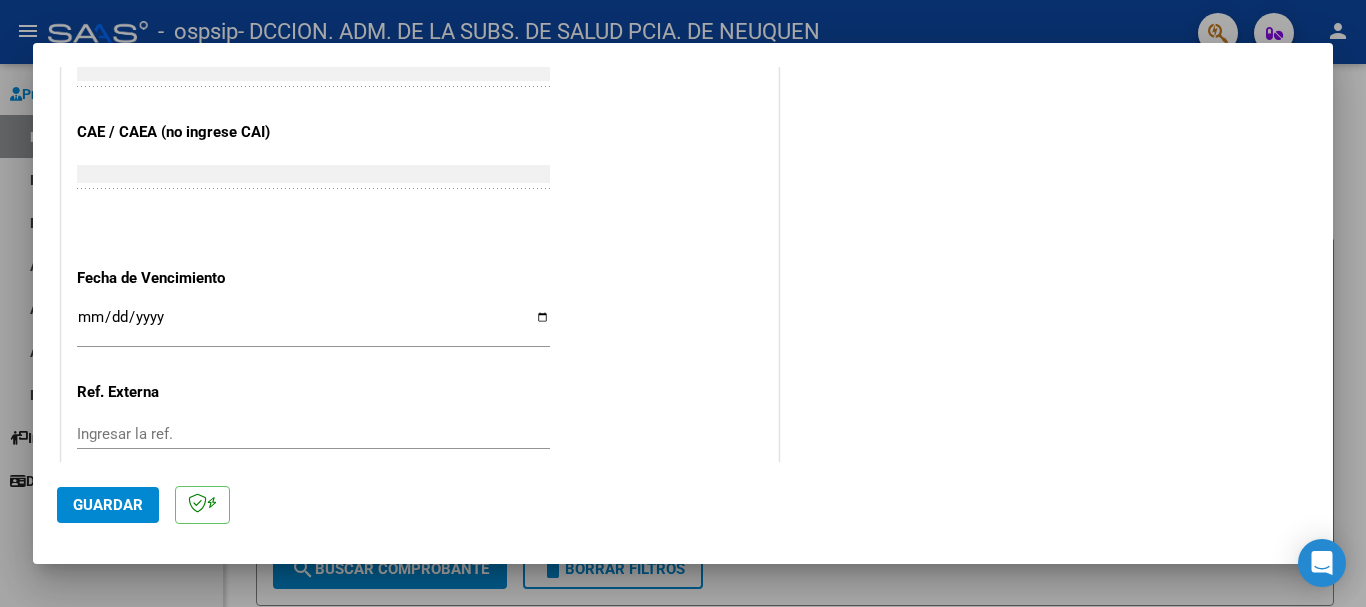 click on "Ingresar la fecha" at bounding box center (313, 325) 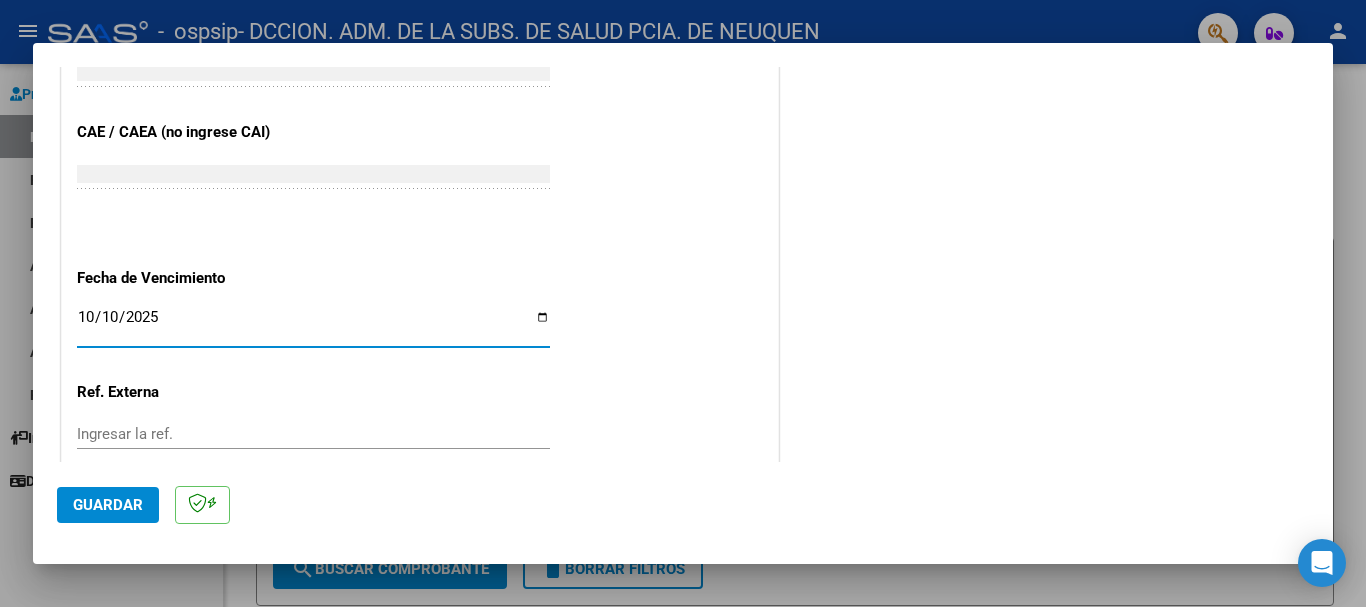 type on "2025-10-10" 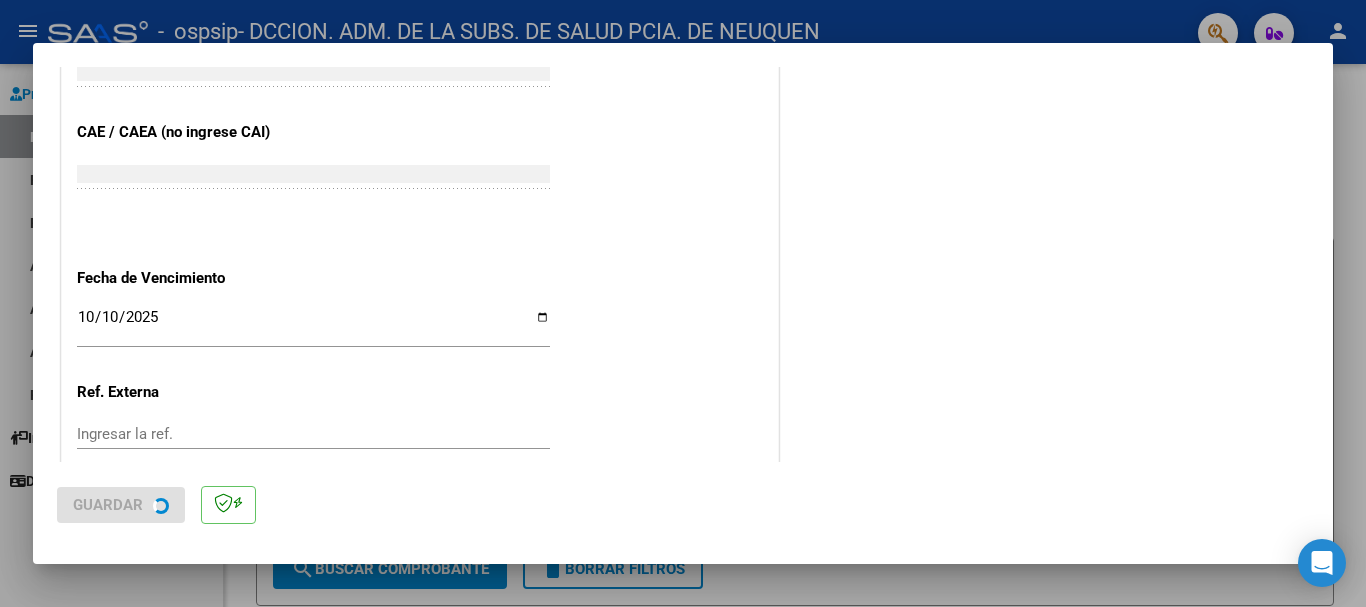 scroll, scrollTop: 0, scrollLeft: 0, axis: both 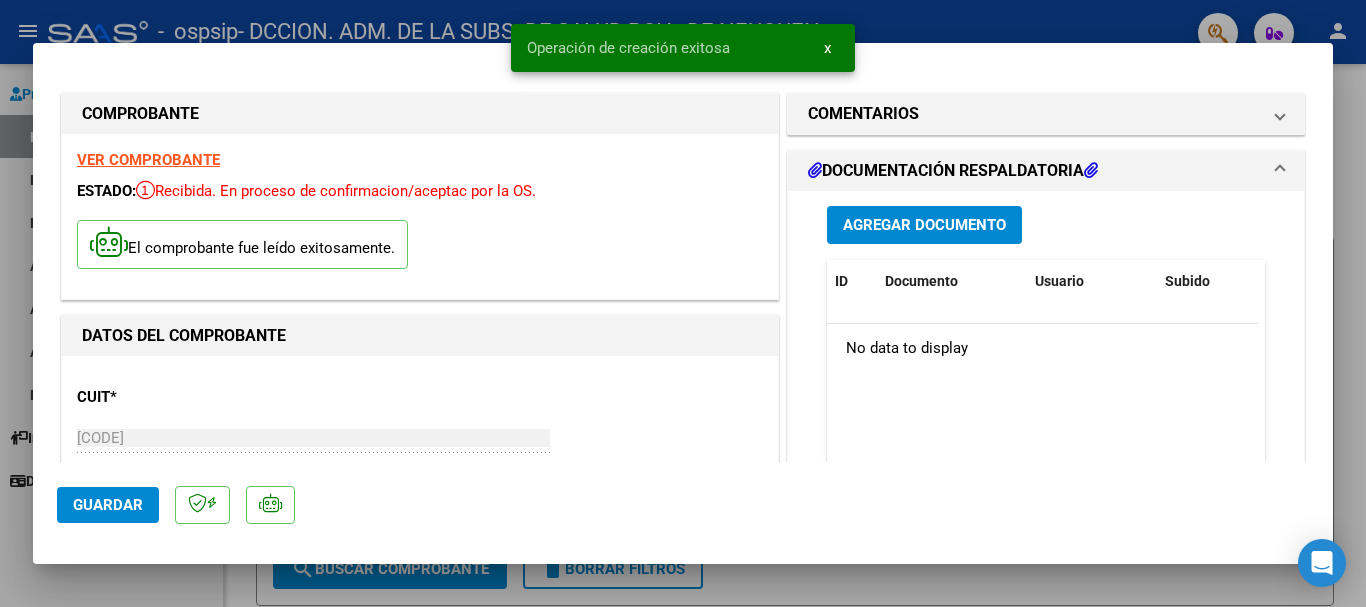 click on "Agregar Documento" at bounding box center (924, 226) 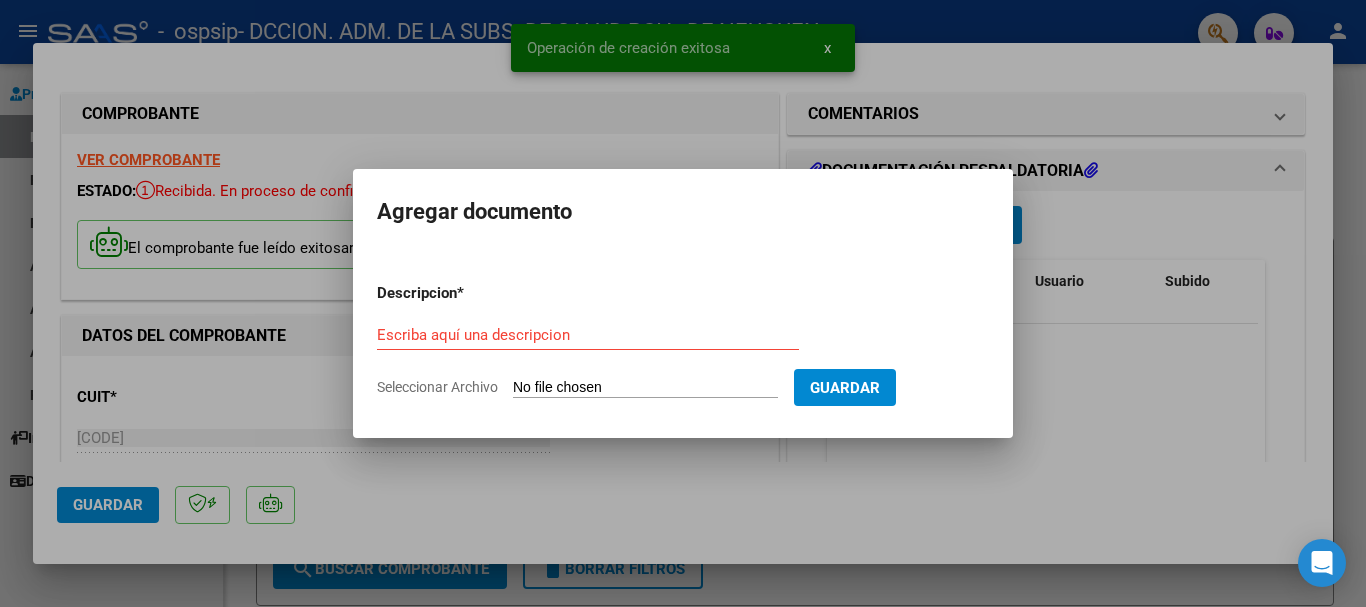 click on "Seleccionar Archivo" at bounding box center [645, 388] 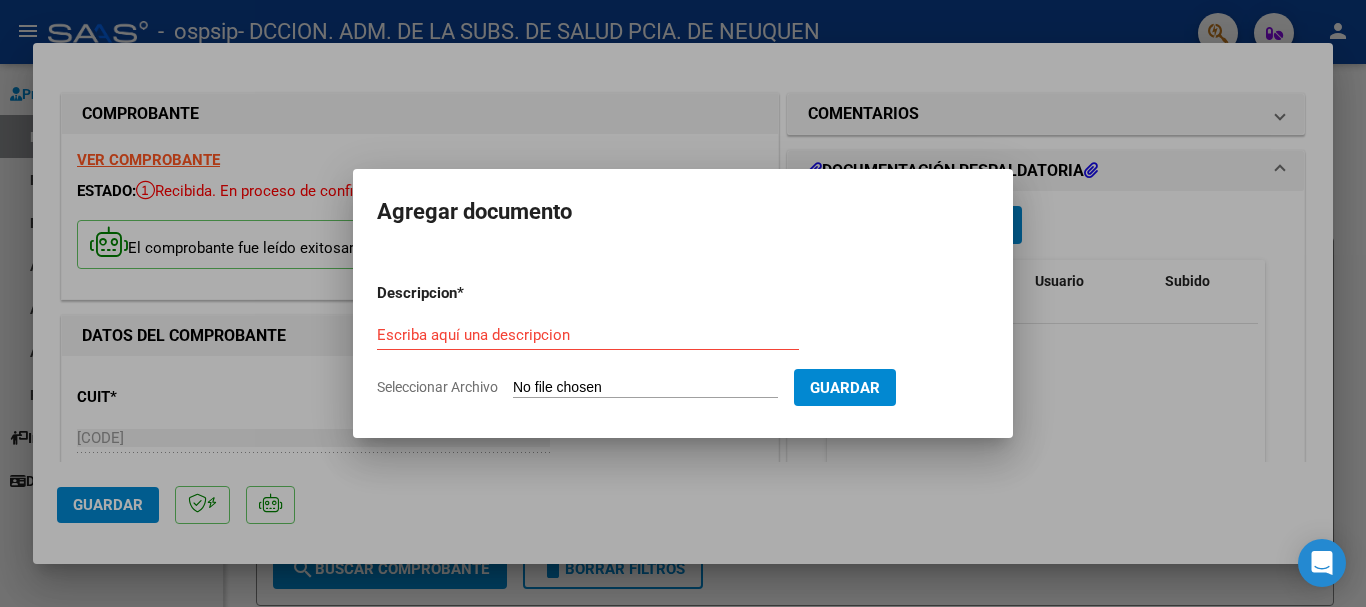 type on "C:\fakepath\[FILENAME] [CODE]-[CODE].pdf" 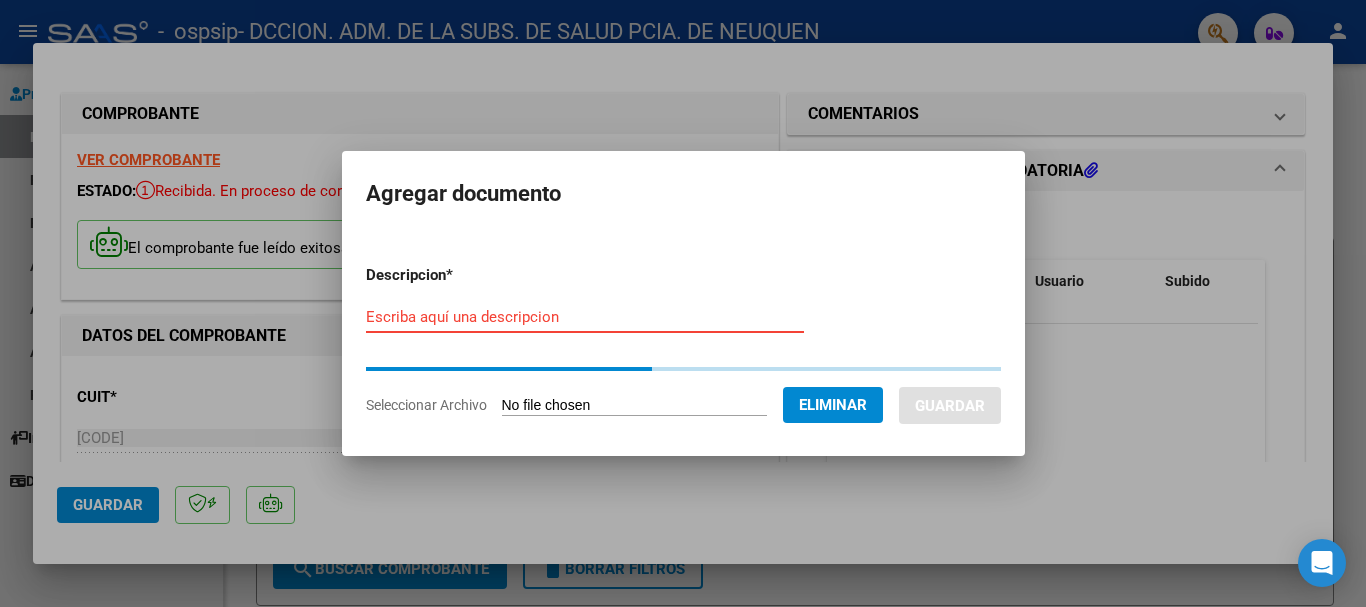 click on "Escriba aquí una descripcion" at bounding box center (585, 317) 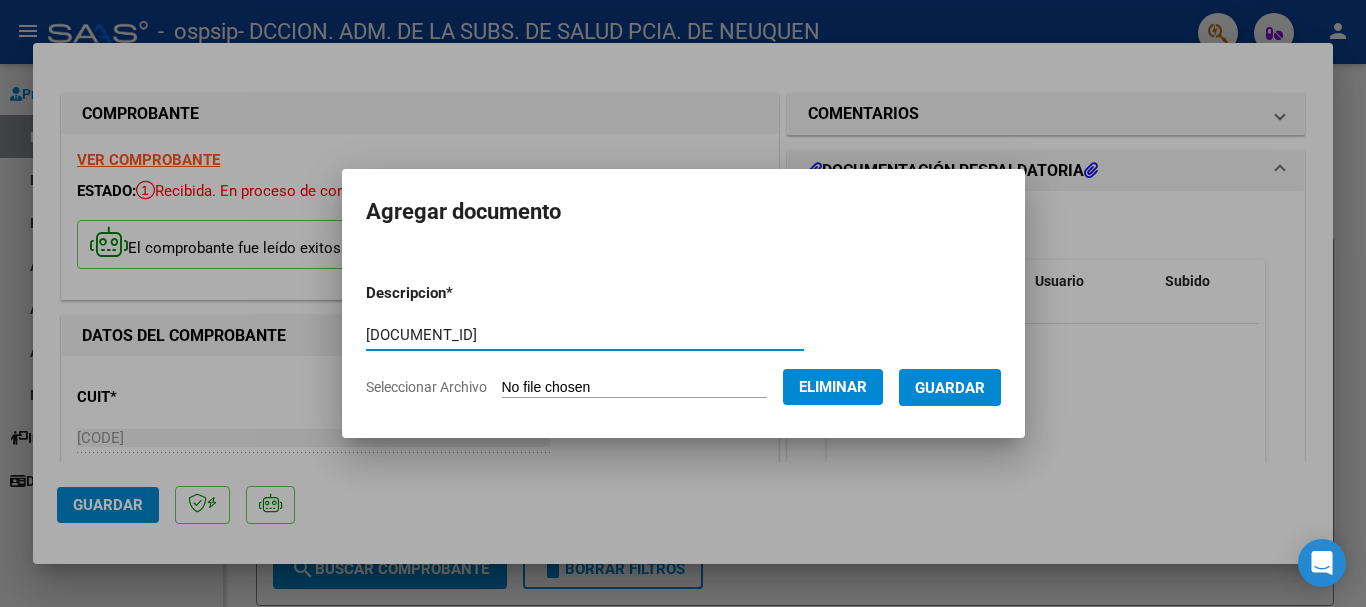 type on "[DOCUMENT_ID]" 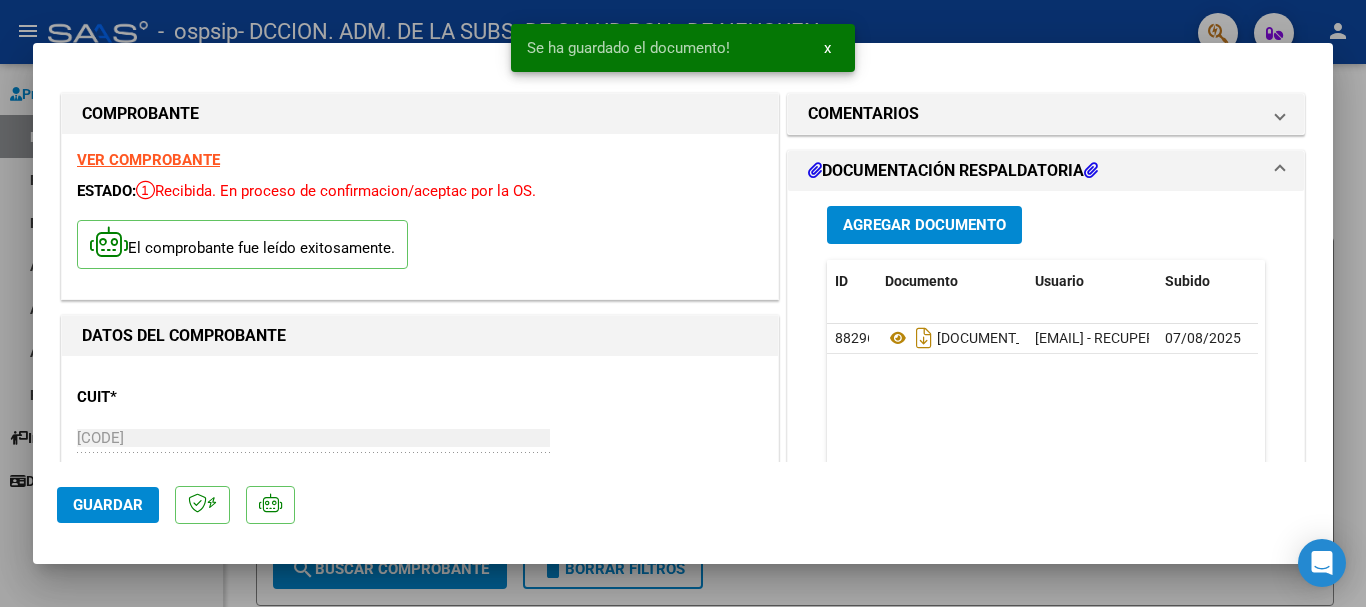 click at bounding box center (683, 303) 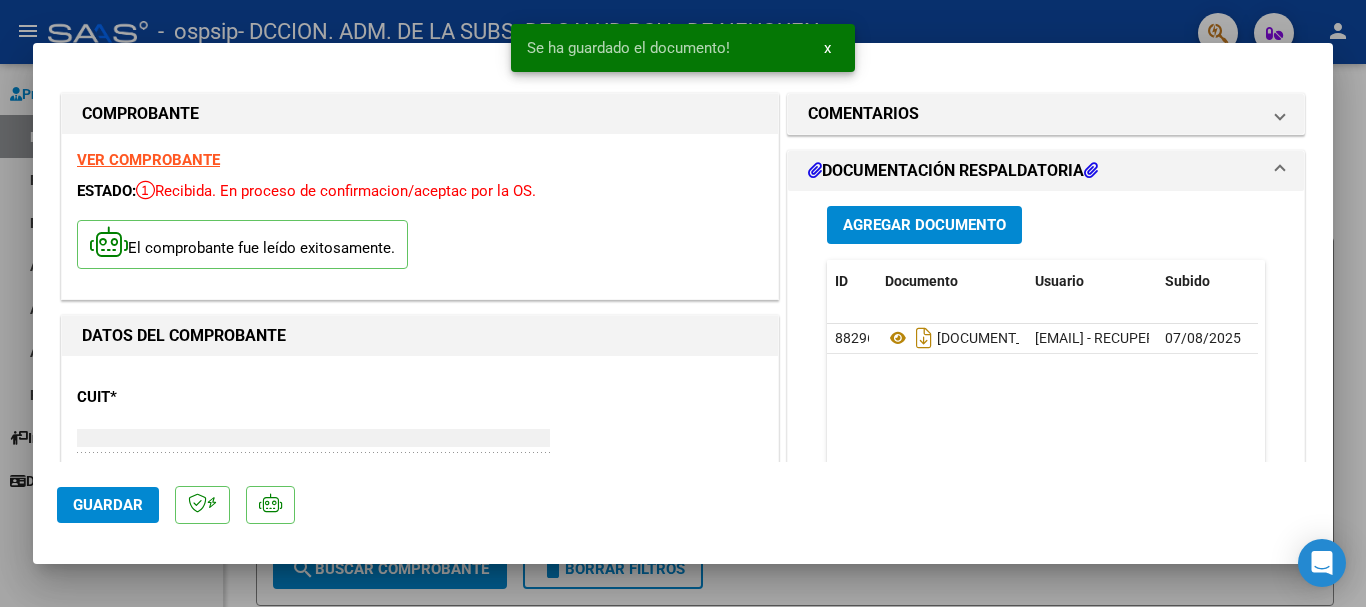 type on "$ 0,00" 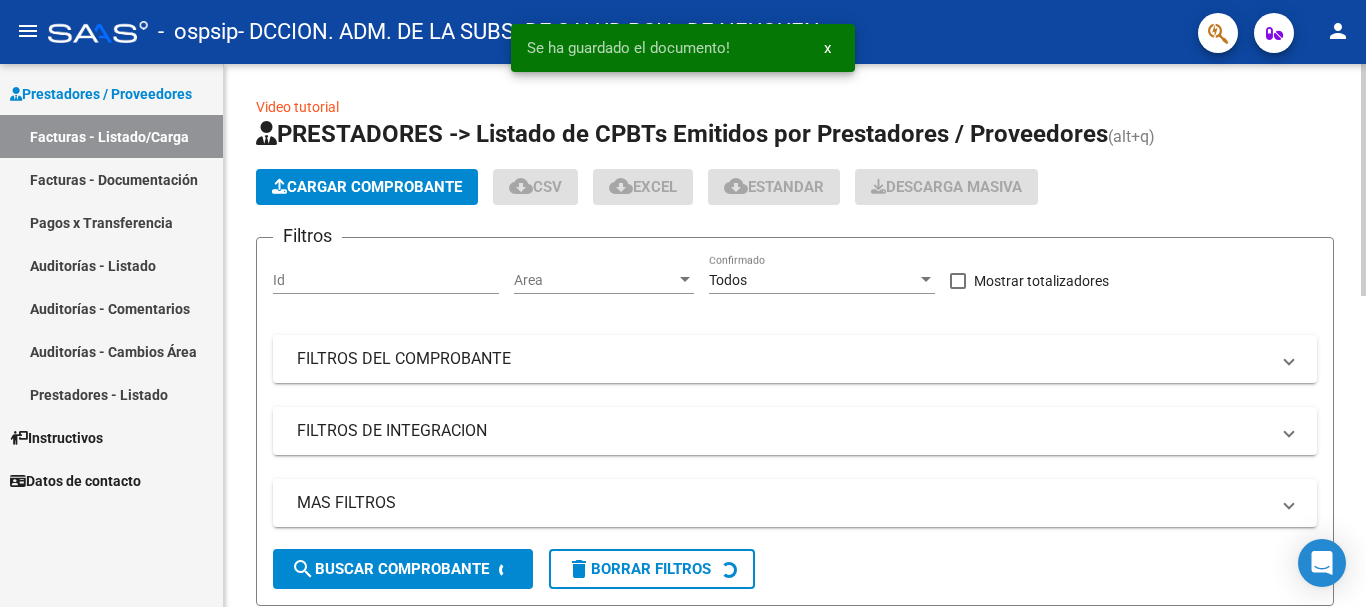 click on "Cargar Comprobante" 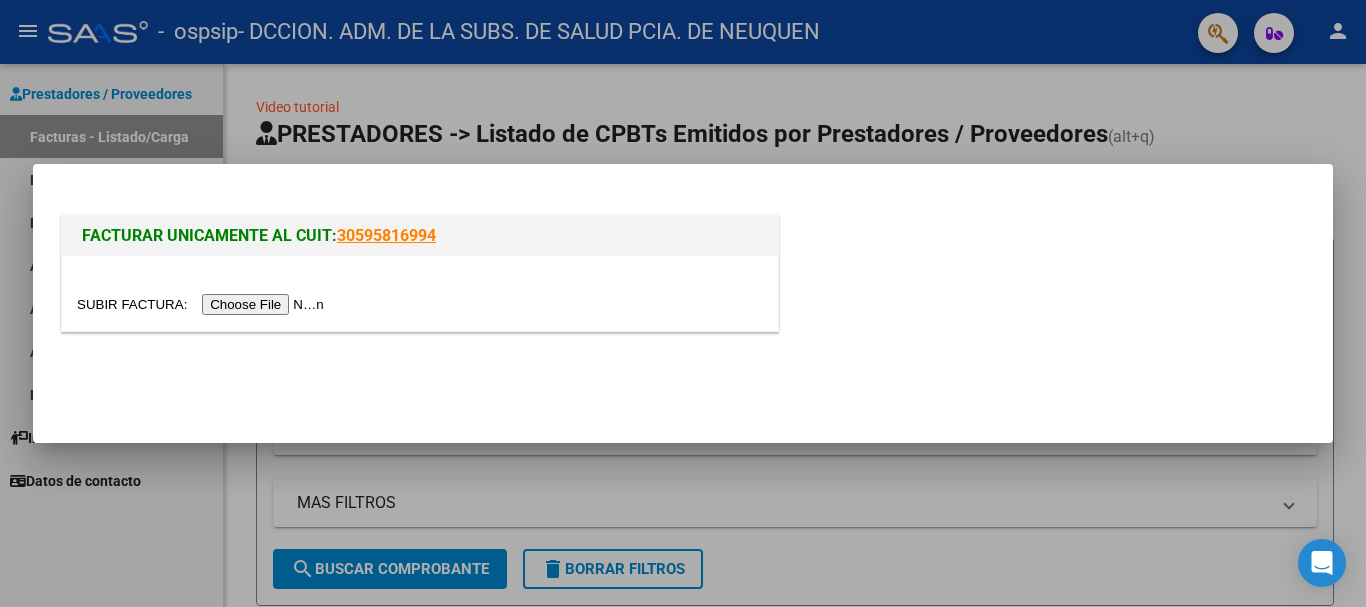 click at bounding box center [203, 304] 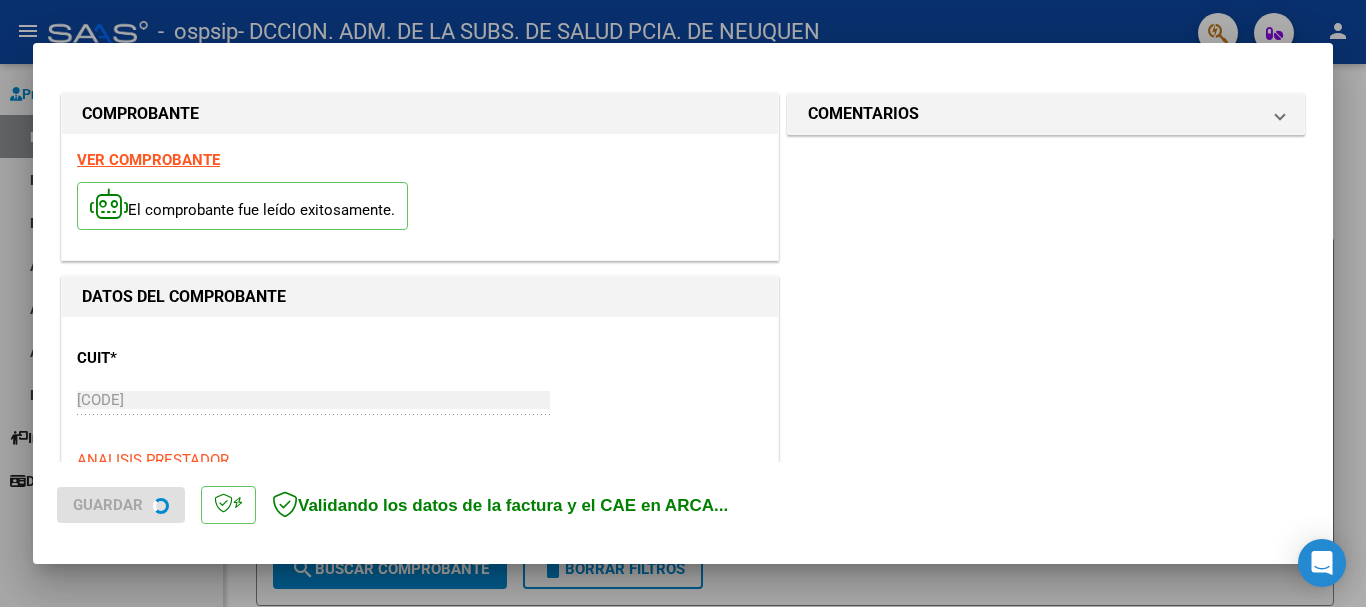 drag, startPoint x: 355, startPoint y: 334, endPoint x: 362, endPoint y: 343, distance: 11.401754 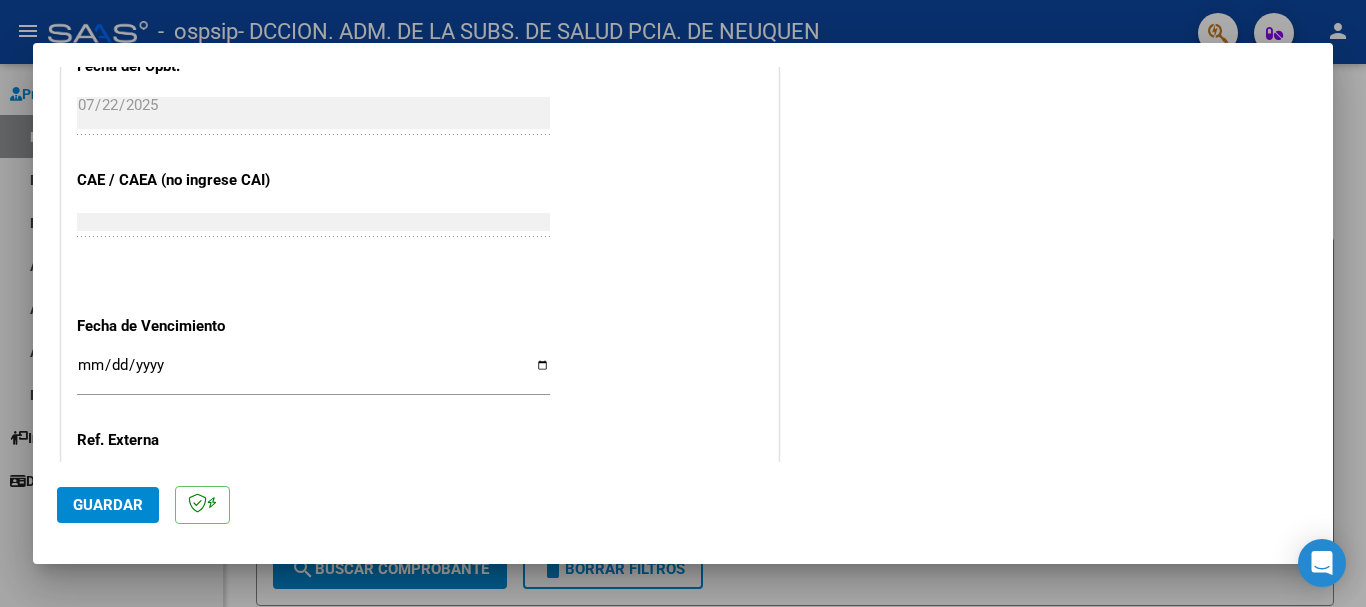 scroll, scrollTop: 1000, scrollLeft: 0, axis: vertical 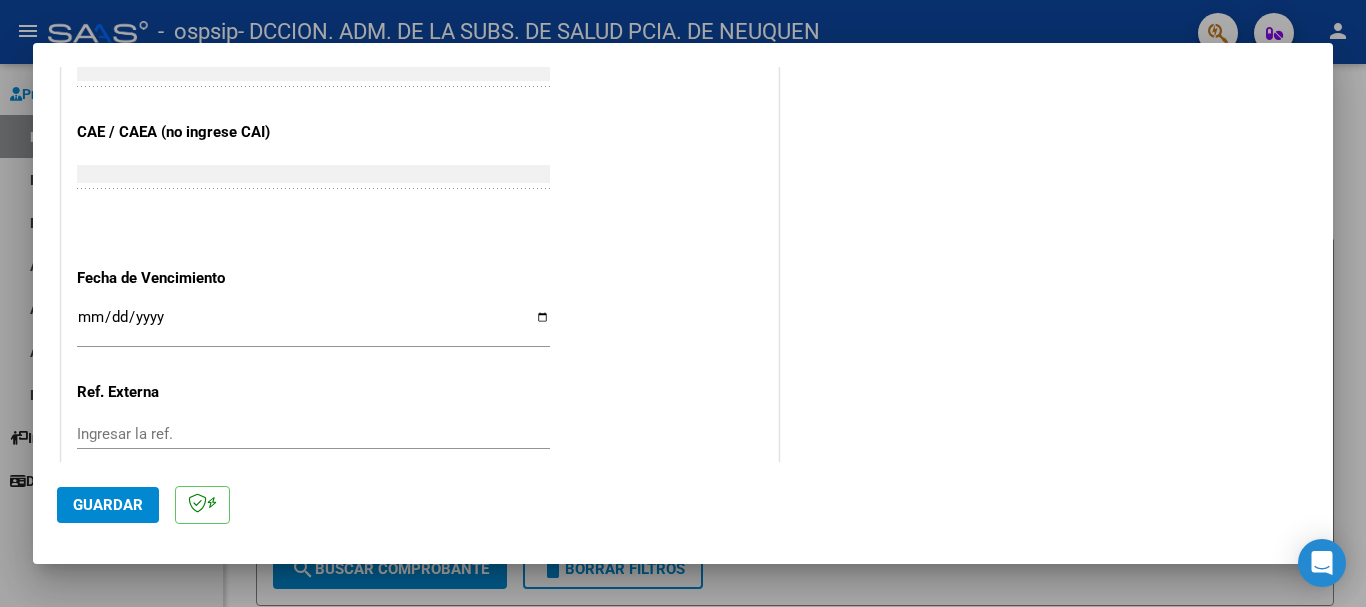 click on "Ingresar la fecha" at bounding box center (313, 325) 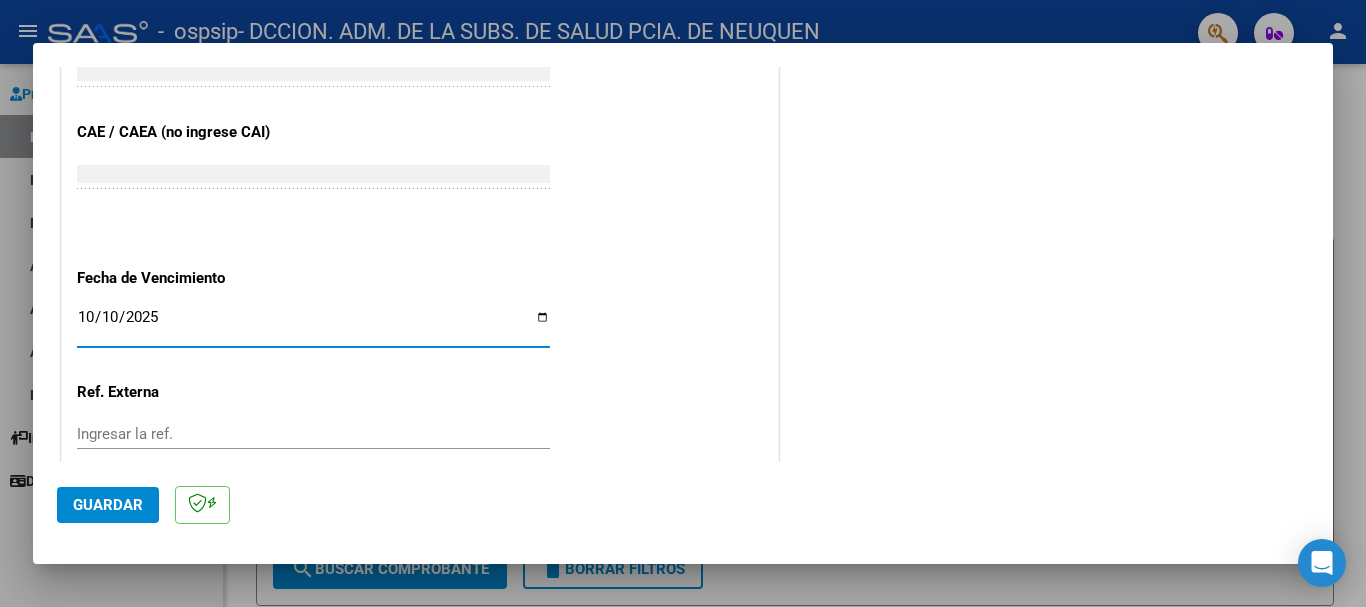 type on "2025-10-10" 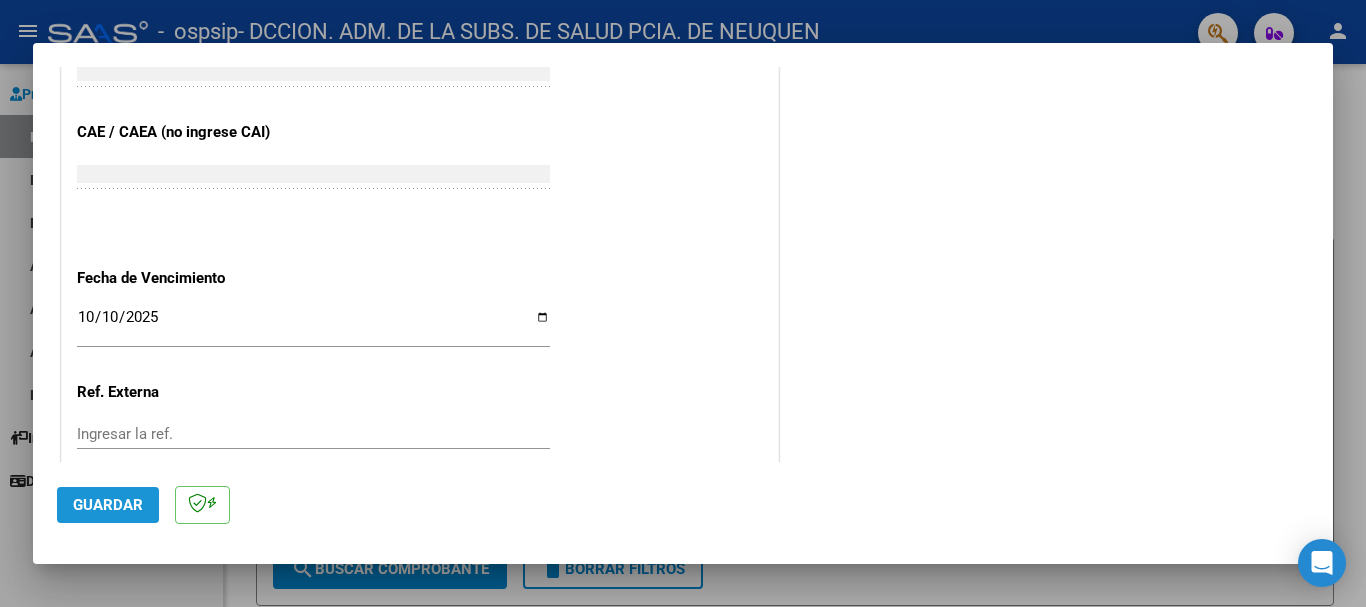 click on "Guardar" 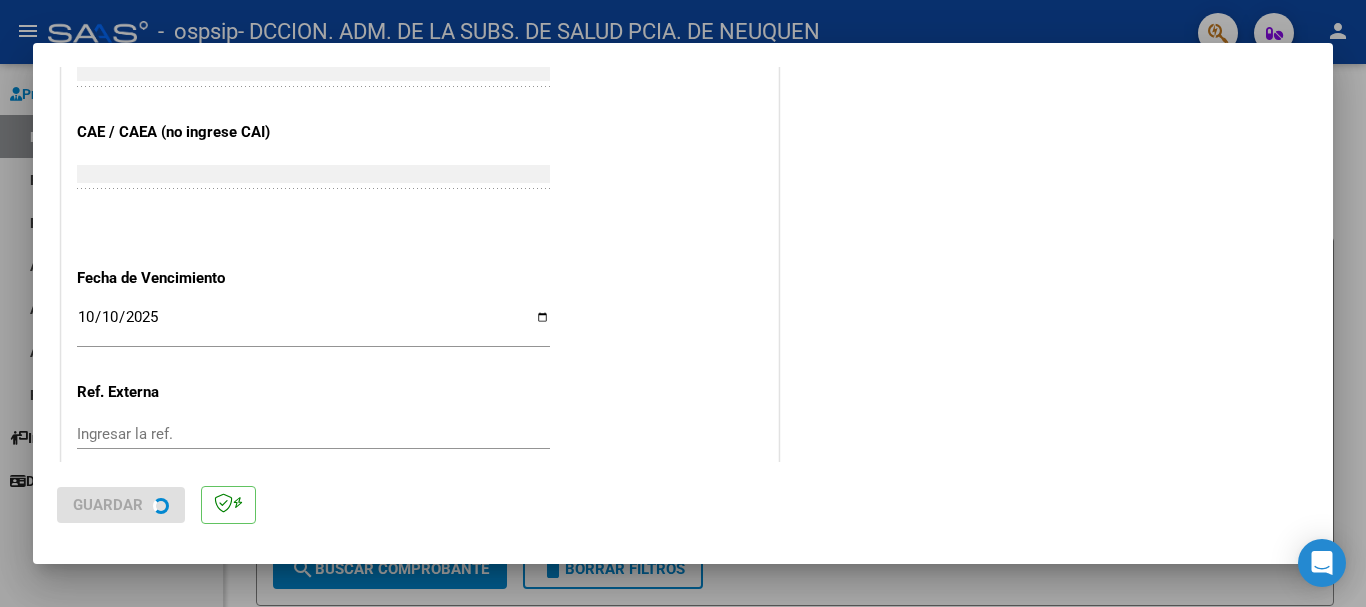 scroll, scrollTop: 0, scrollLeft: 0, axis: both 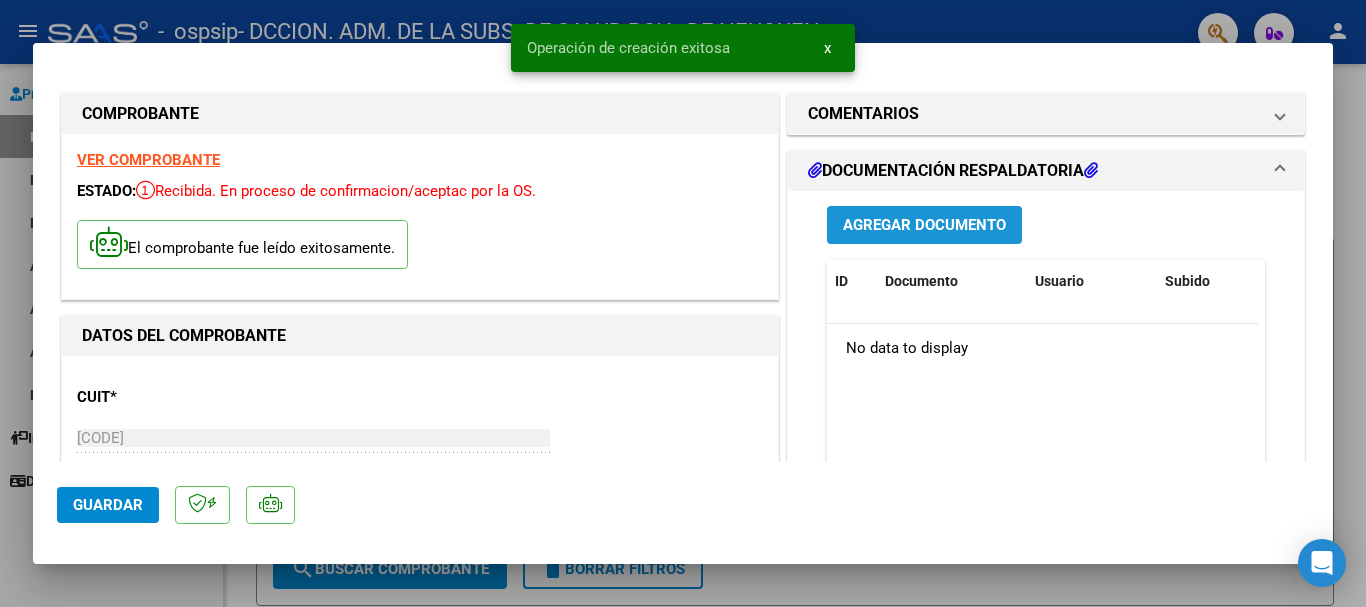 click on "Agregar Documento" at bounding box center [924, 226] 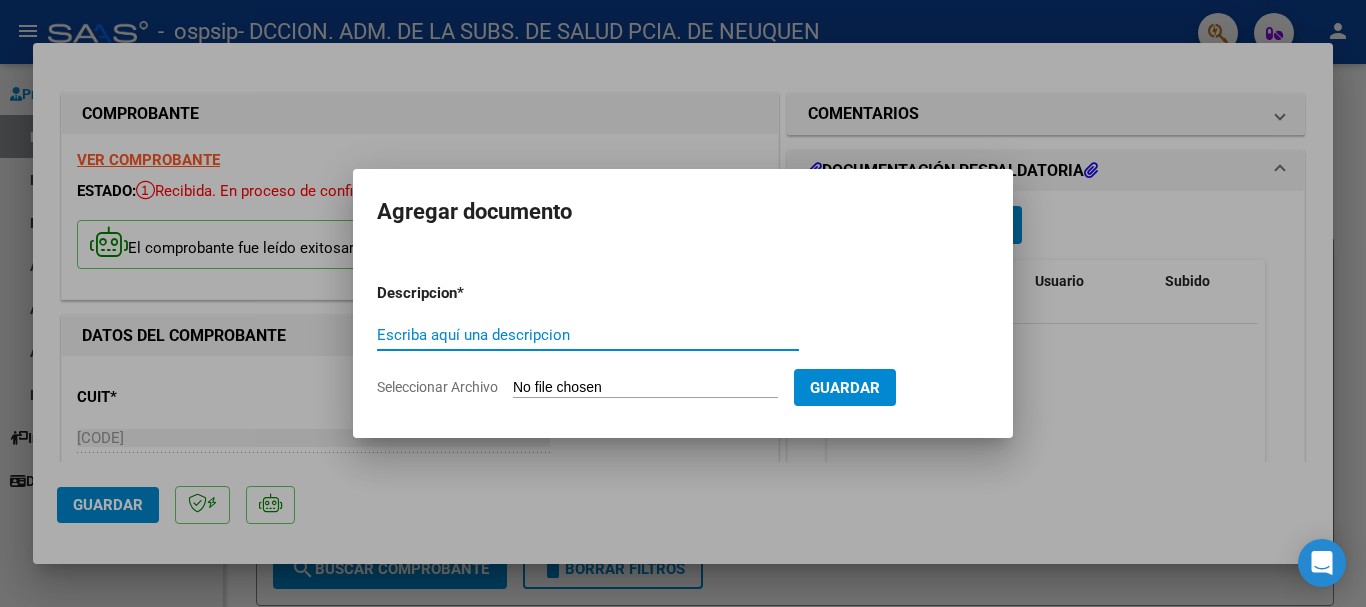 click on "Seleccionar Archivo" at bounding box center (645, 388) 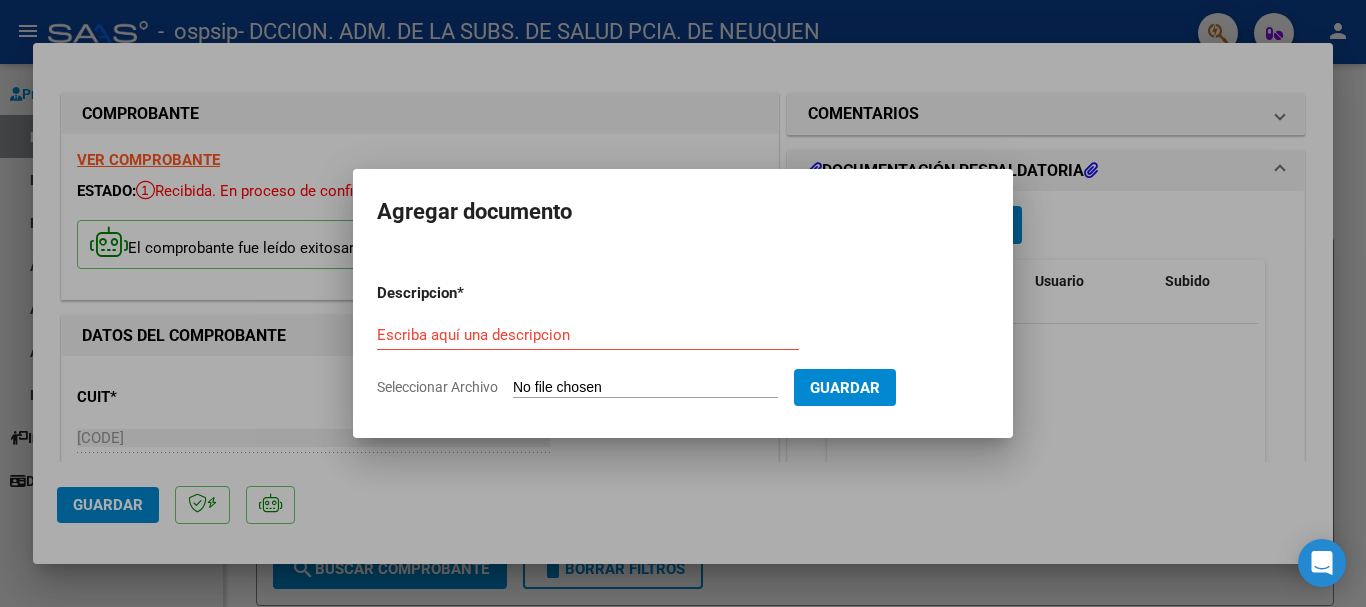 type on "C:\fakepath\[FILENAME] [CODE]-[CODE].pdf" 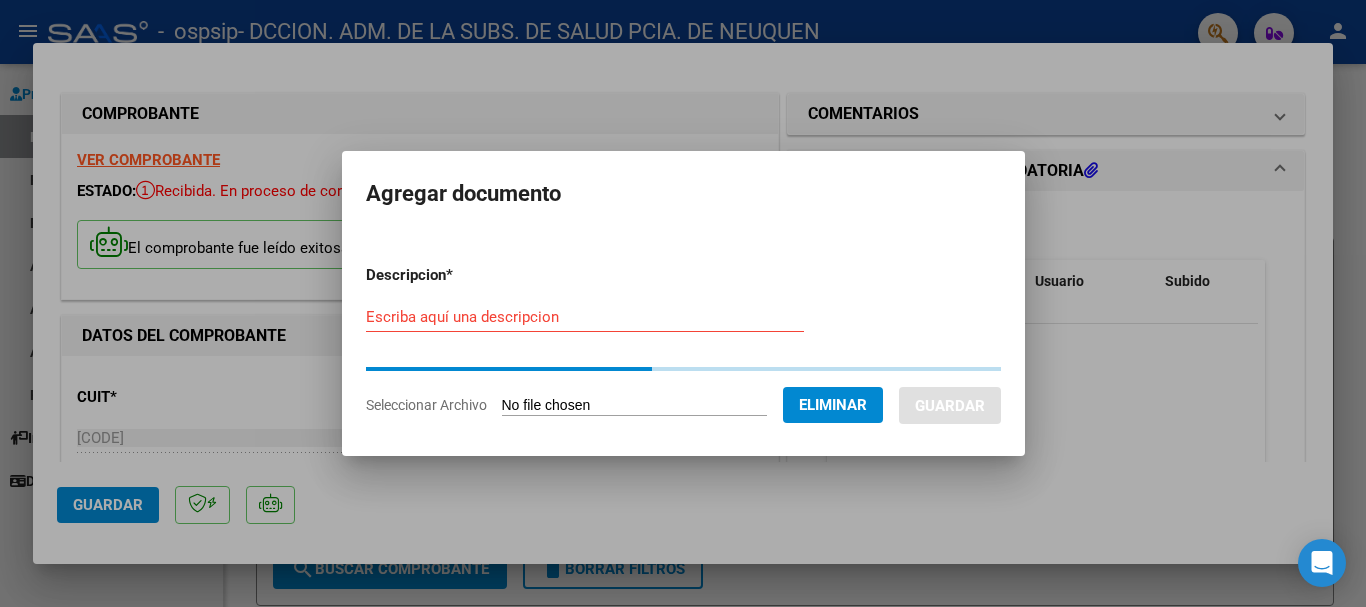 click on "Escriba aquí una descripcion" at bounding box center [585, 317] 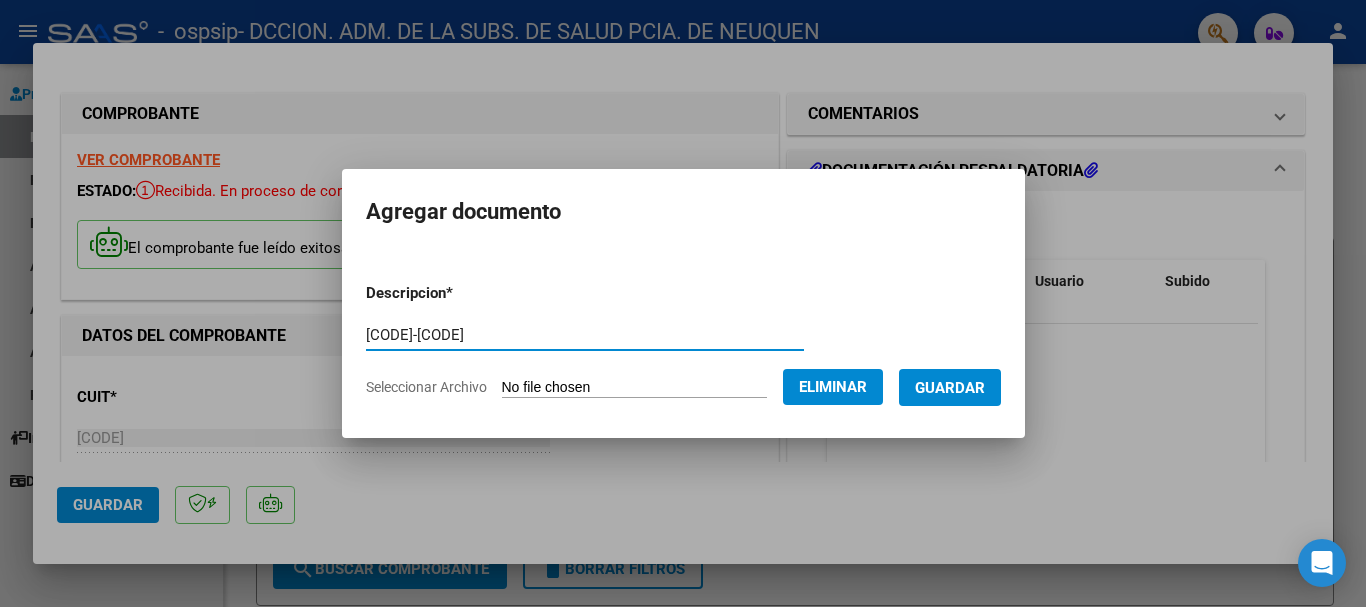 type on "[CODE]-[CODE]" 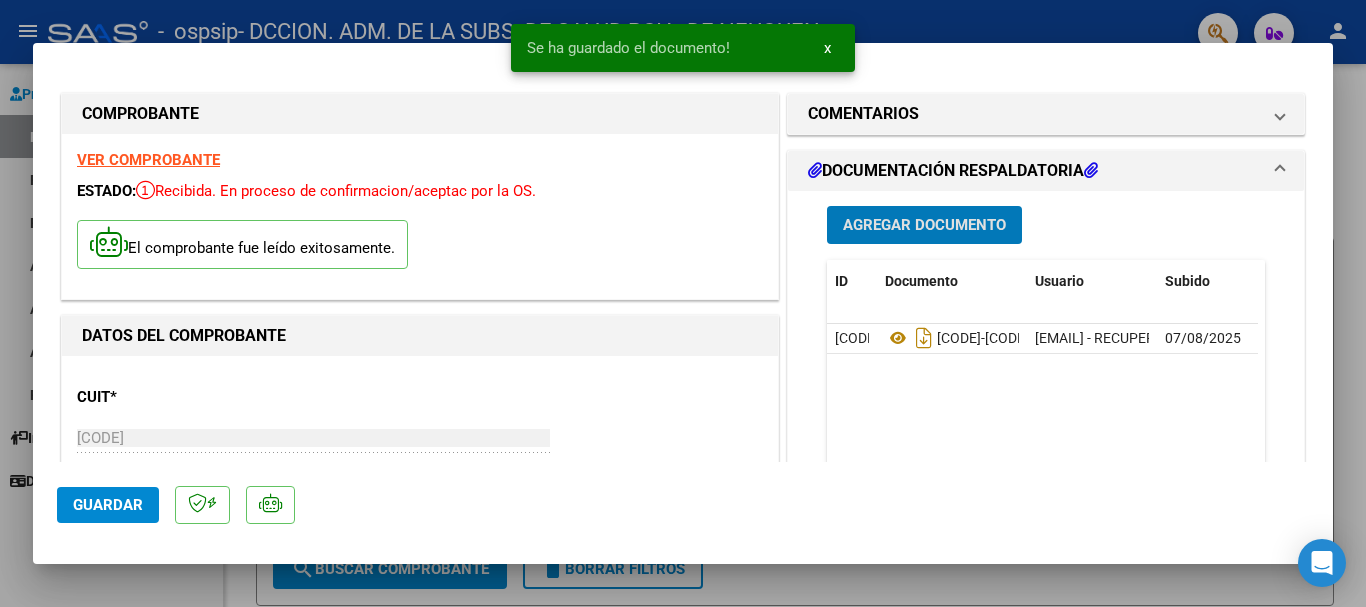 click at bounding box center (683, 303) 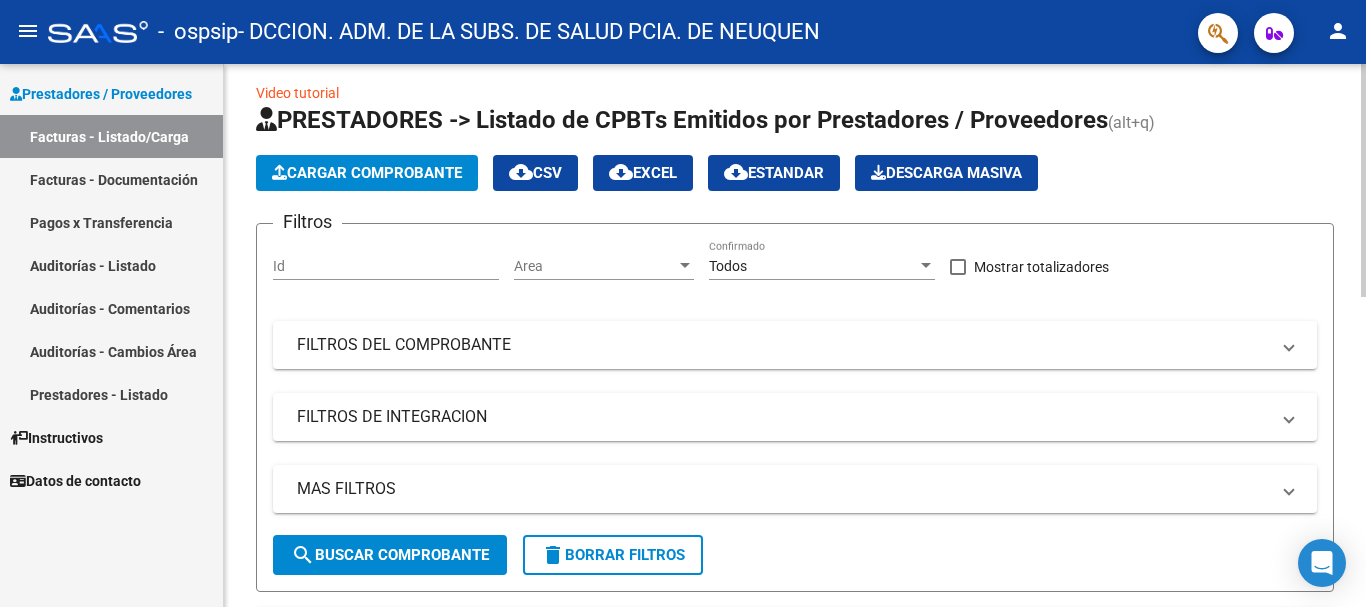 scroll, scrollTop: 0, scrollLeft: 0, axis: both 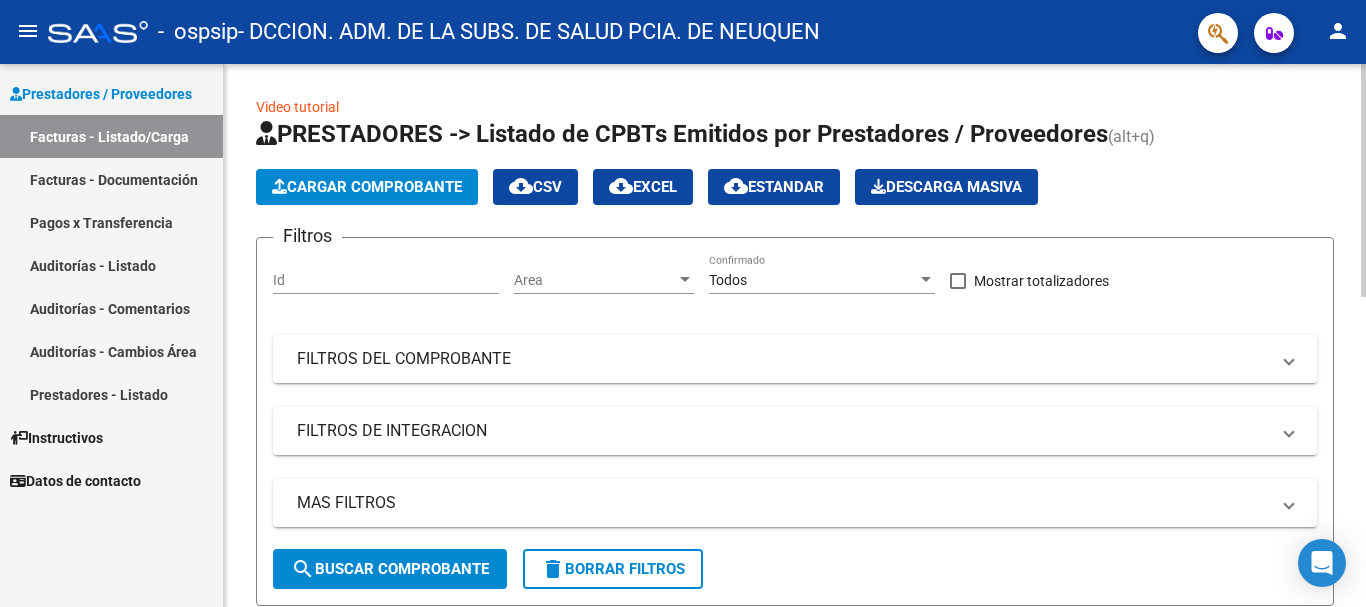 click on "Cargar Comprobante" 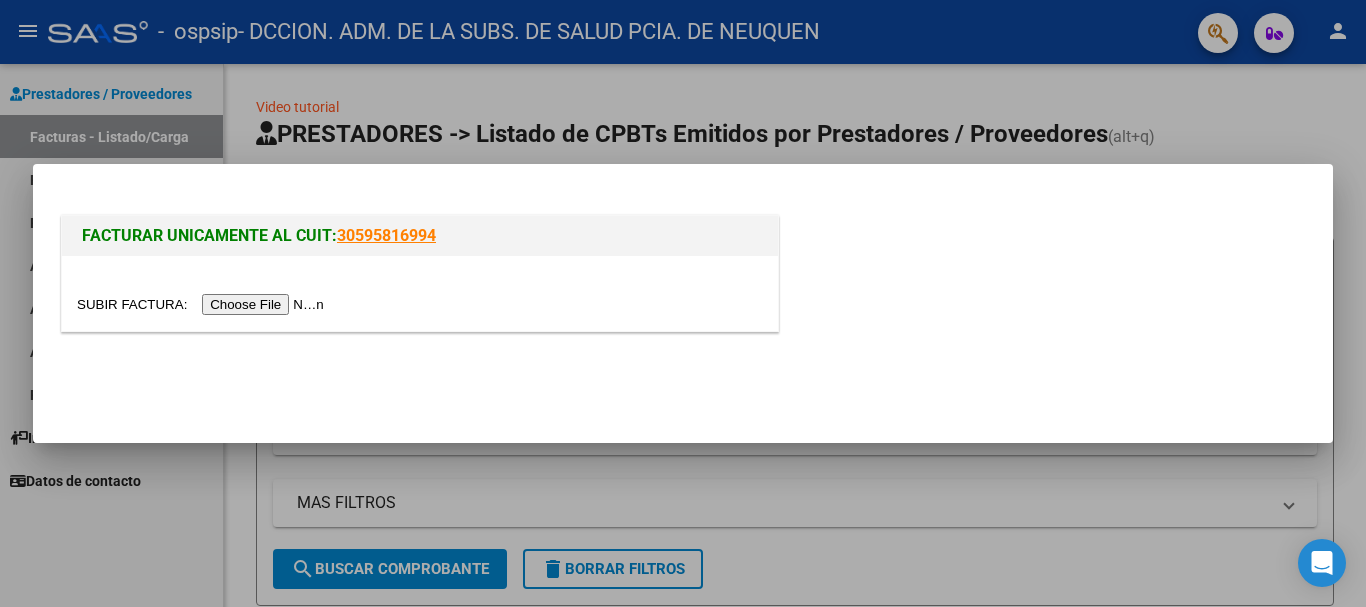 click at bounding box center (203, 304) 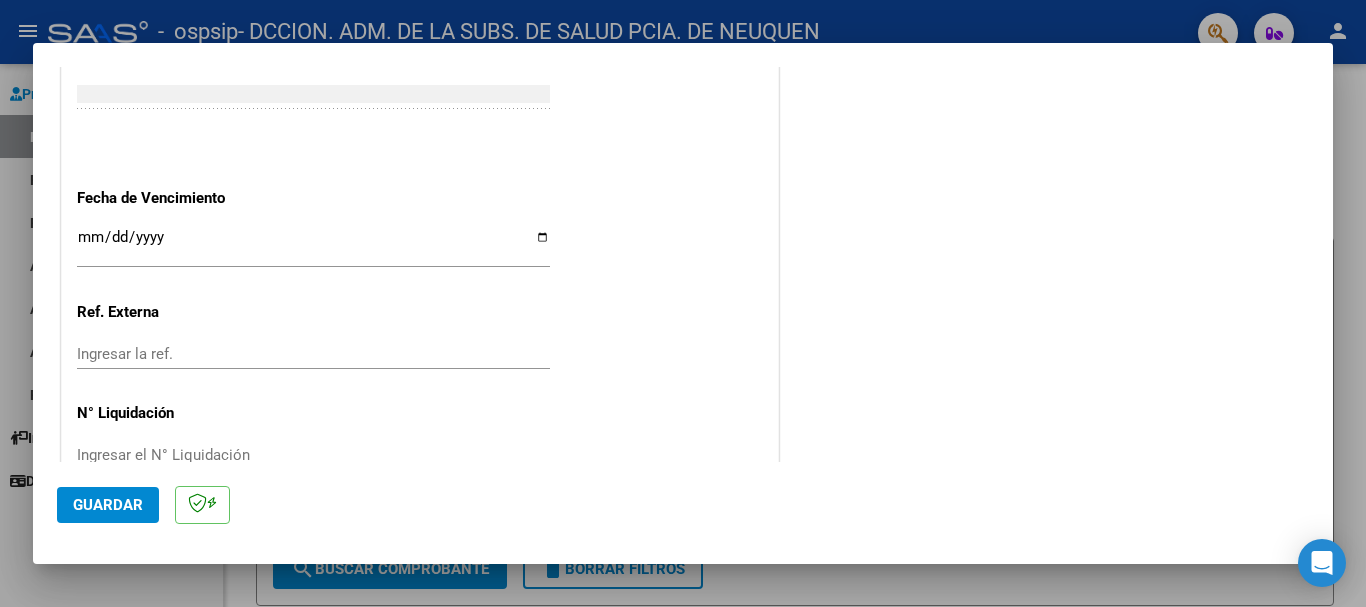 scroll, scrollTop: 1100, scrollLeft: 0, axis: vertical 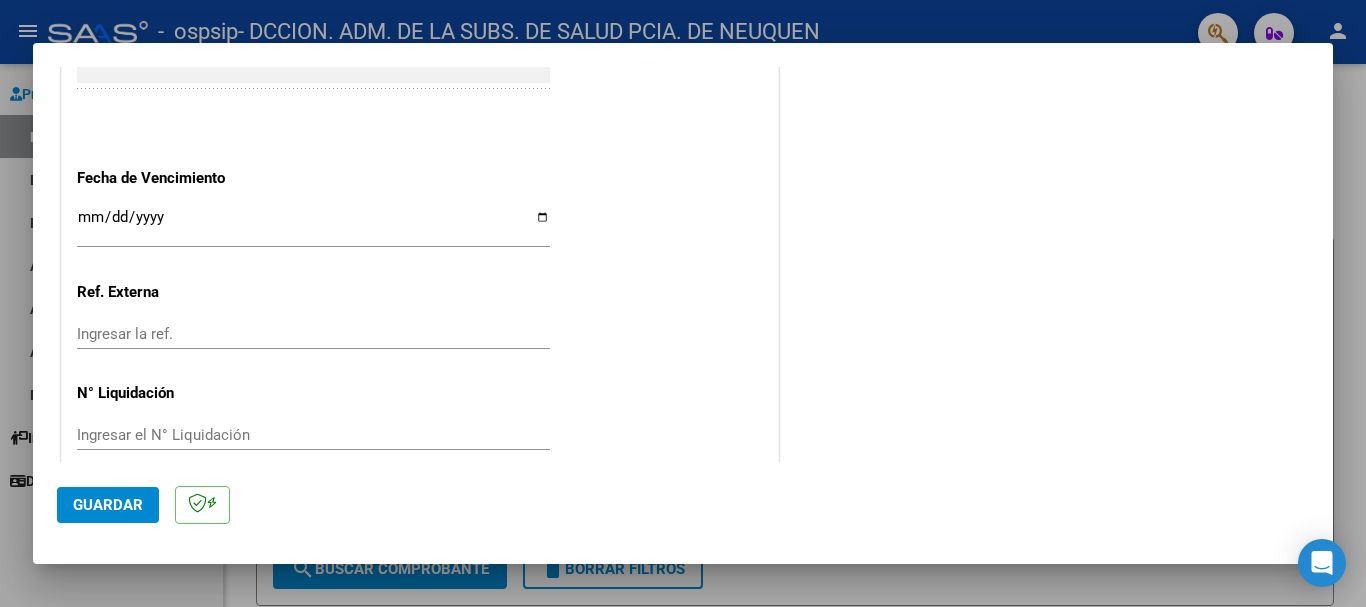 click on "Ingresar la fecha" at bounding box center [313, 225] 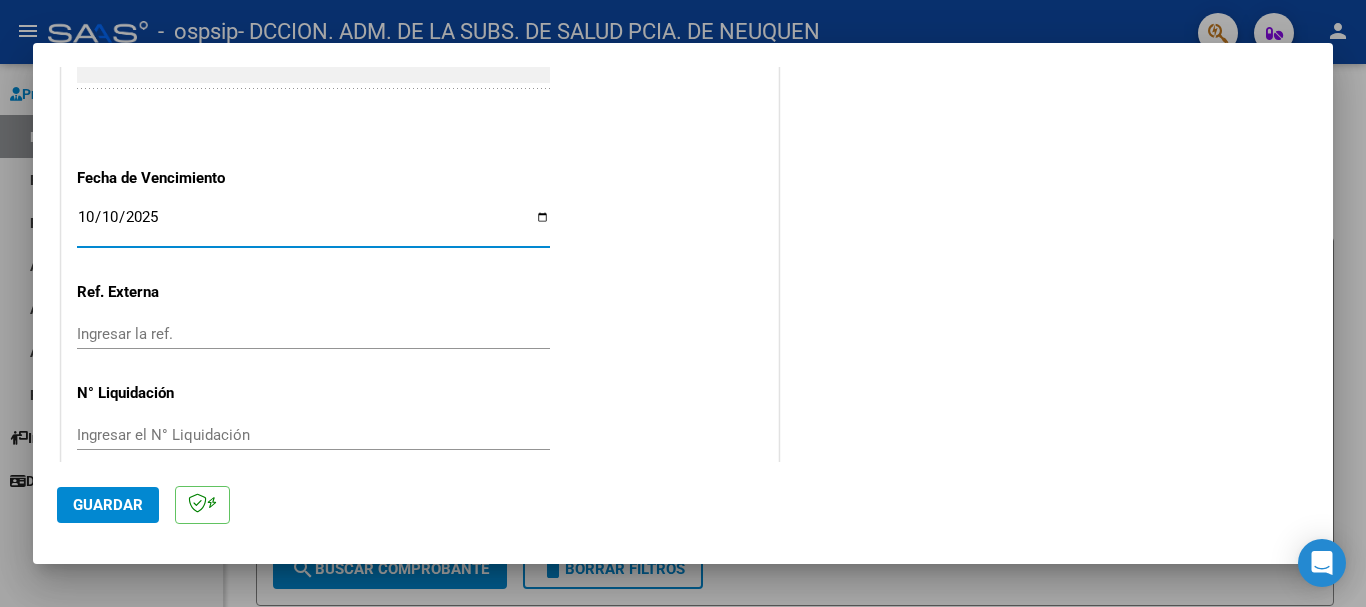 type on "2025-10-10" 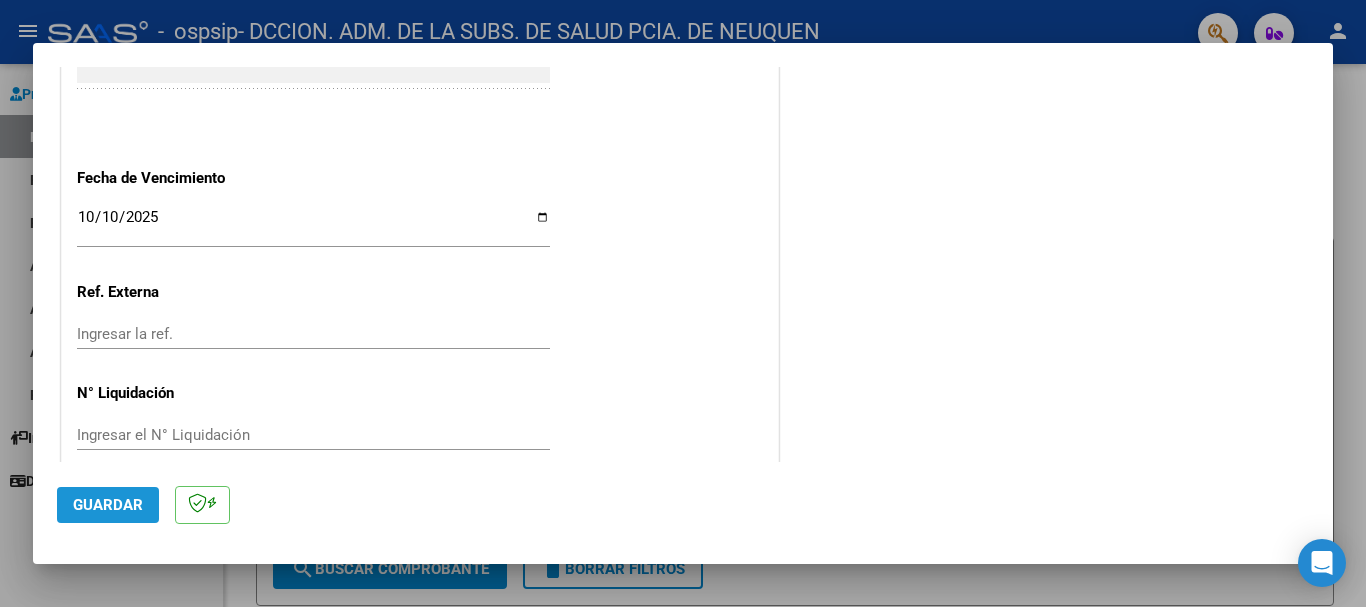 click on "Guardar" 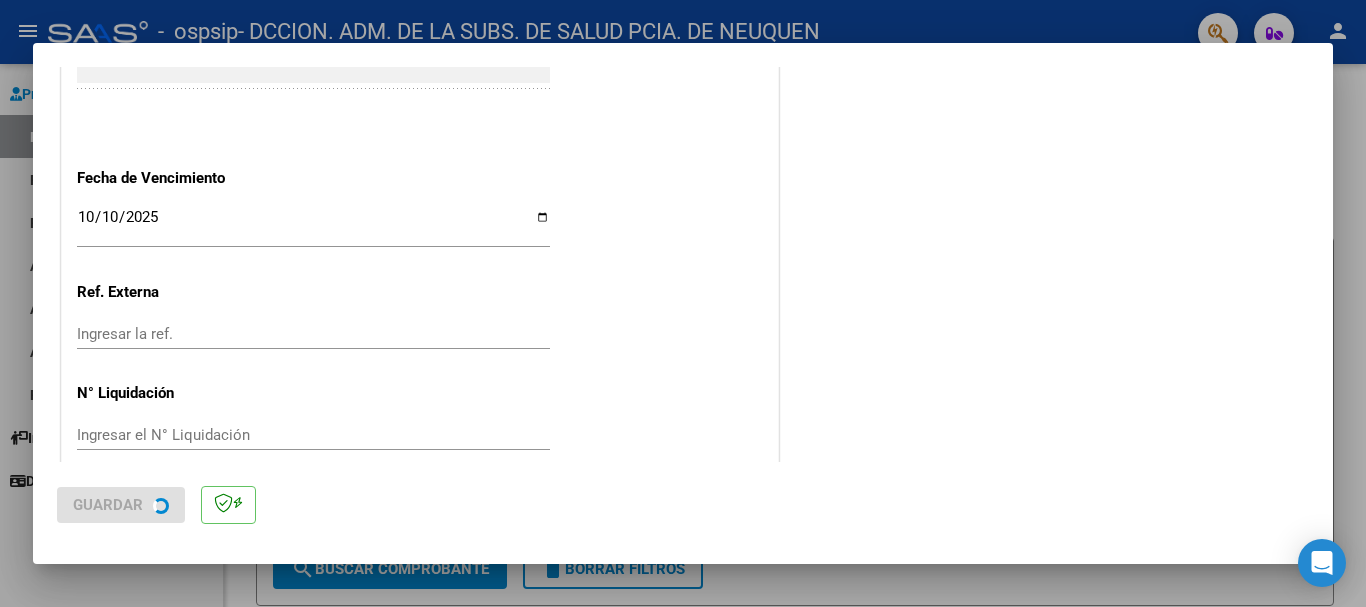 scroll, scrollTop: 0, scrollLeft: 0, axis: both 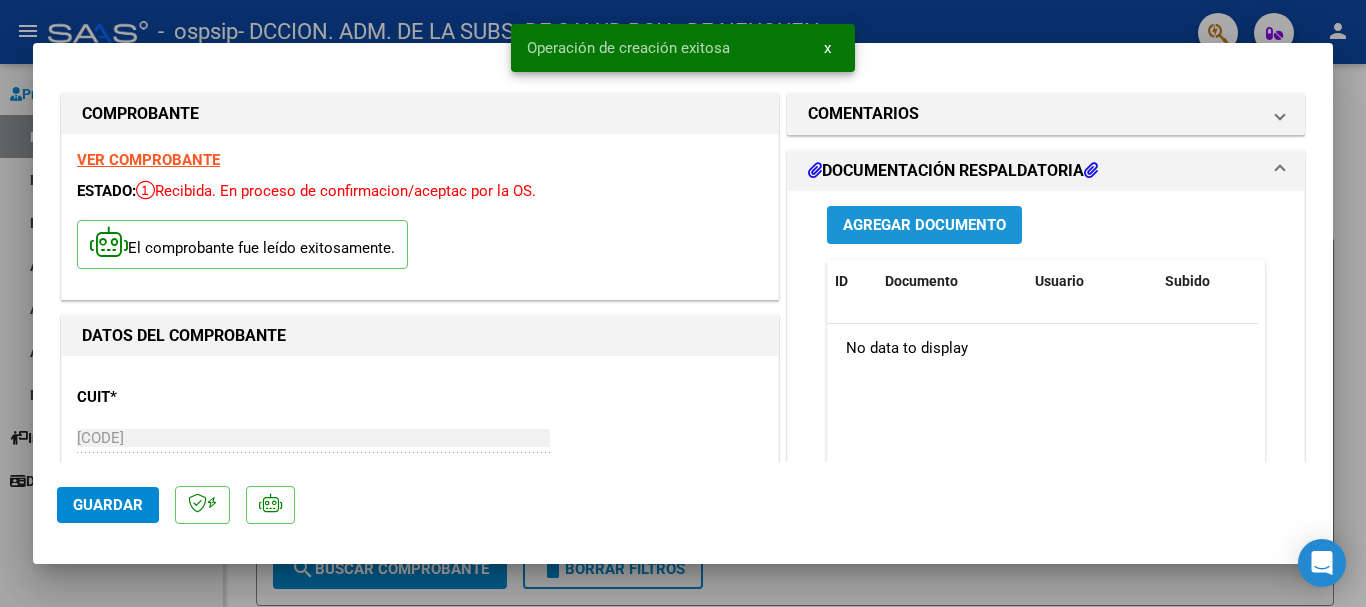 click on "Agregar Documento" at bounding box center [924, 226] 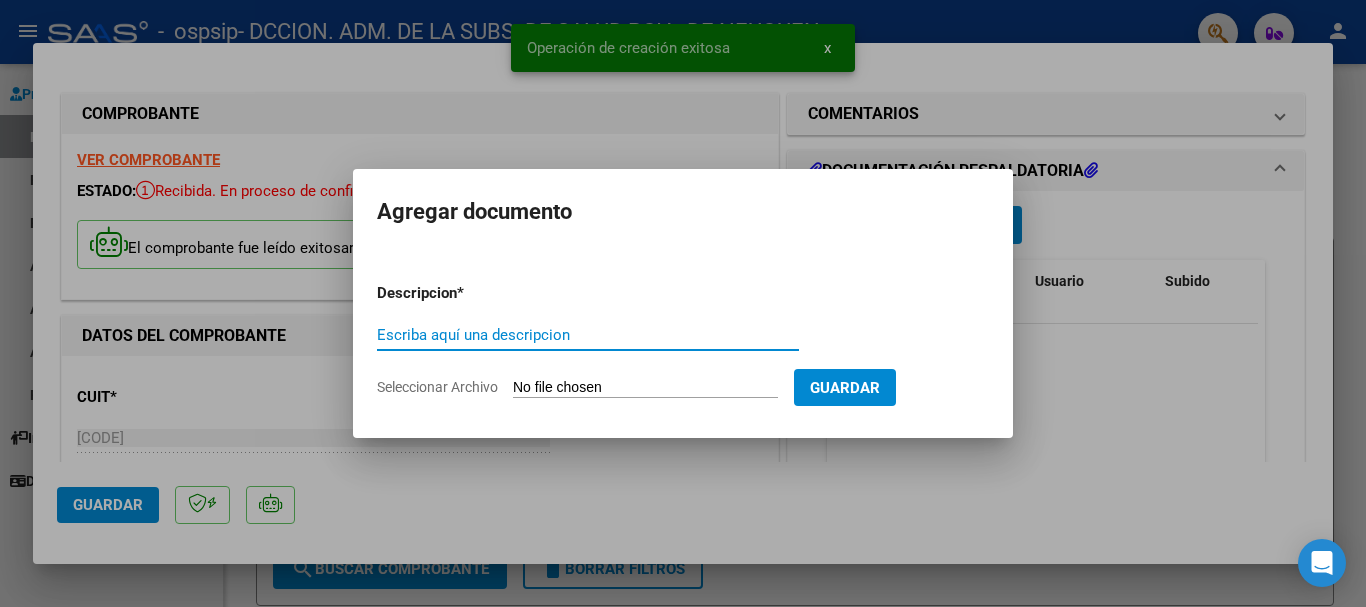 click on "Seleccionar Archivo" at bounding box center (645, 388) 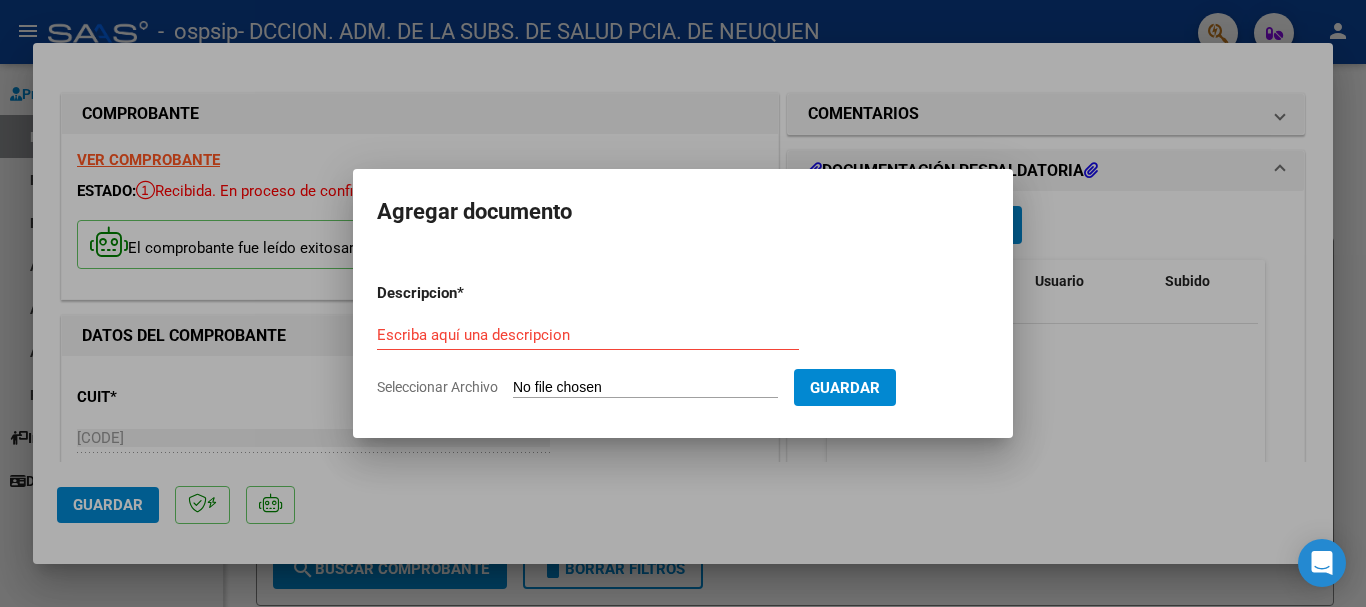 type on "C:\fakepath\[FILENAME] [CODE]-[CODE].pdf" 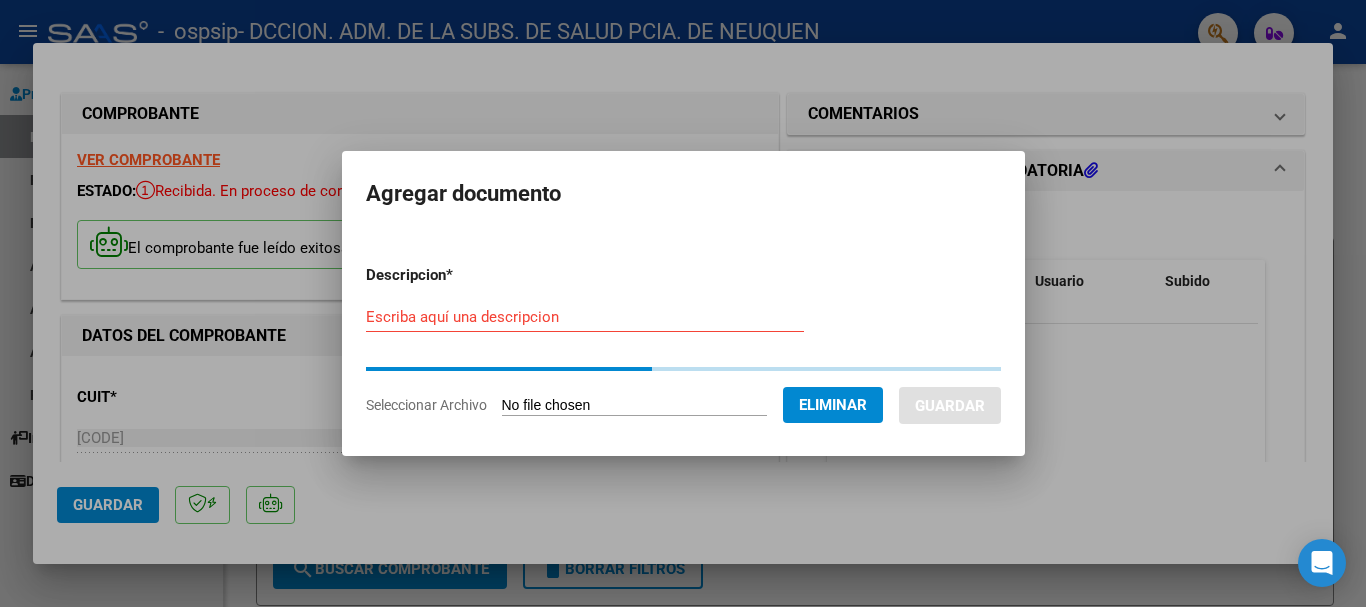 click on "Escriba aquí una descripcion" at bounding box center [585, 317] 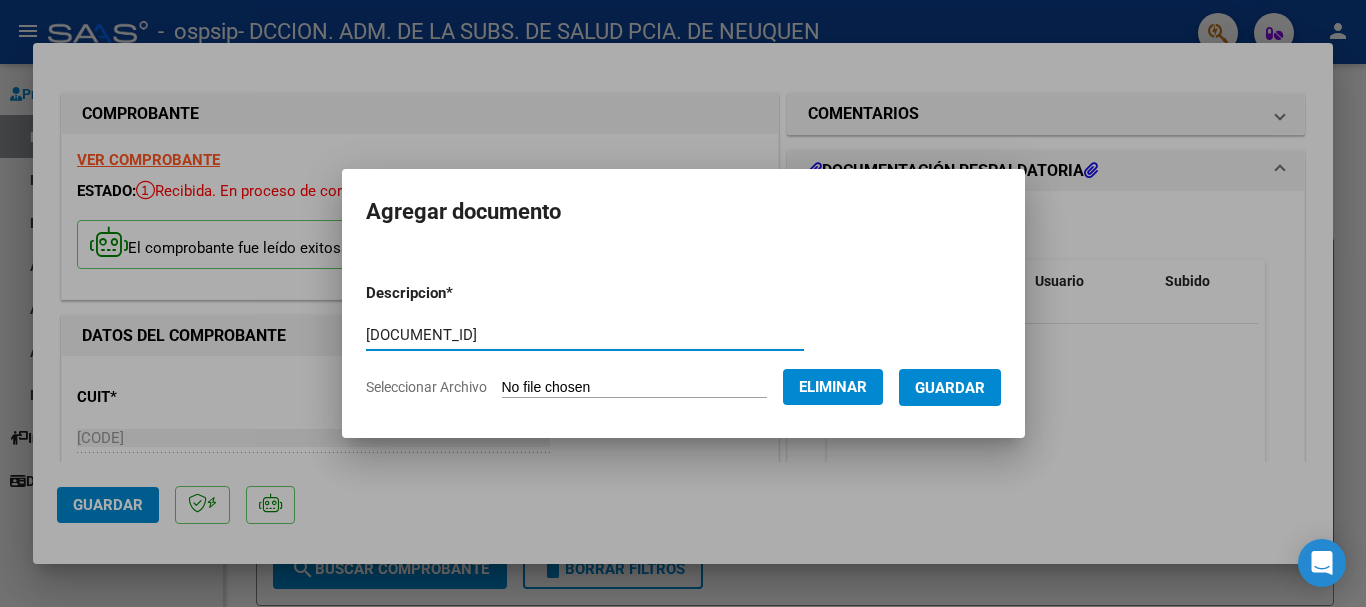 type on "[DOCUMENT_ID]" 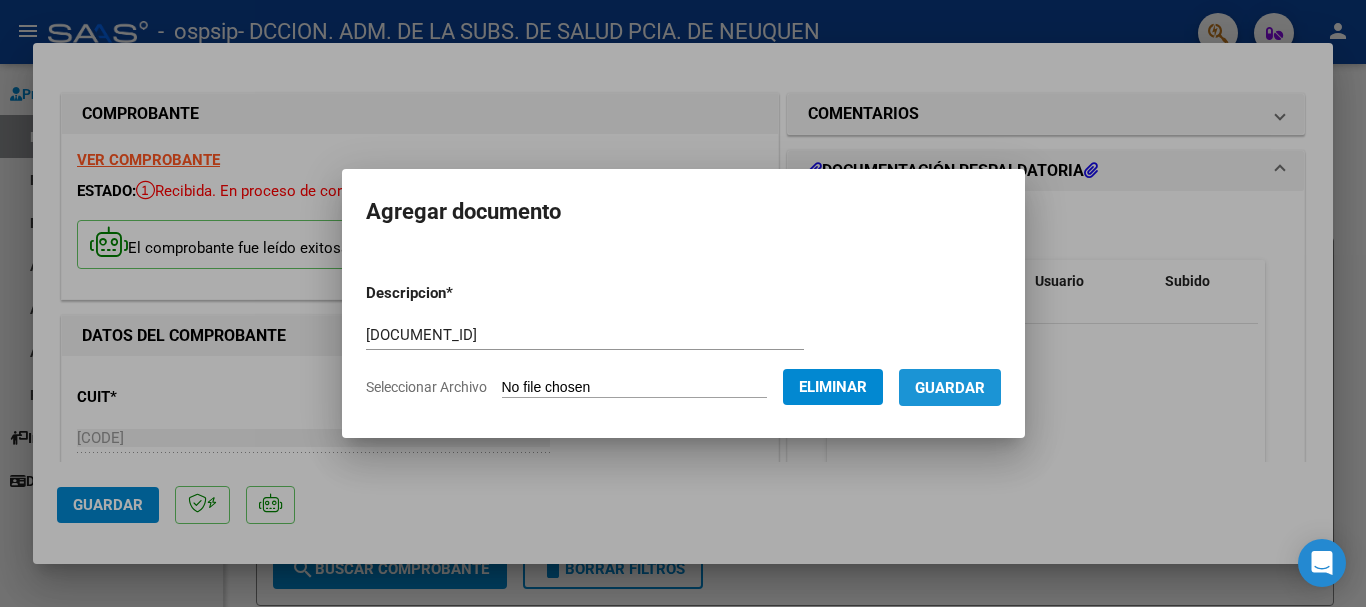 click on "Guardar" at bounding box center [950, 388] 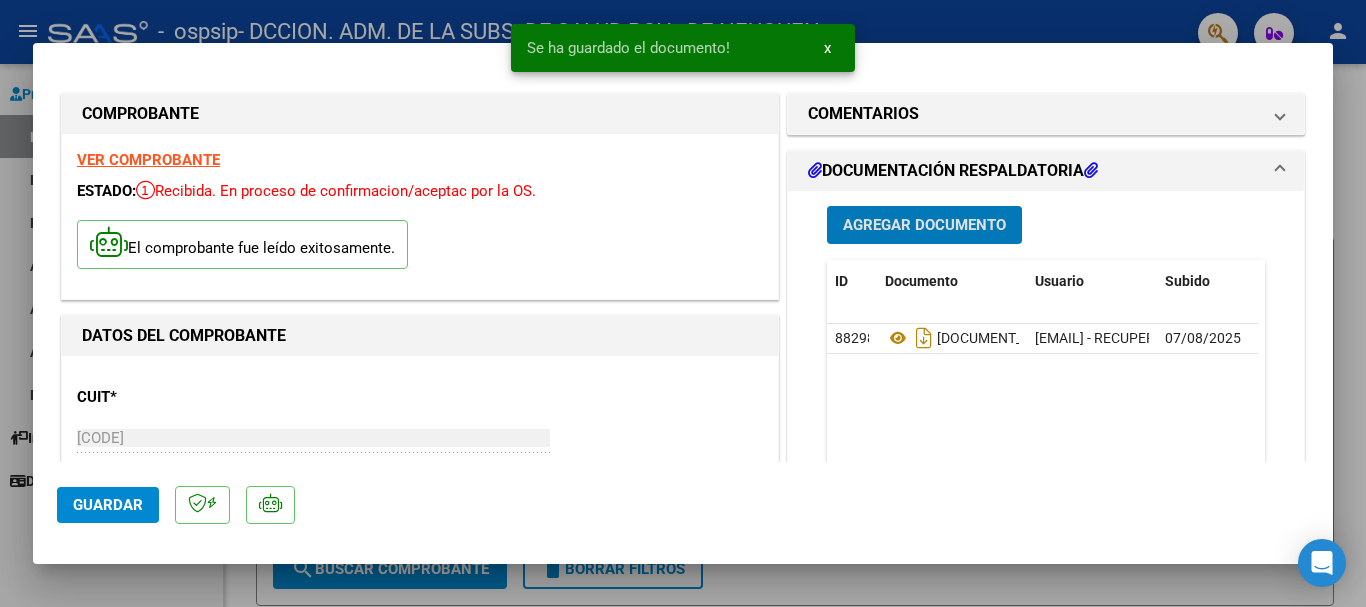 click at bounding box center [683, 303] 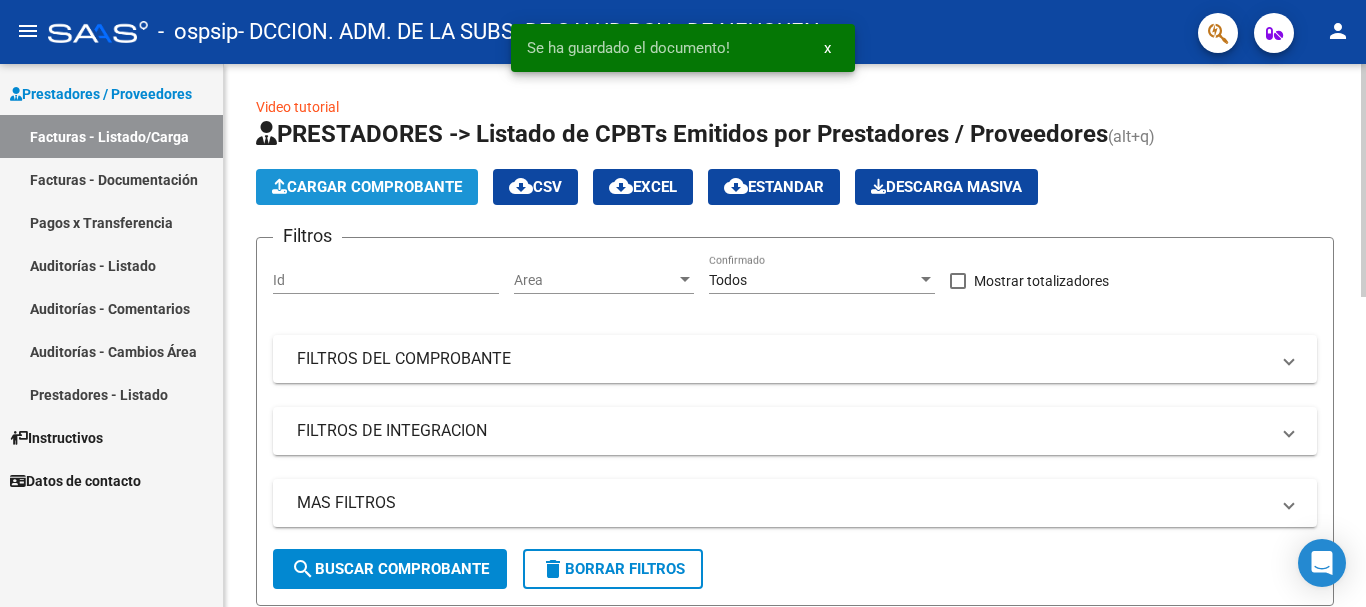 click on "Cargar Comprobante" 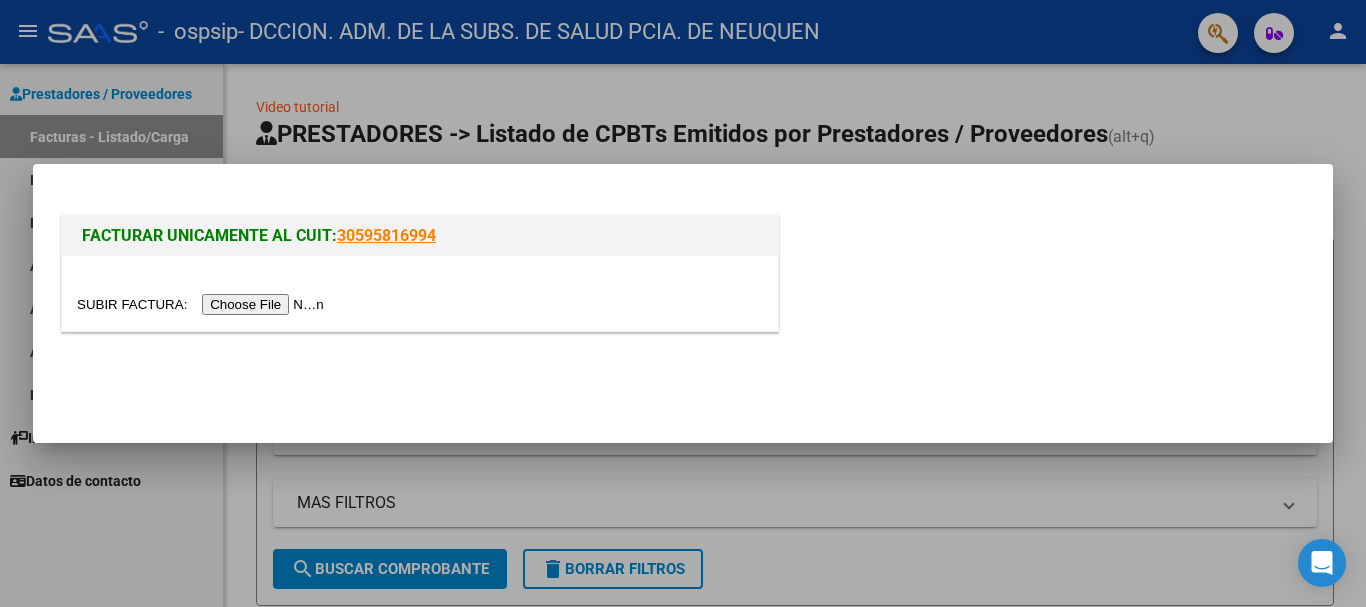 click at bounding box center (203, 304) 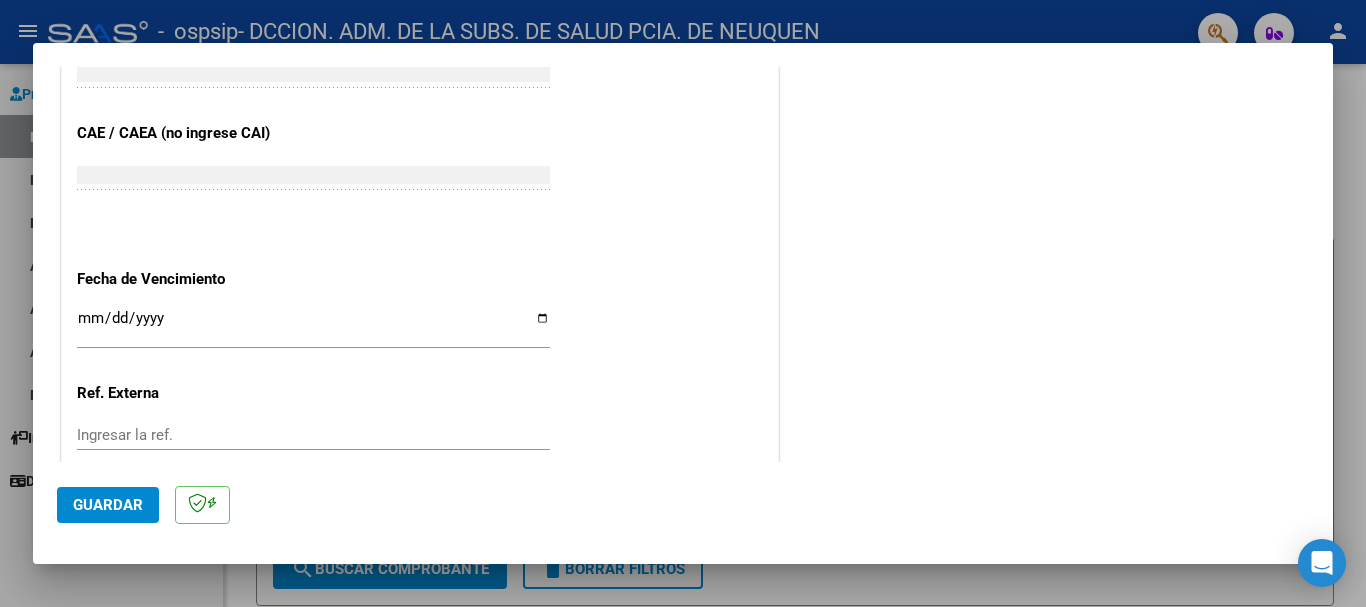 scroll, scrollTop: 1000, scrollLeft: 0, axis: vertical 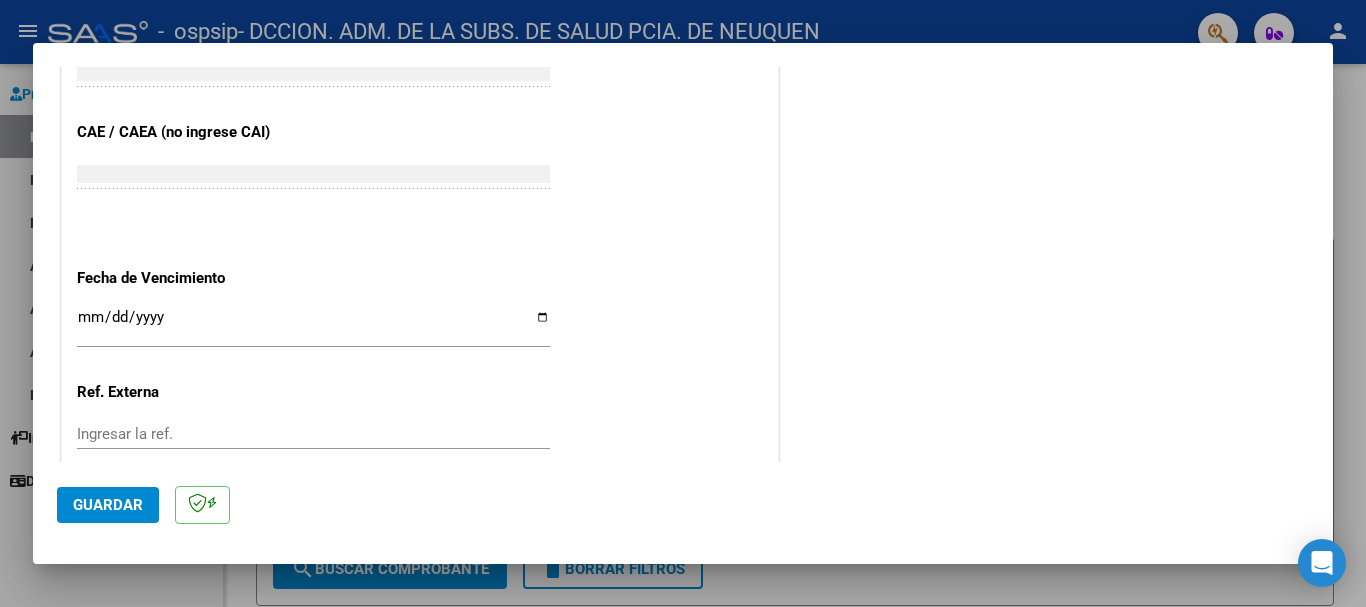 click on "Ingresar la fecha" at bounding box center [313, 325] 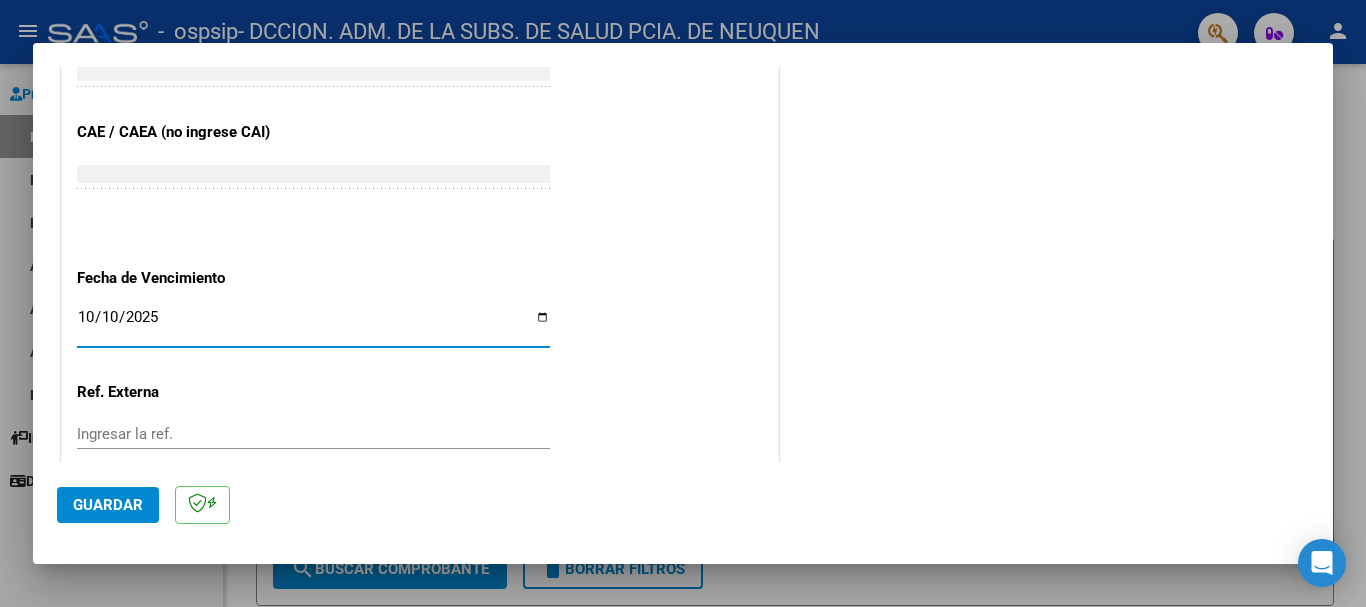 type on "2025-10-10" 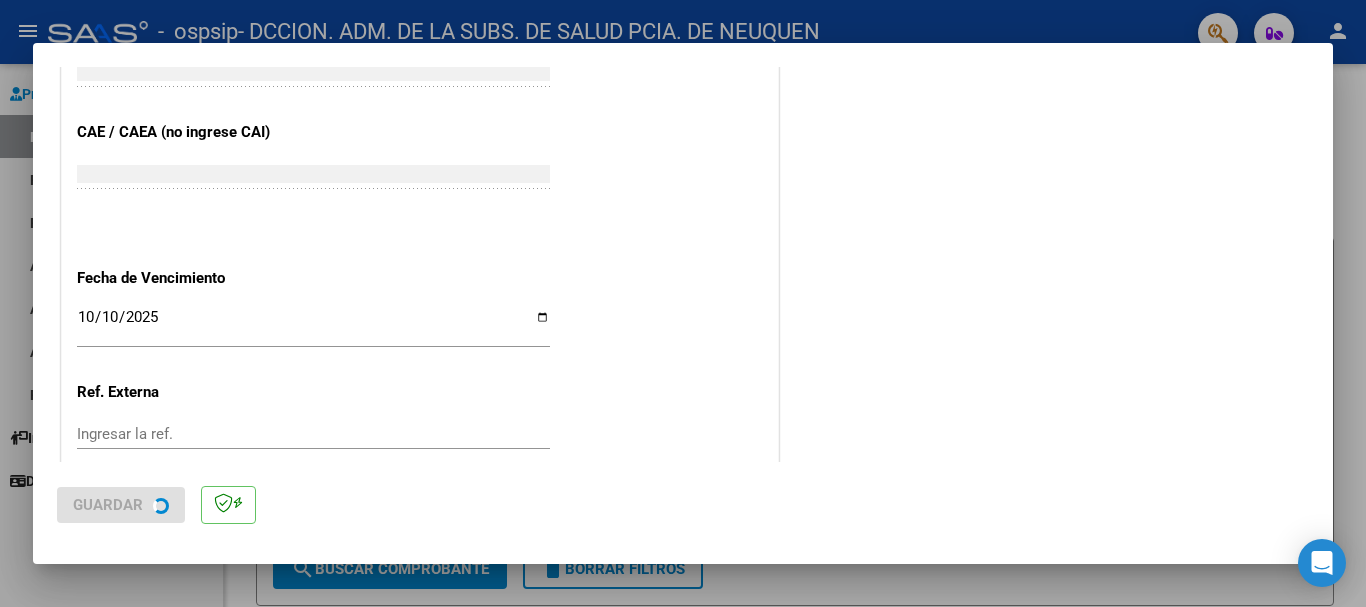 scroll, scrollTop: 0, scrollLeft: 0, axis: both 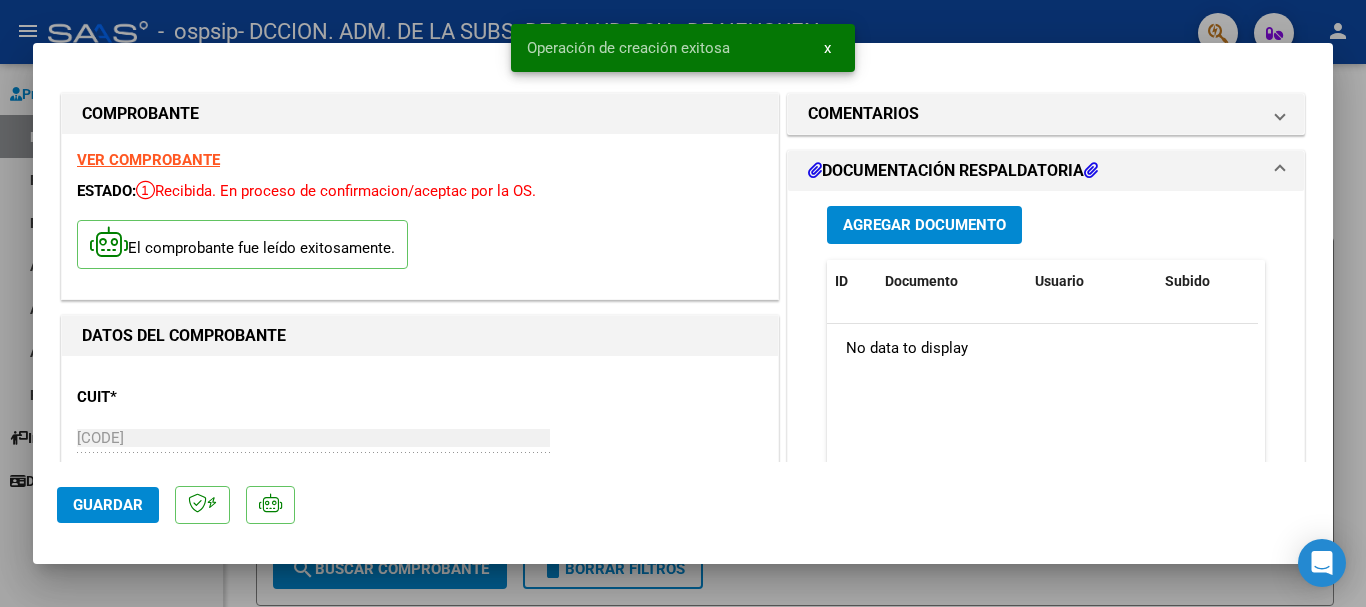 click on "Agregar Documento ID Documento Usuario Subido Acción No data to display  0 total   1" at bounding box center [1046, 390] 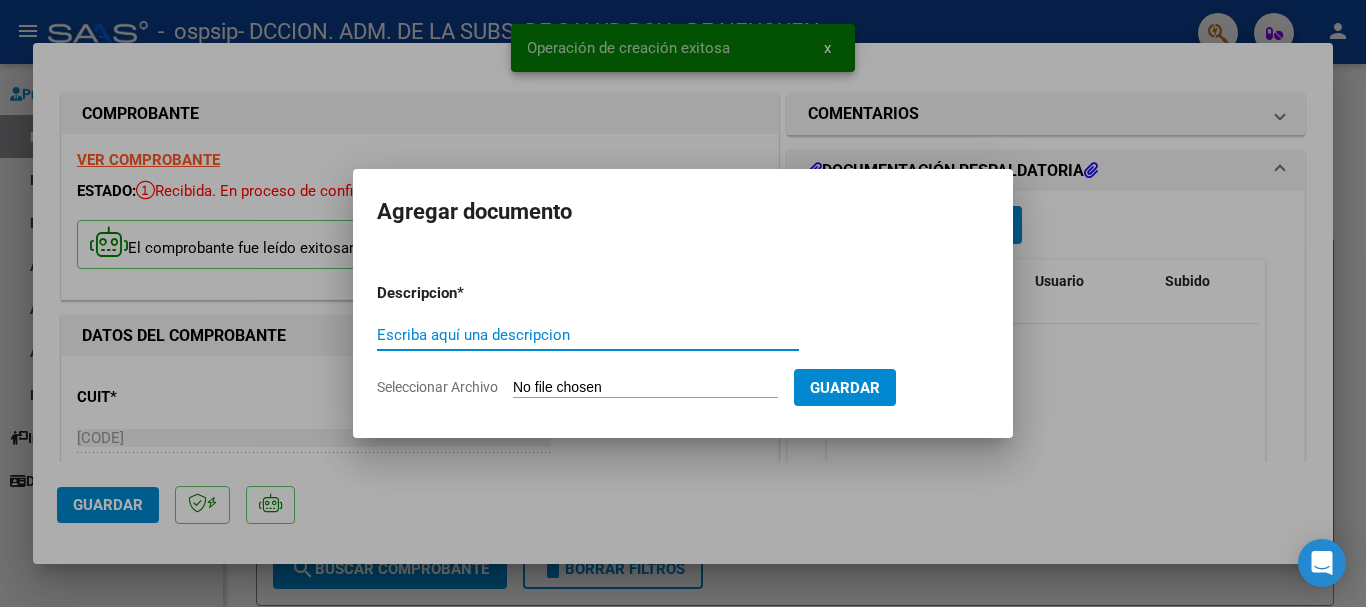 click on "Seleccionar Archivo" at bounding box center [645, 388] 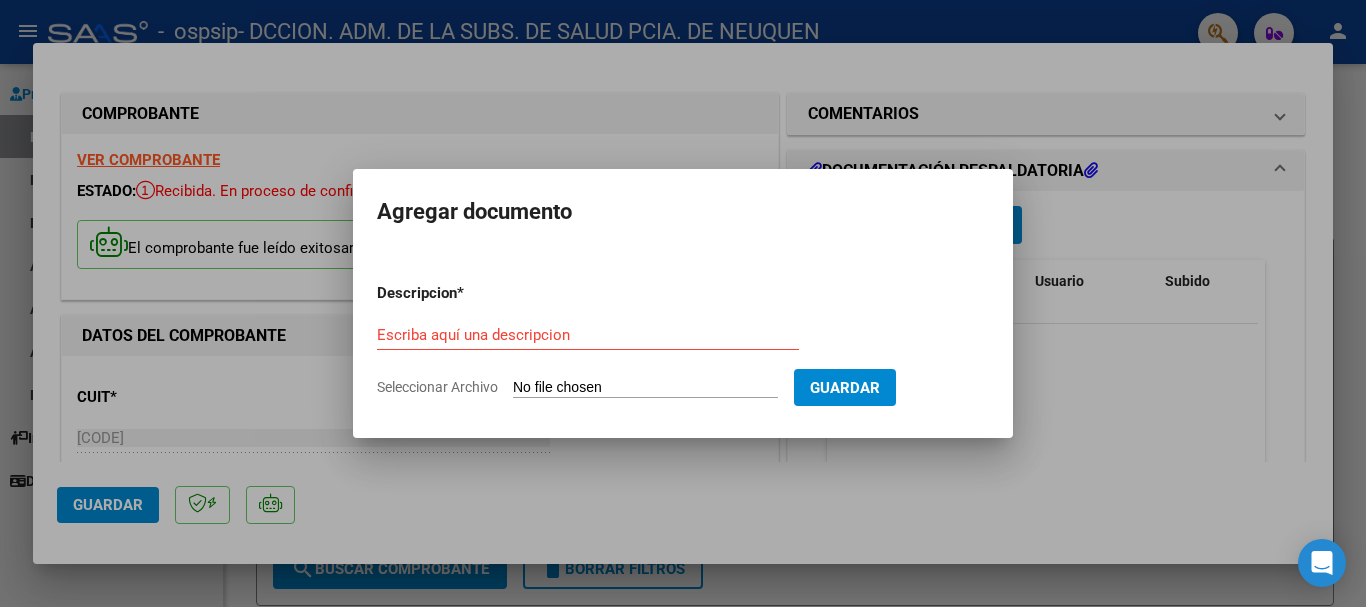 type on "C:\fakepath\[FILENAME]_[CODE]-[CODE].pdf" 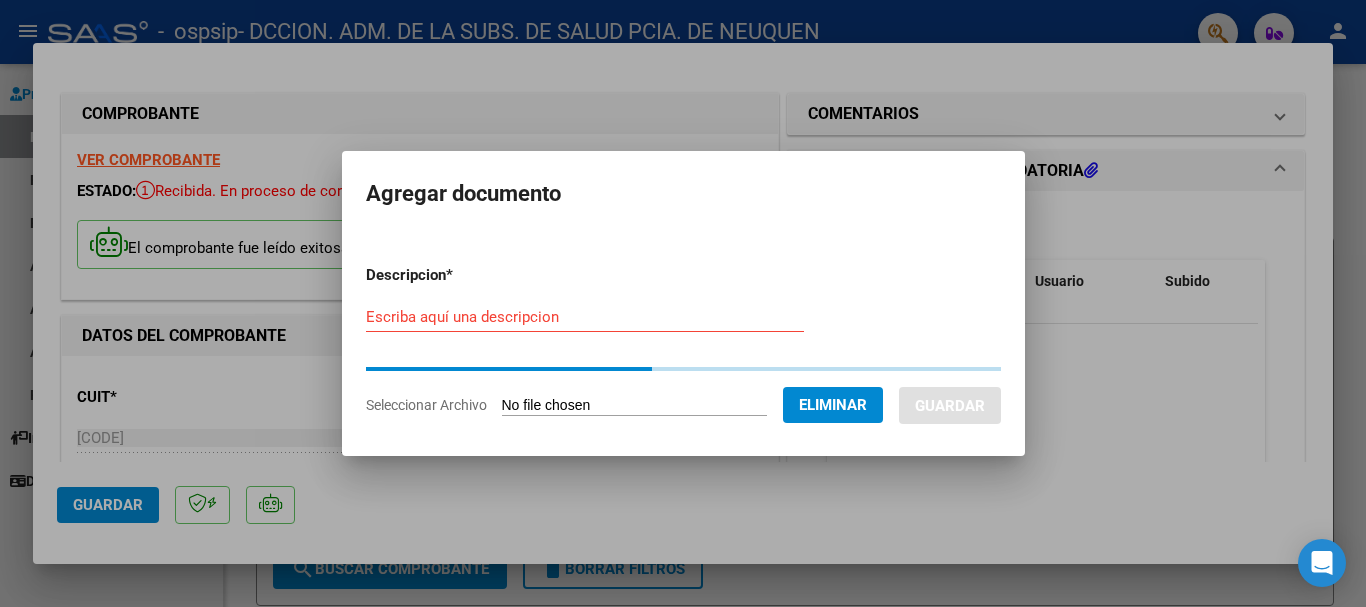 click on "Escriba aquí una descripcion" at bounding box center (585, 317) 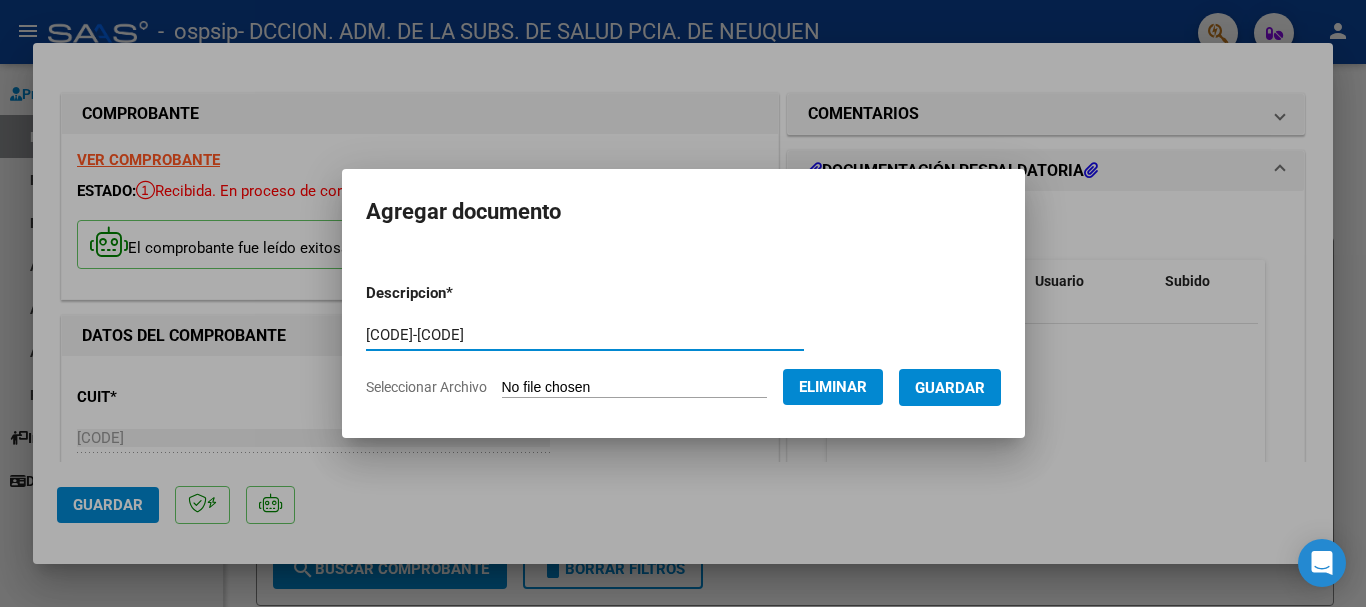 type on "[CODE]-[CODE]" 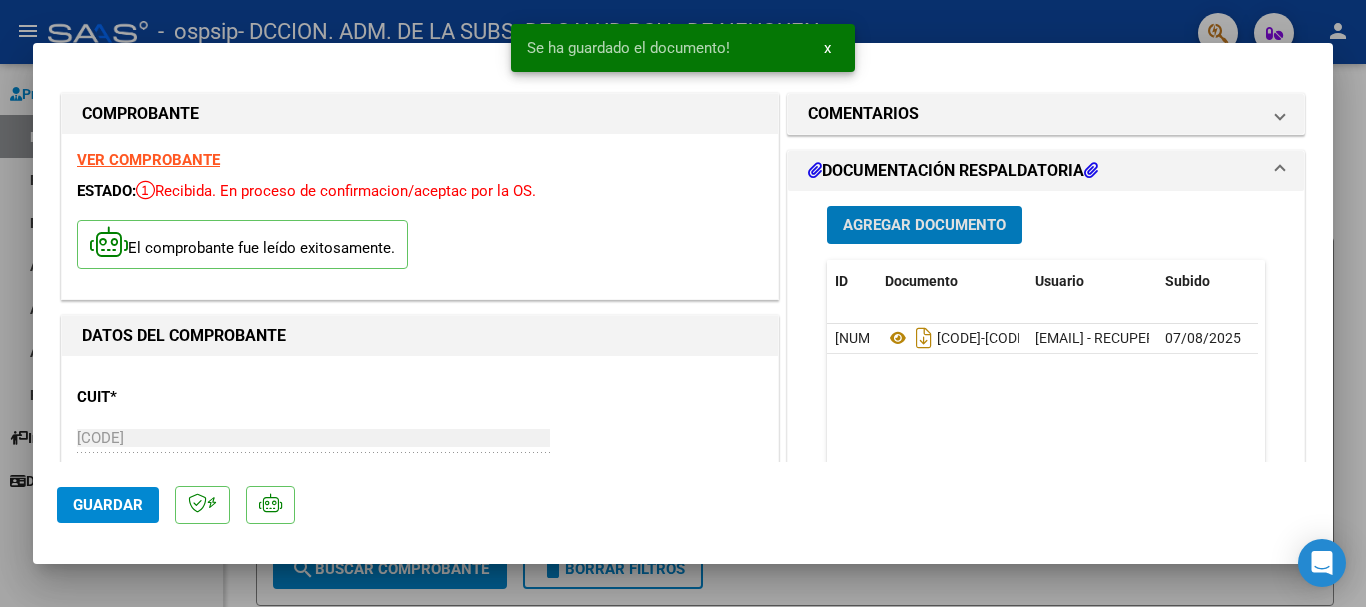 click at bounding box center [683, 303] 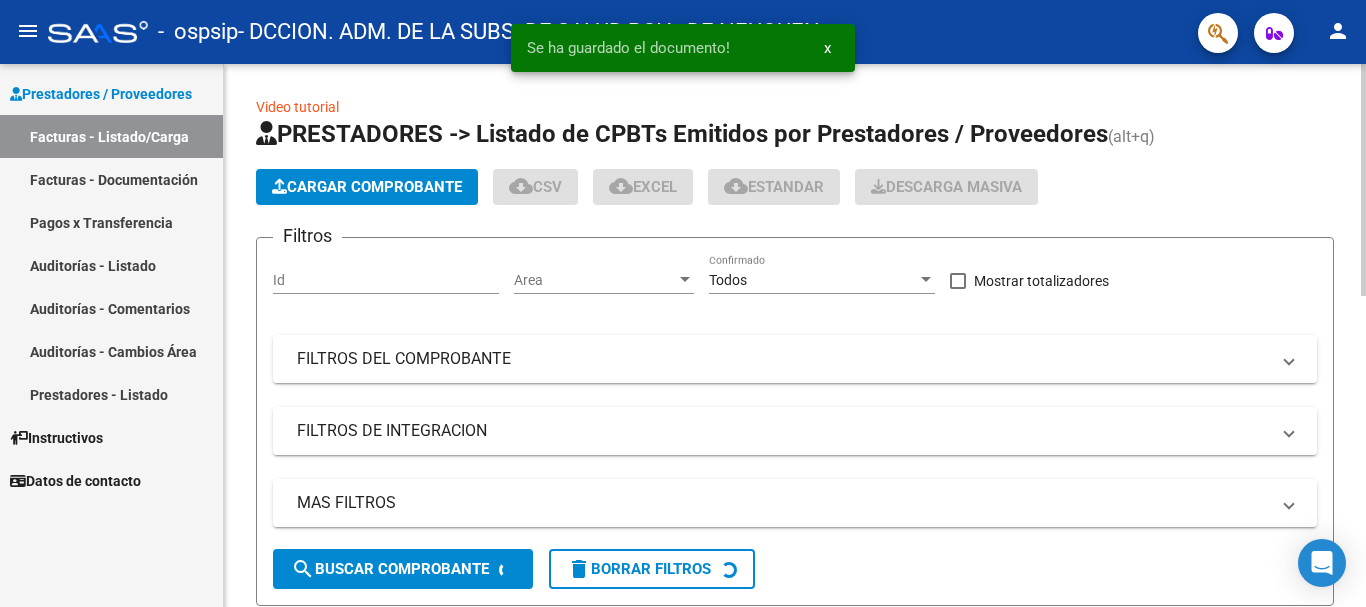 click on "Cargar Comprobante" 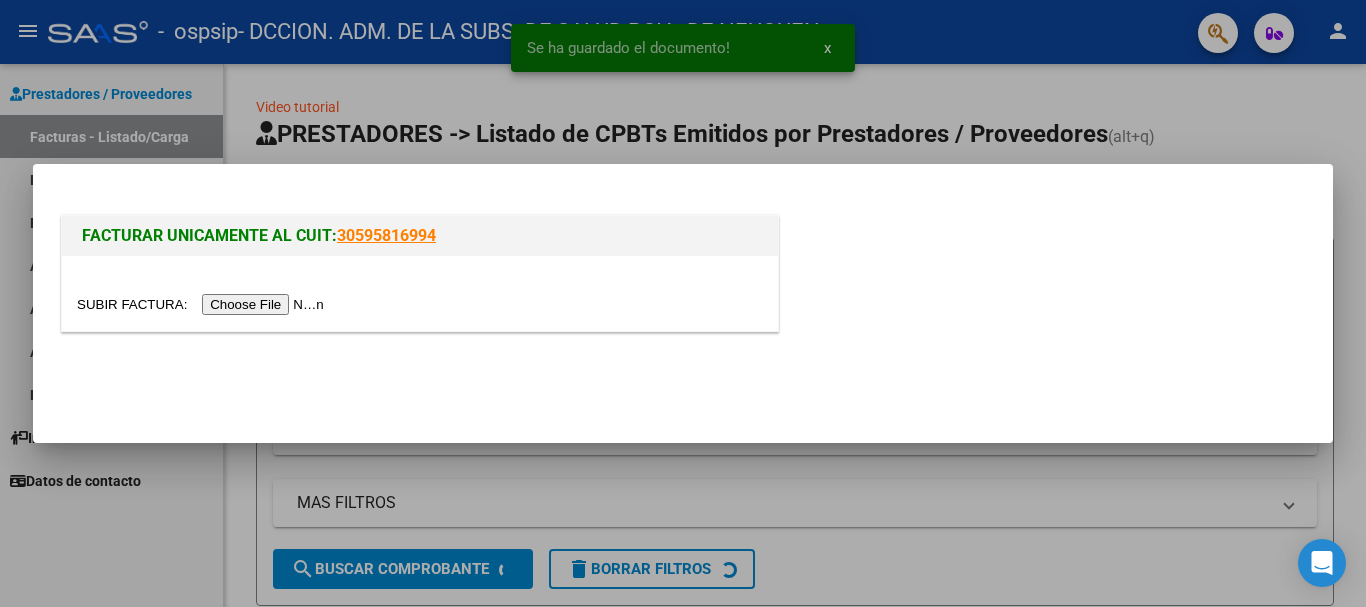 click at bounding box center (203, 304) 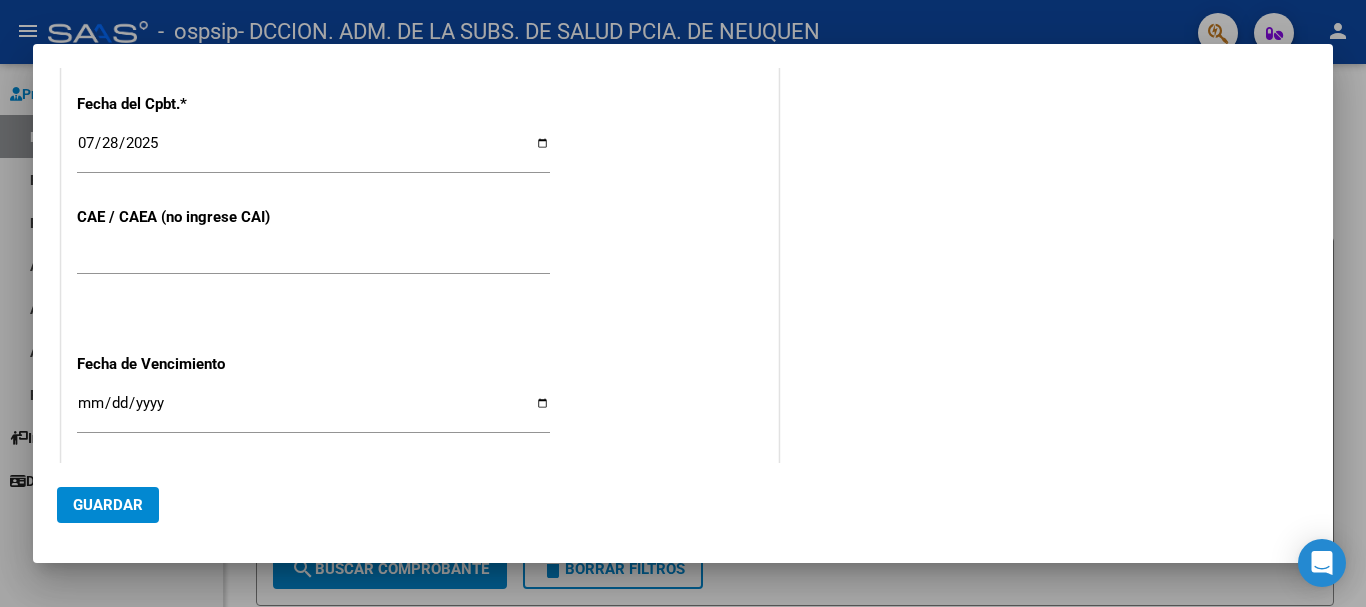 scroll, scrollTop: 1000, scrollLeft: 0, axis: vertical 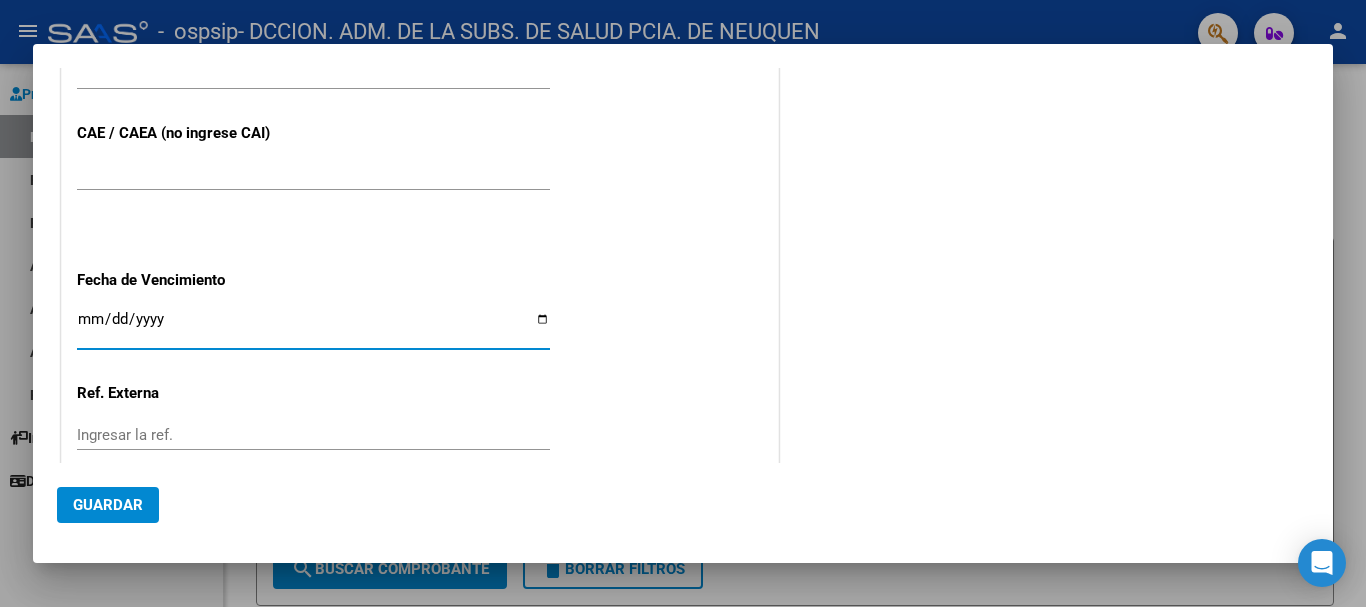 click on "Ingresar la fecha" at bounding box center (313, 327) 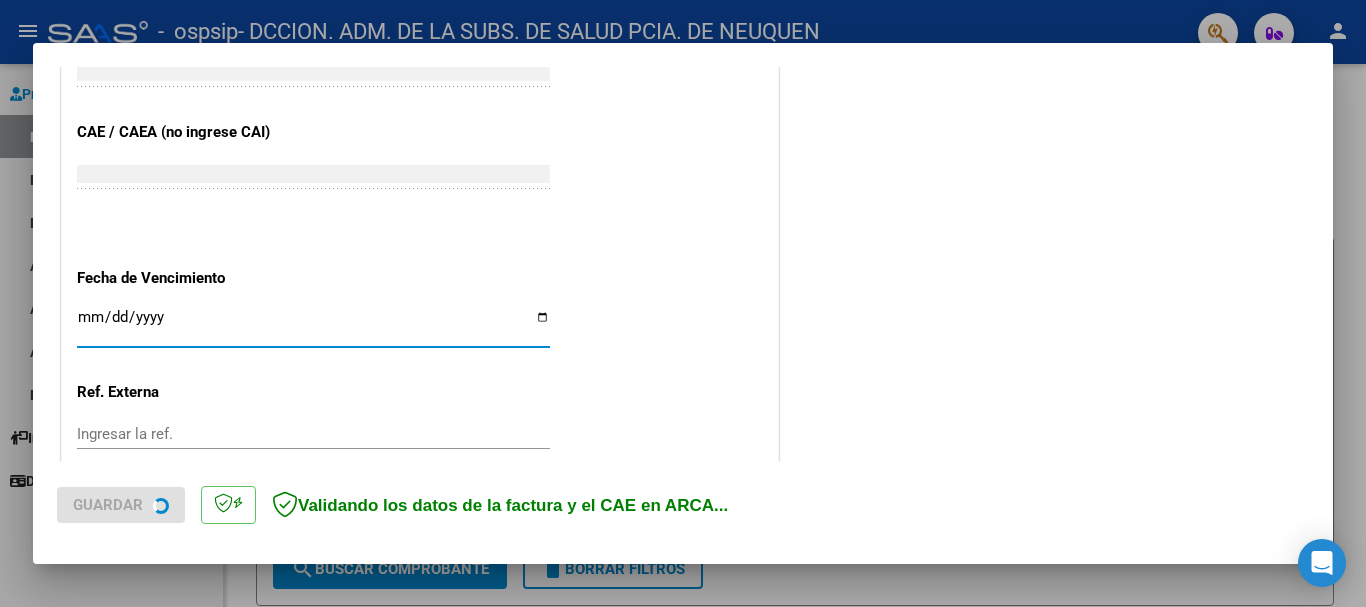 click on "Ingresar la fecha" at bounding box center [313, 325] 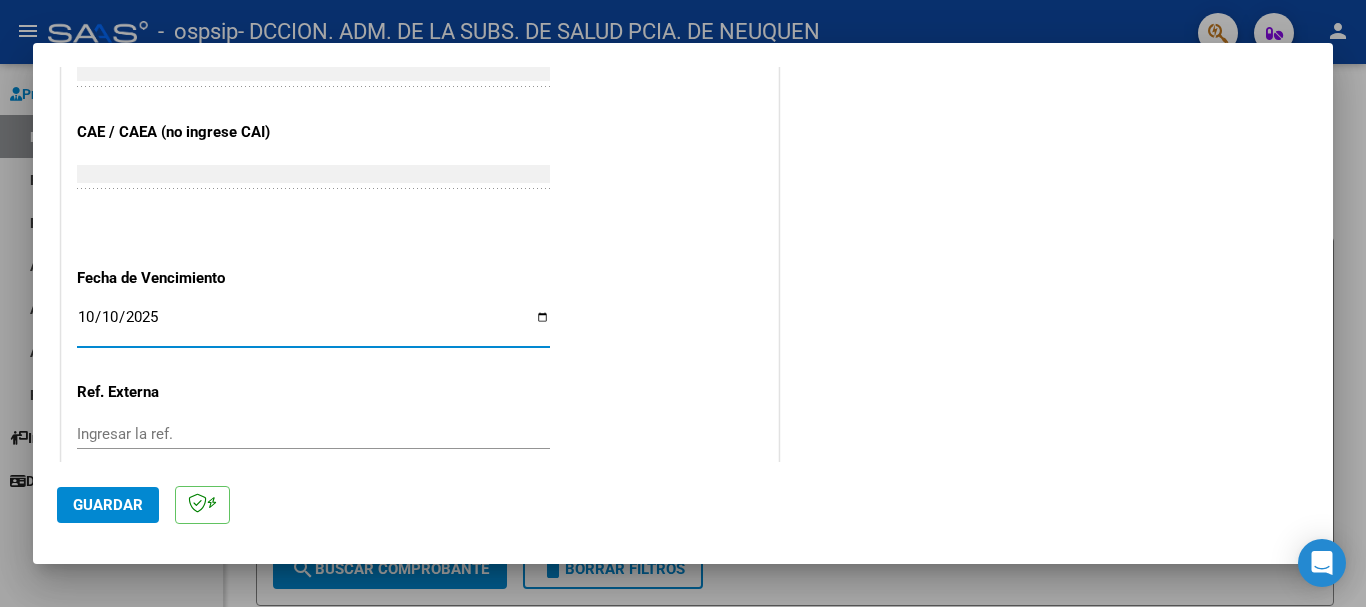 type on "2025-10-10" 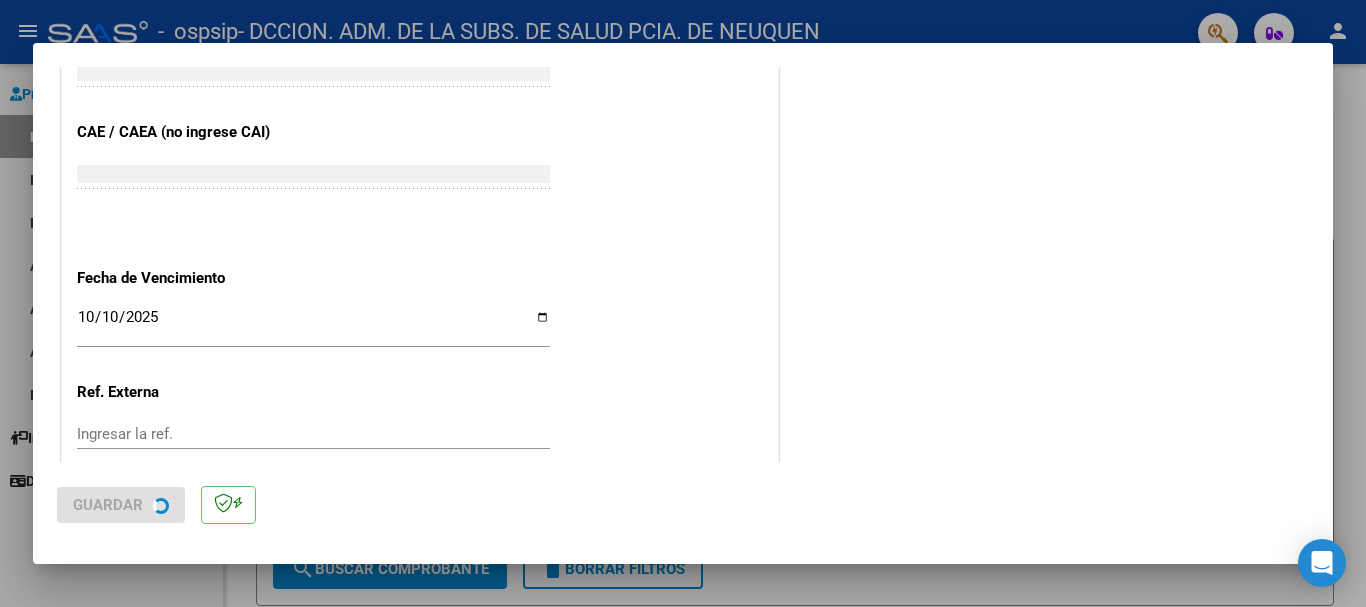 scroll, scrollTop: 0, scrollLeft: 0, axis: both 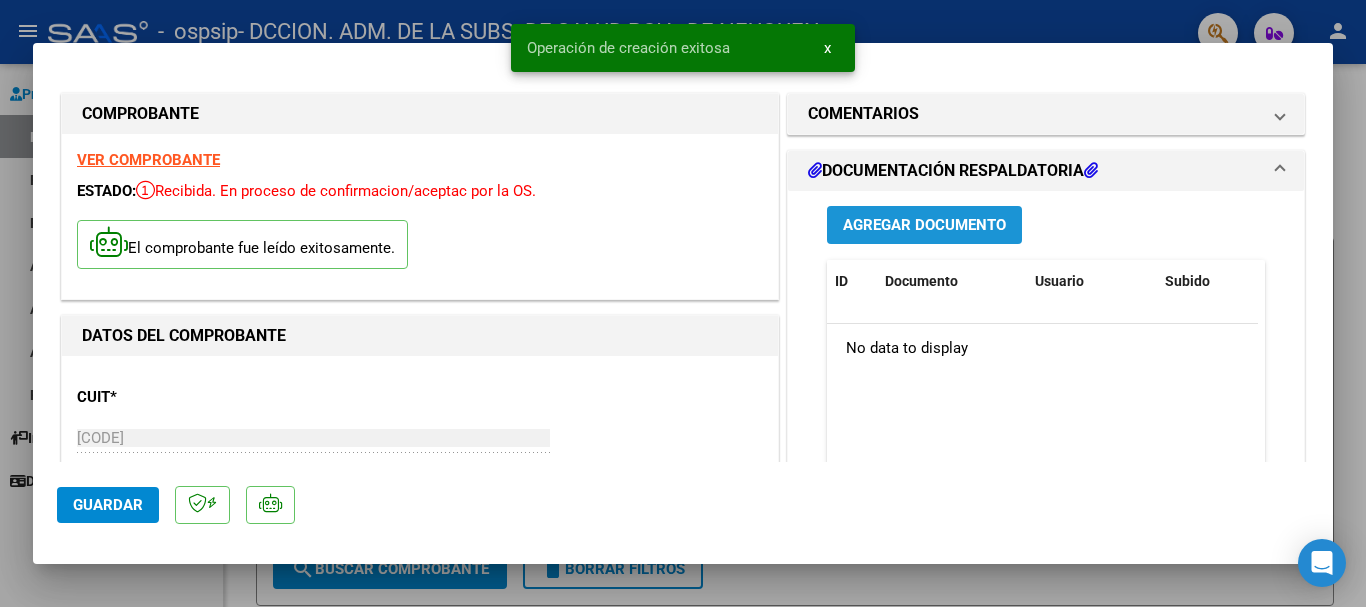 click on "Agregar Documento" at bounding box center (924, 226) 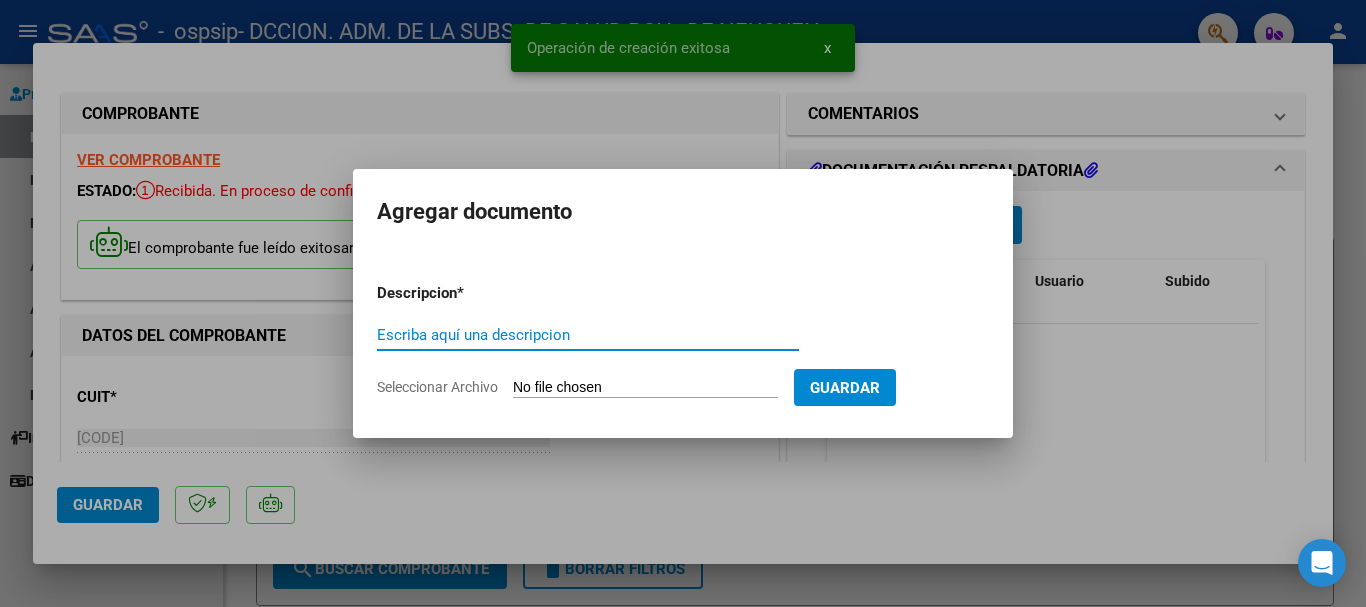 click on "Seleccionar Archivo" at bounding box center [645, 388] 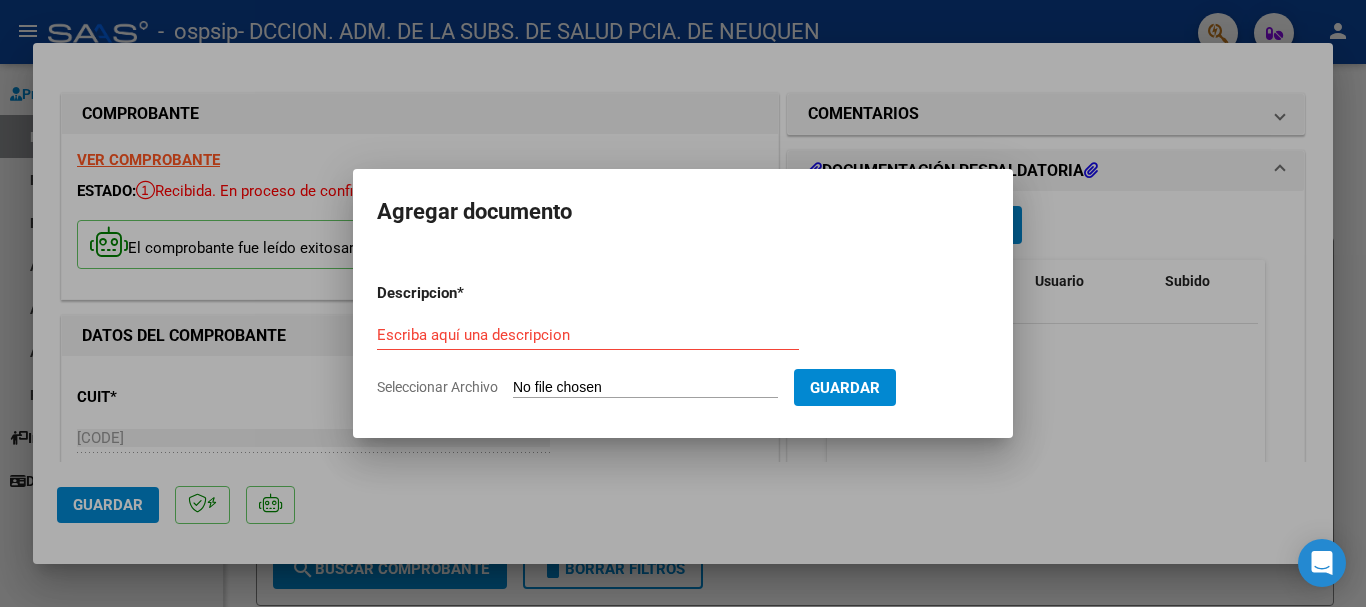 type on "C:\fakepath\OSPSIP [DOCUMENT_ID].pdf" 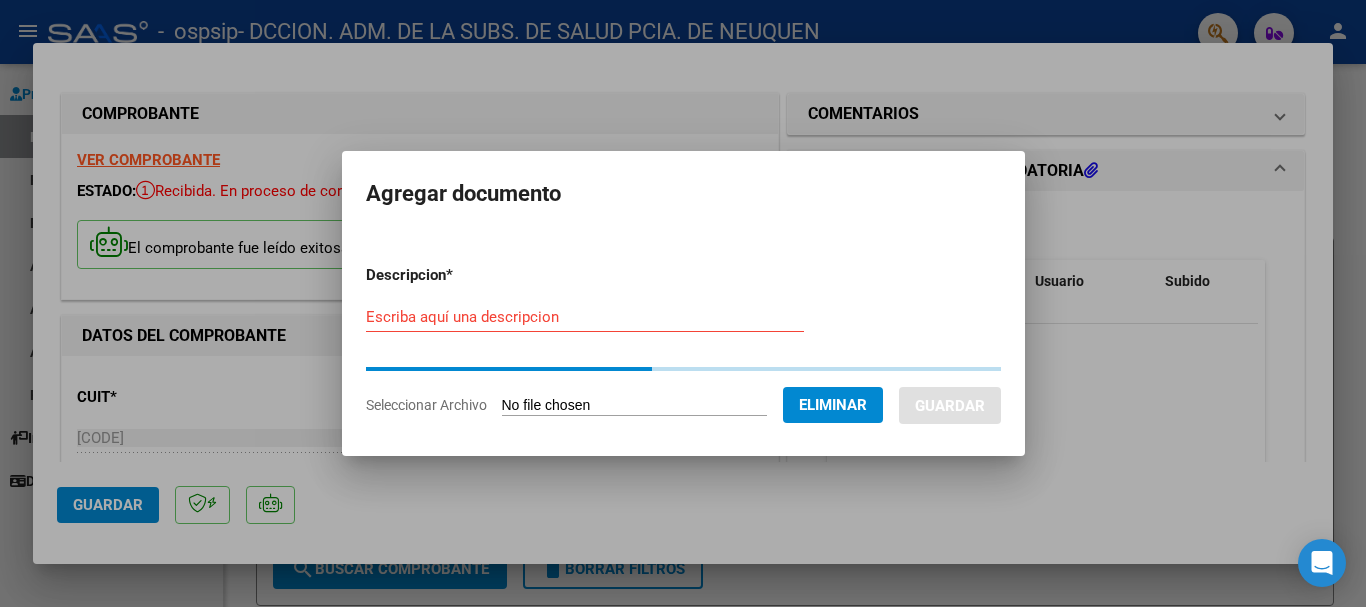 click on "Escriba aquí una descripcion" at bounding box center (585, 317) 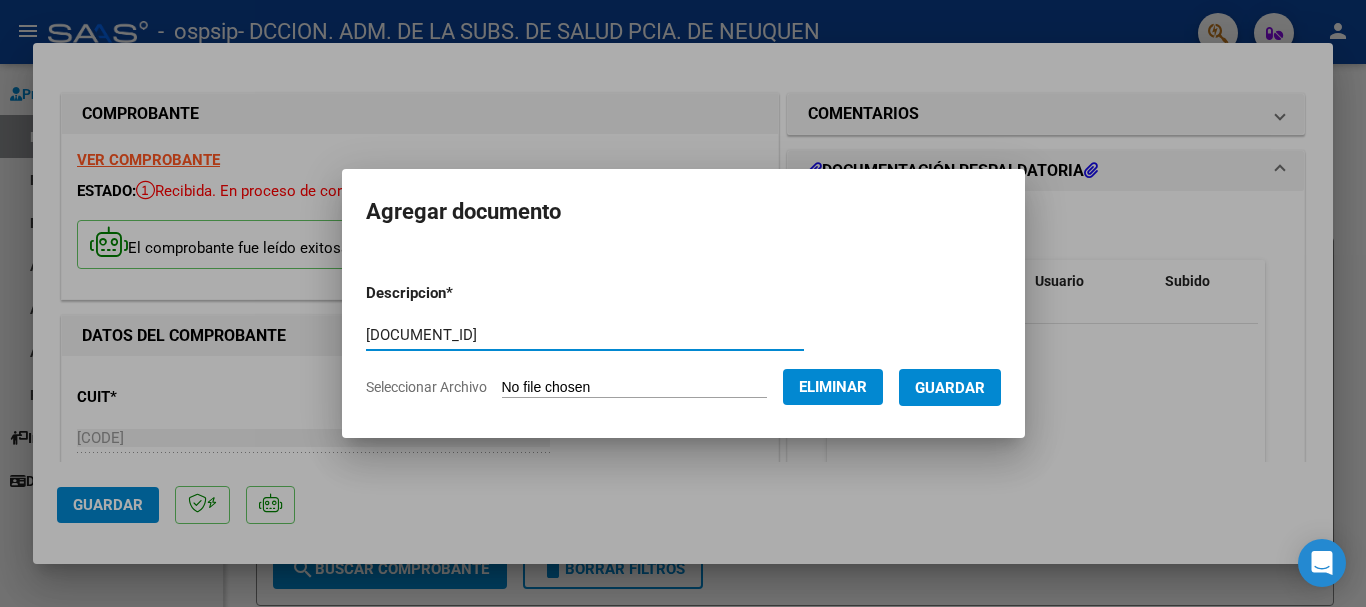 type on "[DOCUMENT_ID]" 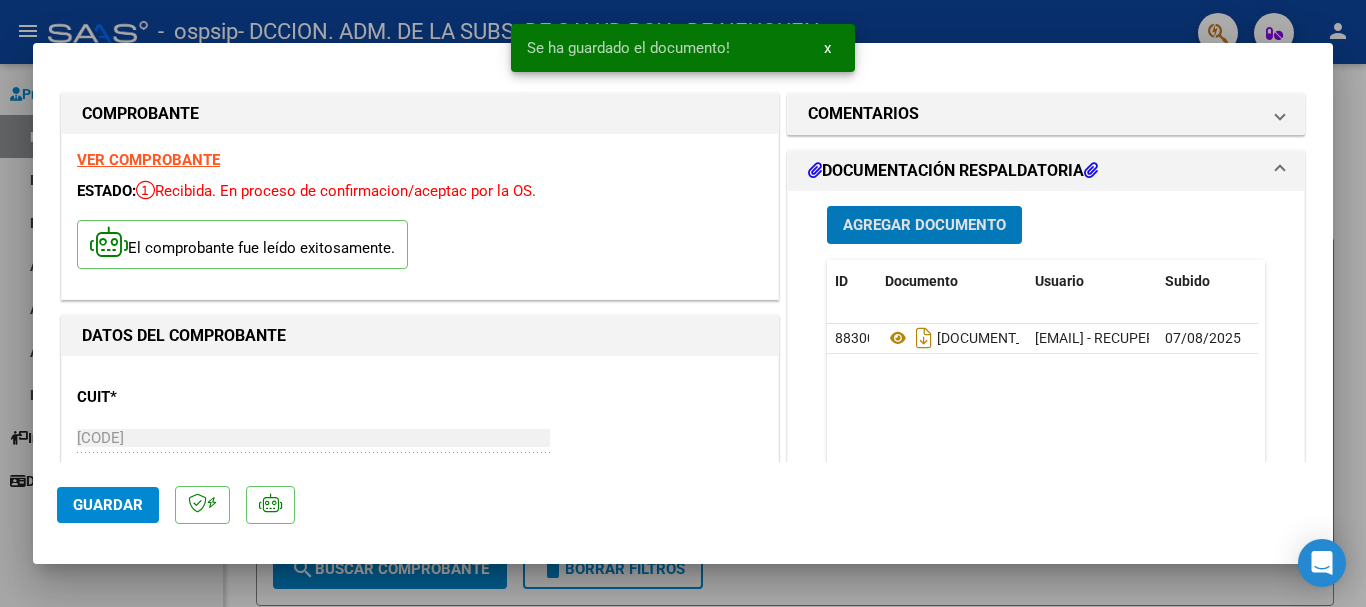 drag, startPoint x: 121, startPoint y: 502, endPoint x: 131, endPoint y: 499, distance: 10.440307 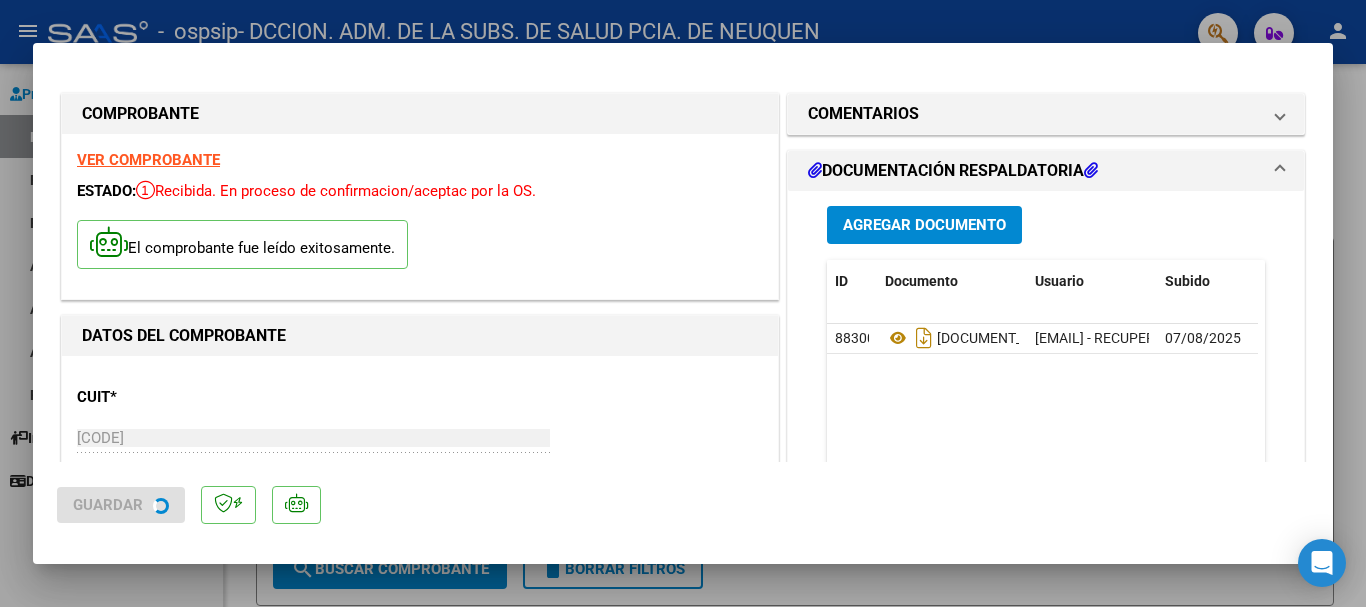click at bounding box center (683, 303) 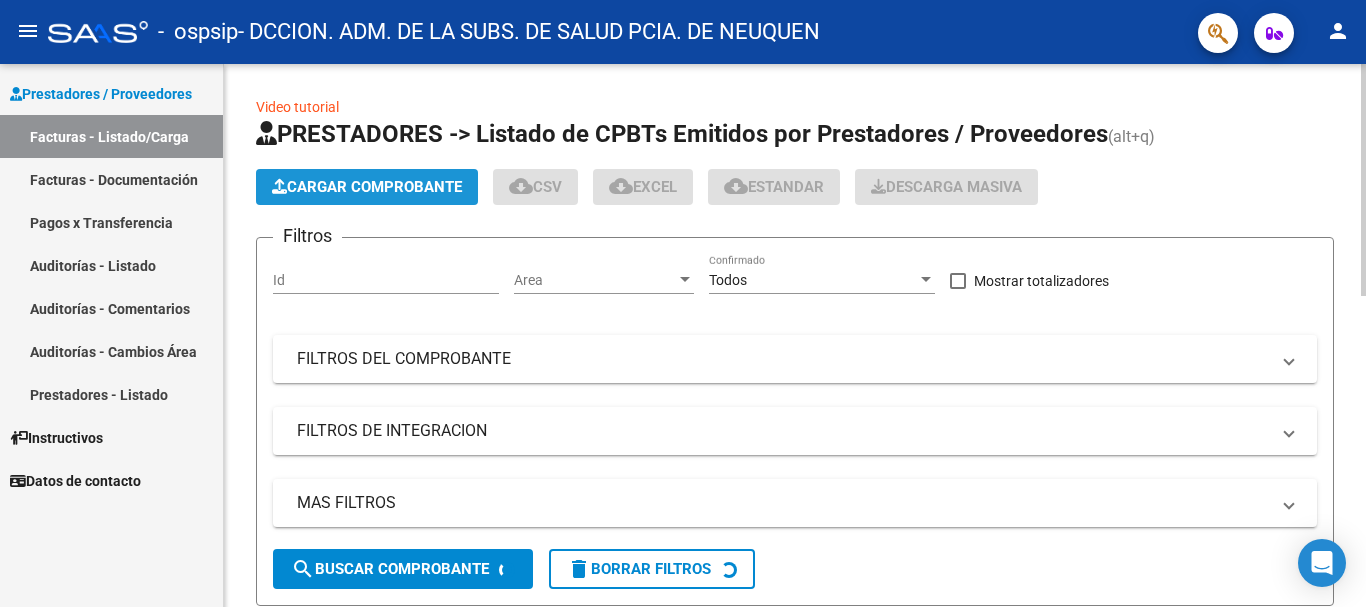 click on "Cargar Comprobante" 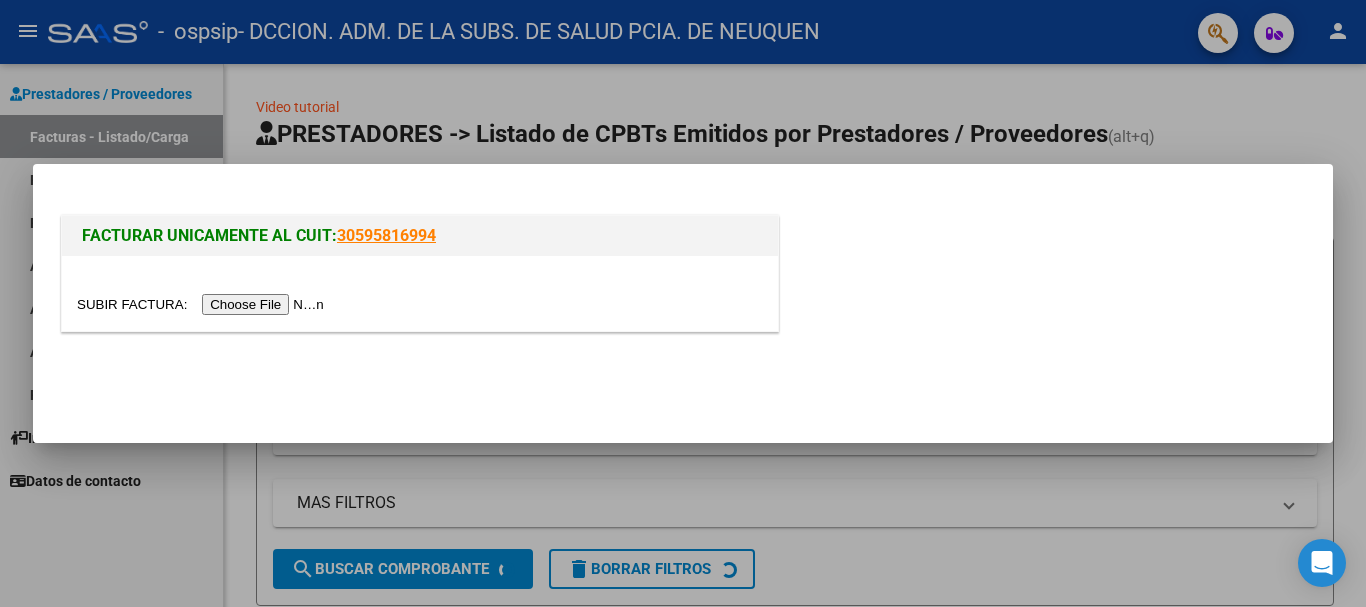 click at bounding box center (203, 304) 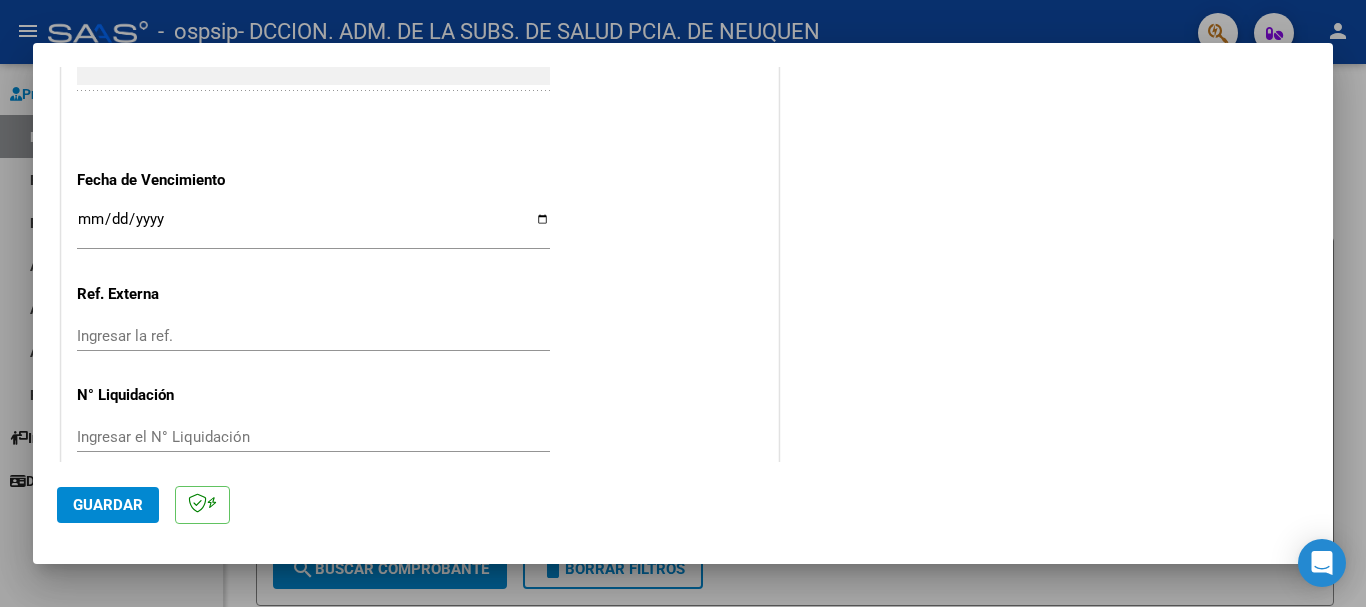 scroll, scrollTop: 1100, scrollLeft: 0, axis: vertical 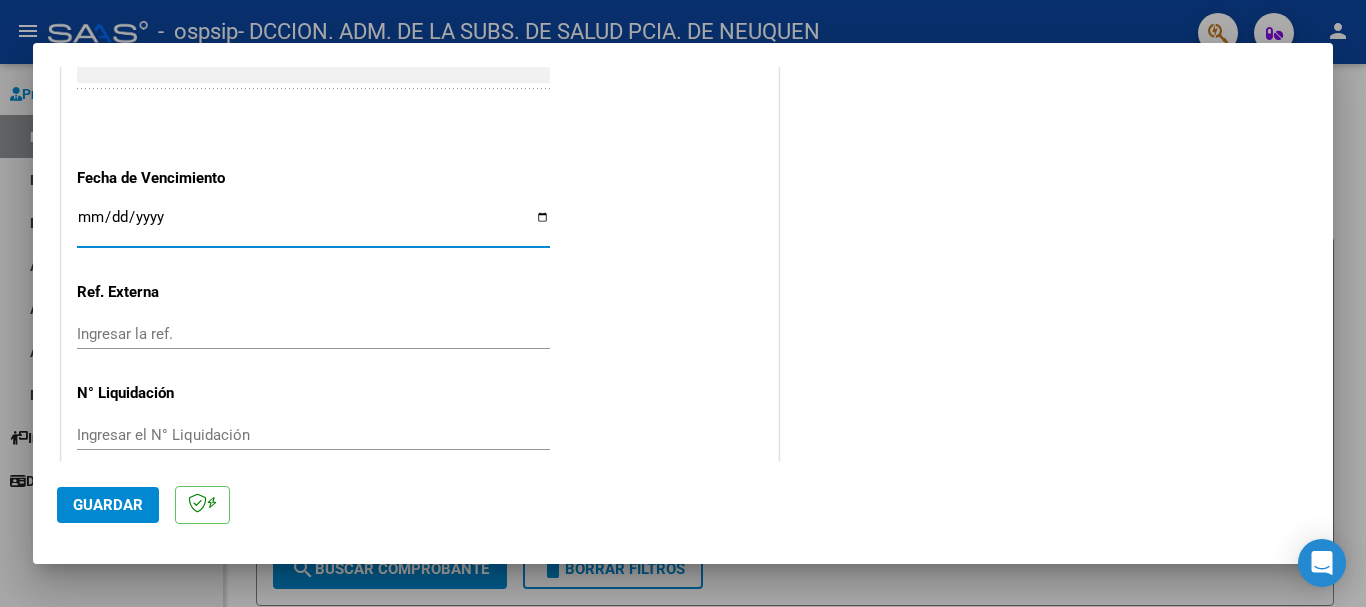 click on "Ingresar la fecha" at bounding box center (313, 225) 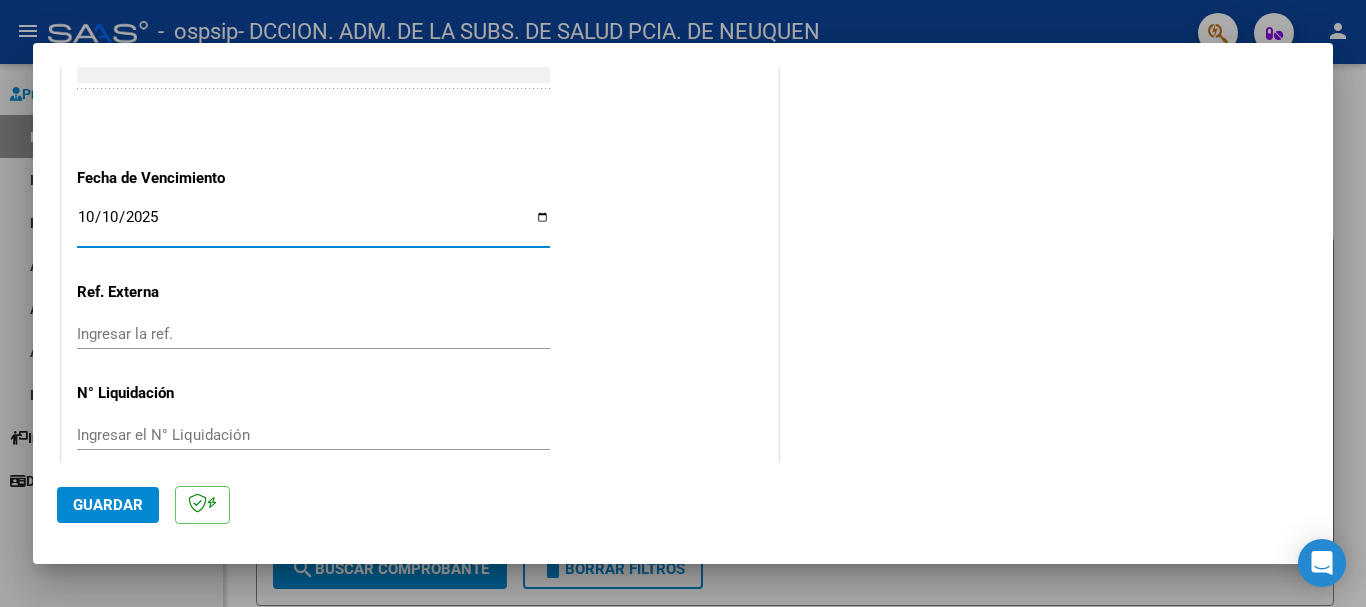 type on "2025-10-10" 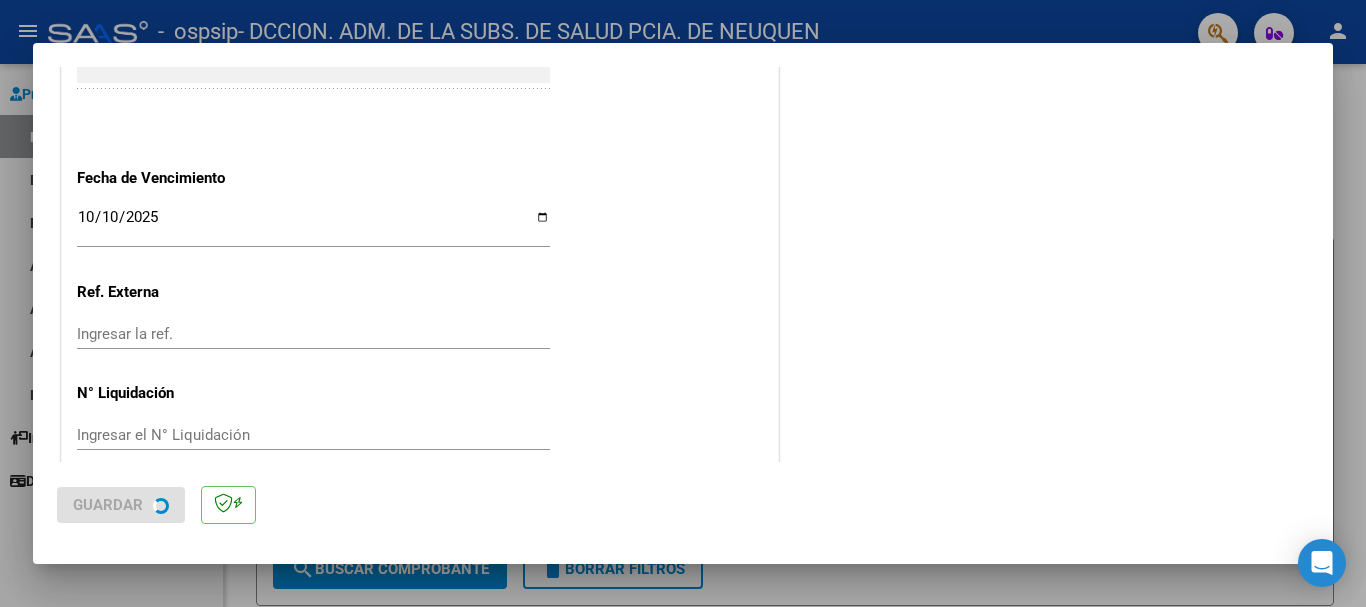 scroll, scrollTop: 0, scrollLeft: 0, axis: both 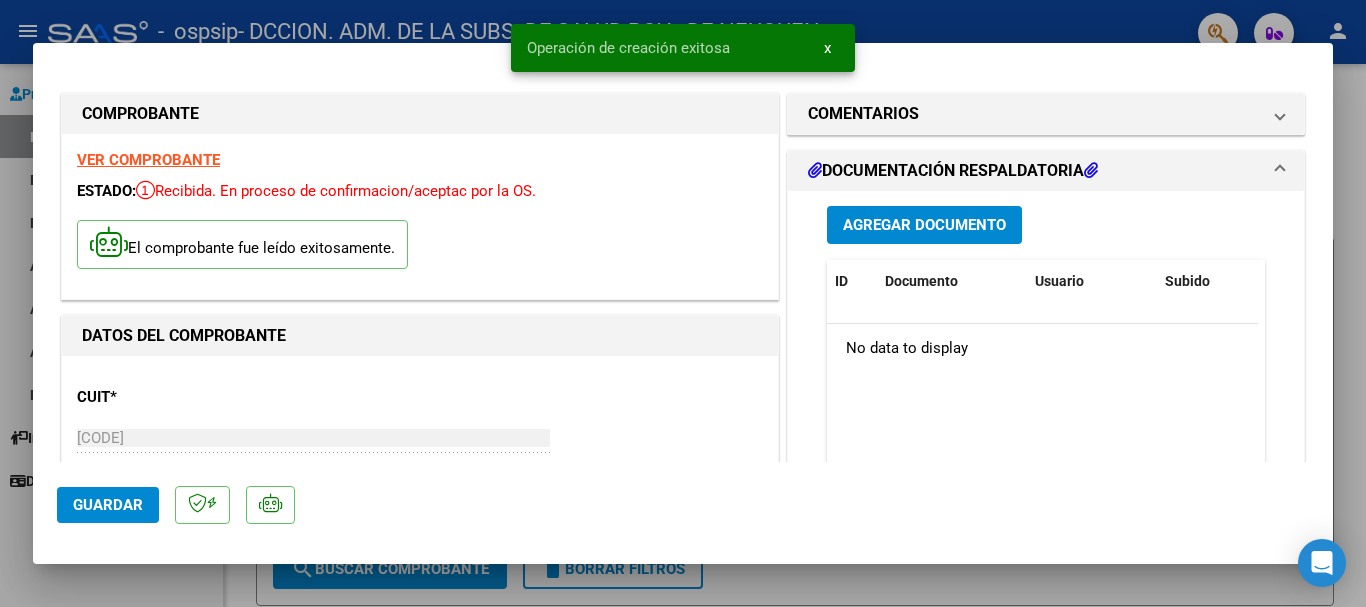 click on "Agregar Documento" at bounding box center [924, 226] 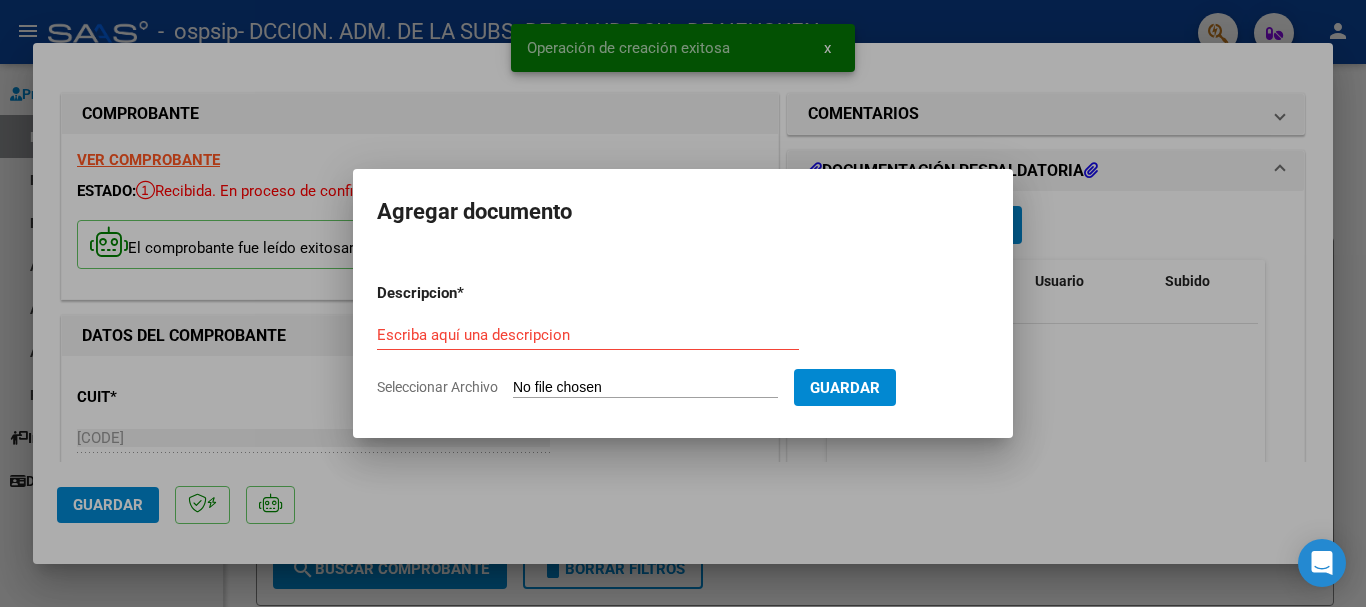 click on "Descripcion  *   Escriba aquí una descripcion  Seleccionar Archivo Guardar" at bounding box center [683, 340] 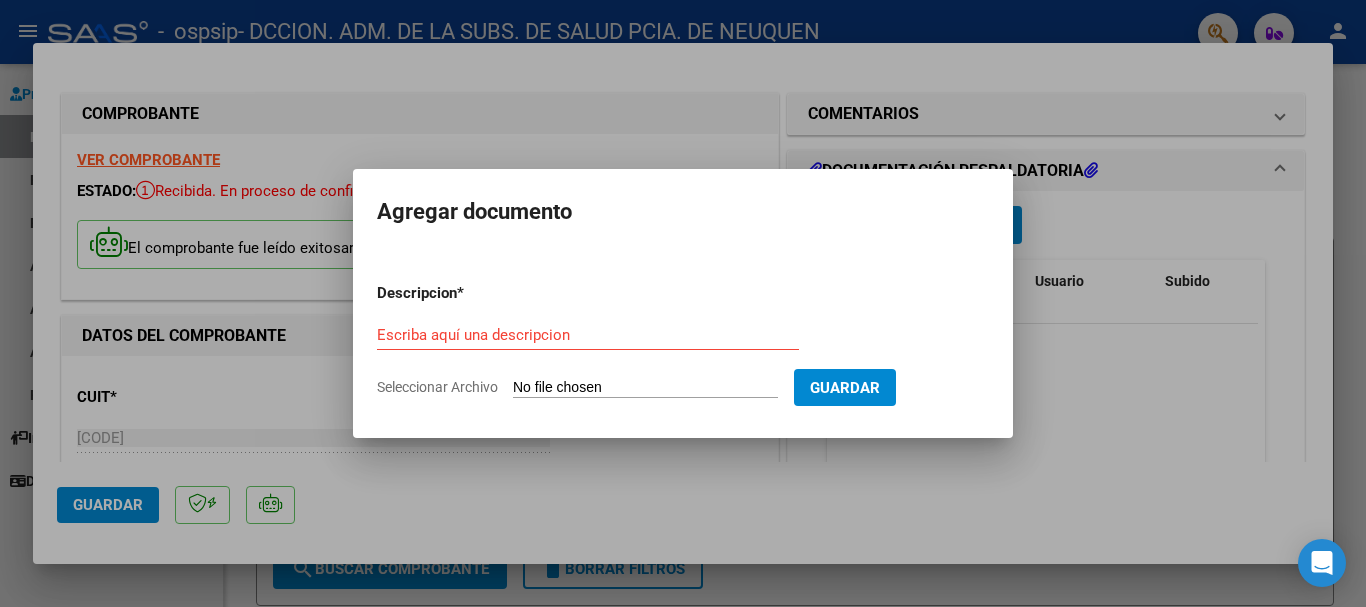 click on "Seleccionar Archivo" at bounding box center [645, 388] 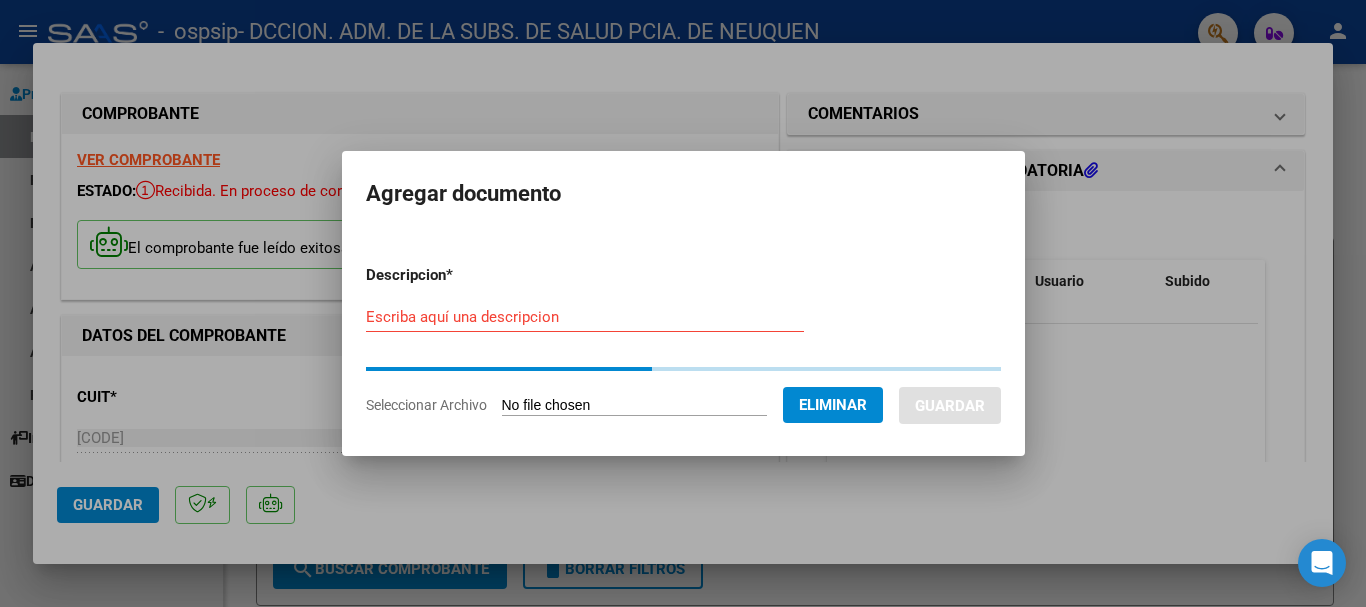 click on "Escriba aquí una descripcion" at bounding box center (585, 317) 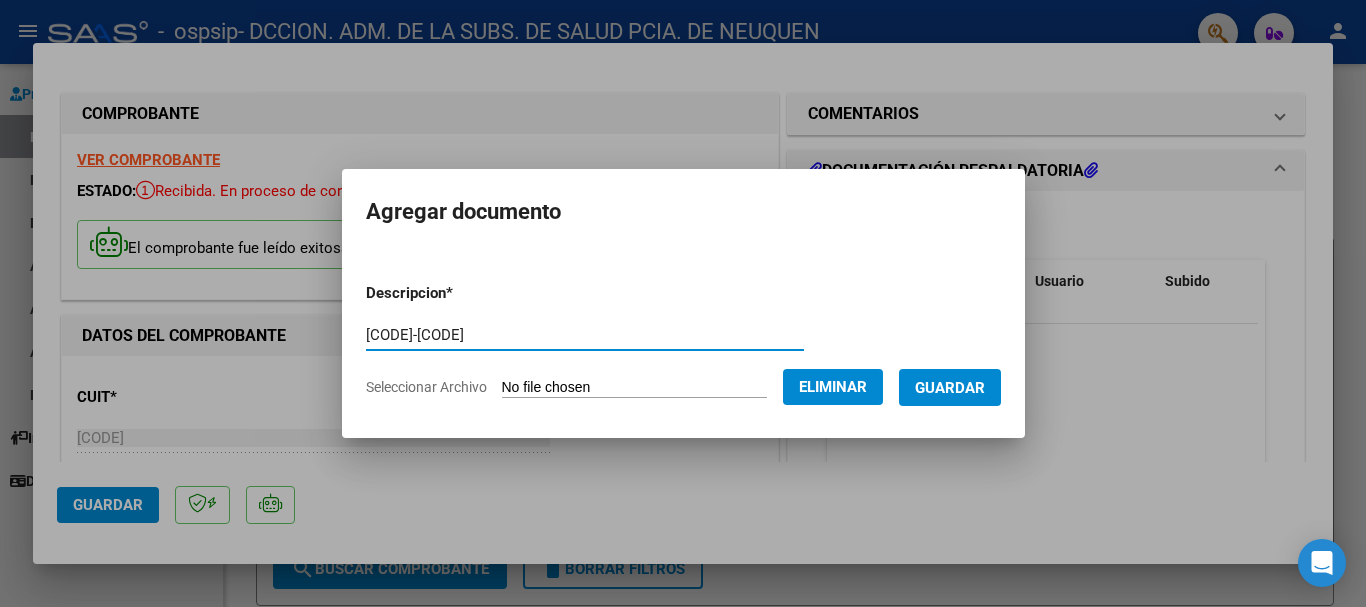 type on "[CODE]-[CODE]" 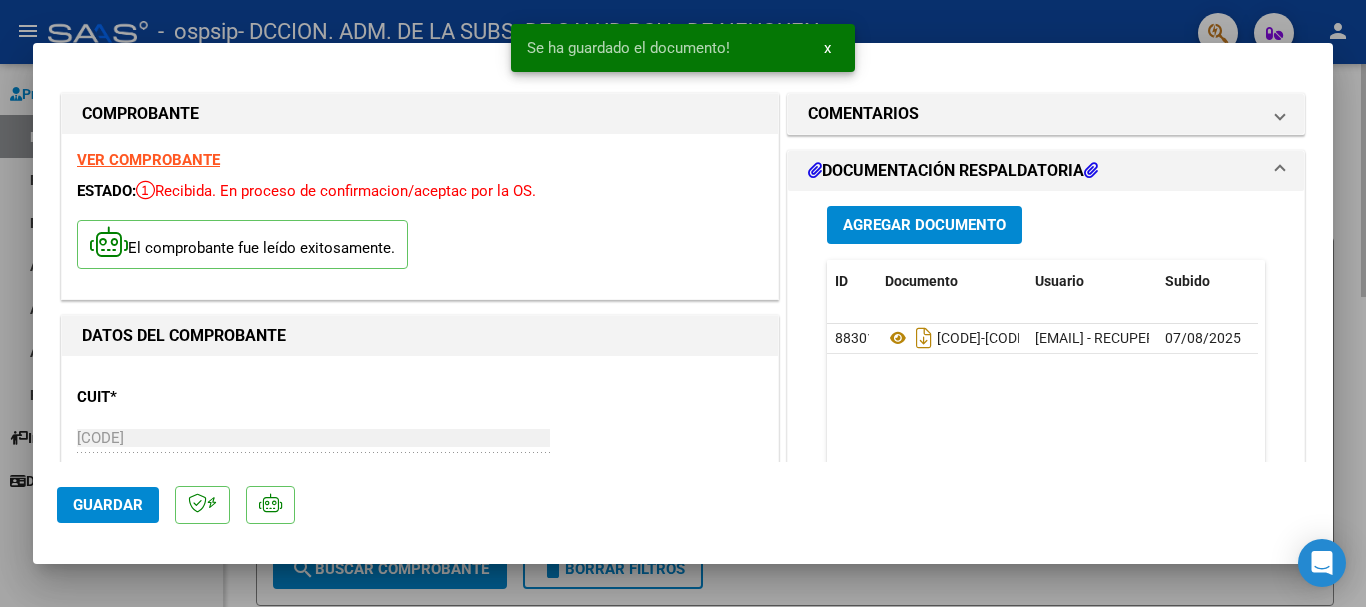 drag, startPoint x: 1365, startPoint y: 111, endPoint x: 1338, endPoint y: 147, distance: 45 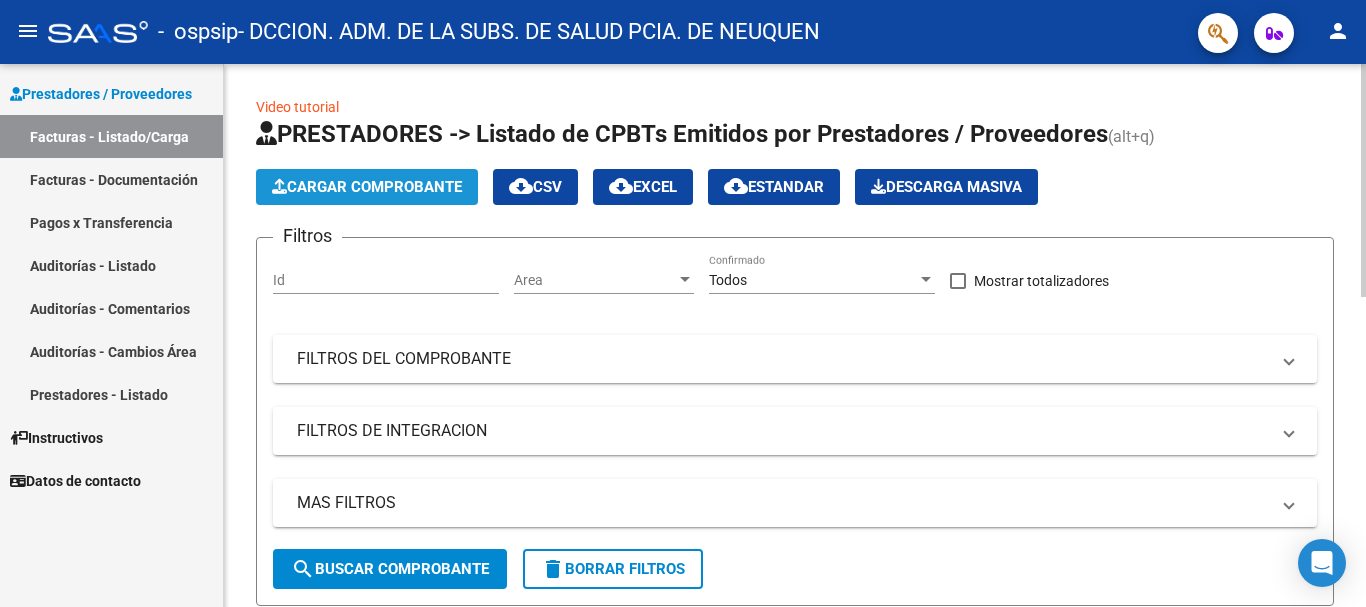 click on "Cargar Comprobante" 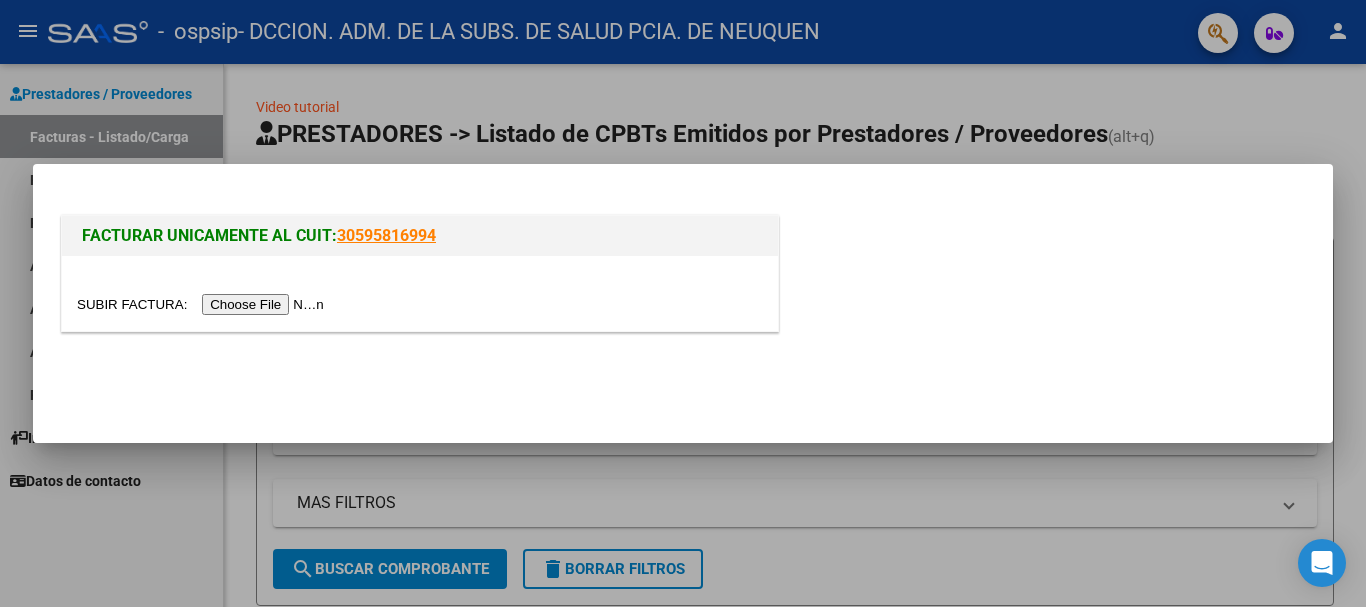 click at bounding box center [203, 304] 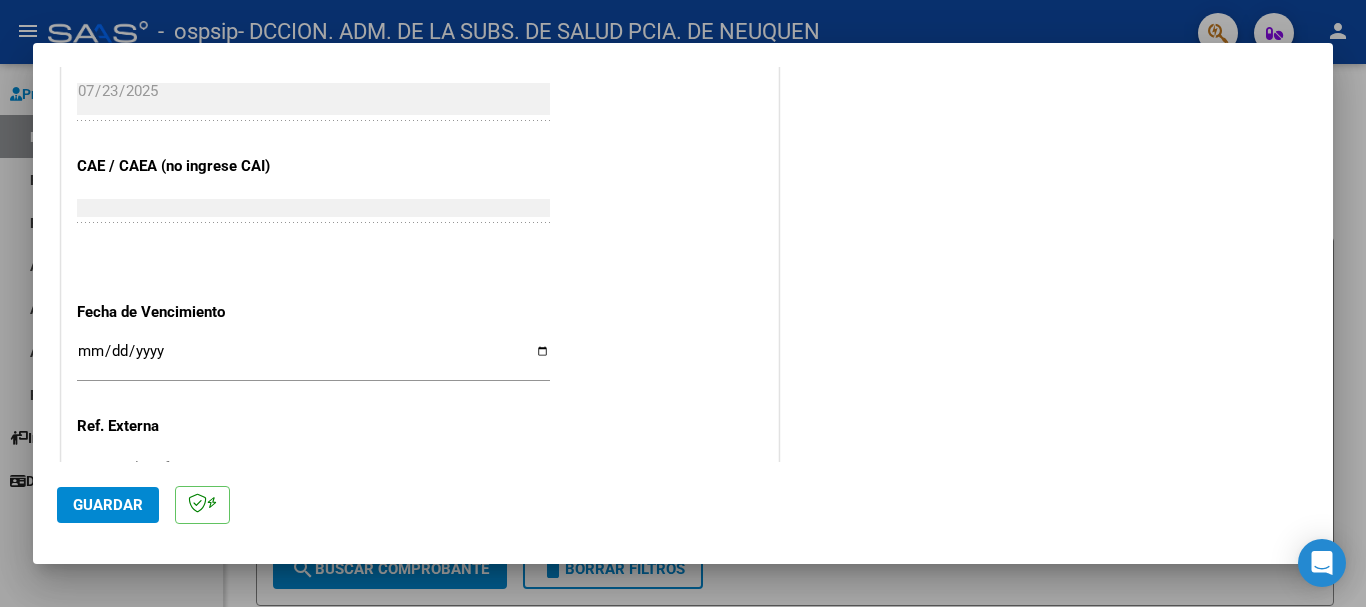 scroll, scrollTop: 1000, scrollLeft: 0, axis: vertical 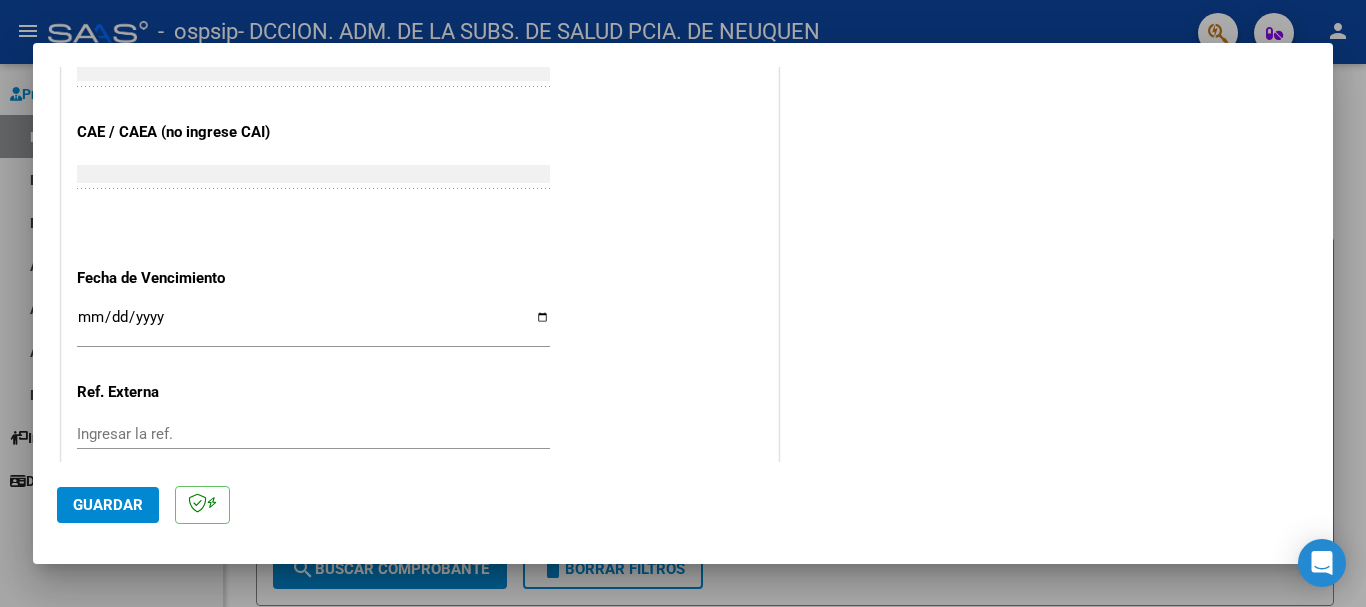 click on "CUIT * [CUIT] Ingresar CUIT ANALISIS PRESTADOR Area destinado * Hospitales de Autogestión Seleccionar Area Comprobante Tipo * Factura C Seleccionar Tipo Punto de Venta * [NUMBER] Ingresar el Nro. Número * [NUMBER] Ingresar el Nro. Monto * $ [AMOUNT] Ingresar el monto Fecha del Cpbt. * [DATE] Ingresar la fecha CAE / CAEA (no ingrese CAI) [NUMBER] Ingresar el CAE o CAEA (no ingrese CAI) Fecha de Vencimiento Ingresar la fecha Ref. Externa Ingresar la ref. N° Liquidación Ingresar el N° Liquidación" at bounding box center [420, -50] 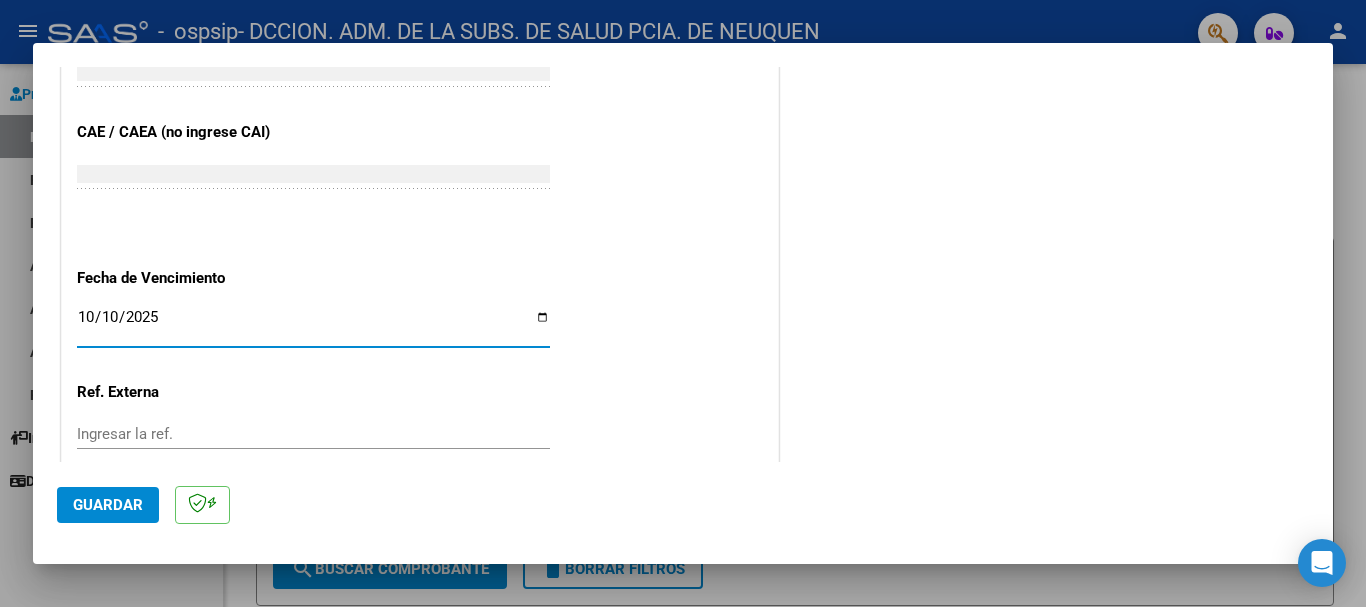 type on "2025-10-10" 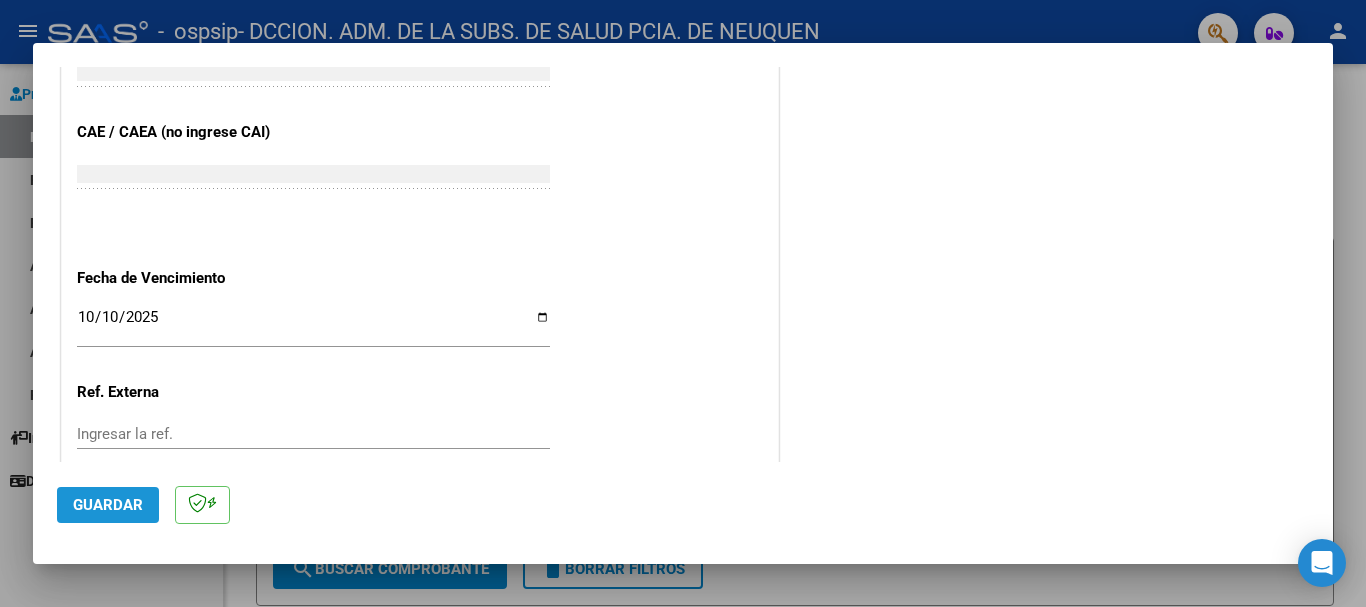 click on "Guardar" 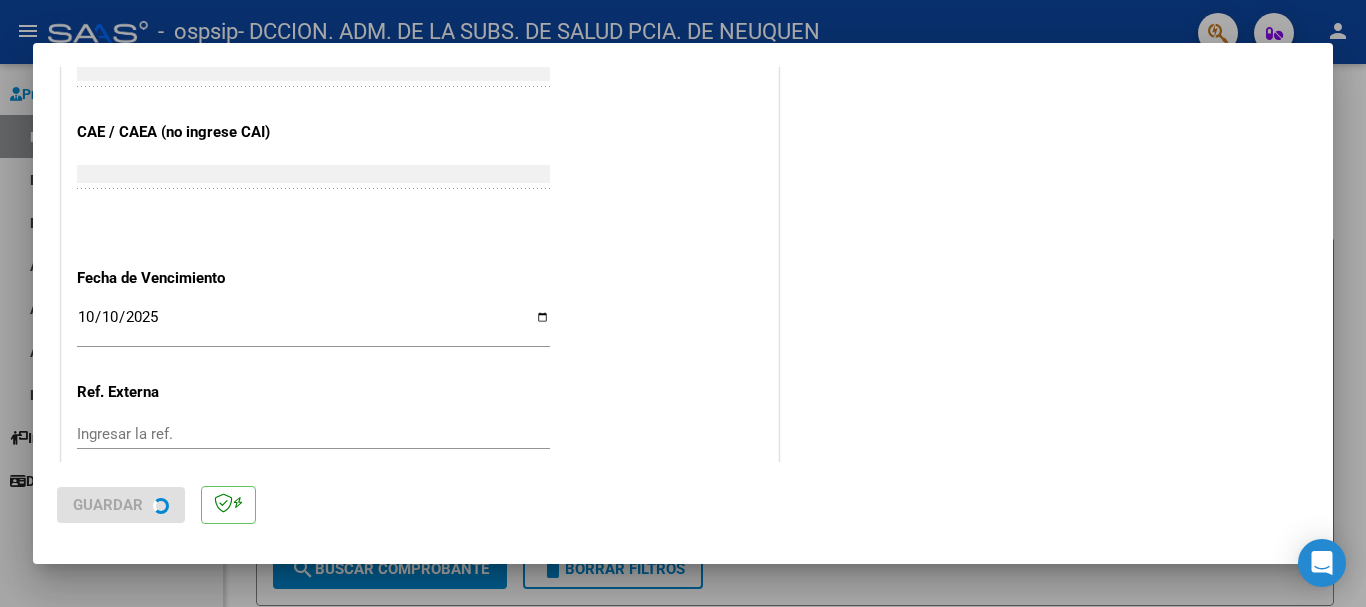 scroll, scrollTop: 0, scrollLeft: 0, axis: both 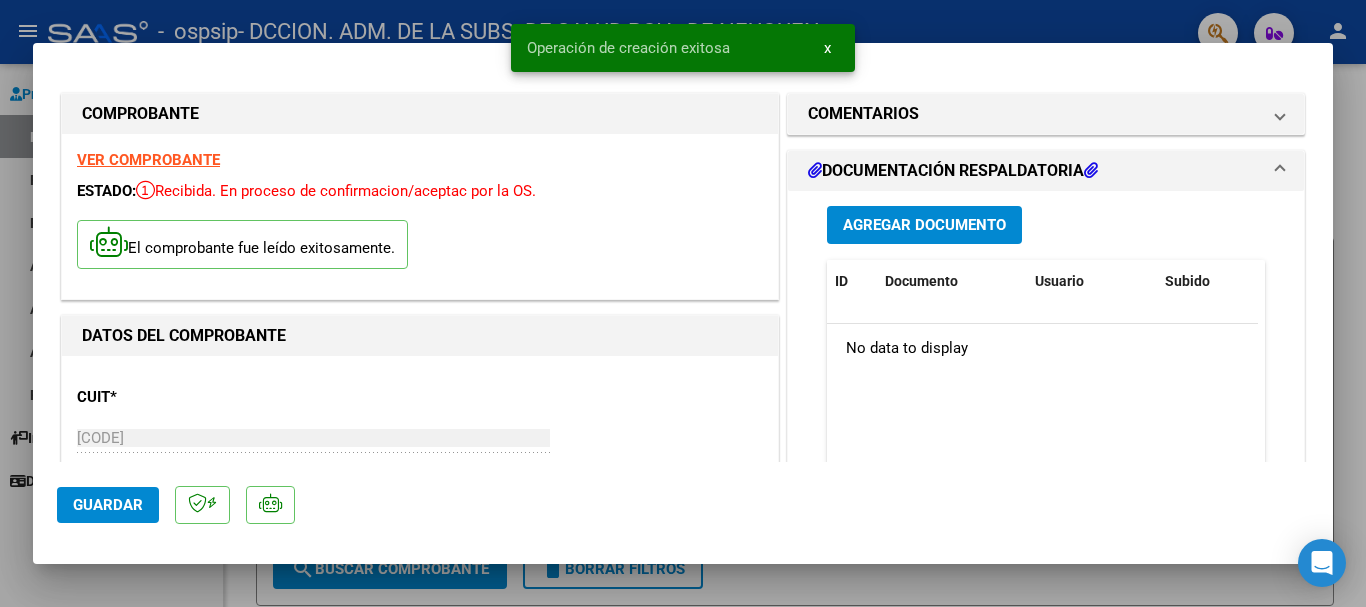 click on "Agregar Documento" at bounding box center (924, 226) 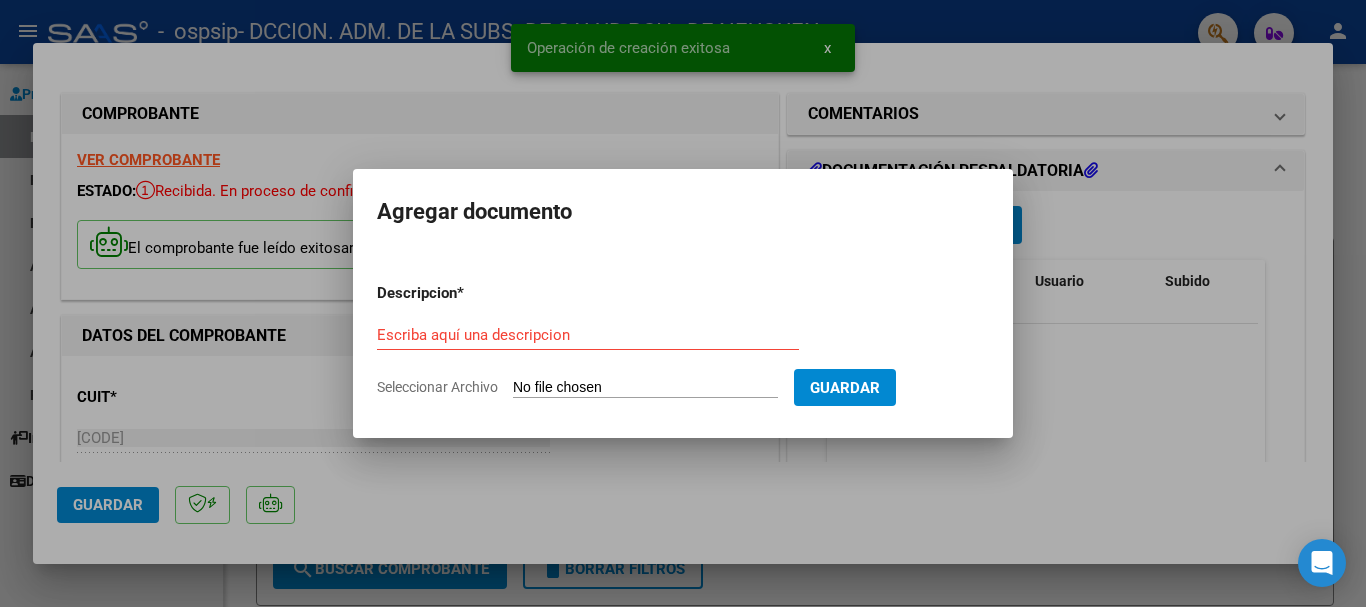 click on "Seleccionar Archivo" at bounding box center [645, 388] 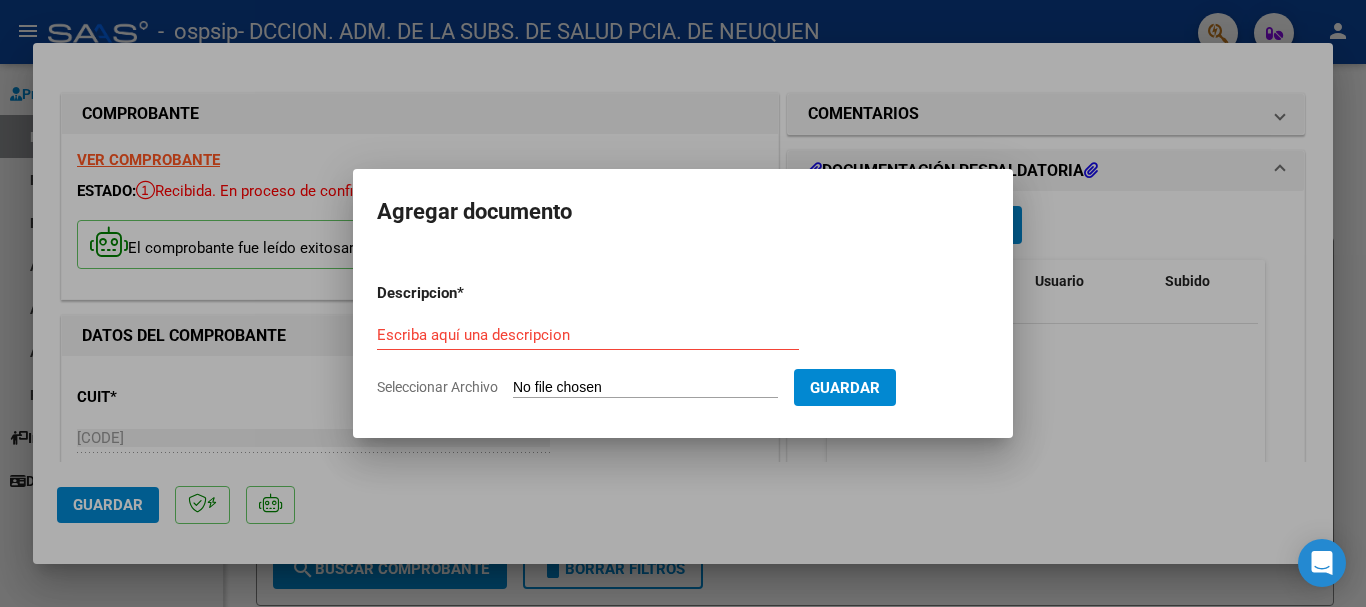 type on "C:\fakepath\[FILENAME] [CODE]-[CODE].pdf" 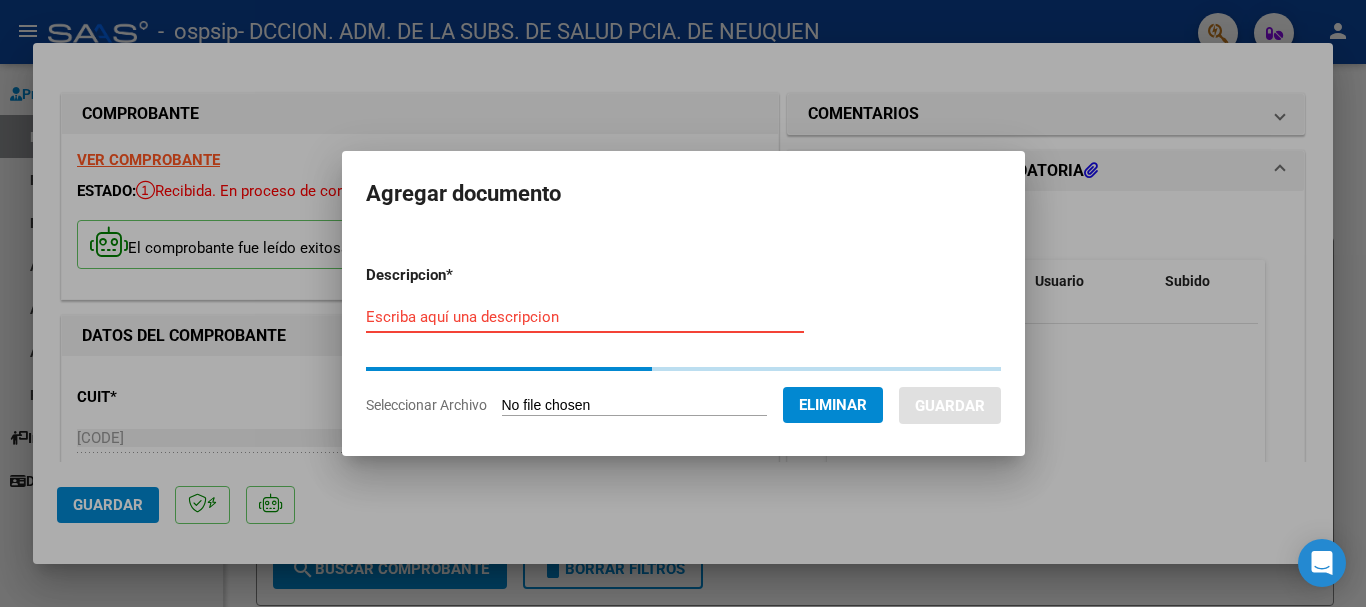 click on "Escriba aquí una descripcion" at bounding box center (585, 317) 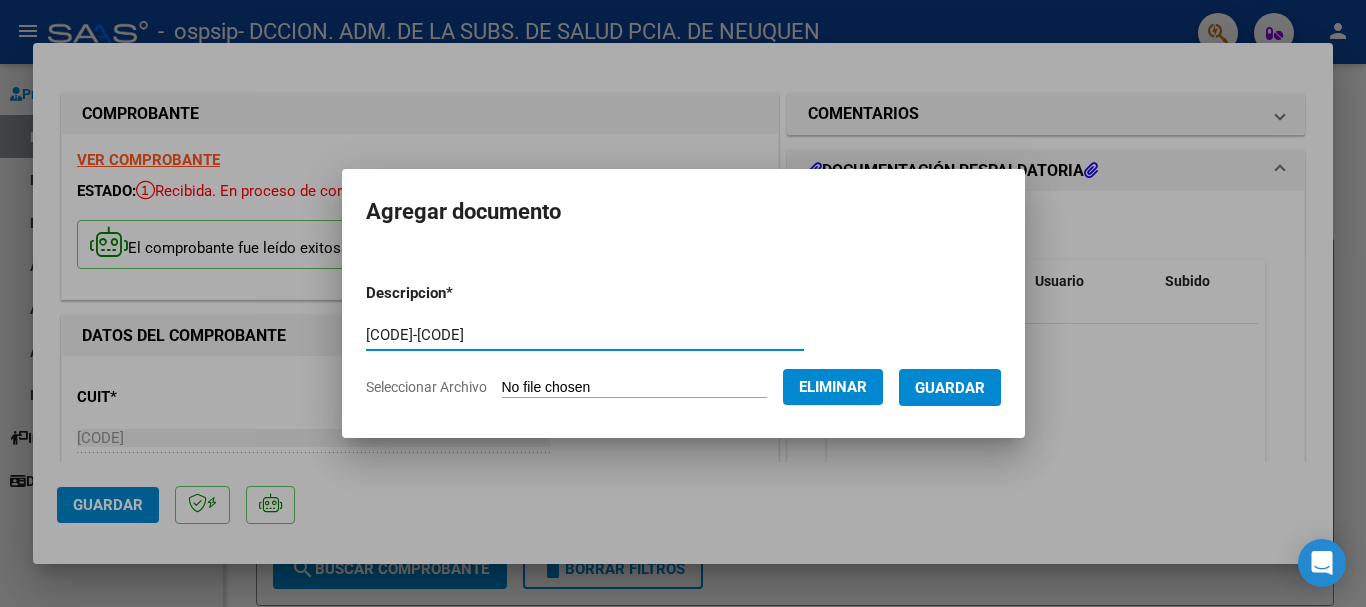type on "[CODE]-[CODE]" 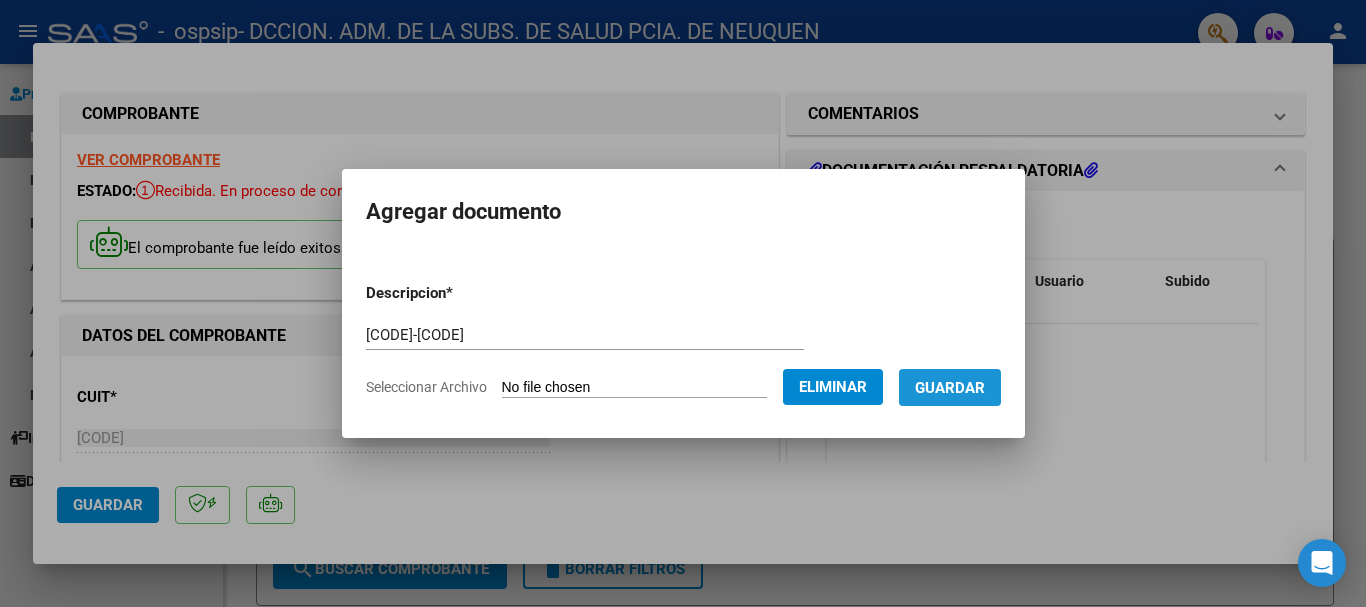 click on "Guardar" at bounding box center (950, 388) 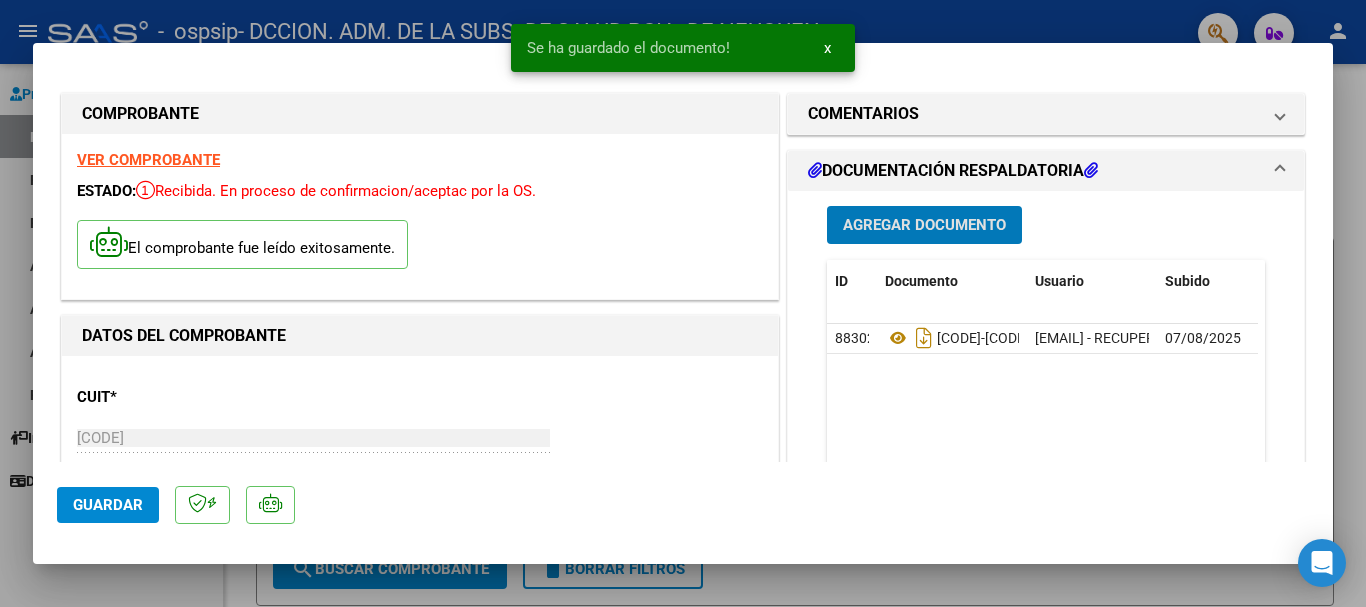 click at bounding box center (683, 303) 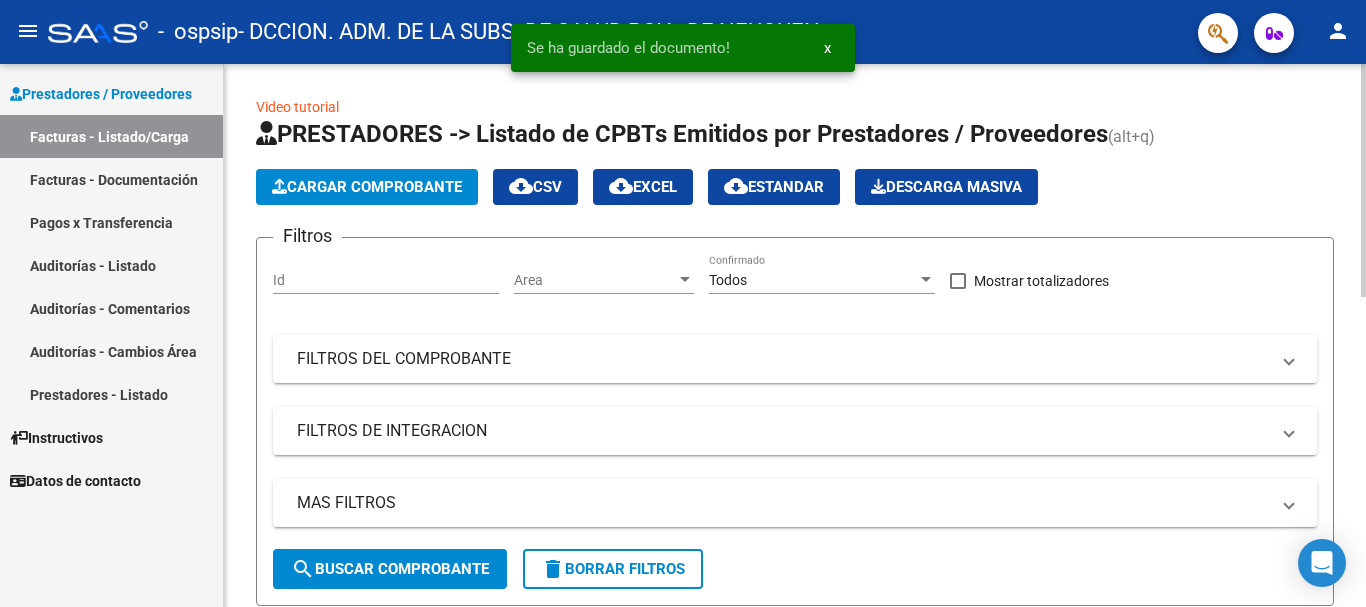 click on "Cargar Comprobante" 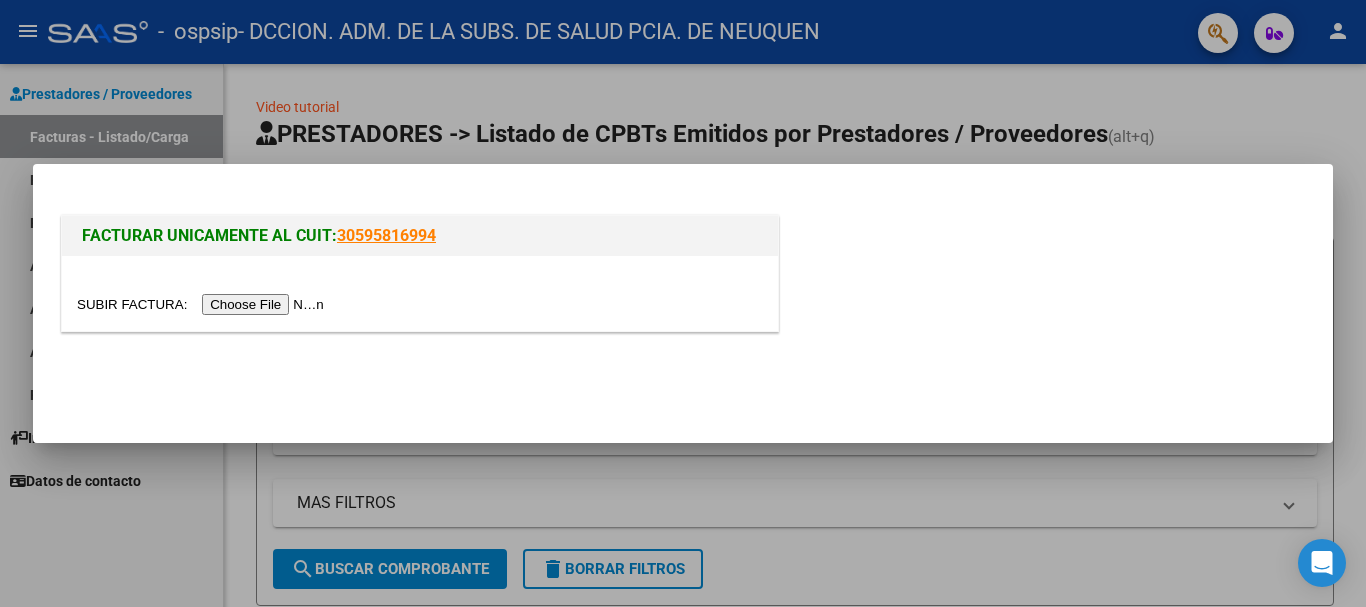 click at bounding box center [203, 304] 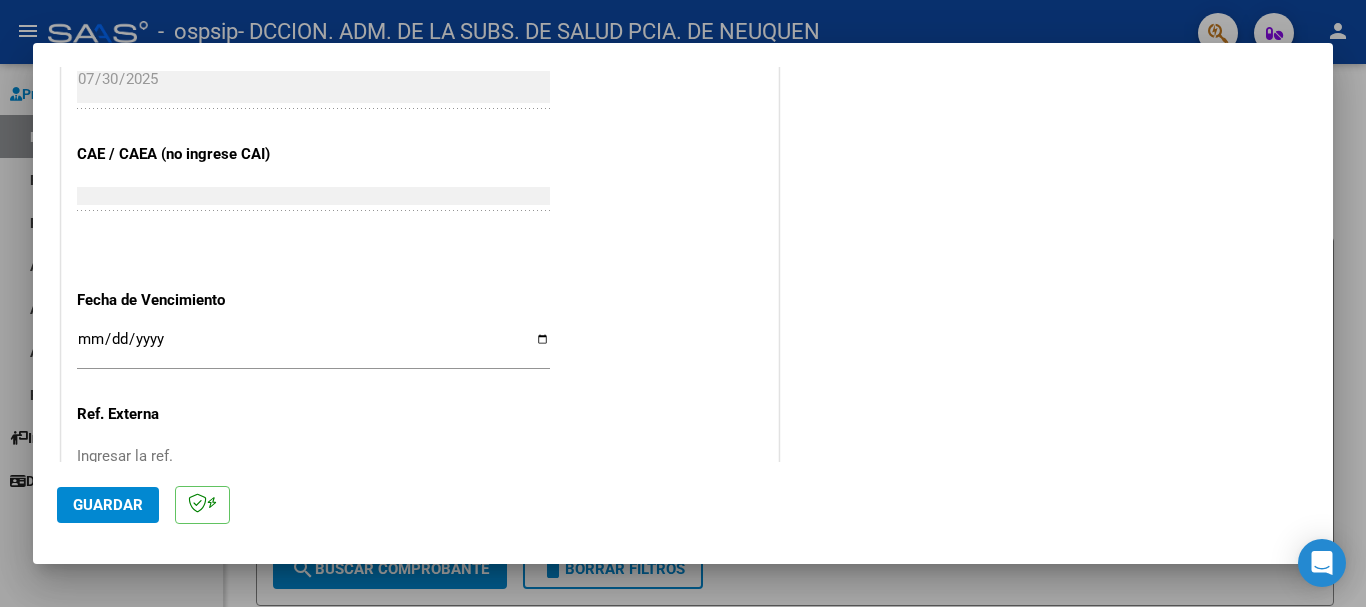 scroll, scrollTop: 1100, scrollLeft: 0, axis: vertical 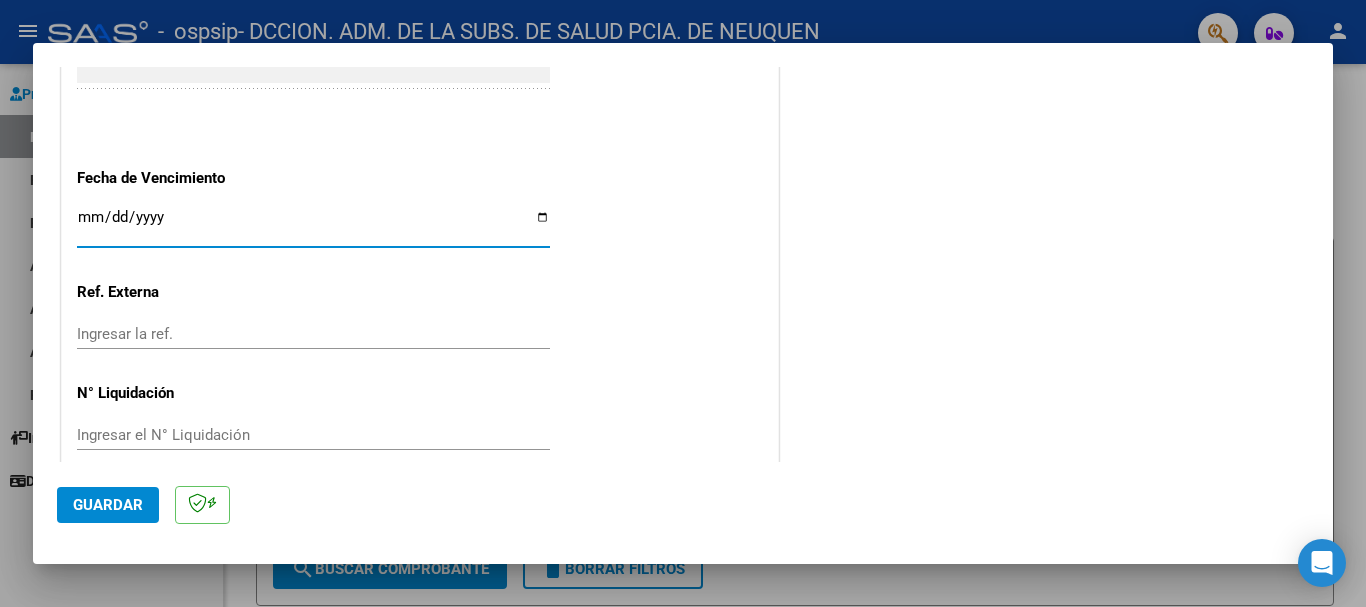 click on "Ingresar la fecha" at bounding box center (313, 225) 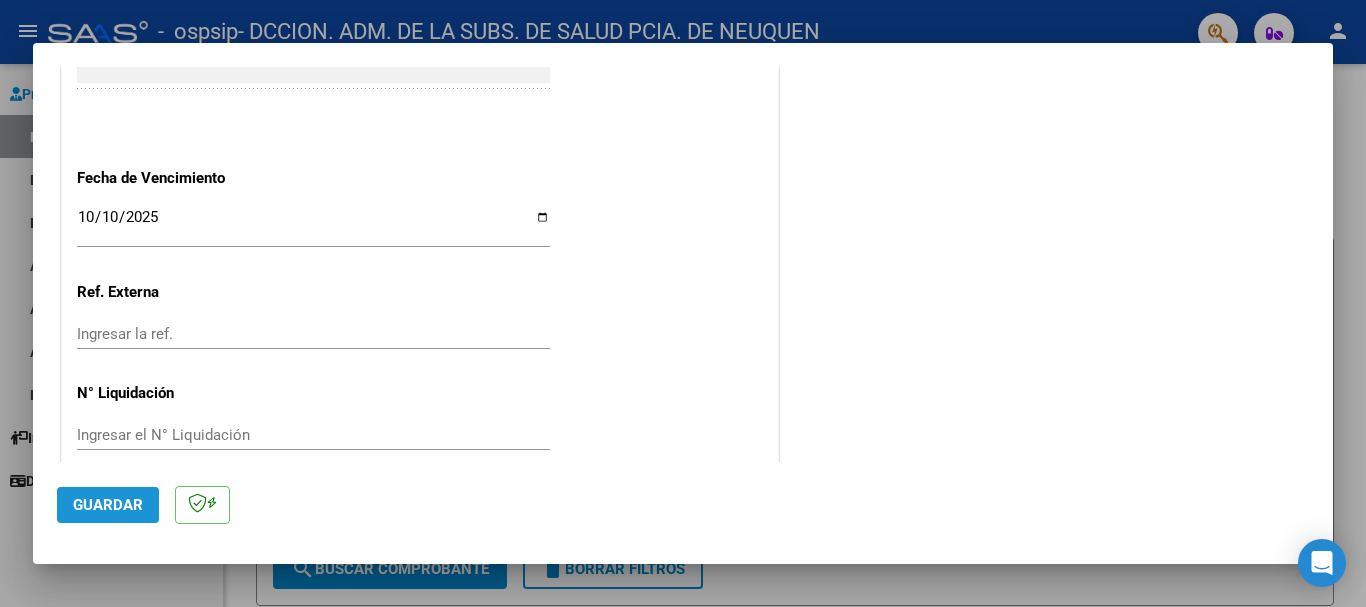click on "Guardar" 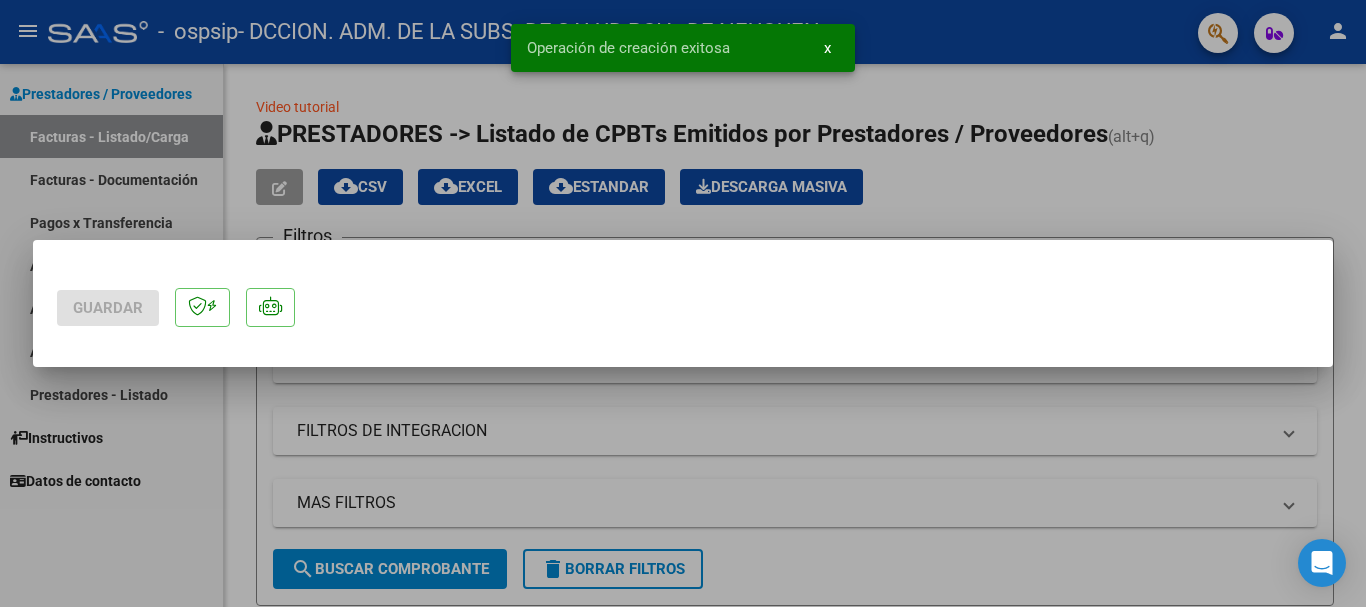scroll, scrollTop: 0, scrollLeft: 0, axis: both 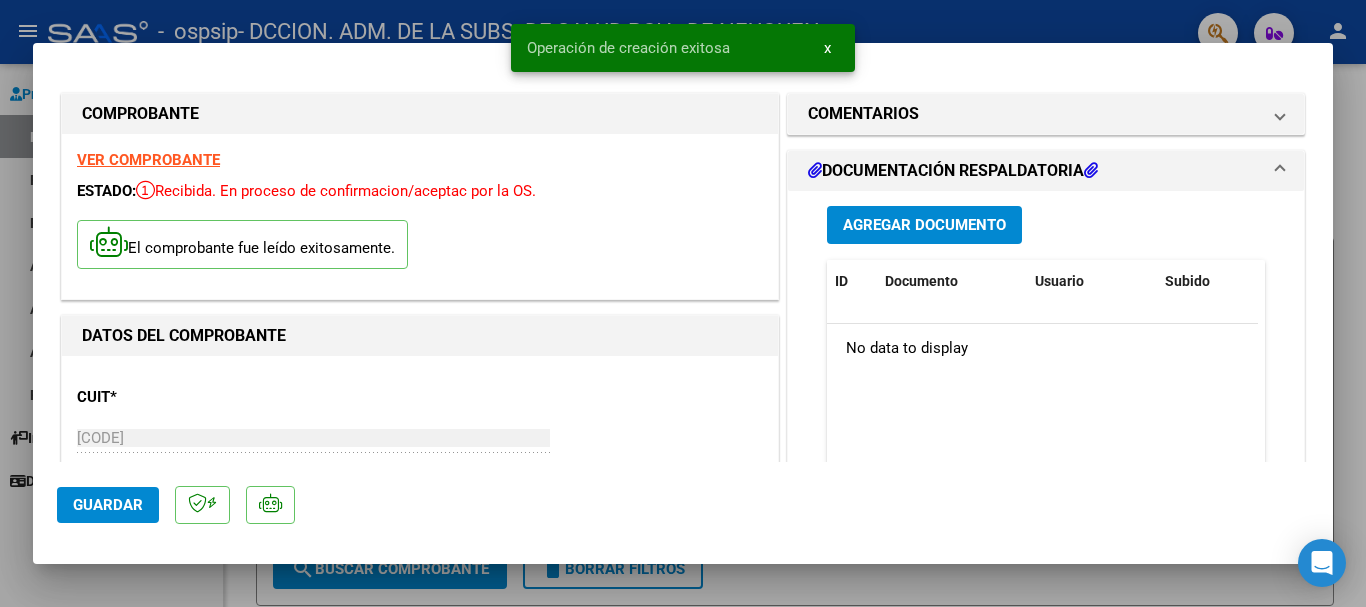 click on "Agregar Documento" at bounding box center (924, 224) 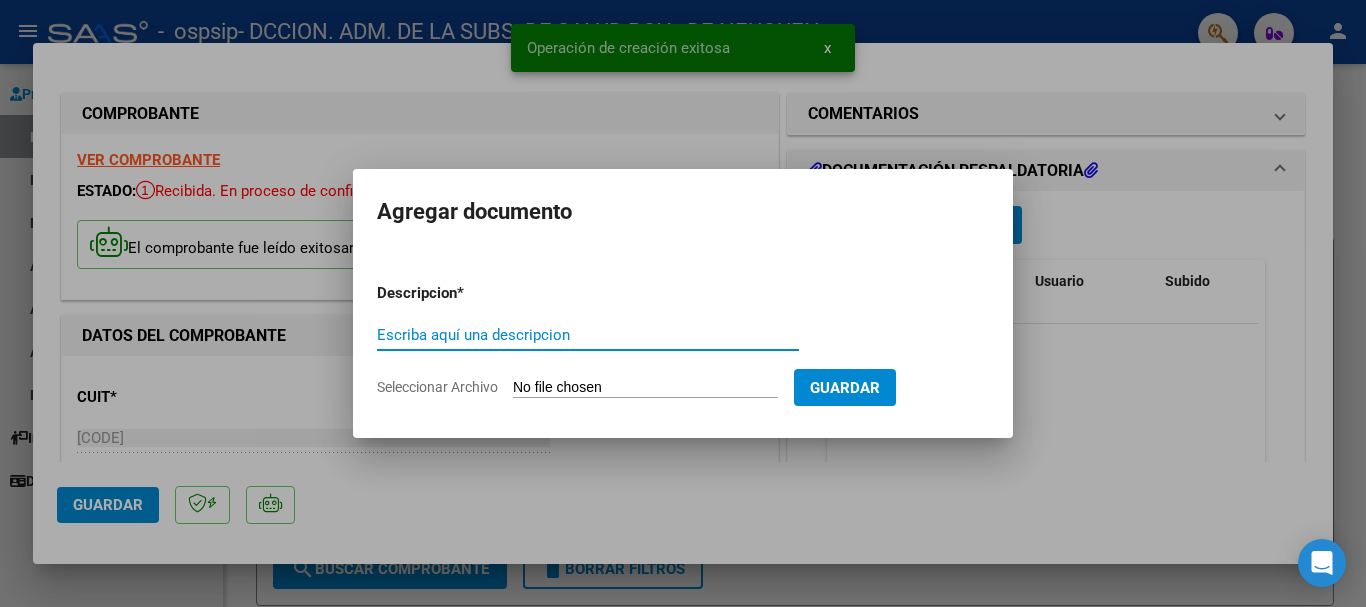 click on "Seleccionar Archivo" at bounding box center (645, 388) 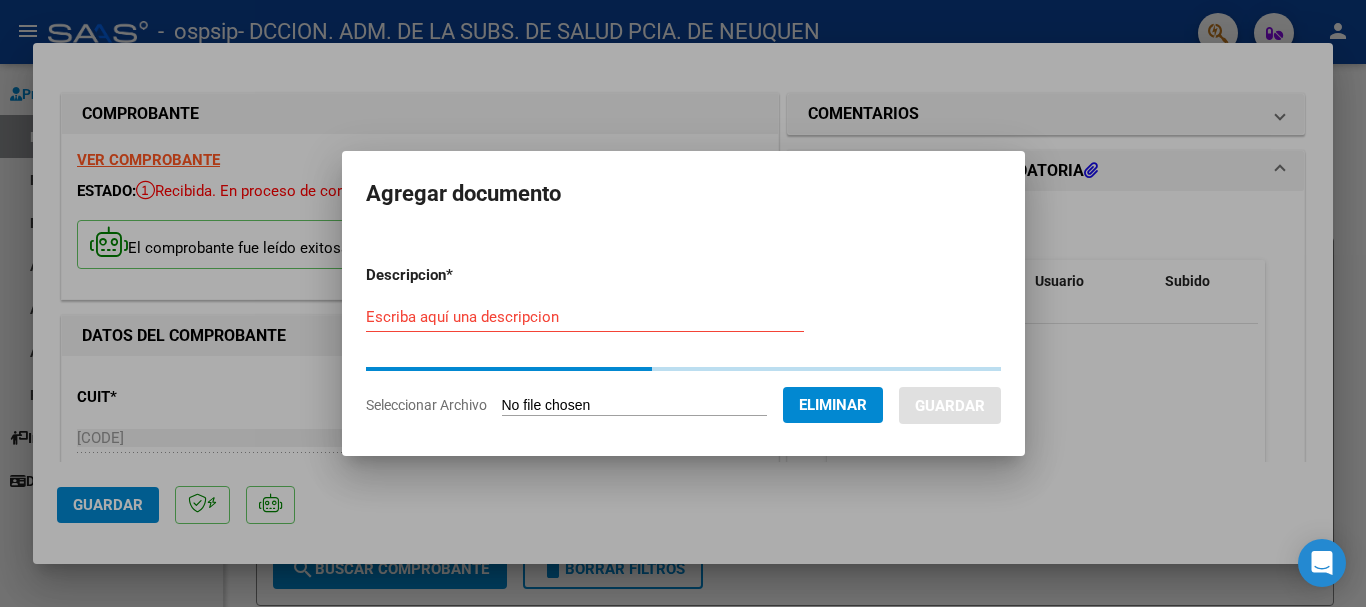 click on "Descripcion  *   Escriba aquí una descripcion  Seleccionar Archivo Eliminar Guardar" at bounding box center (683, 340) 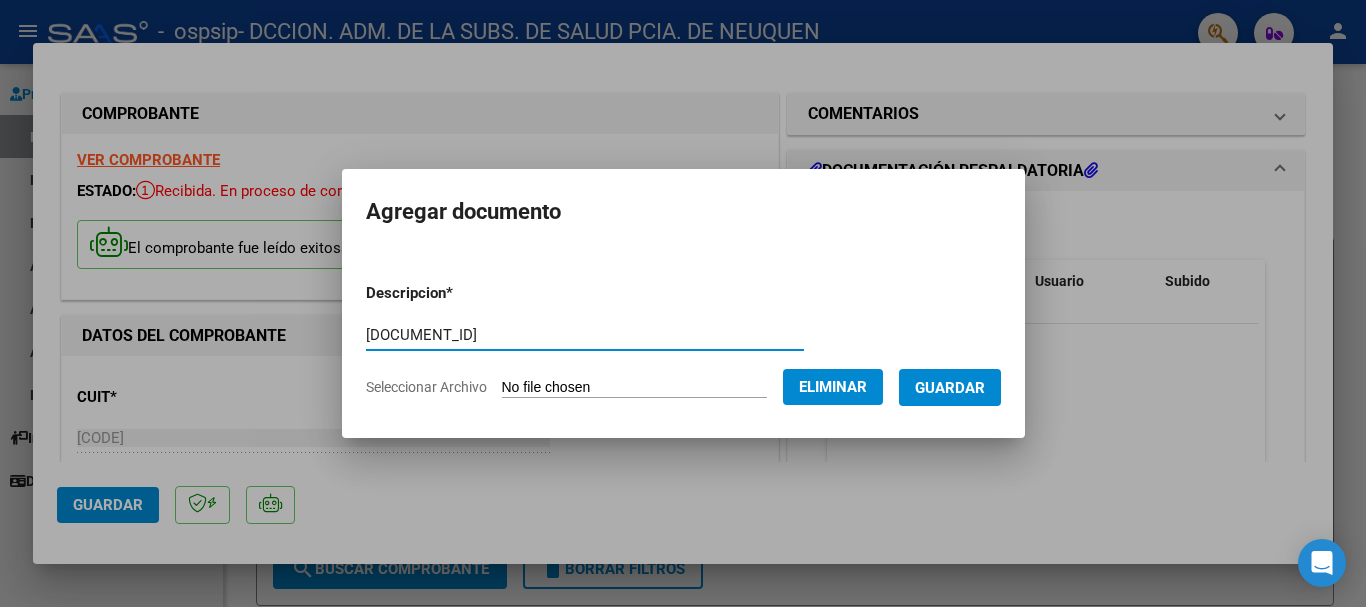 click on "Guardar" at bounding box center (950, 388) 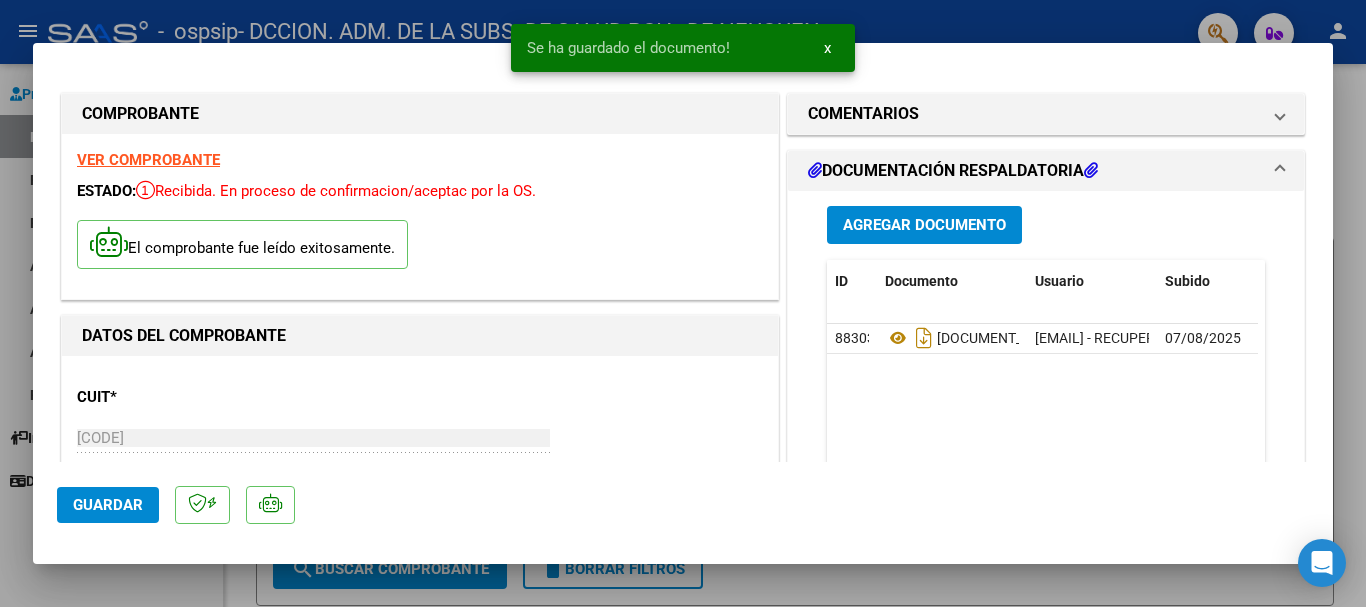 click at bounding box center [683, 303] 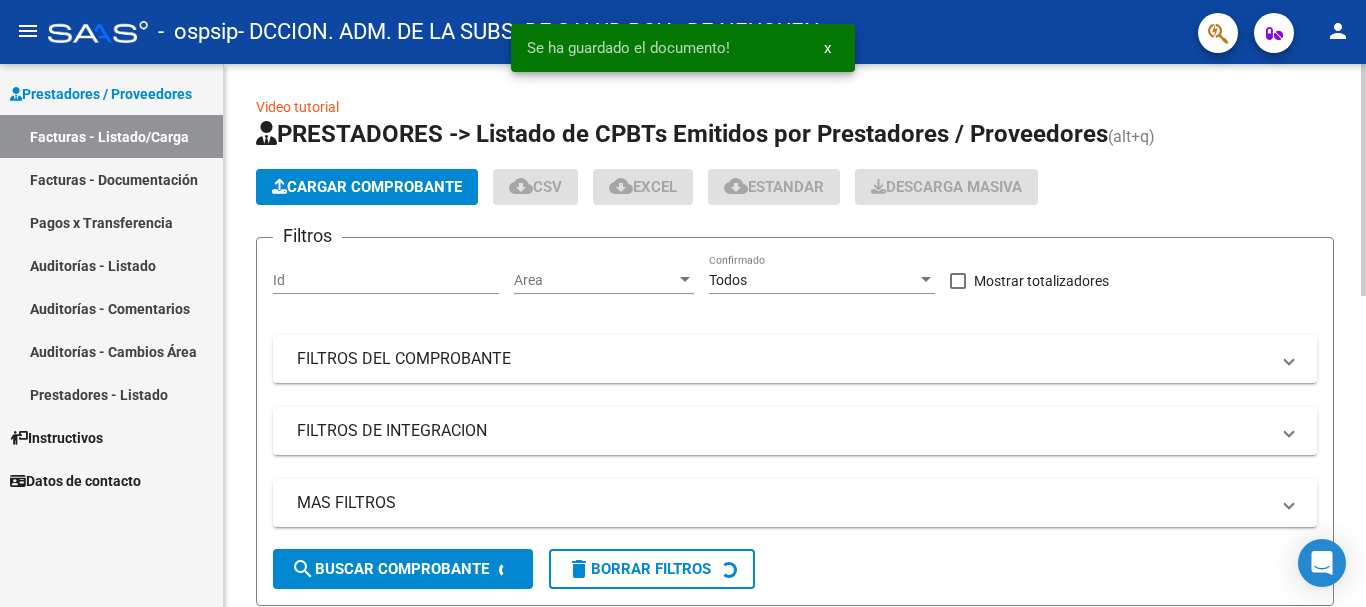 click on "Cargar Comprobante" 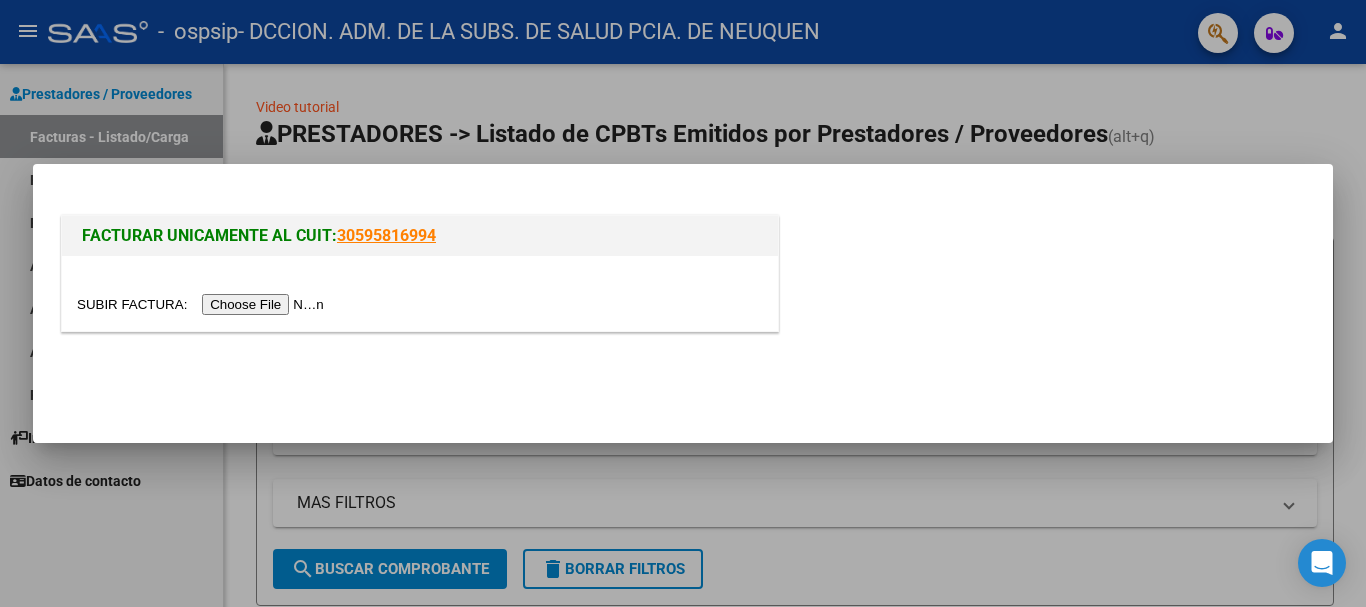 click at bounding box center [203, 304] 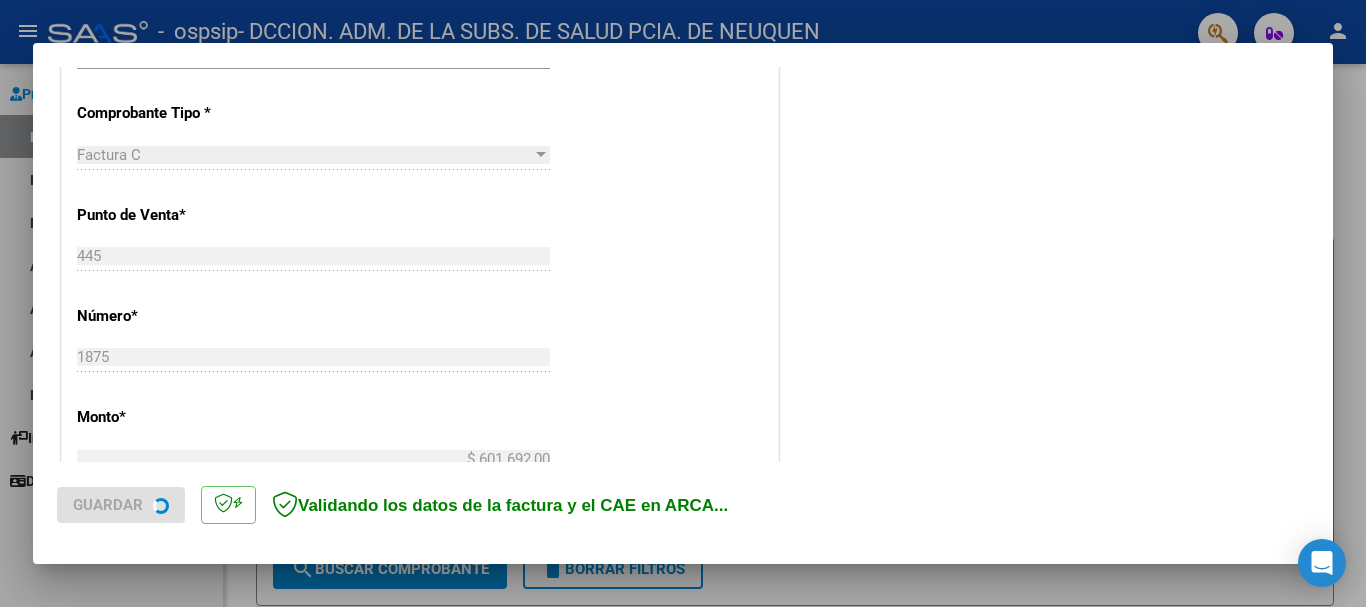 scroll, scrollTop: 900, scrollLeft: 0, axis: vertical 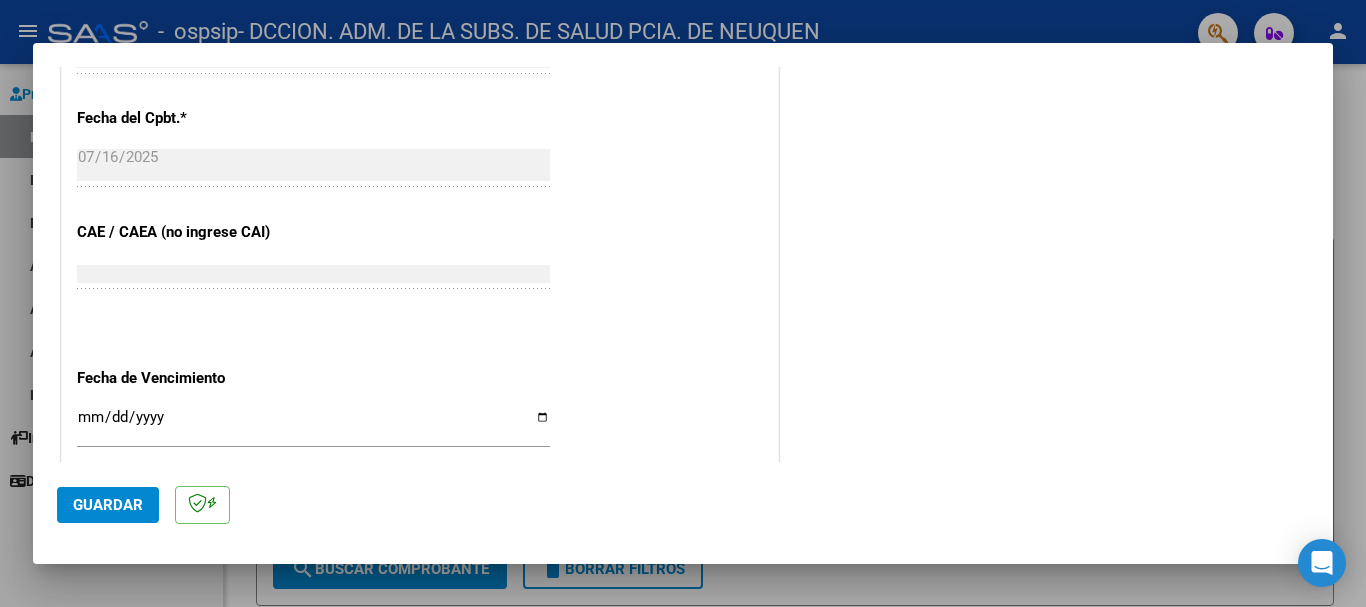 click on "Ingresar la fecha" at bounding box center (313, 425) 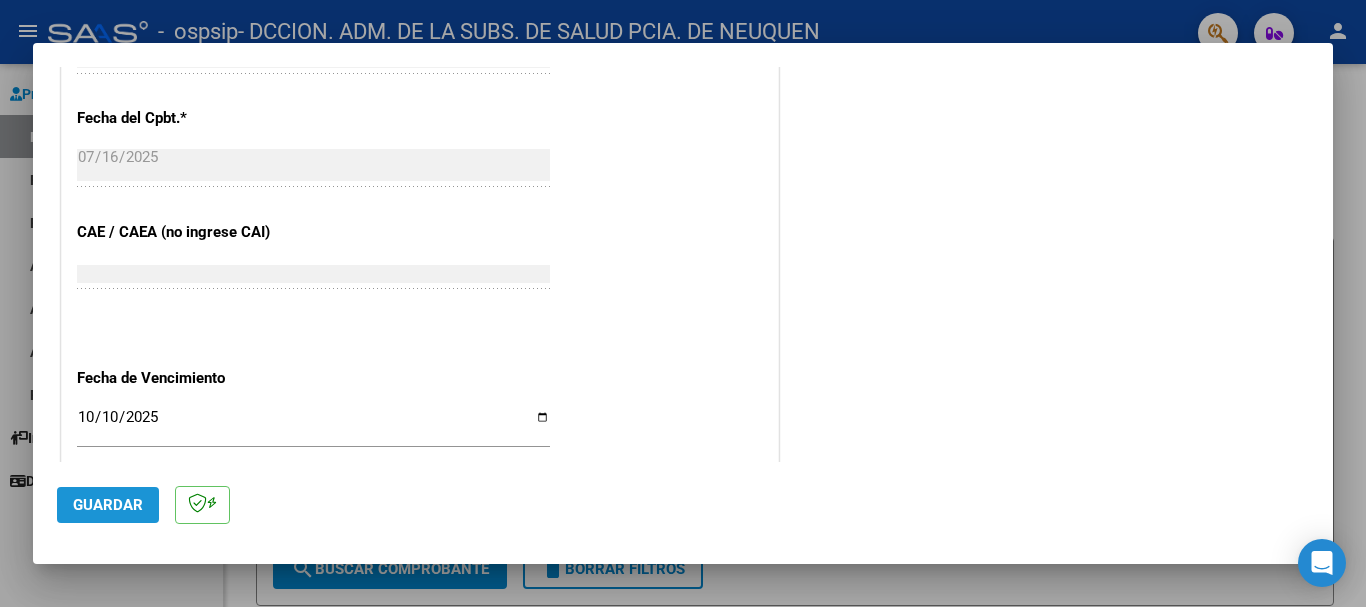 drag, startPoint x: 120, startPoint y: 504, endPoint x: 327, endPoint y: 421, distance: 223.02017 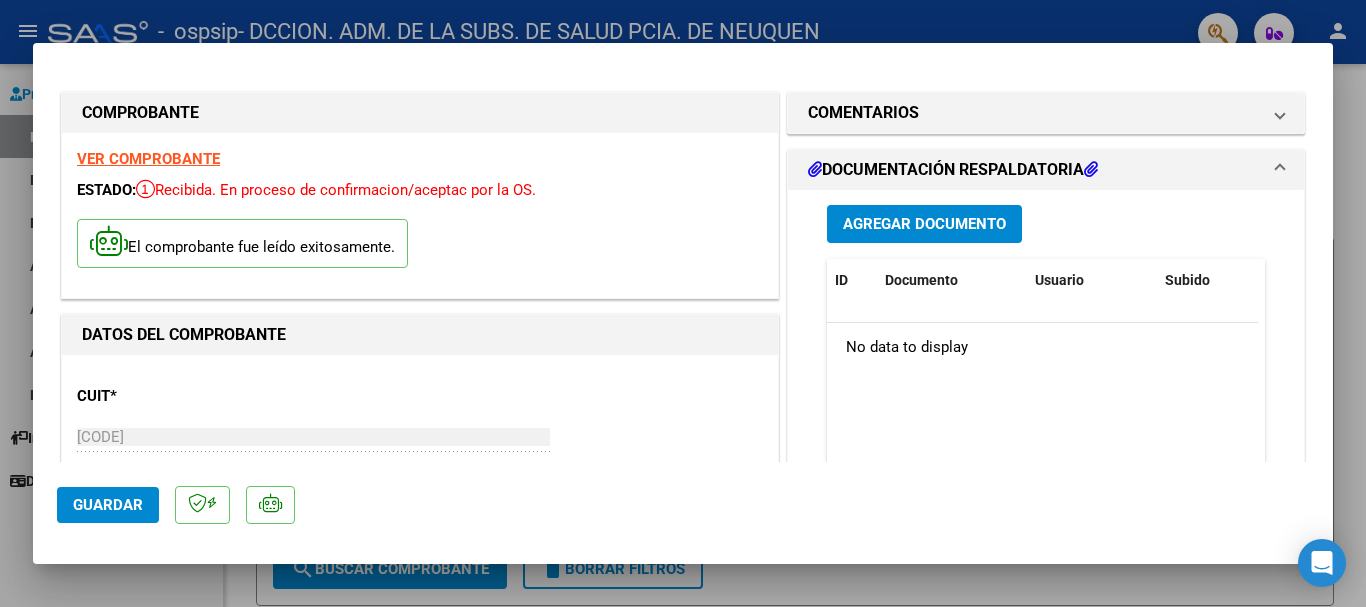 scroll, scrollTop: 0, scrollLeft: 0, axis: both 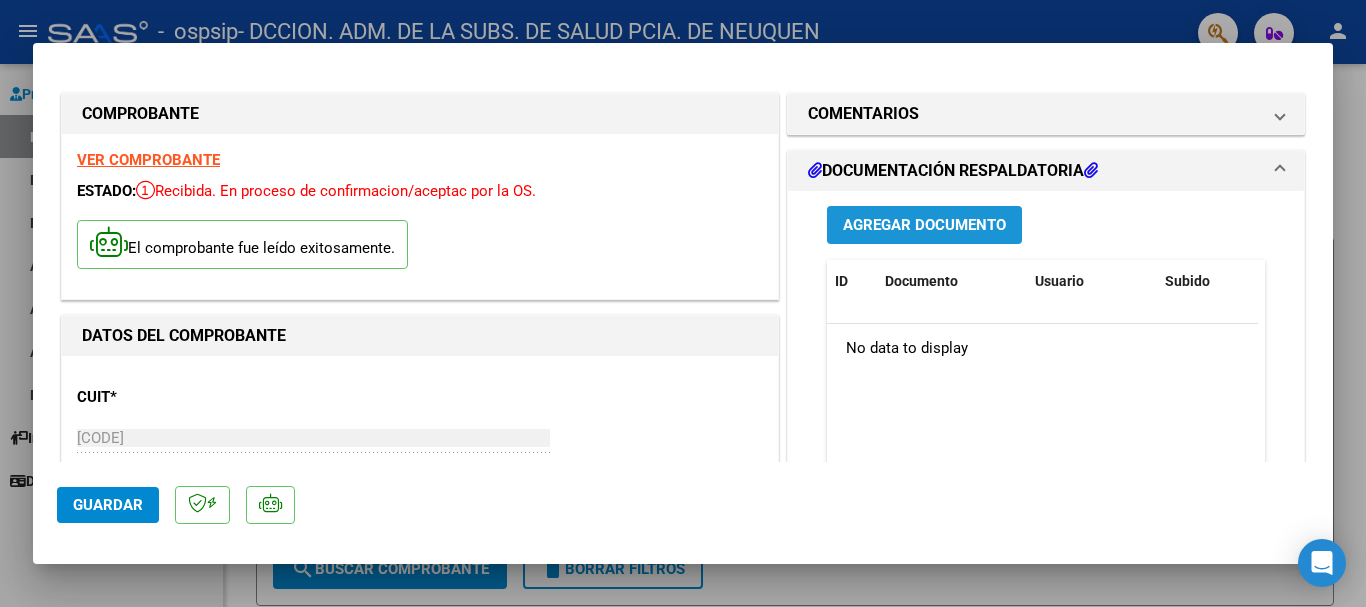 click on "Agregar Documento" at bounding box center [924, 226] 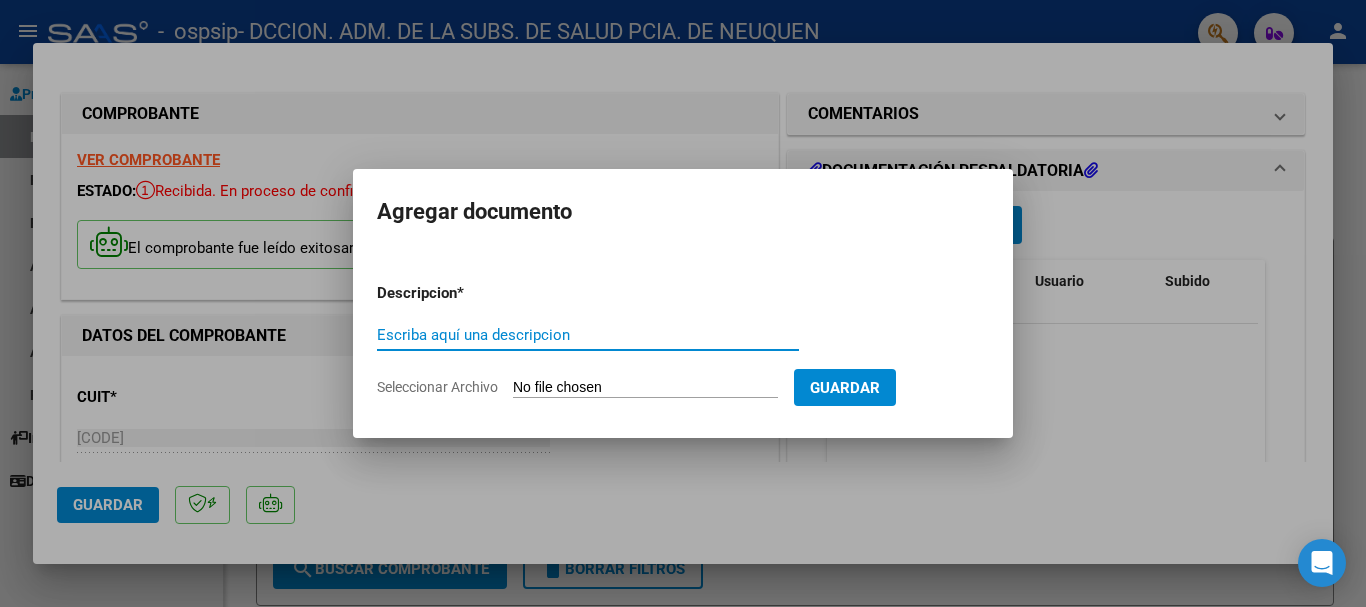 click on "Seleccionar Archivo" at bounding box center (645, 388) 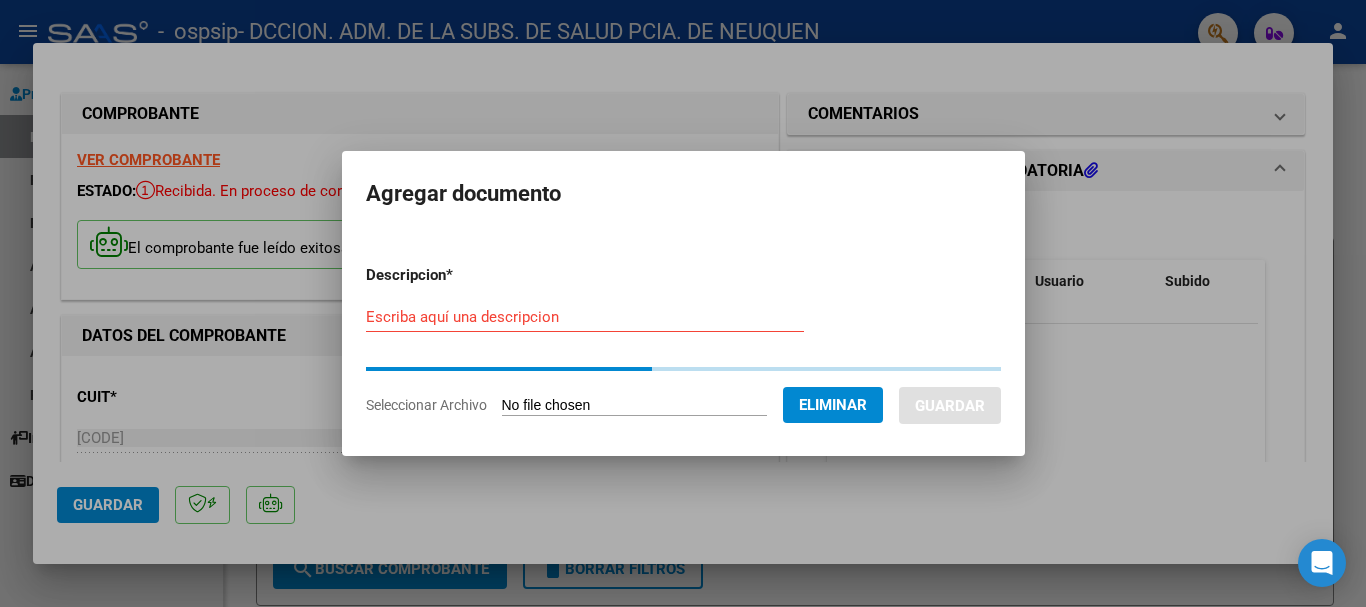 click on "Escriba aquí una descripcion" at bounding box center [585, 317] 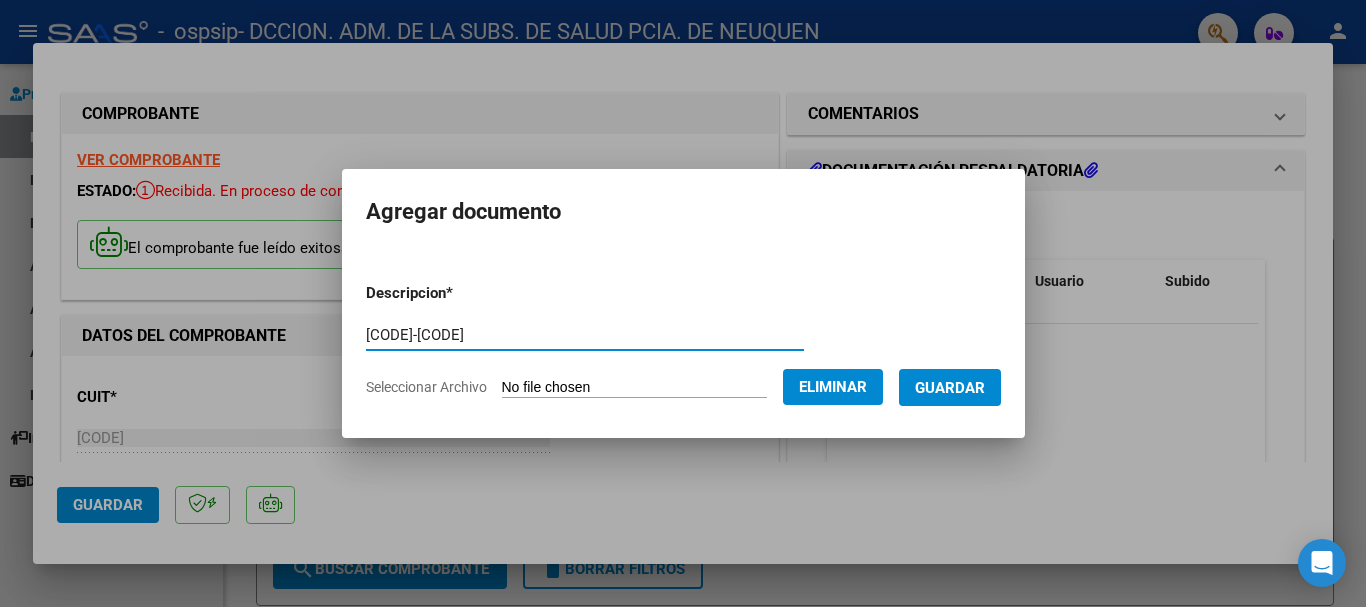 click on "Guardar" at bounding box center [950, 388] 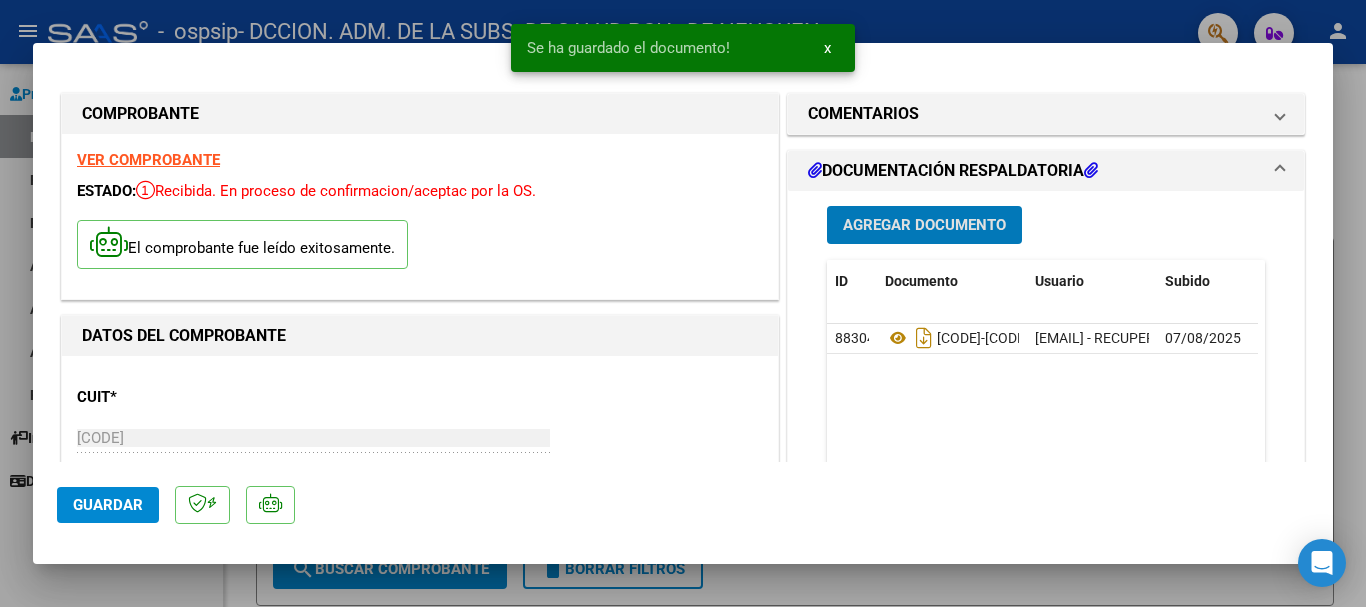 drag, startPoint x: 1365, startPoint y: 223, endPoint x: 1346, endPoint y: 230, distance: 20.248457 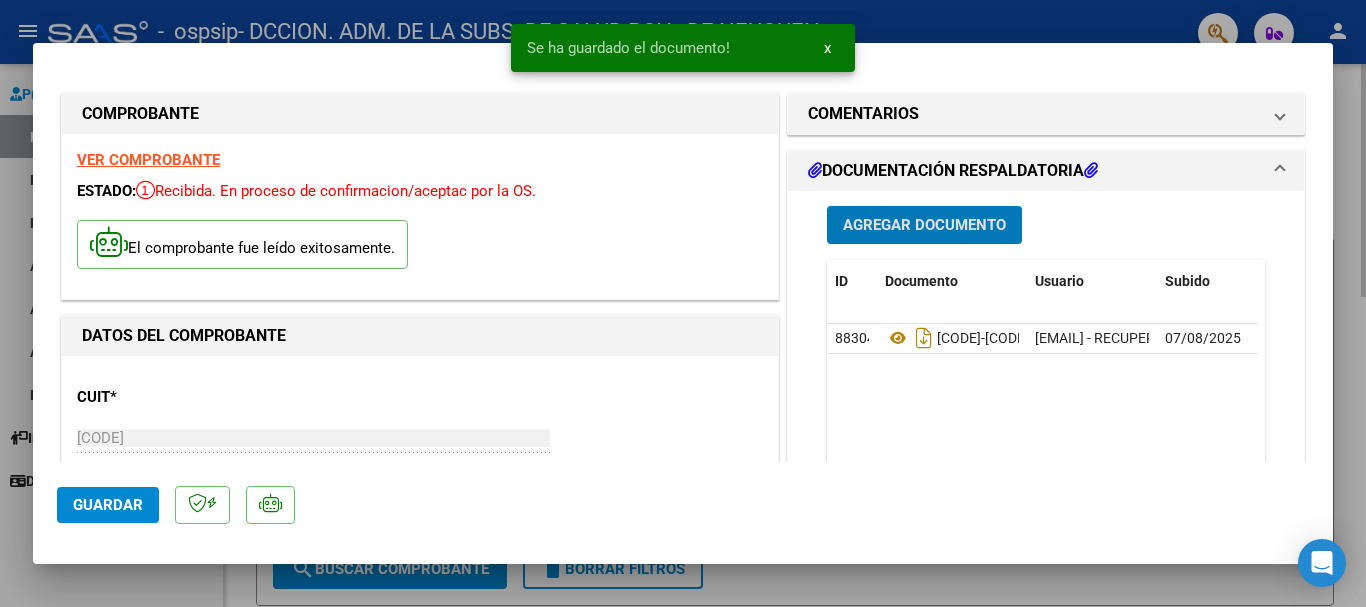 click at bounding box center [683, 303] 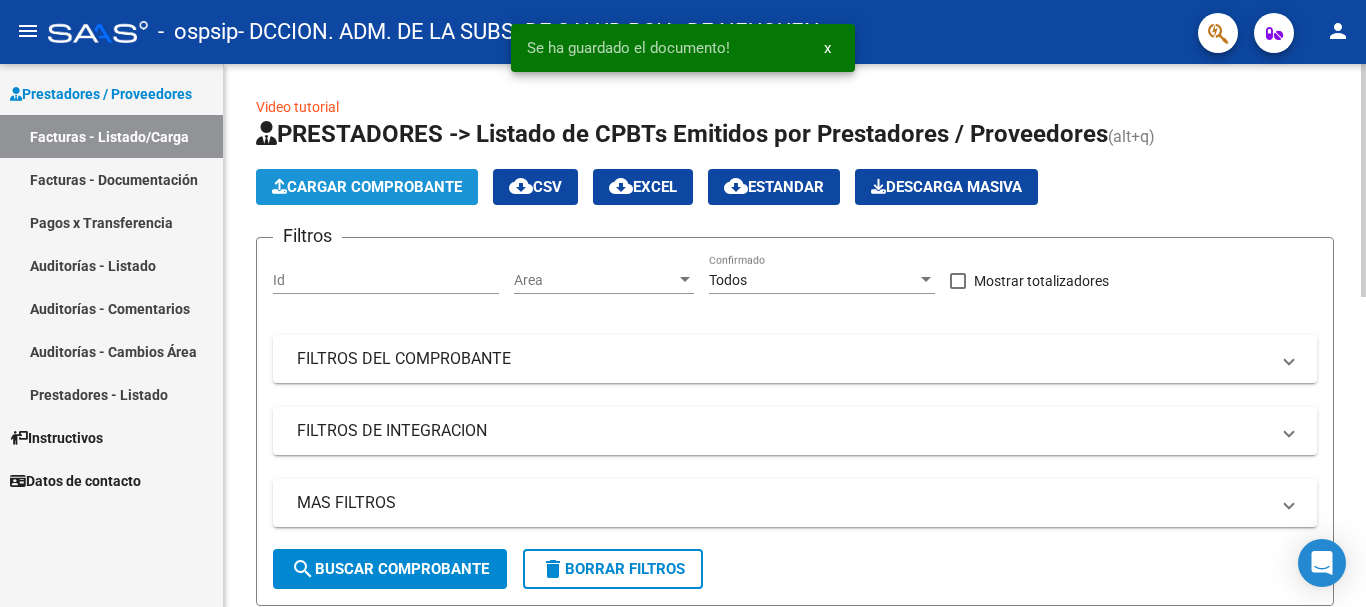 click on "Cargar Comprobante" 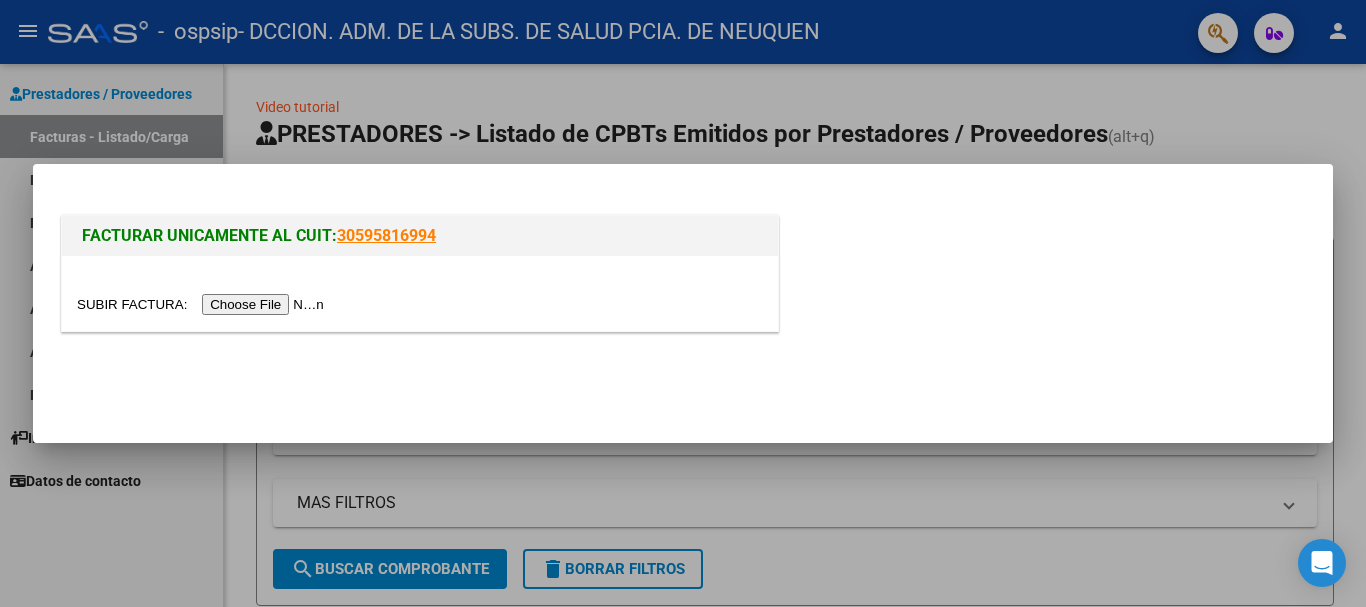 click at bounding box center [203, 304] 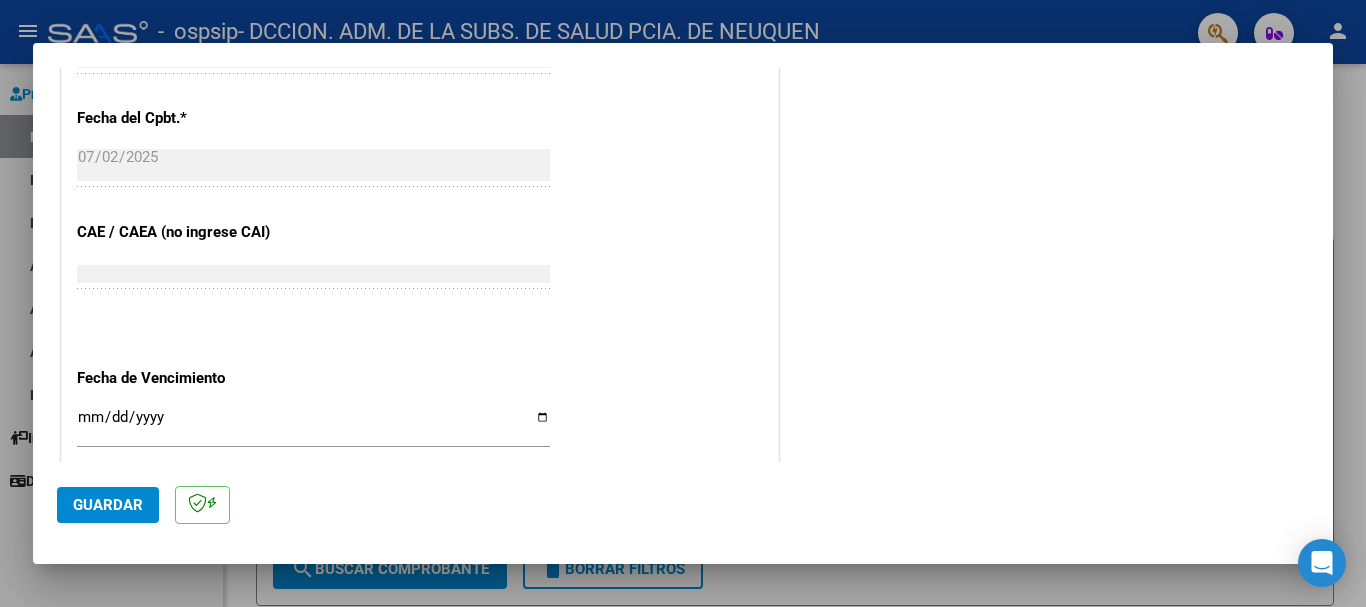scroll, scrollTop: 1000, scrollLeft: 0, axis: vertical 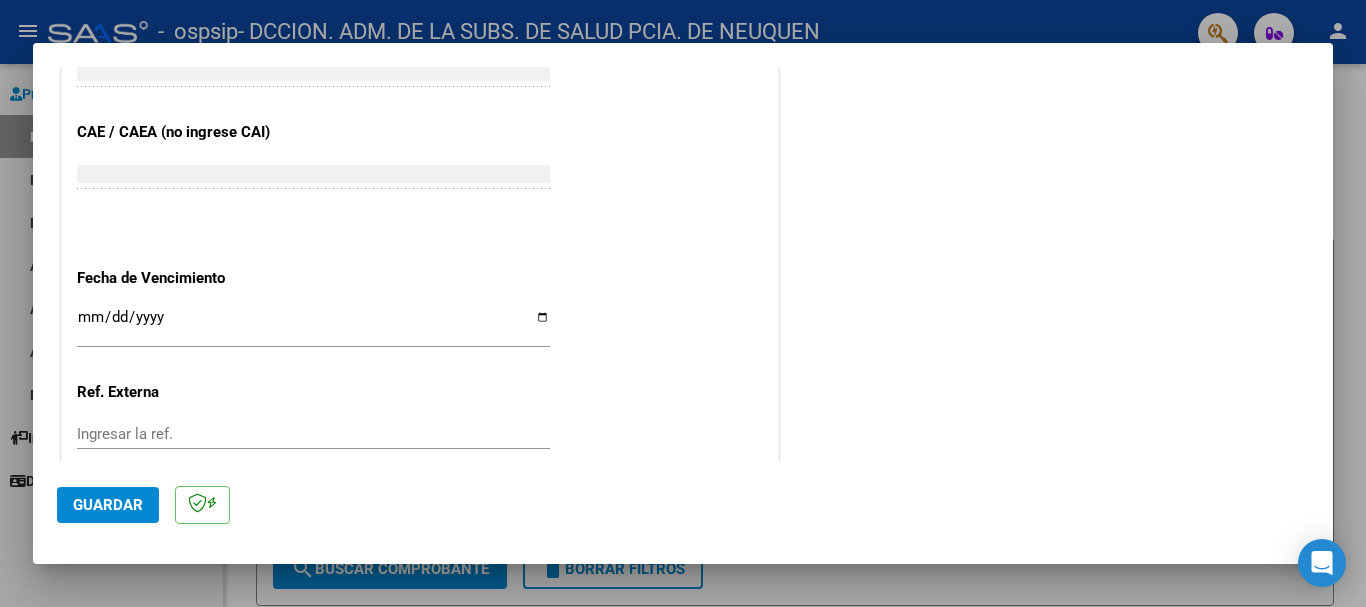click on "Ingresar la fecha" at bounding box center (313, 325) 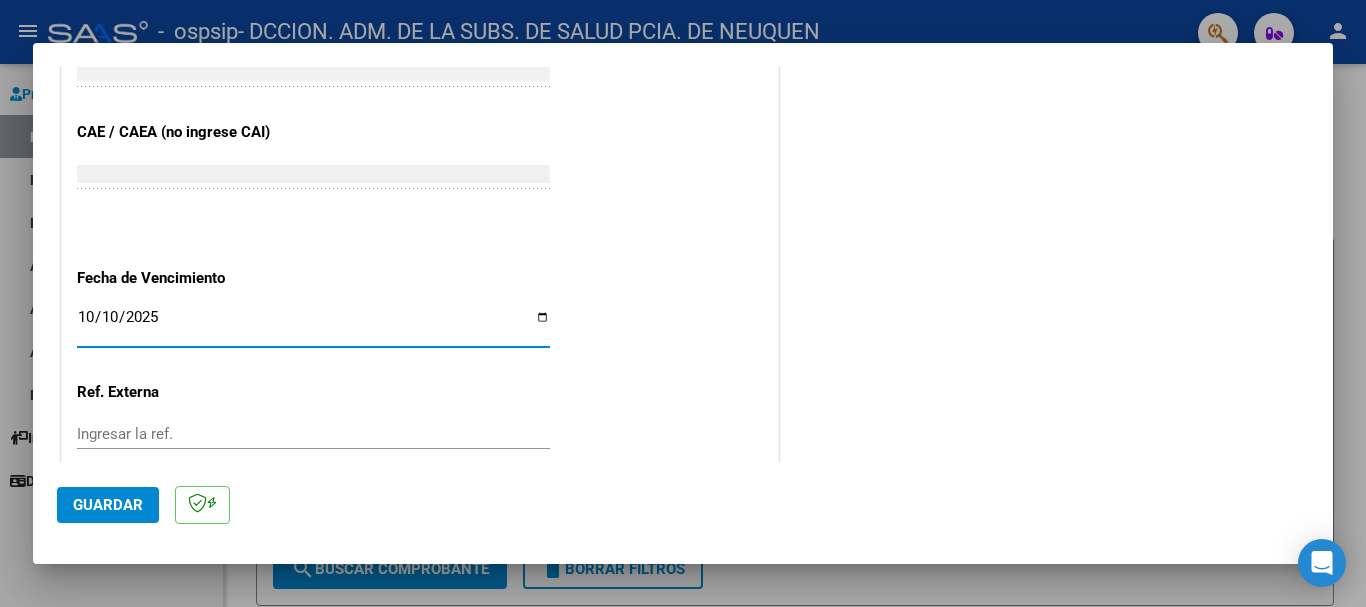 click on "Guardar" 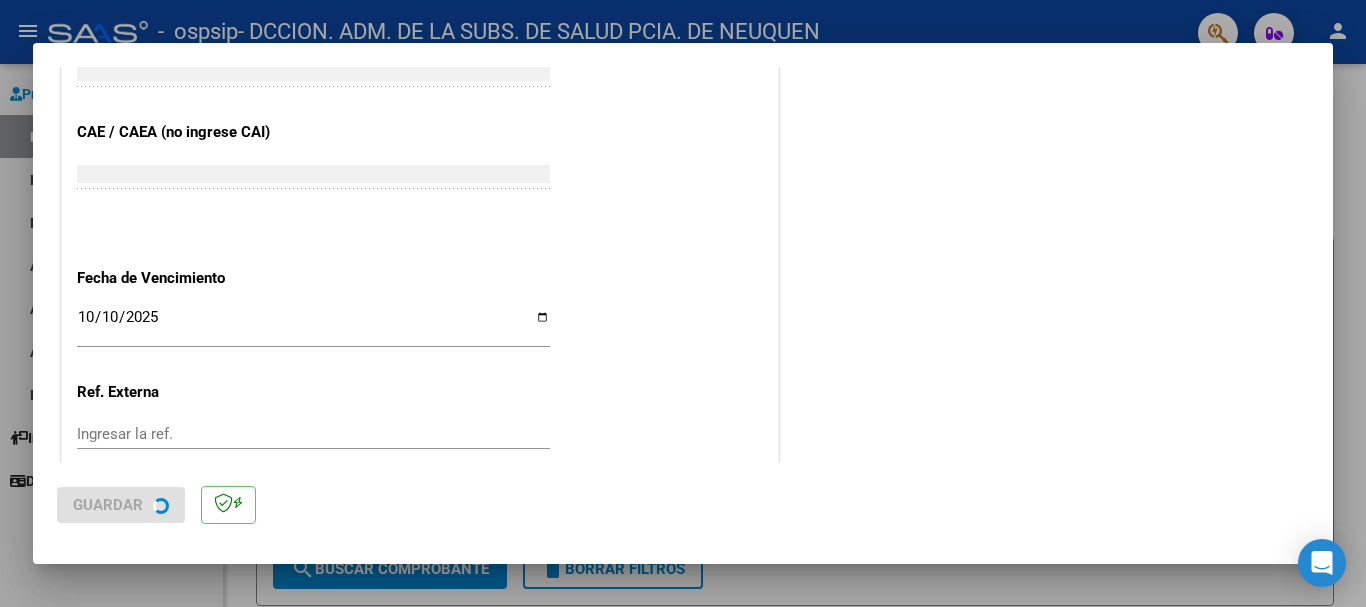 scroll, scrollTop: 0, scrollLeft: 0, axis: both 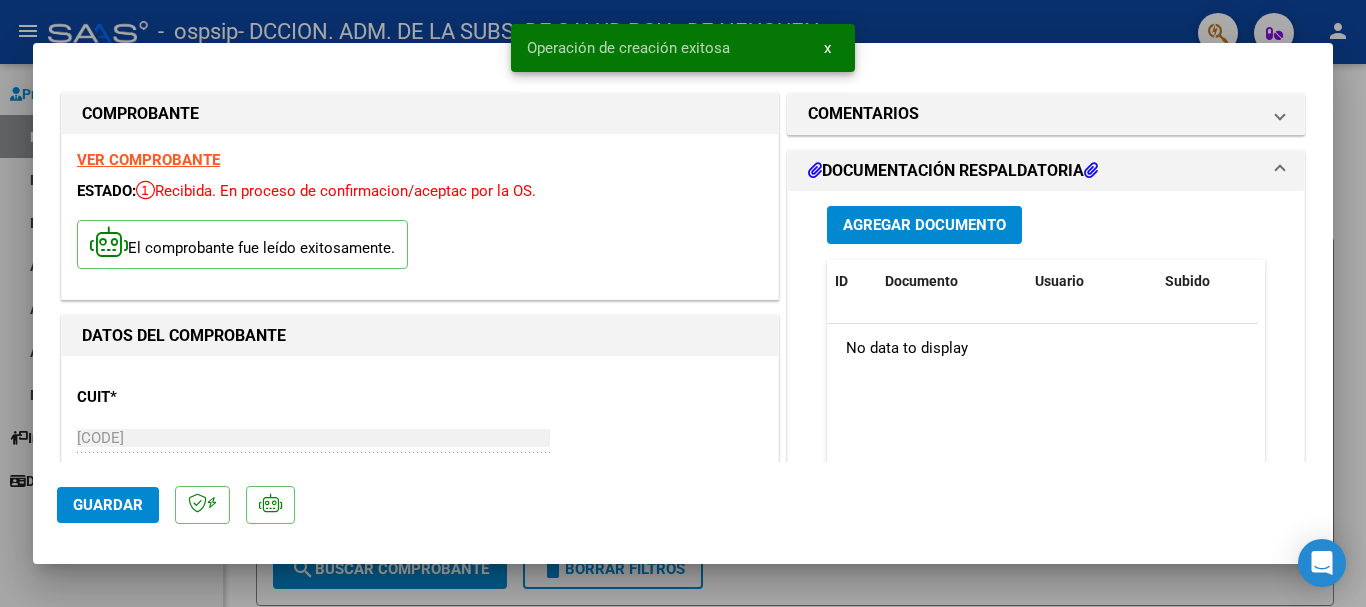 click on "Agregar Documento" at bounding box center (924, 224) 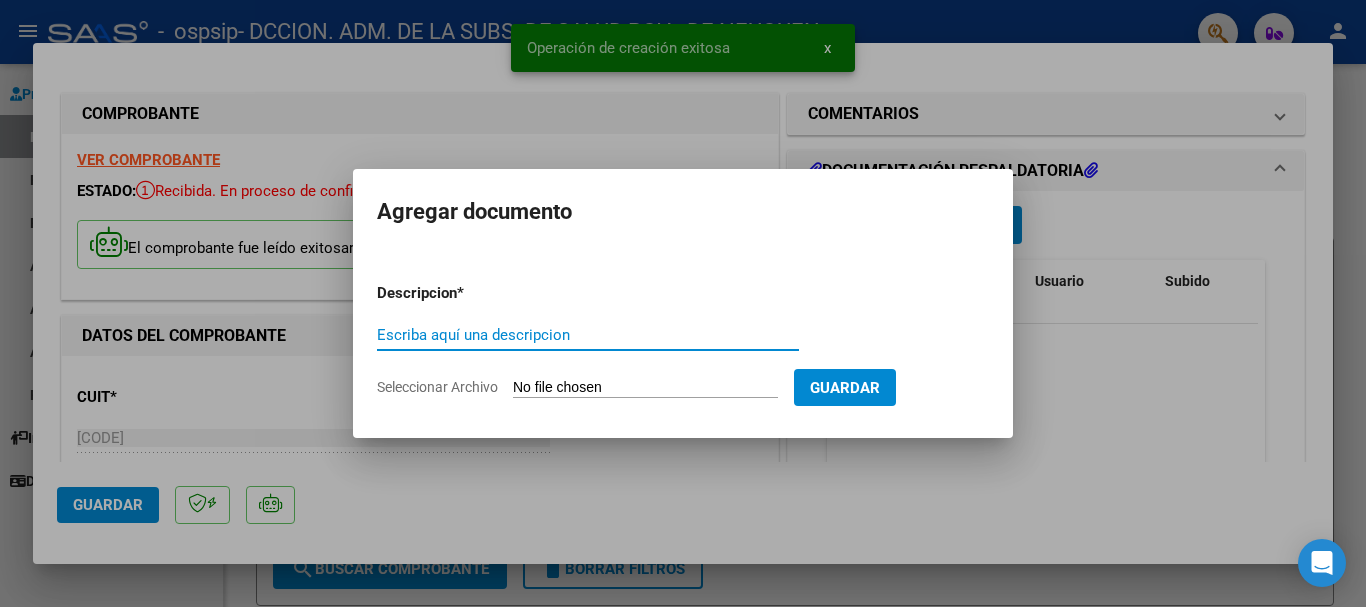 click on "Seleccionar Archivo" at bounding box center [645, 388] 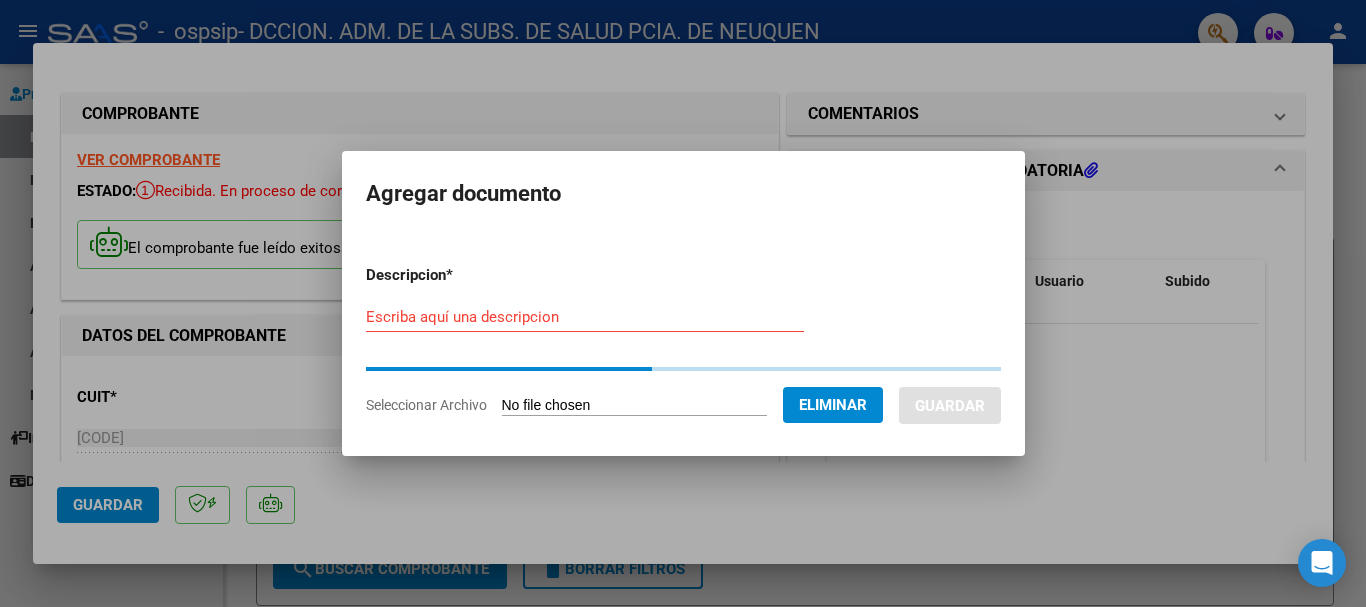 click on "Escriba aquí una descripcion" at bounding box center (585, 317) 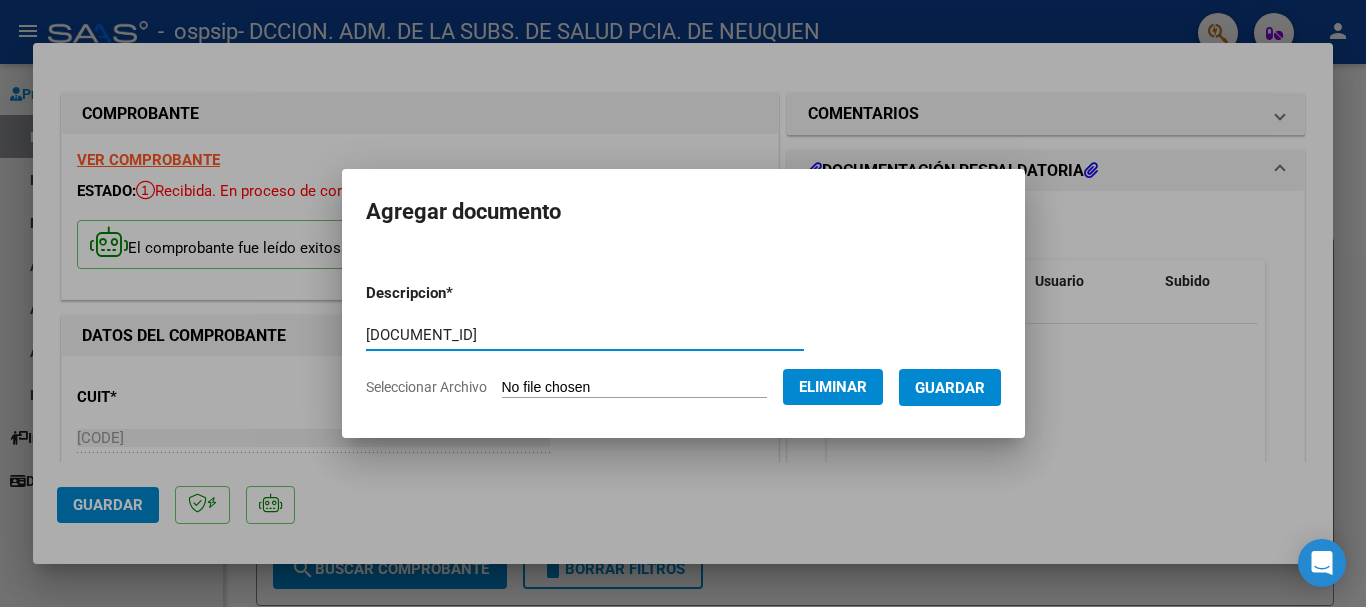 click on "Guardar" at bounding box center (950, 388) 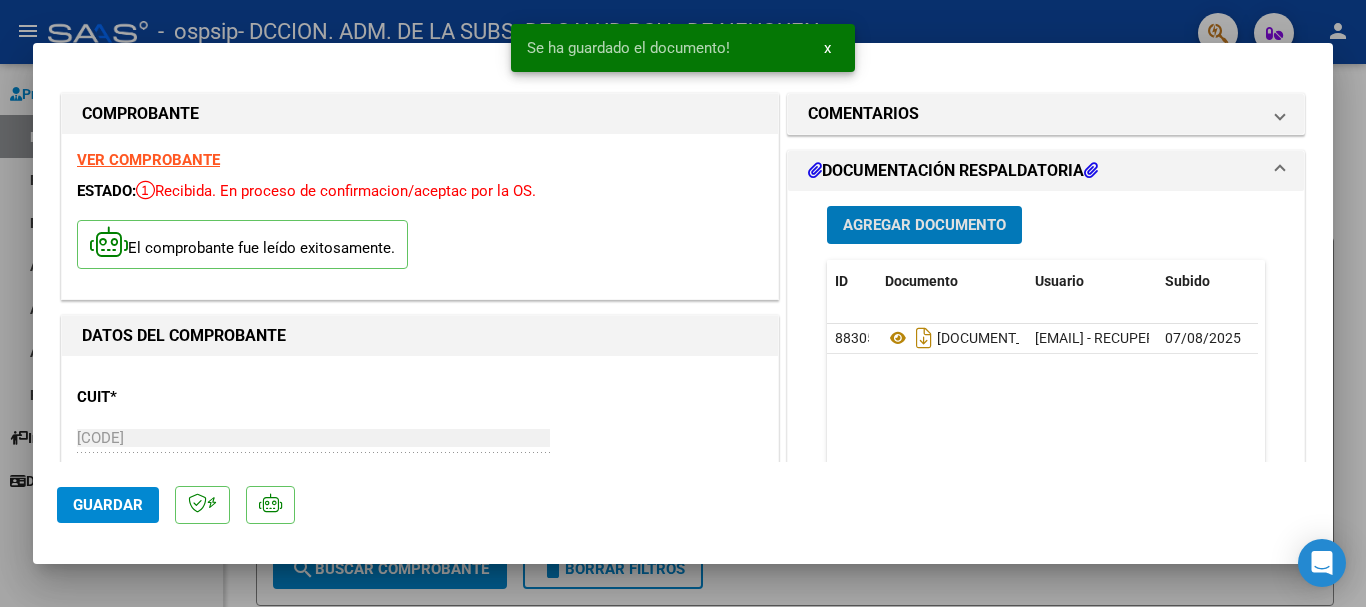 click at bounding box center [683, 303] 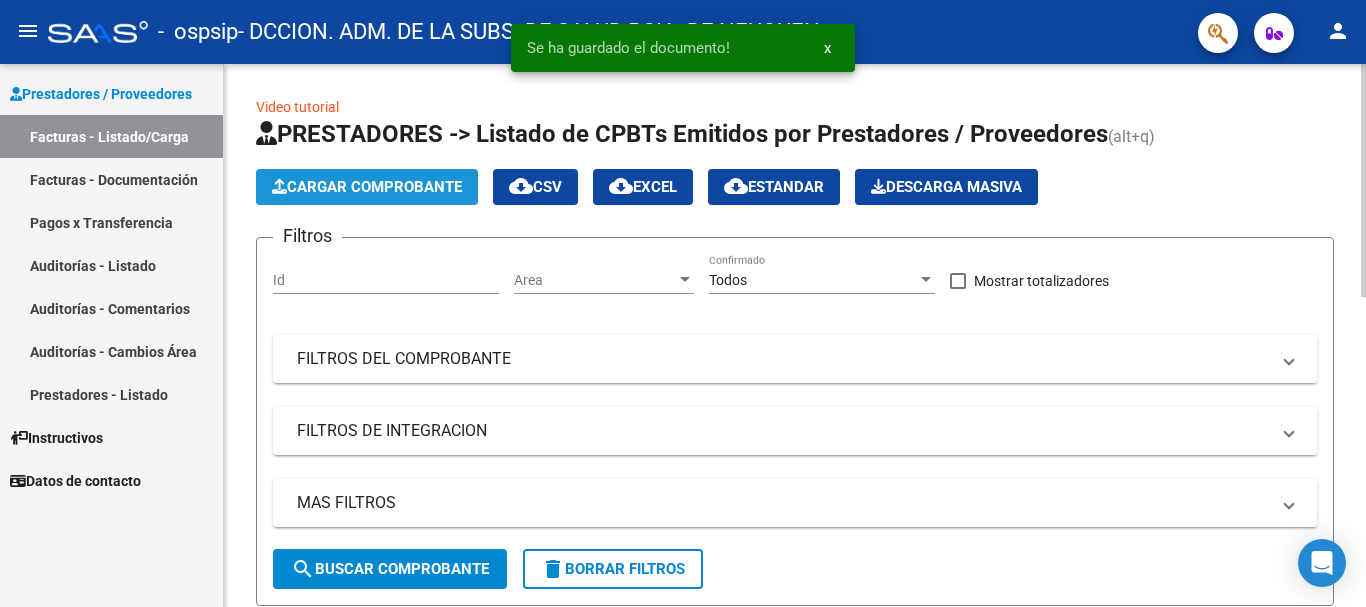 click on "Cargar Comprobante" 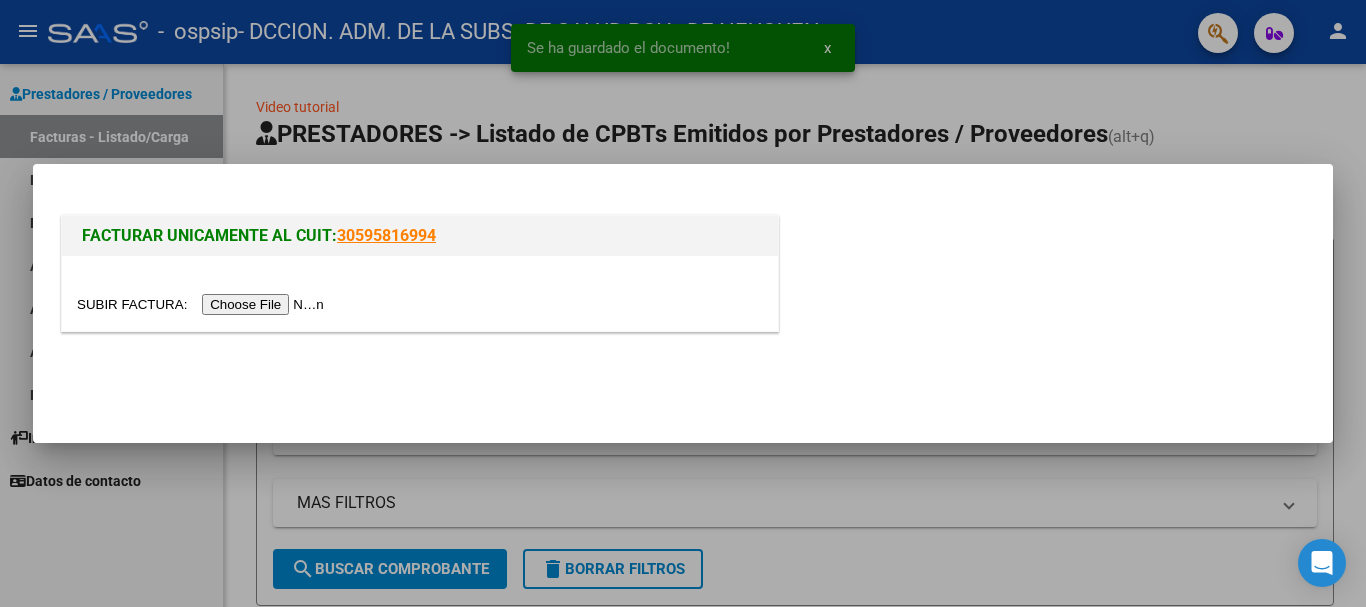 click at bounding box center (203, 304) 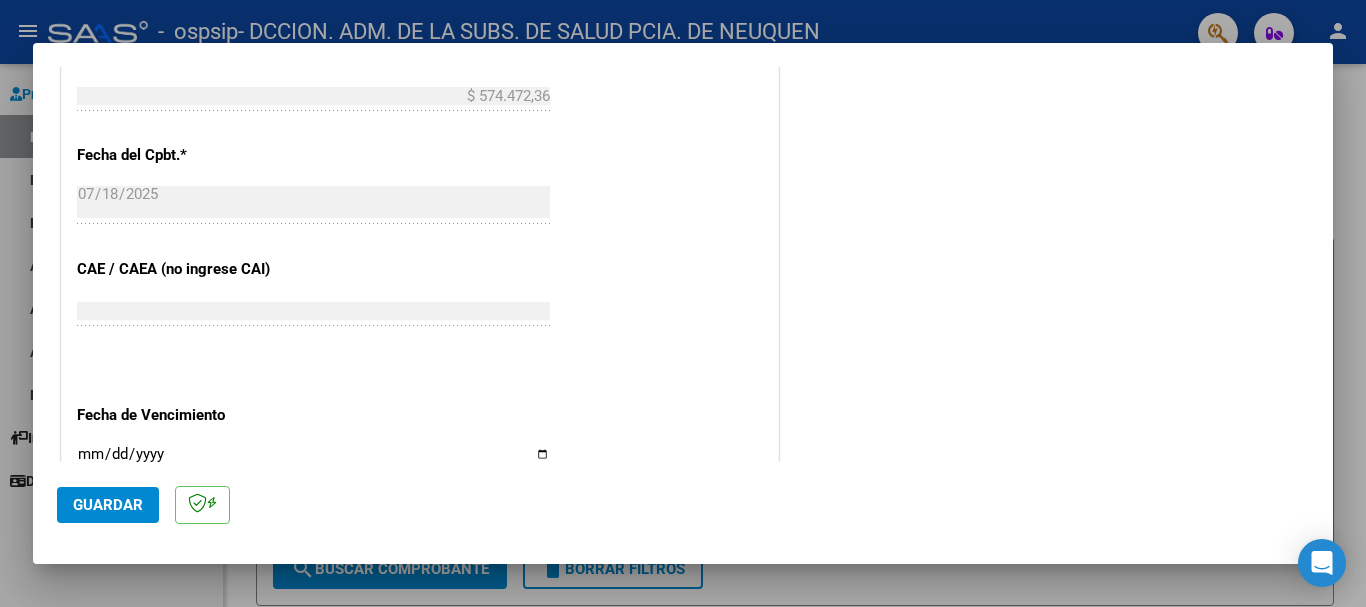 scroll, scrollTop: 1000, scrollLeft: 0, axis: vertical 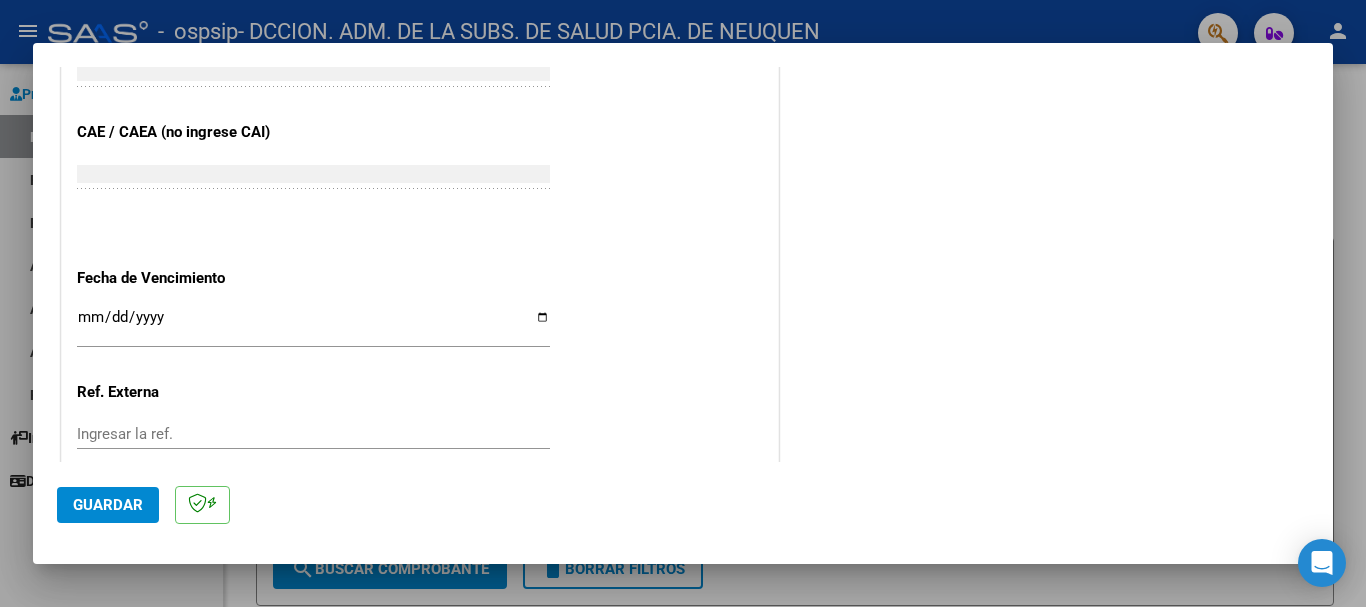 click on "Ingresar la fecha" at bounding box center [313, 325] 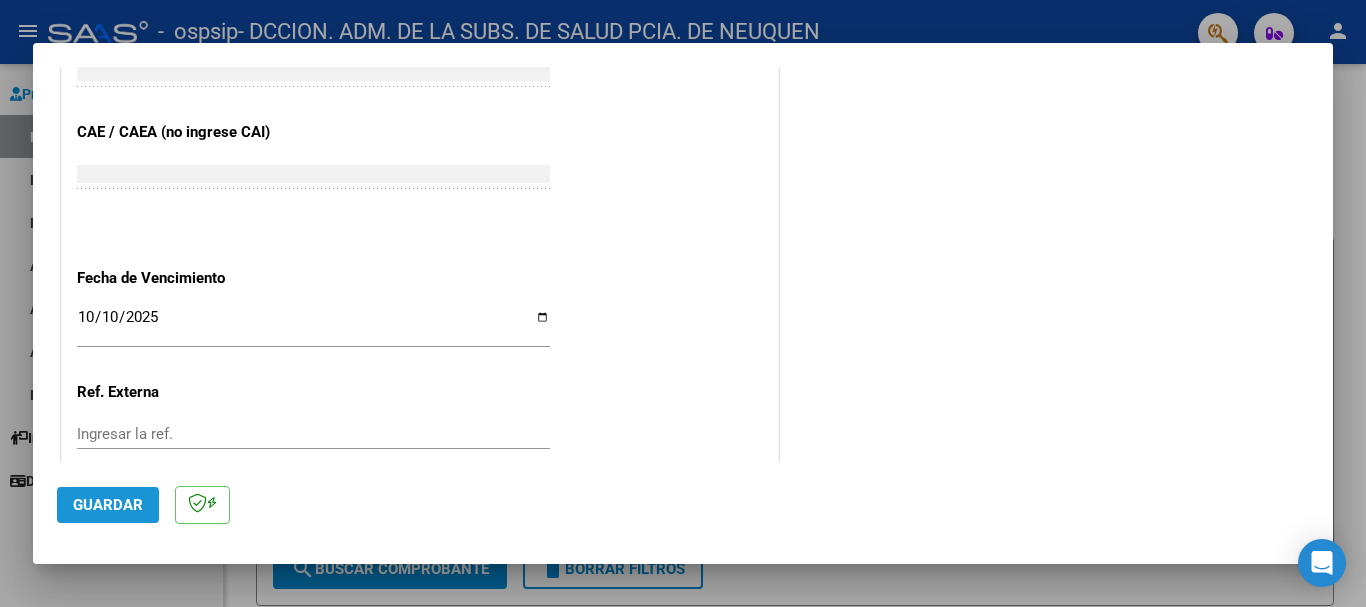 click on "Guardar" 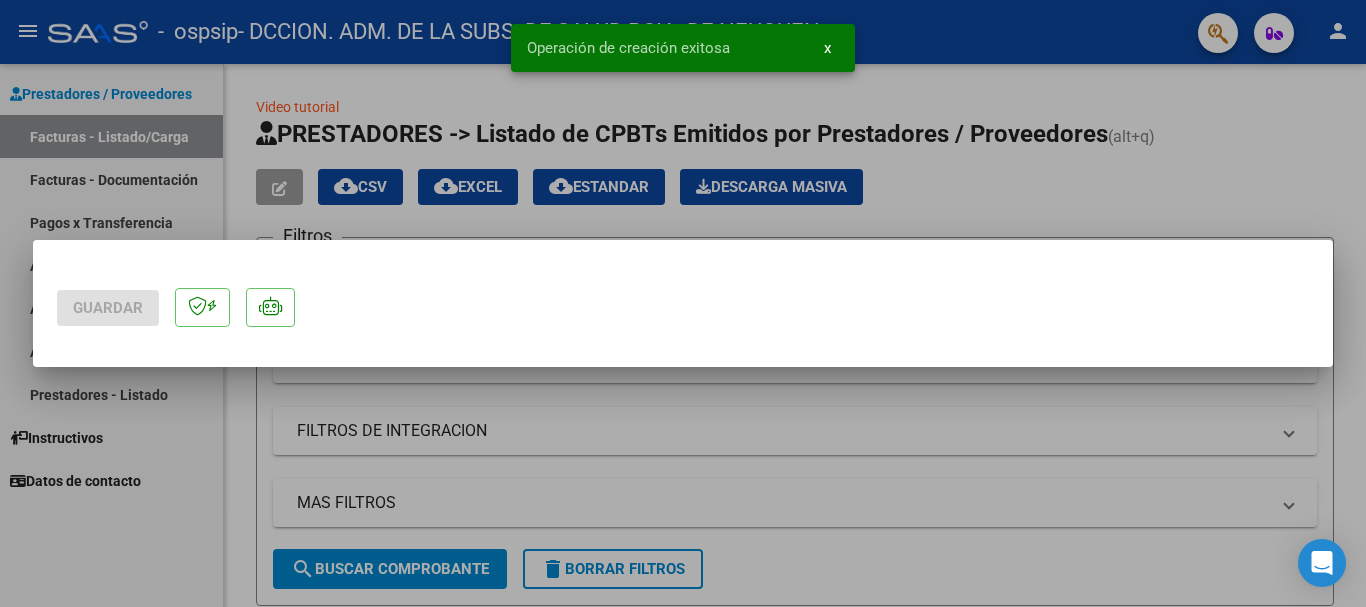 scroll, scrollTop: 0, scrollLeft: 0, axis: both 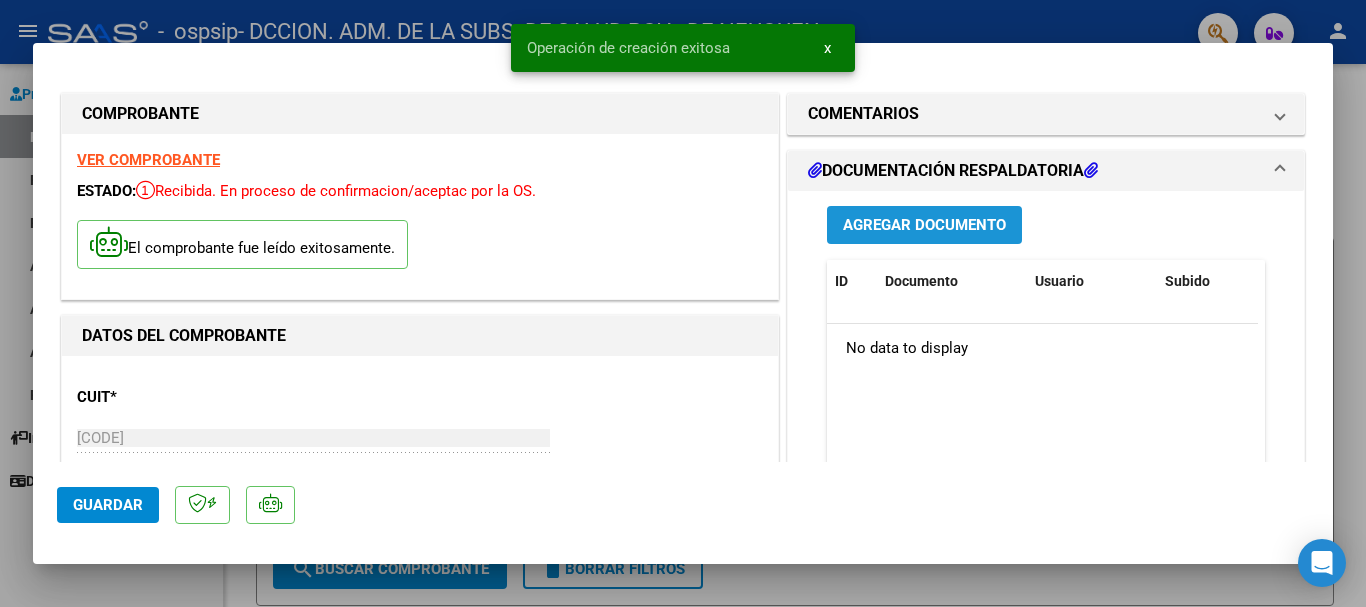 click on "Agregar Documento" at bounding box center [924, 224] 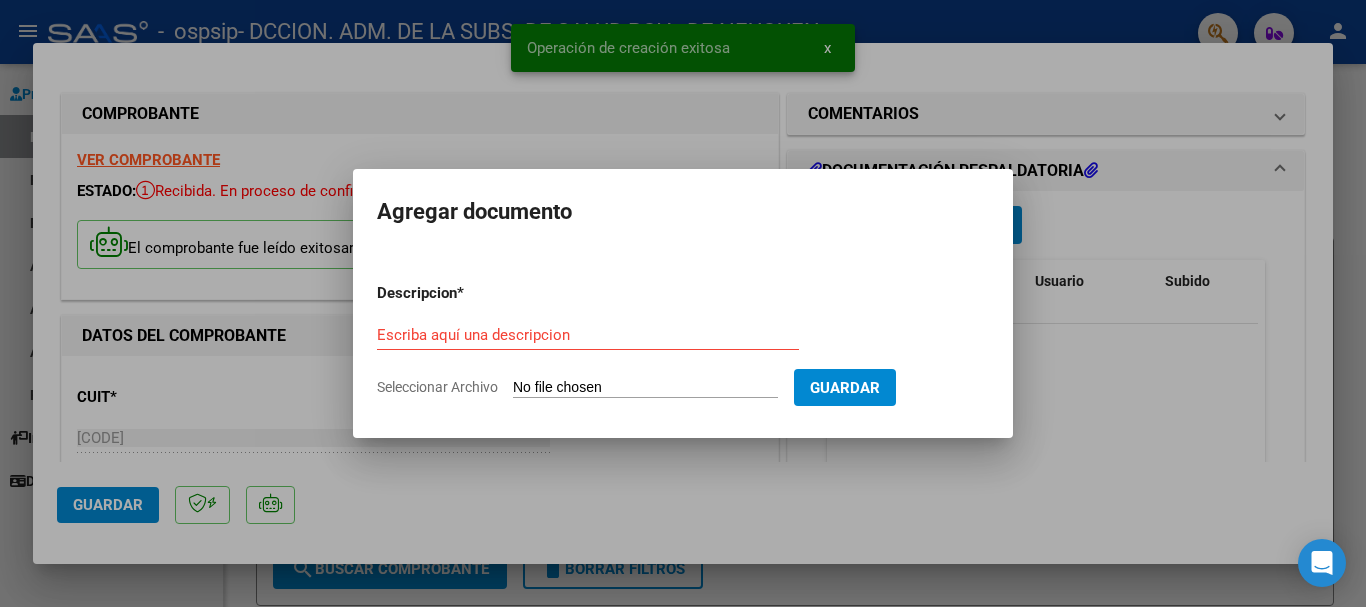 click on "Seleccionar Archivo" at bounding box center [645, 388] 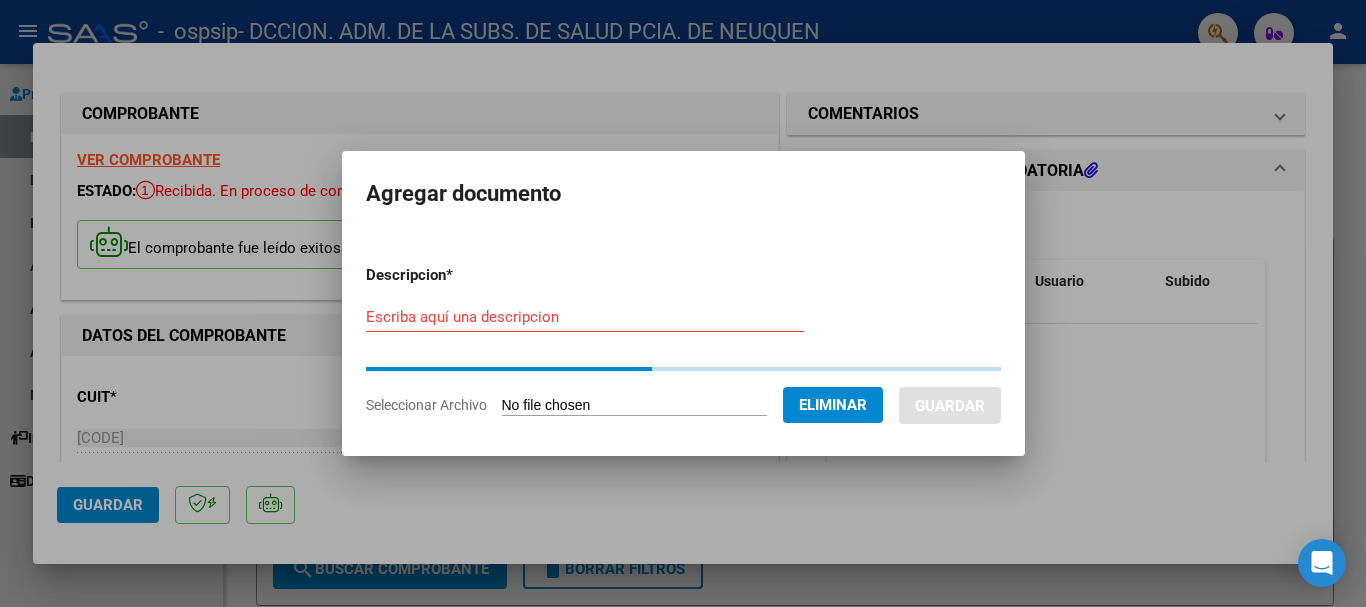 click on "Escriba aquí una descripcion" at bounding box center (585, 317) 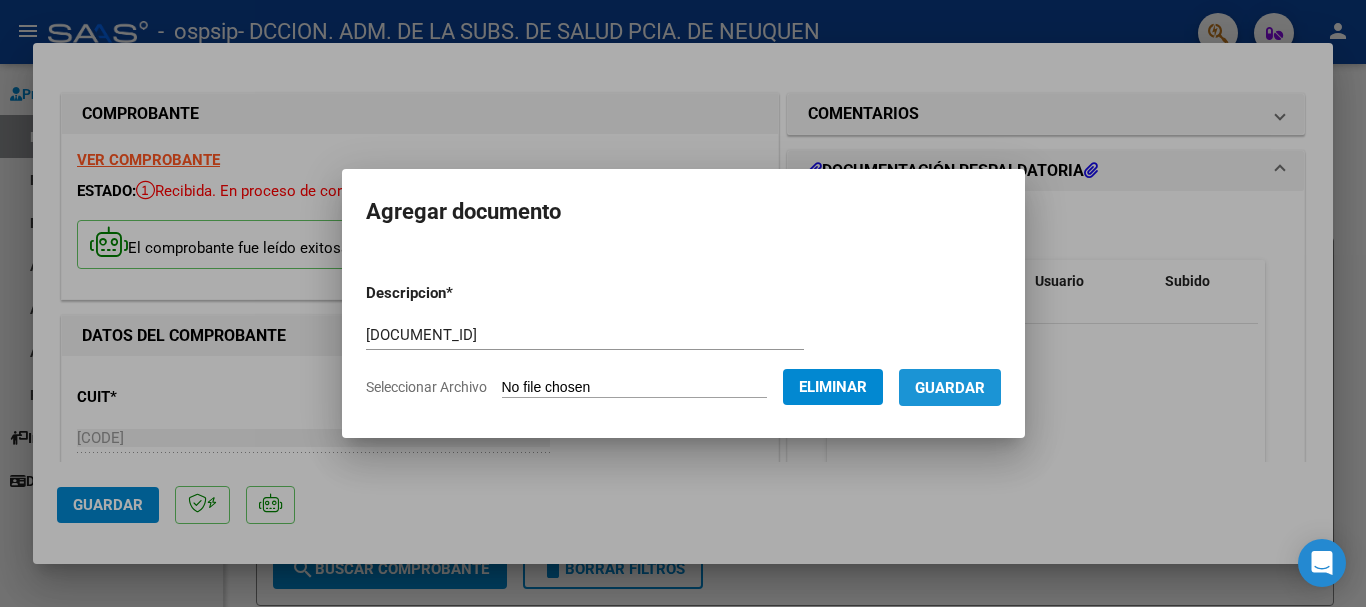 click on "Guardar" at bounding box center [950, 388] 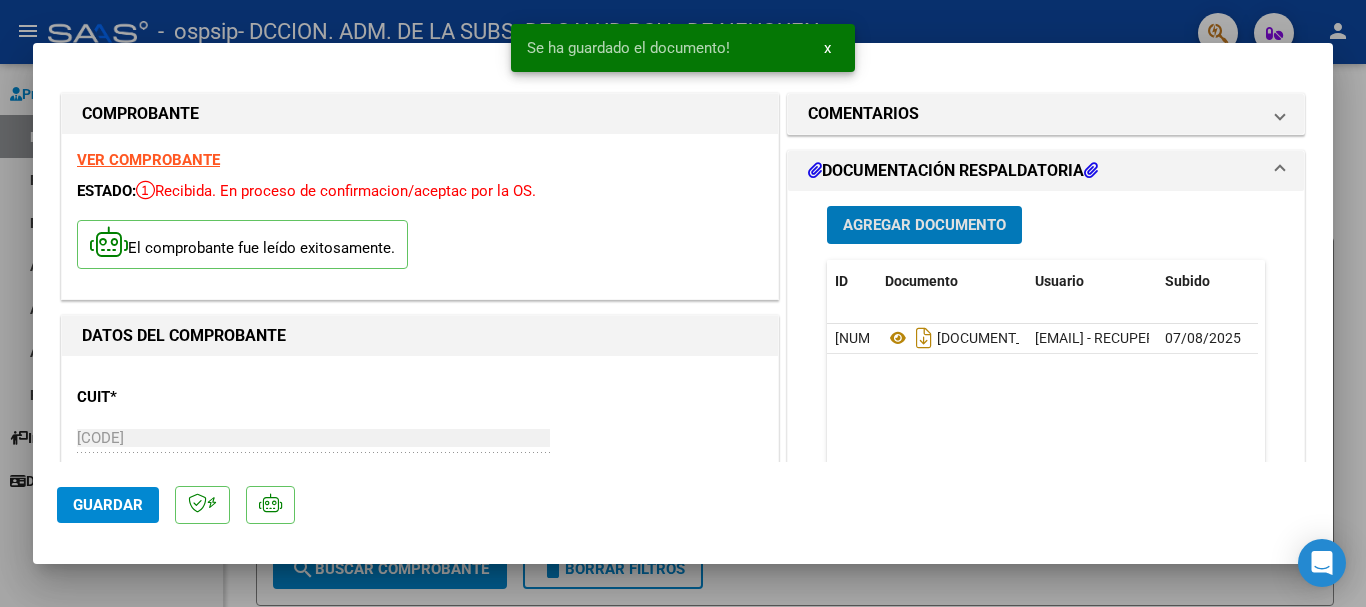click at bounding box center [683, 303] 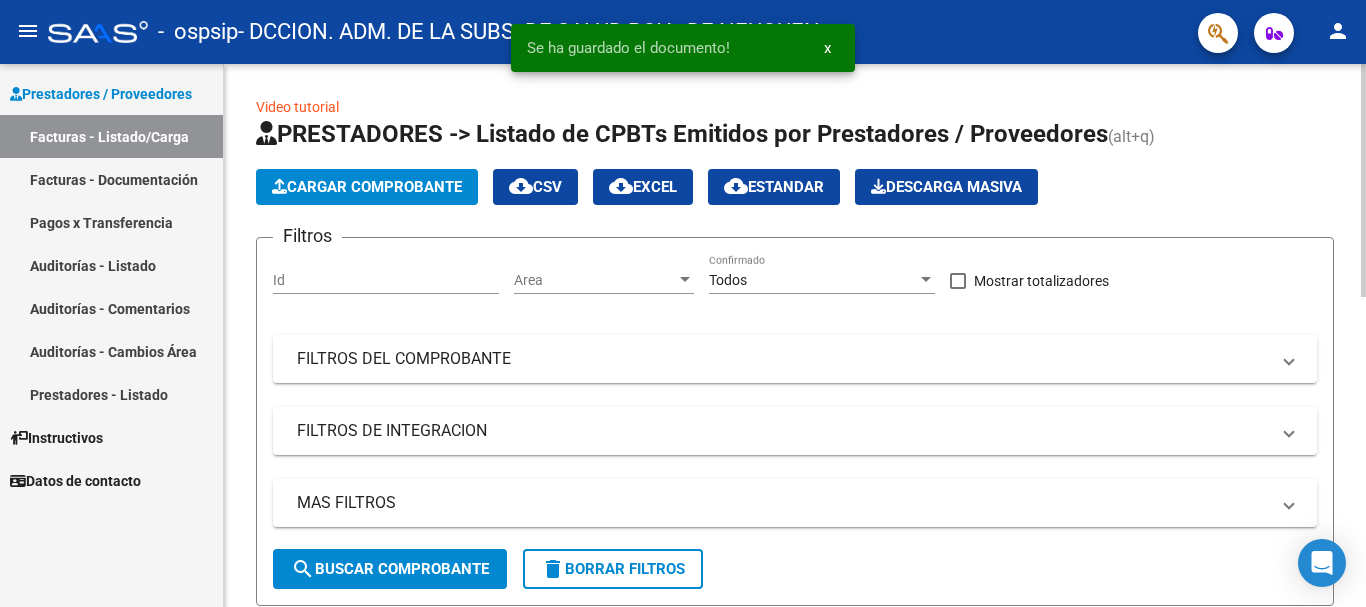 click on "Cargar Comprobante" 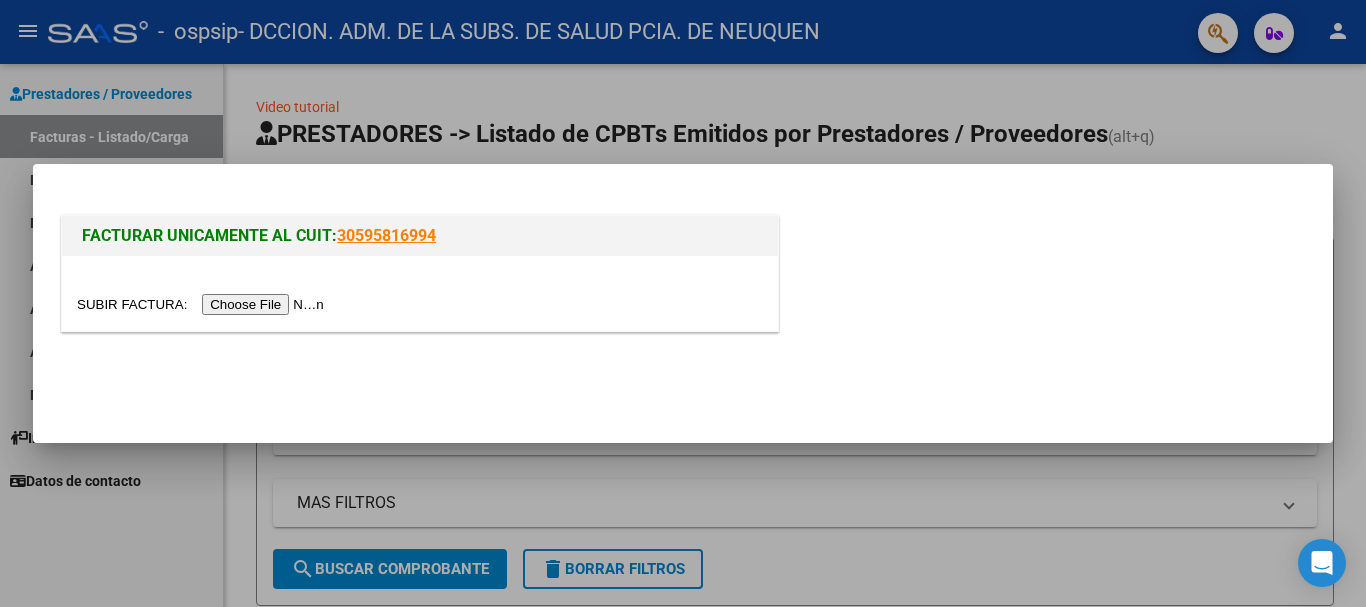 click at bounding box center (203, 304) 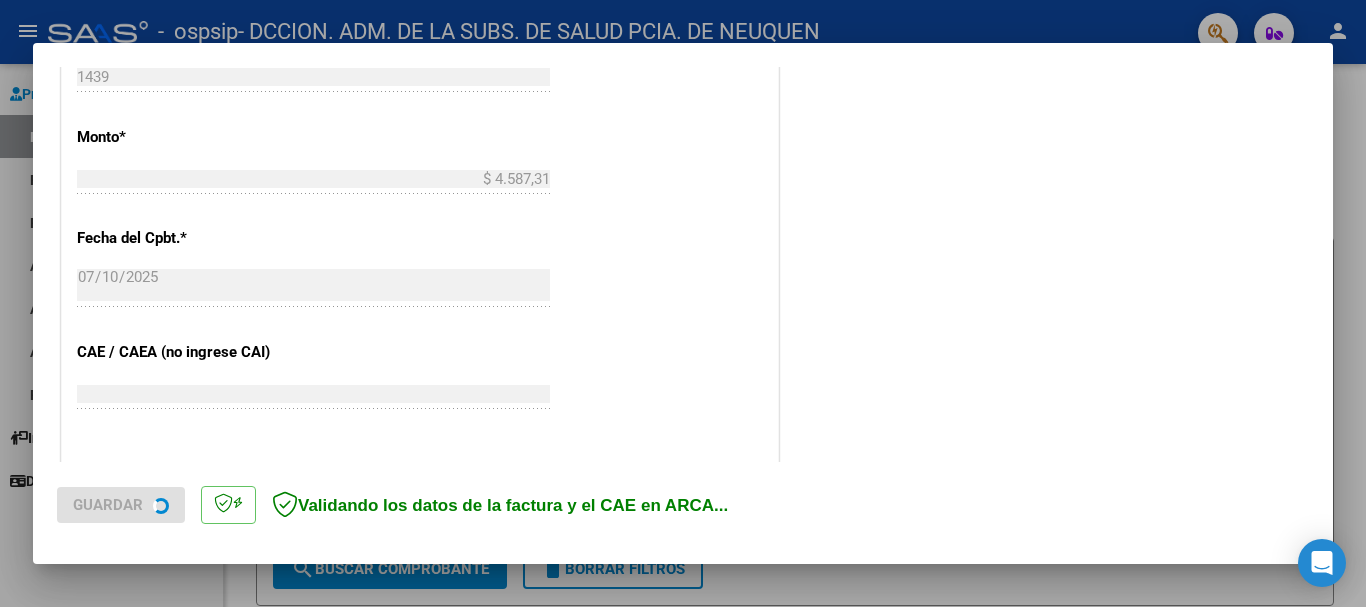 scroll, scrollTop: 900, scrollLeft: 0, axis: vertical 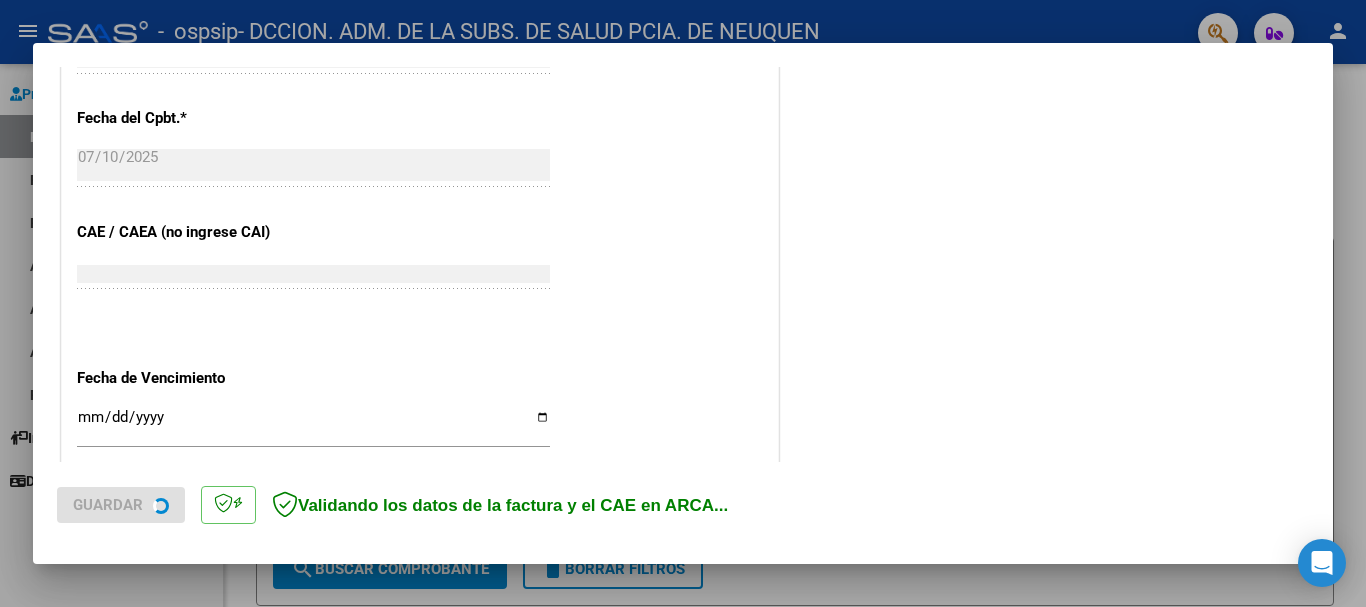 click on "Ingresar la fecha" at bounding box center (313, 425) 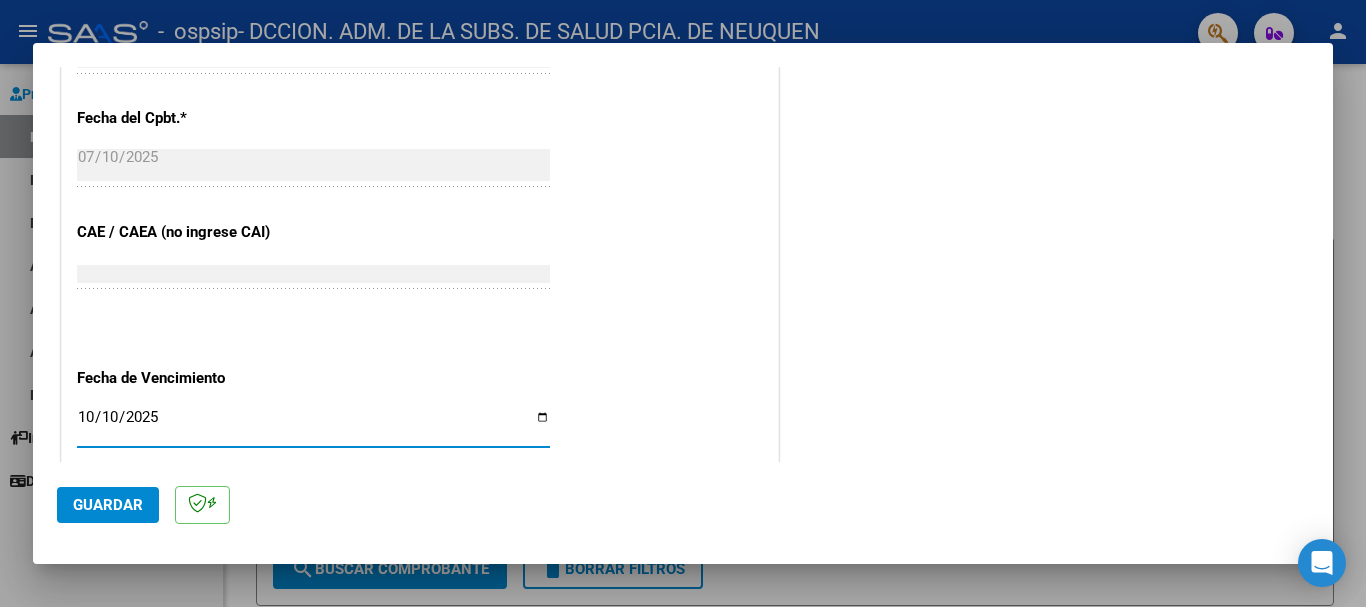 click on "Guardar" 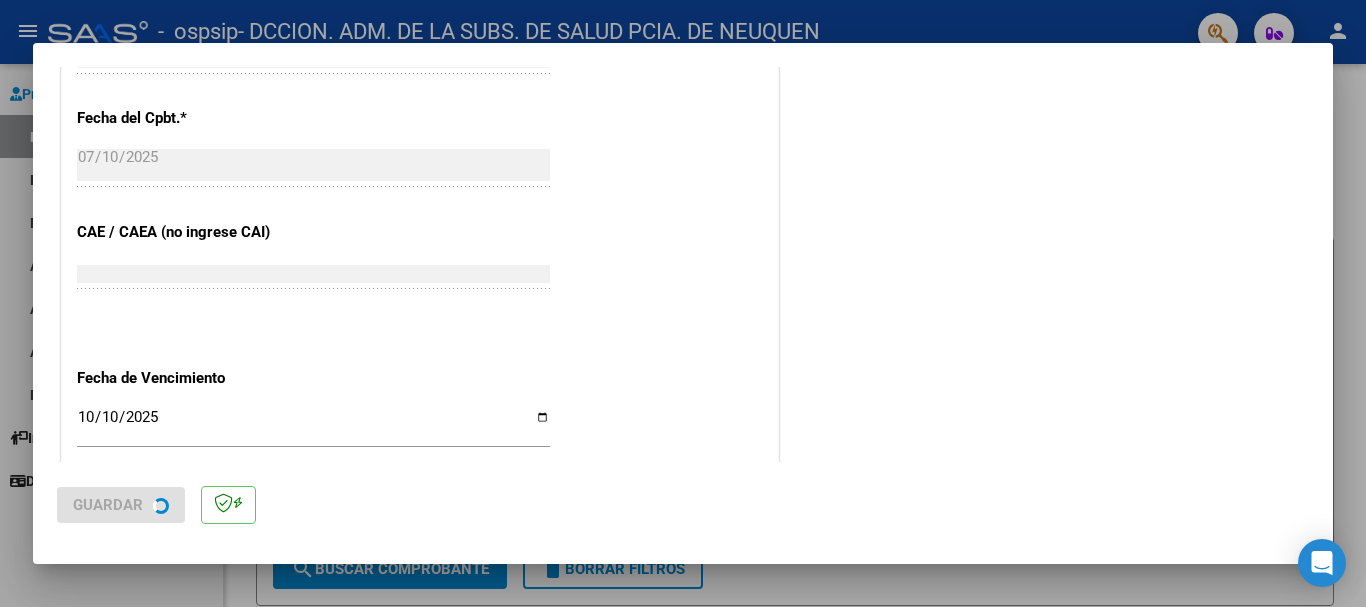 scroll, scrollTop: 0, scrollLeft: 0, axis: both 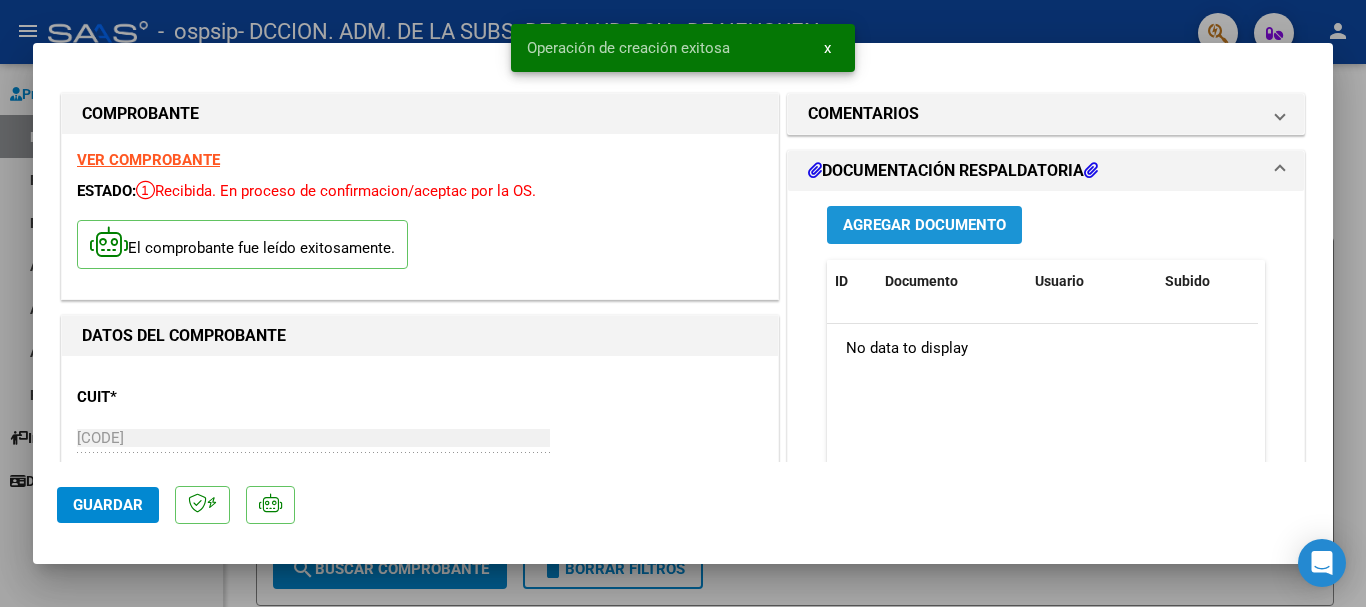 click on "Agregar Documento" at bounding box center [924, 226] 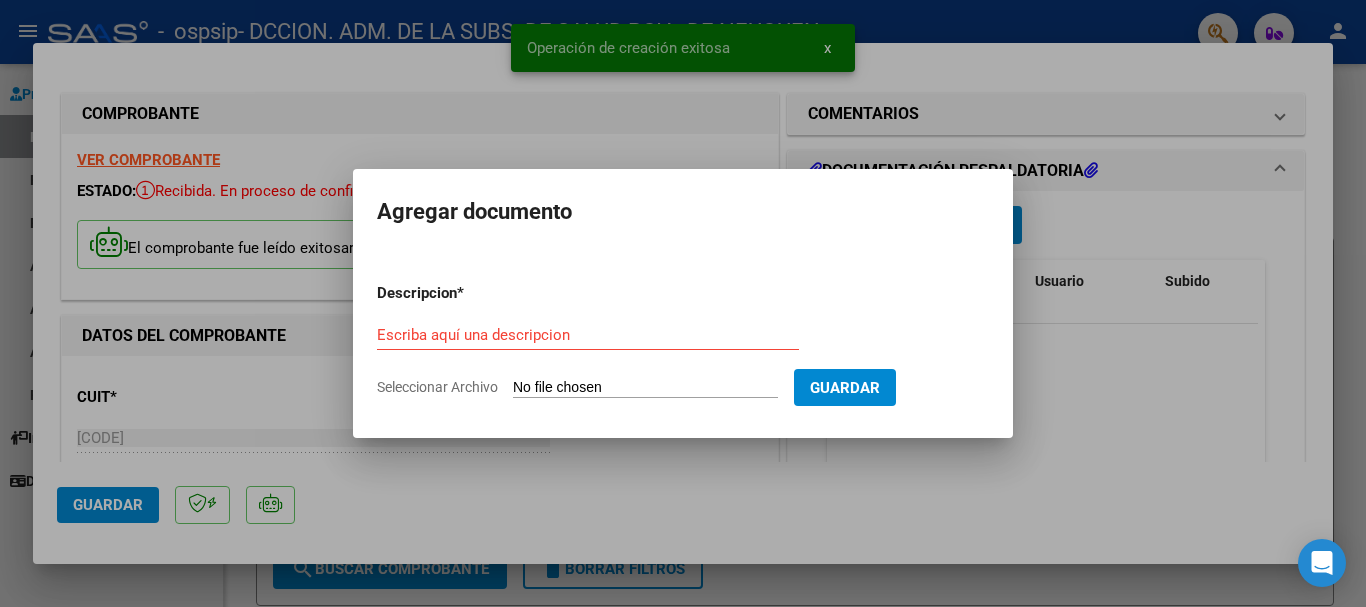 click on "Seleccionar Archivo" at bounding box center (645, 388) 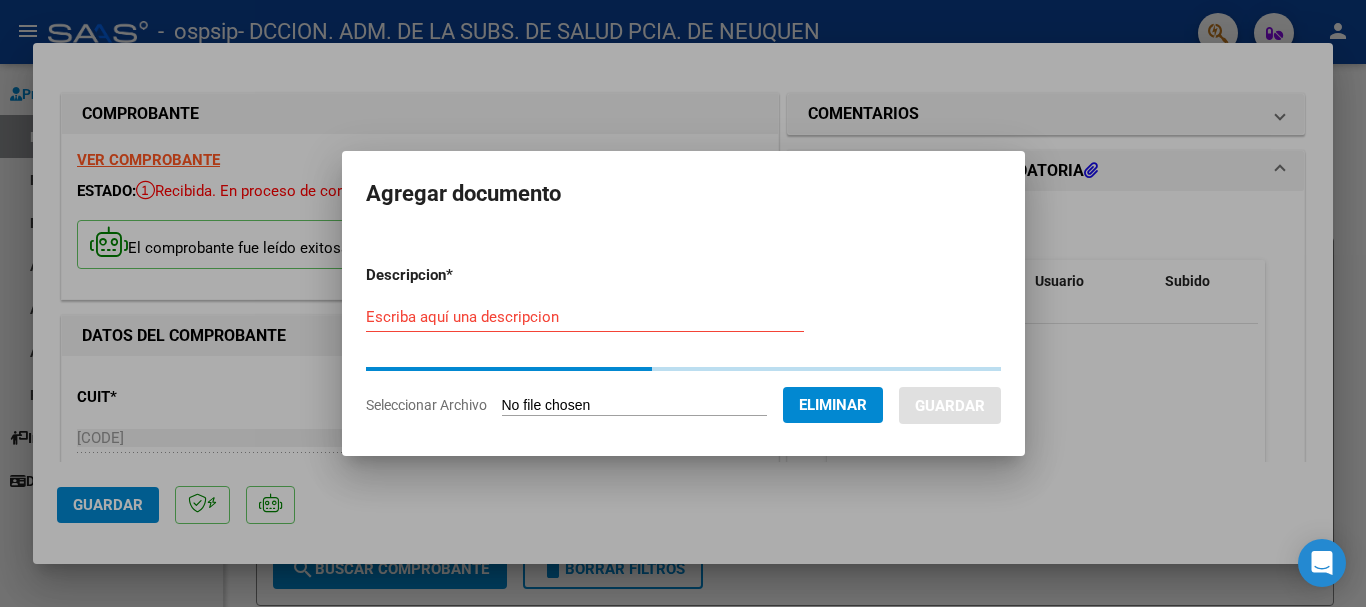 click on "Escriba aquí una descripcion" at bounding box center [585, 317] 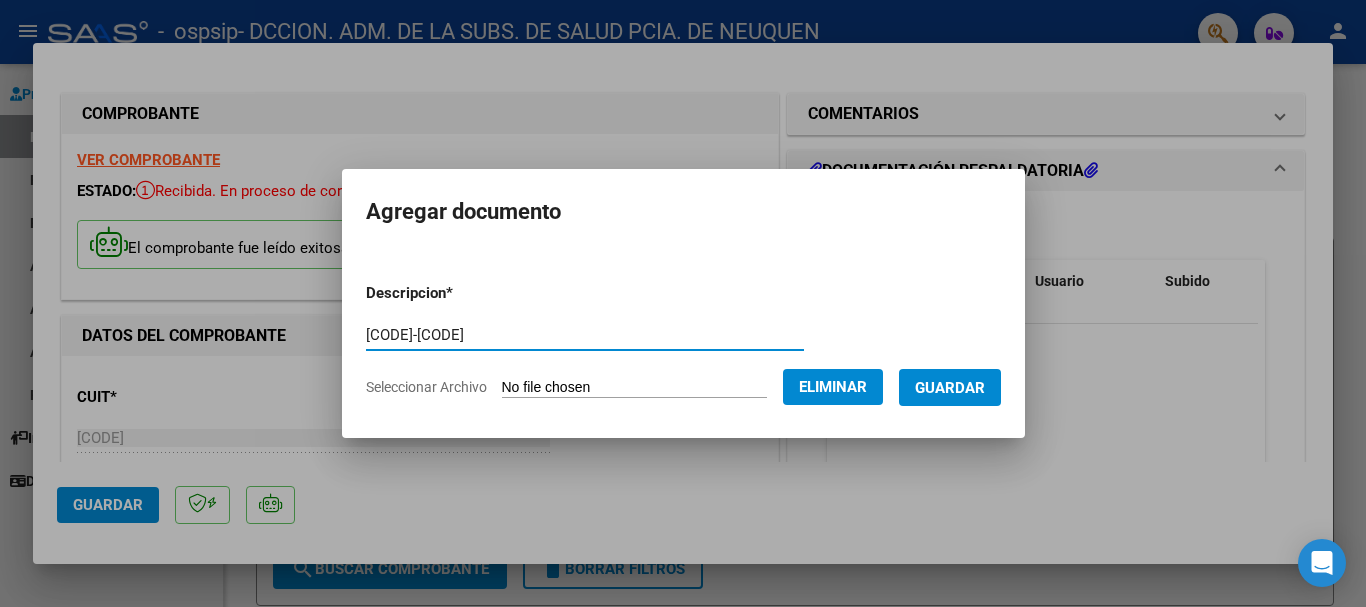 click on "Guardar" at bounding box center (950, 388) 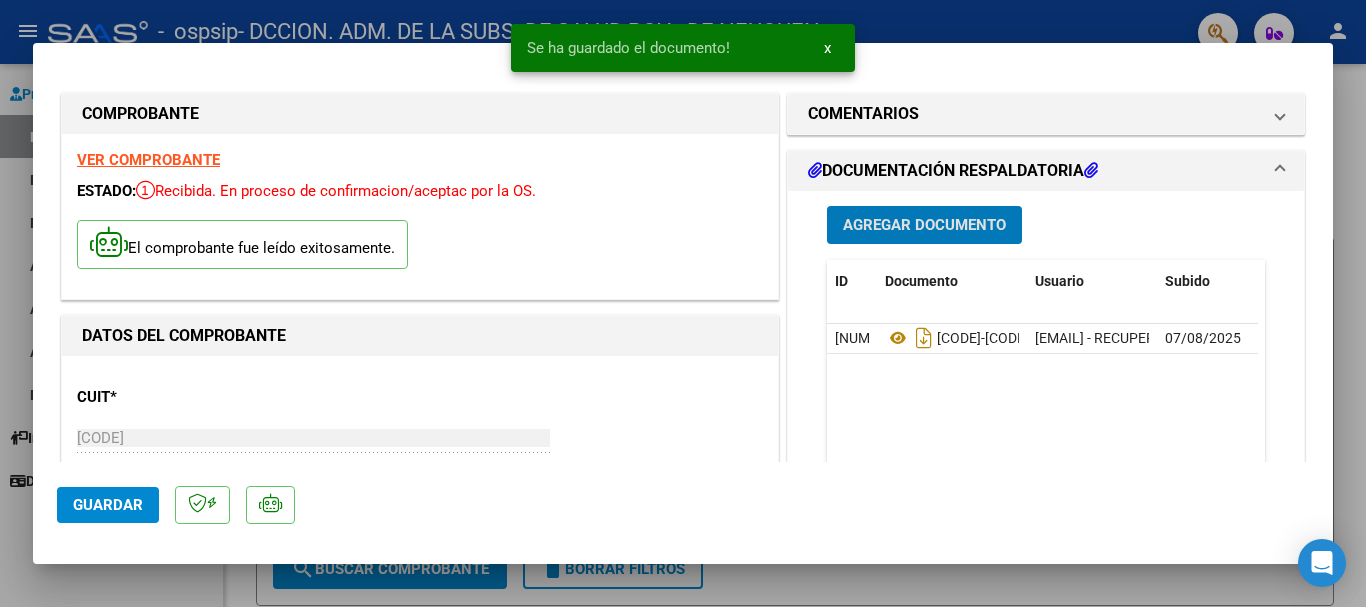 drag, startPoint x: 1349, startPoint y: 111, endPoint x: 968, endPoint y: 161, distance: 384.26685 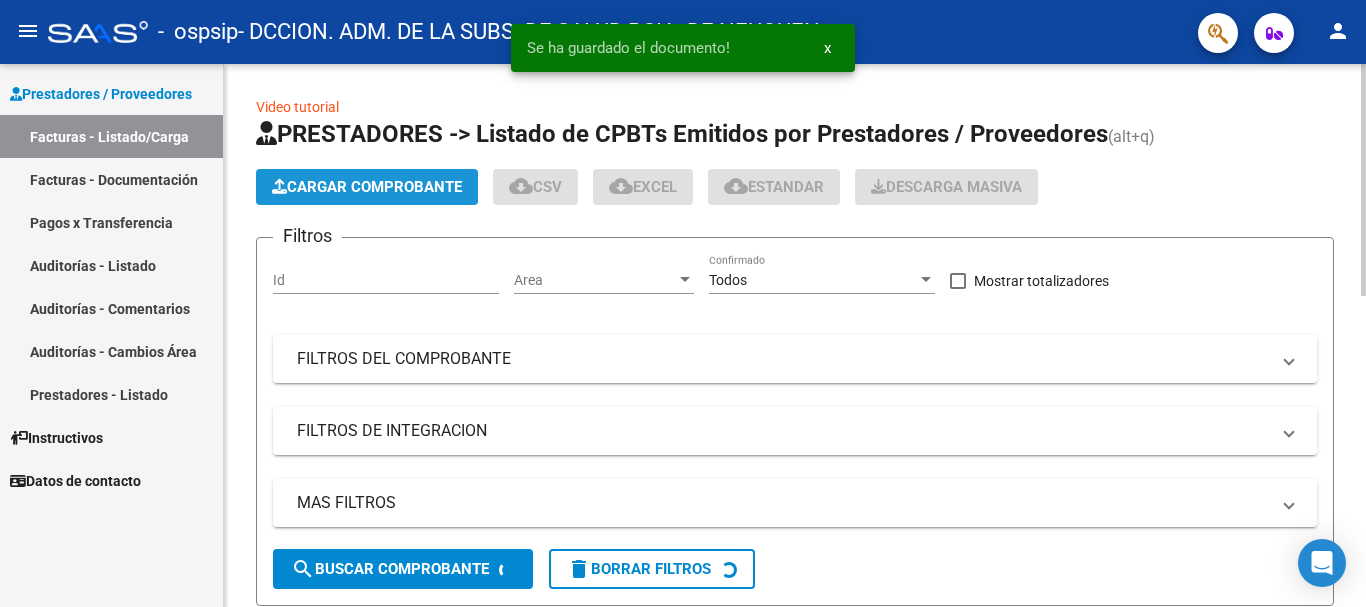 click on "Cargar Comprobante" 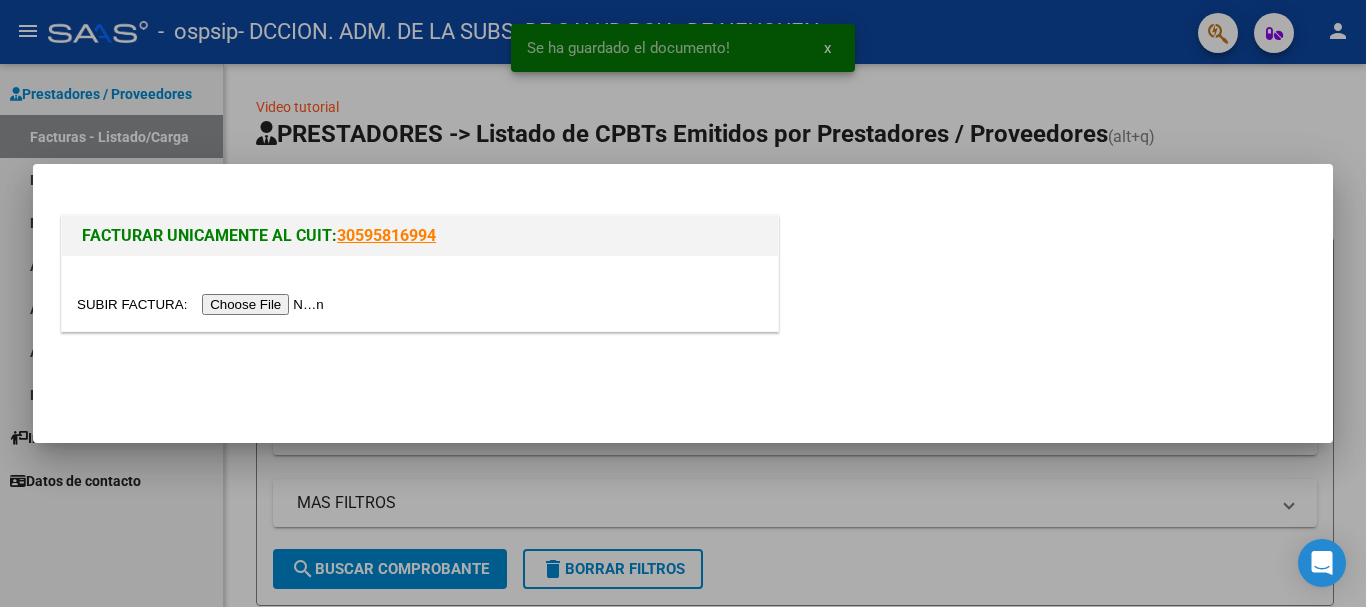 click at bounding box center [203, 304] 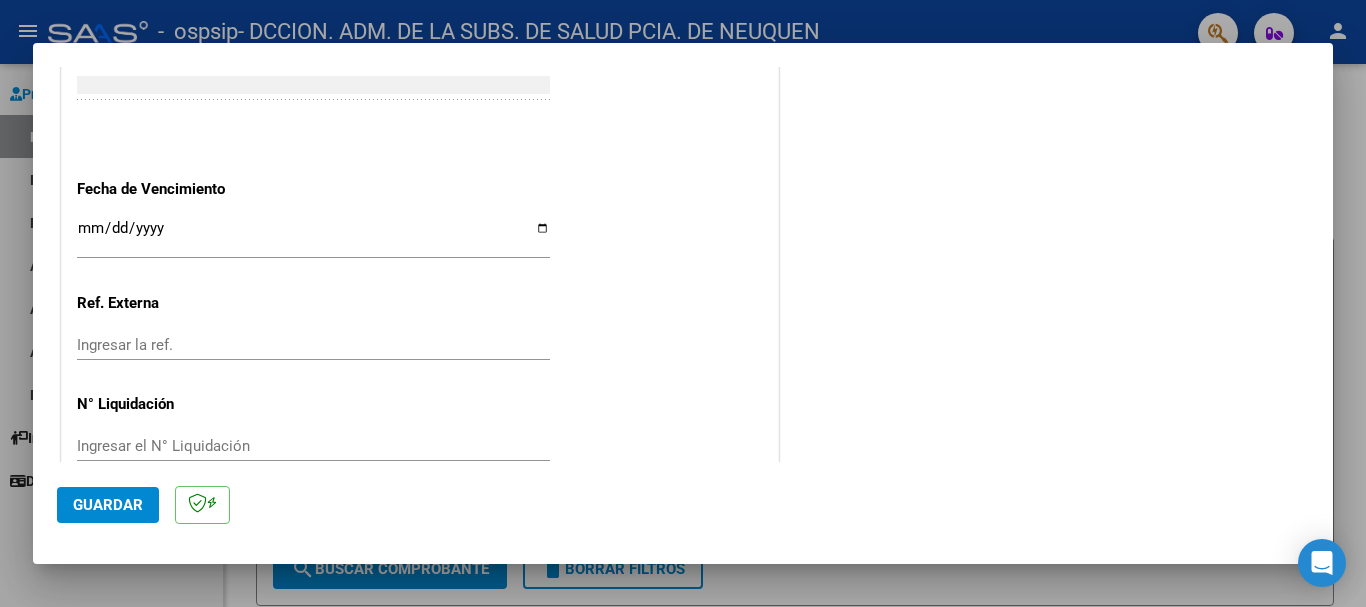 scroll, scrollTop: 1100, scrollLeft: 0, axis: vertical 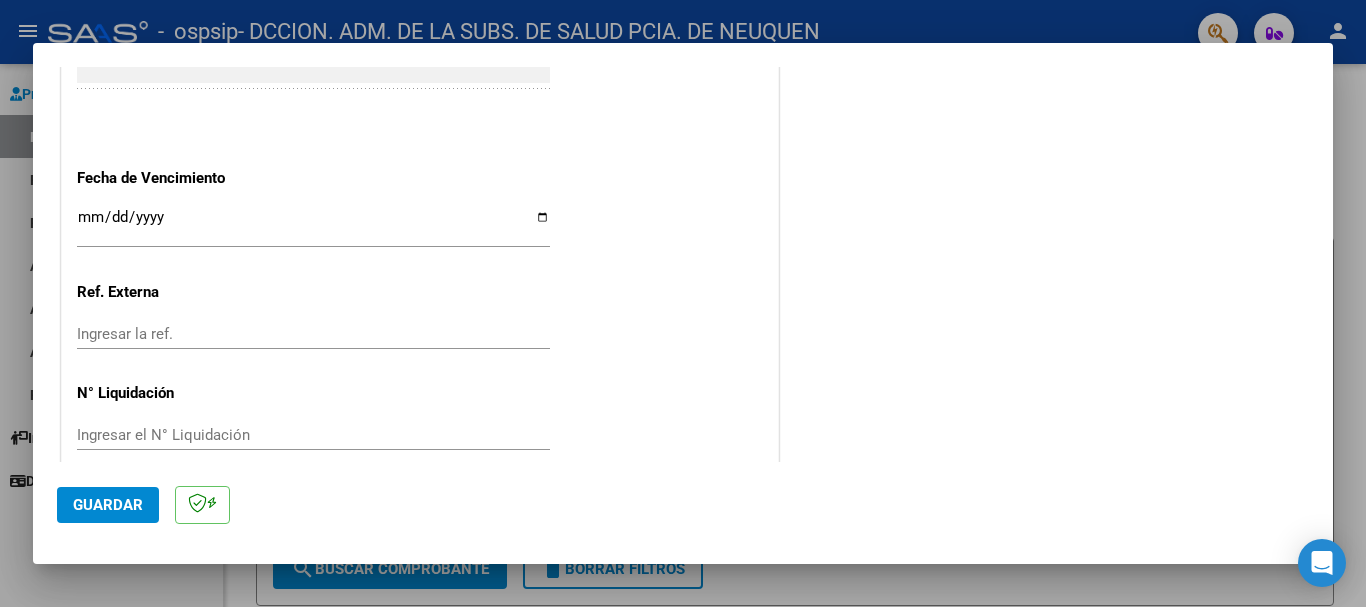 click on "Ingresar la fecha" at bounding box center (313, 225) 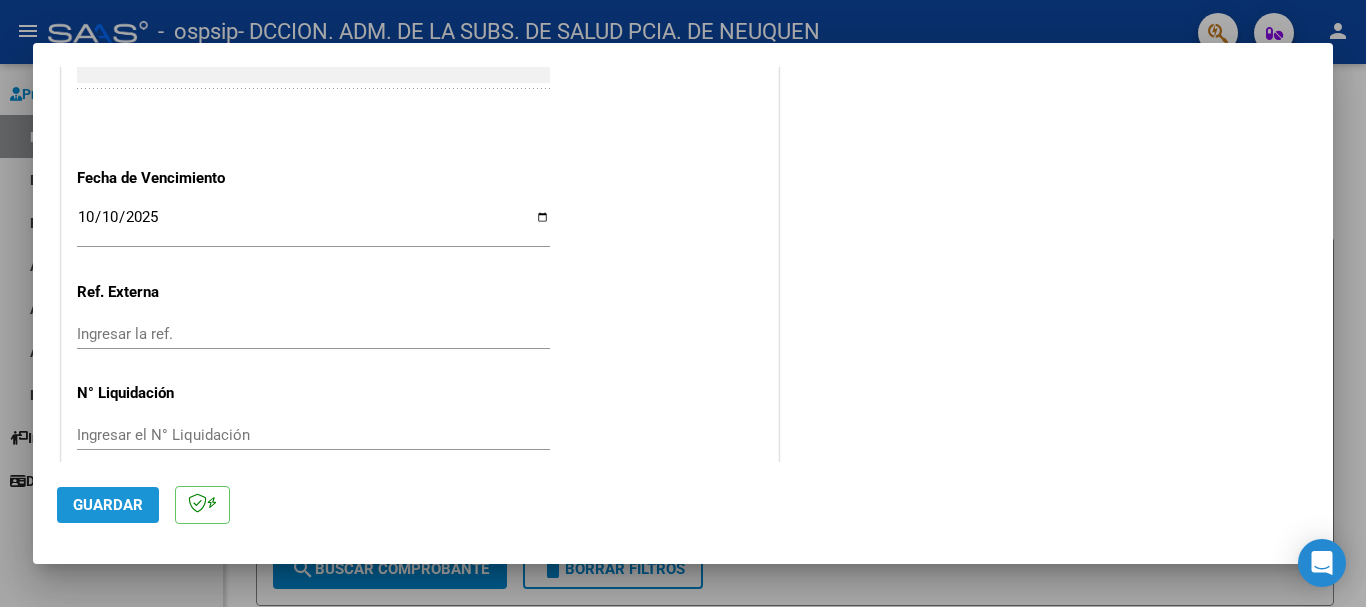 click on "Guardar" 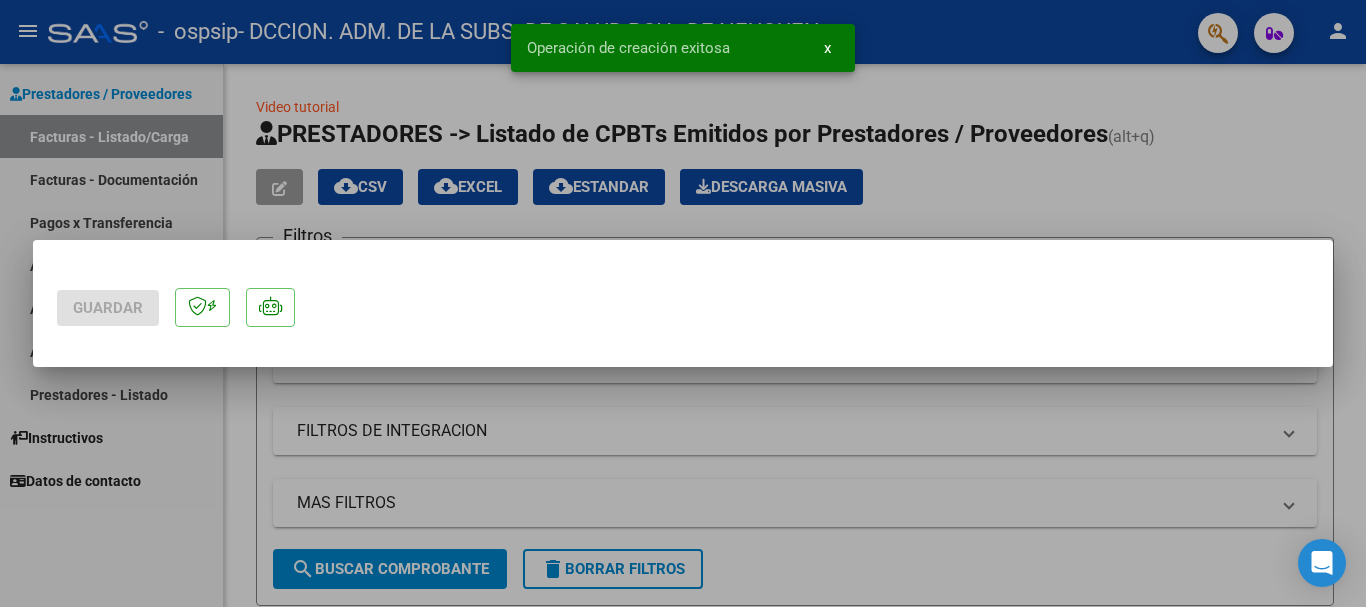 scroll, scrollTop: 0, scrollLeft: 0, axis: both 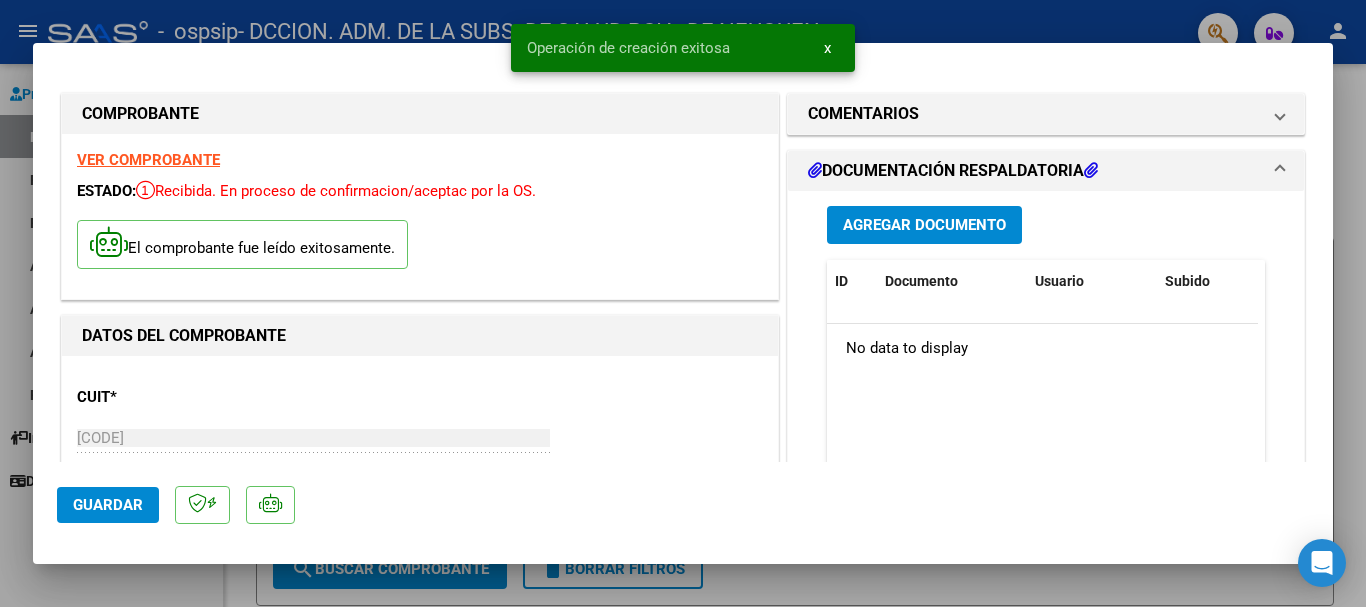 click on "Agregar Documento" at bounding box center [924, 226] 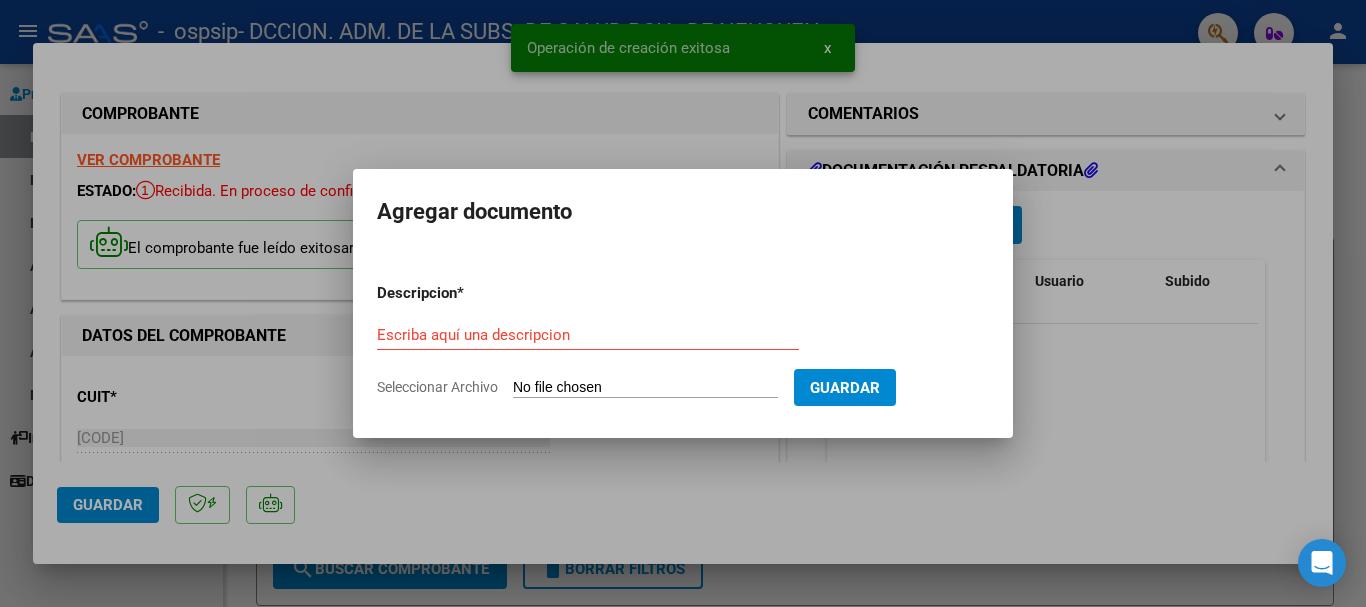 click on "Seleccionar Archivo" at bounding box center [645, 388] 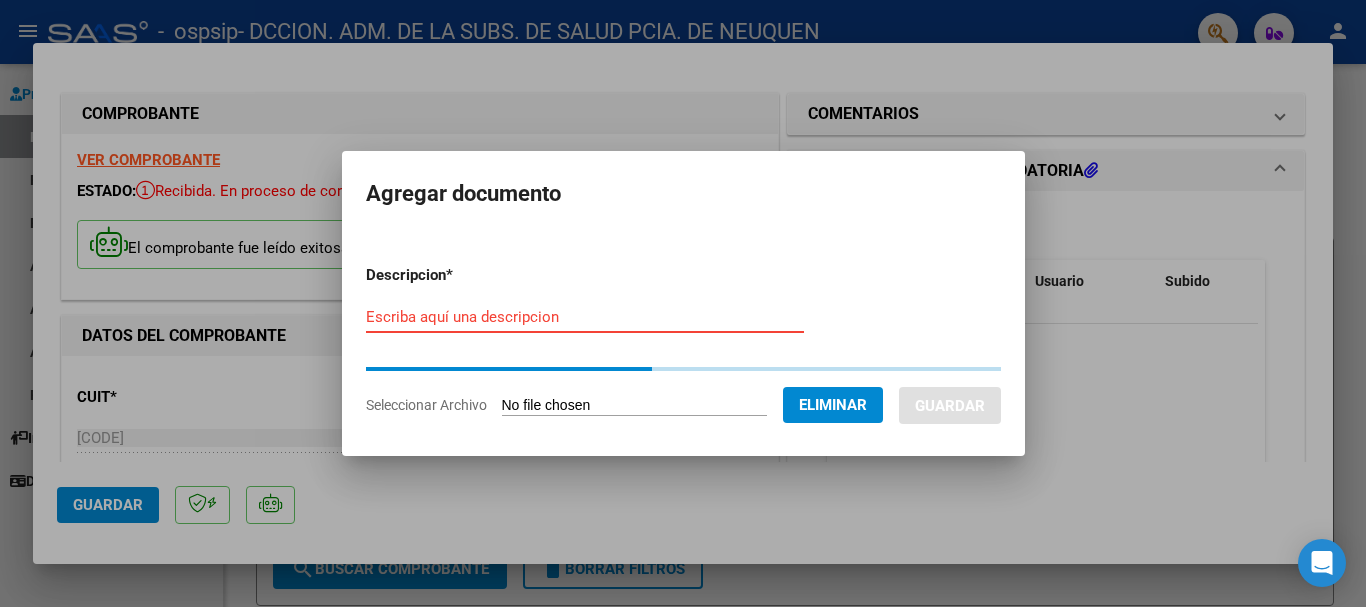 click on "Escriba aquí una descripcion" at bounding box center (585, 317) 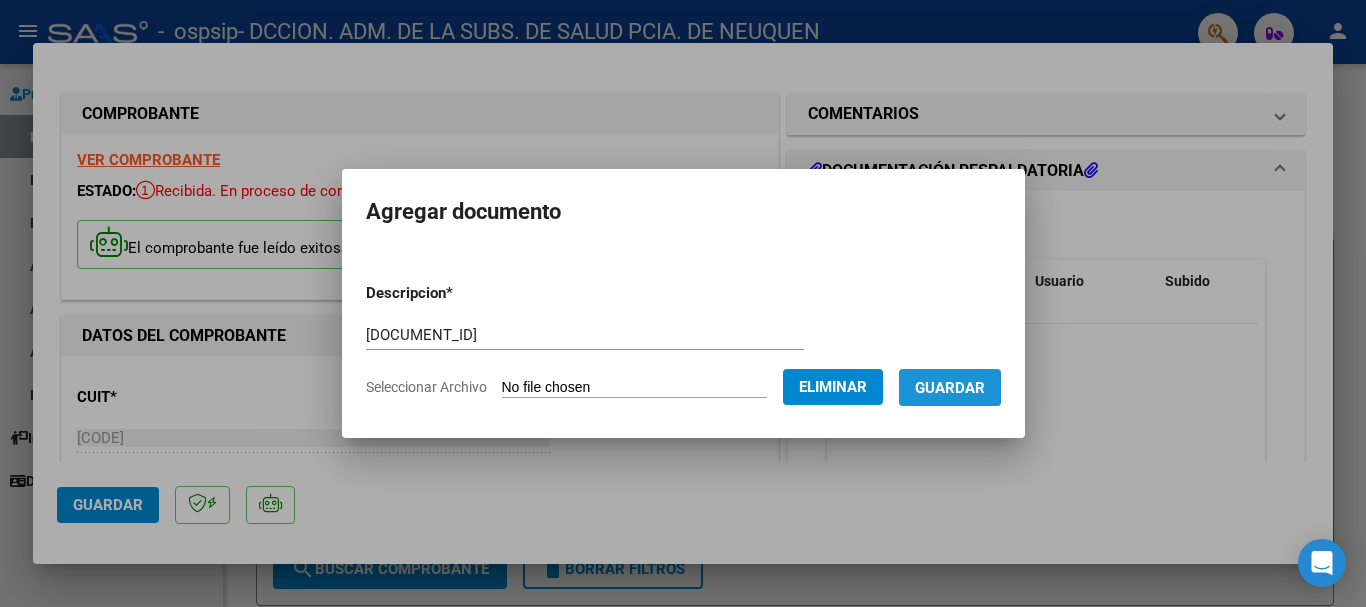 click on "Guardar" at bounding box center [950, 388] 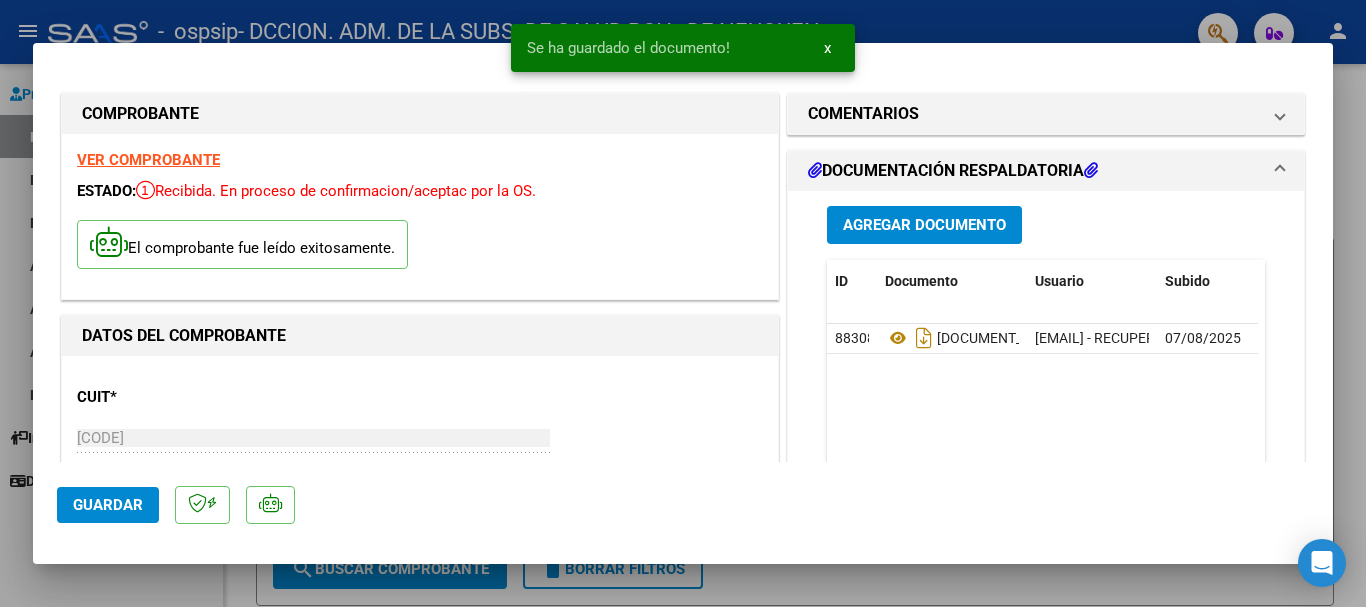 click at bounding box center [683, 303] 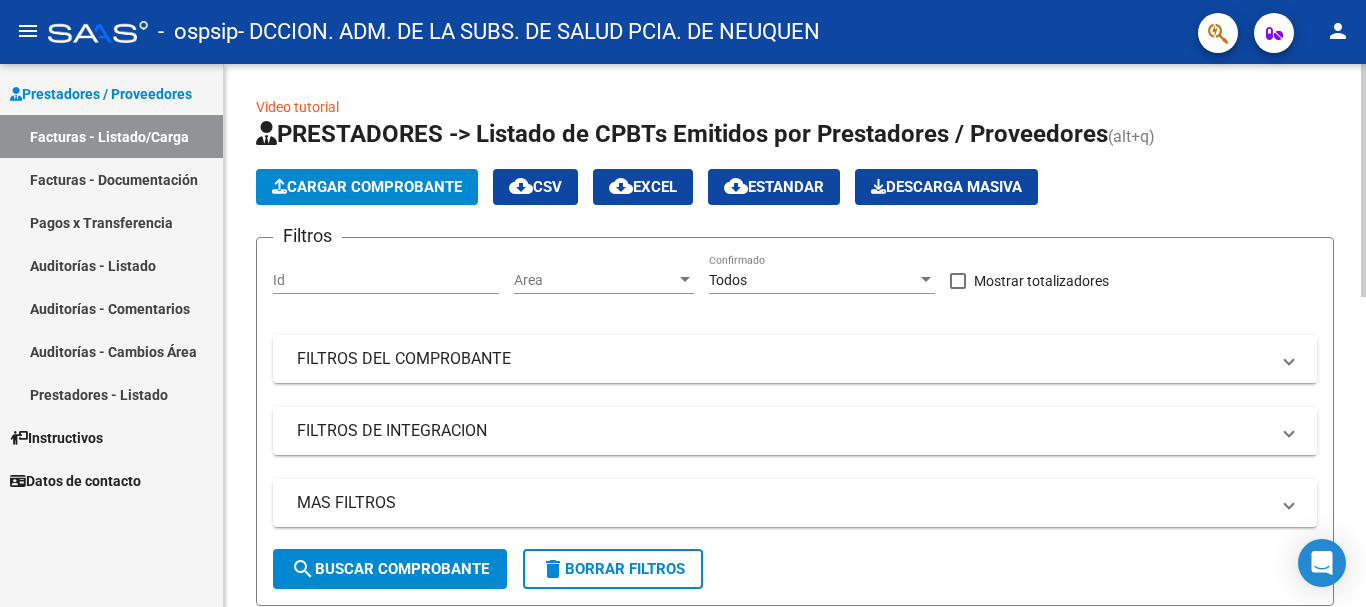 click on "Cargar Comprobante" 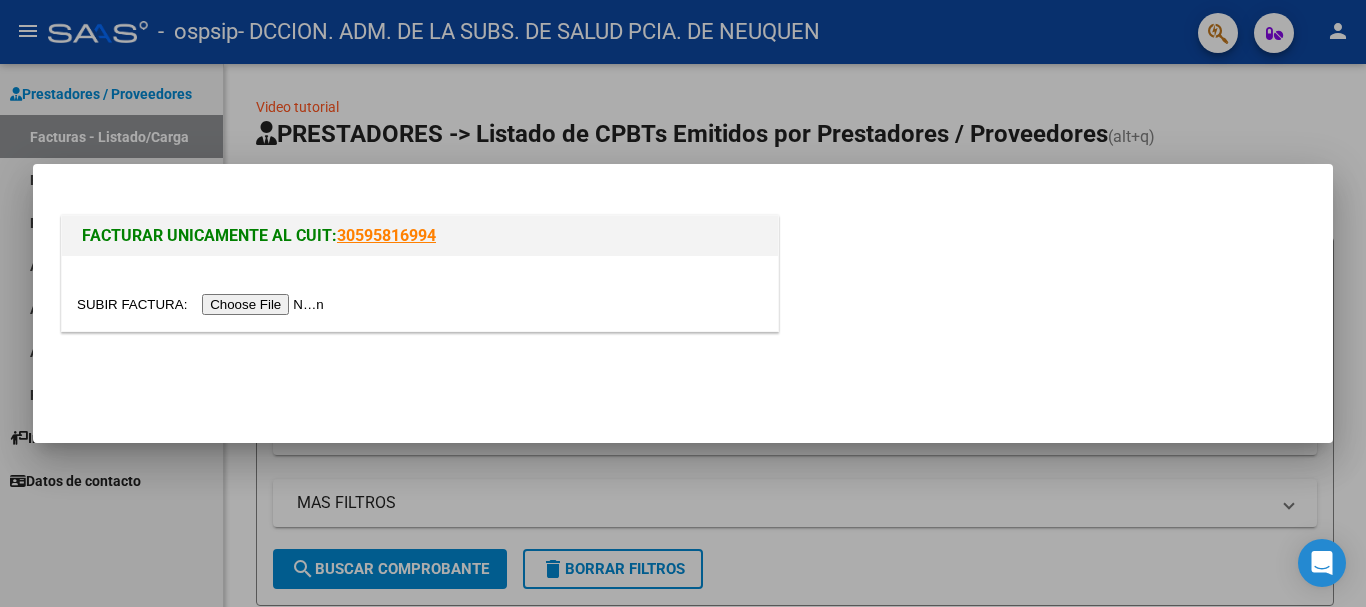 click at bounding box center (203, 304) 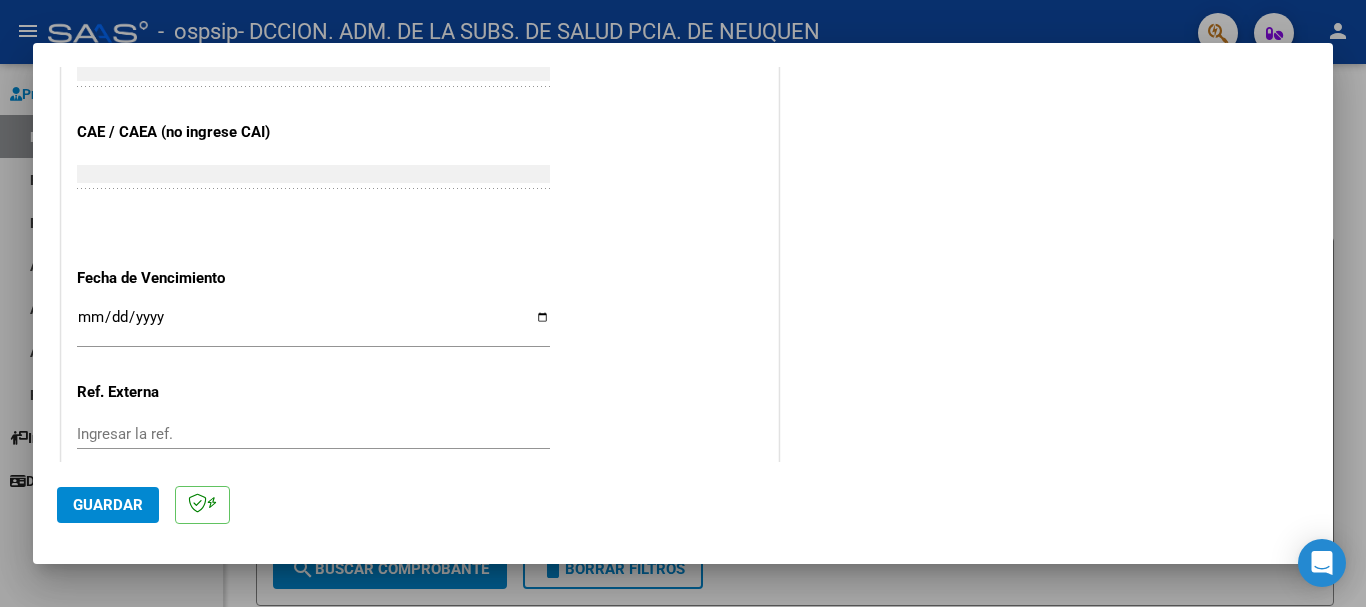 scroll, scrollTop: 1127, scrollLeft: 0, axis: vertical 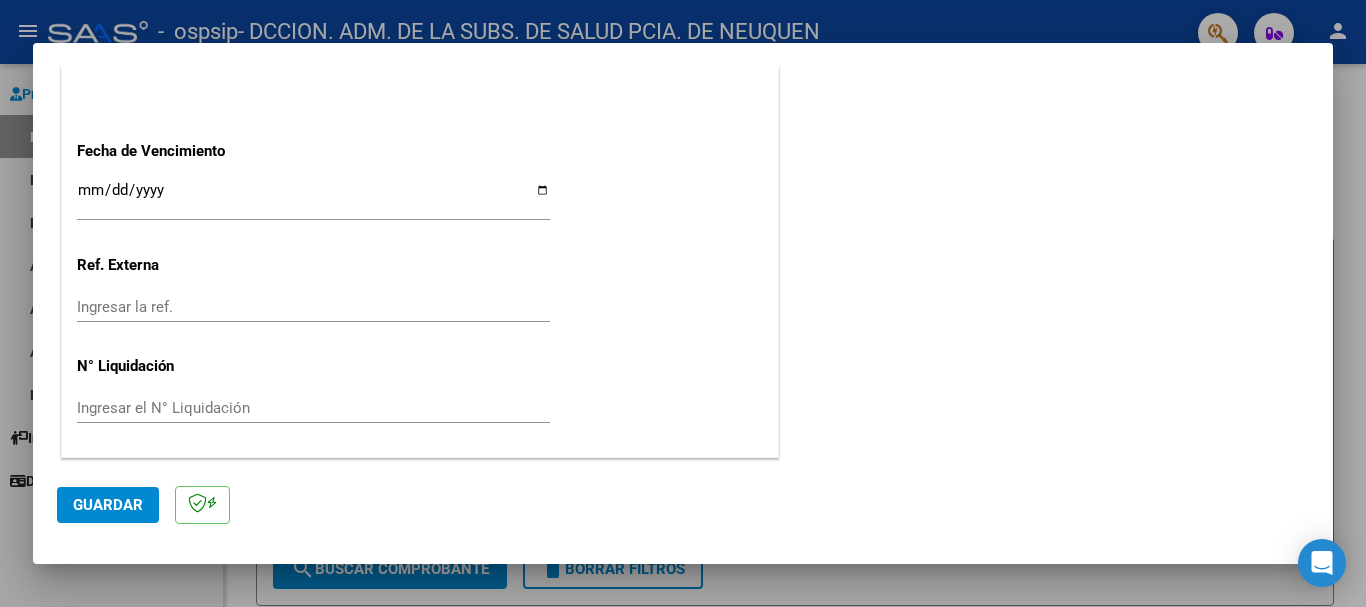 click on "Ingresar la fecha" at bounding box center [313, 198] 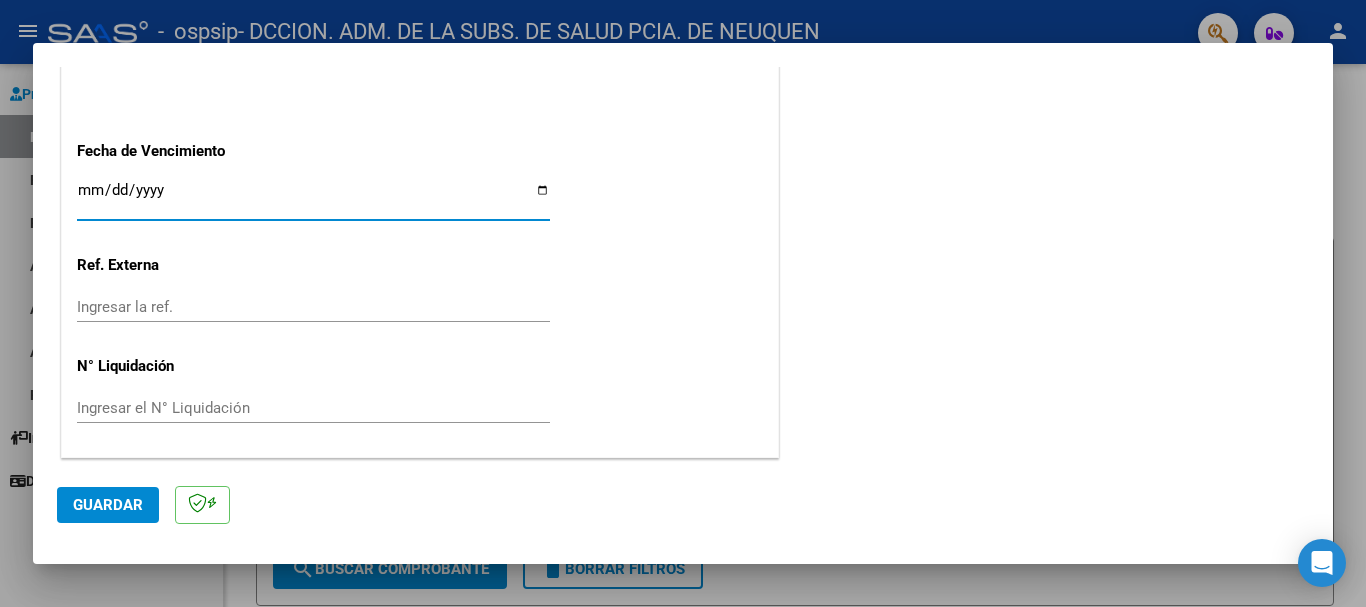 click on "Ingresar la fecha" at bounding box center (313, 198) 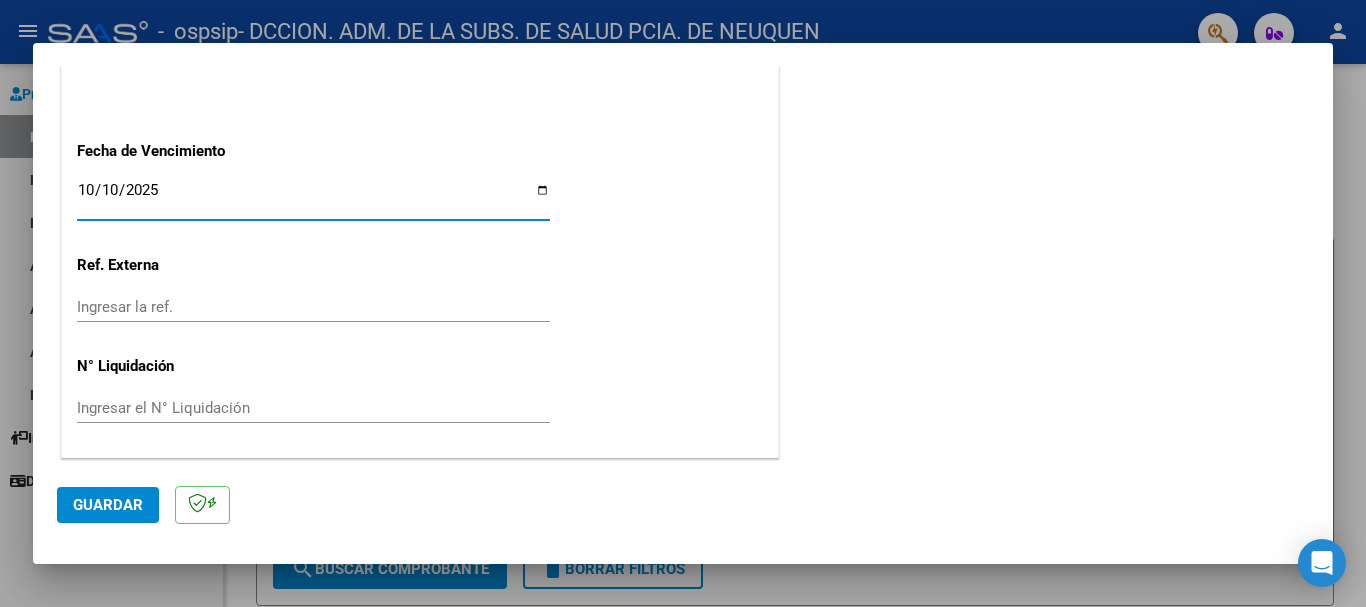 click on "Guardar" 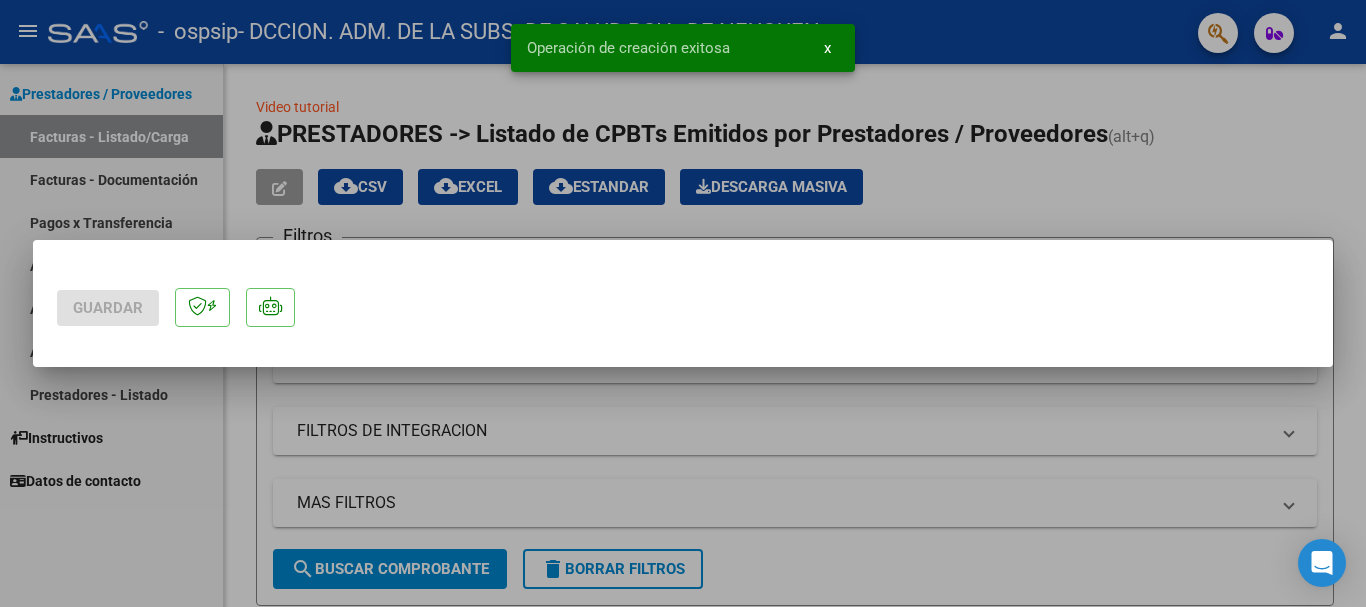 scroll, scrollTop: 0, scrollLeft: 0, axis: both 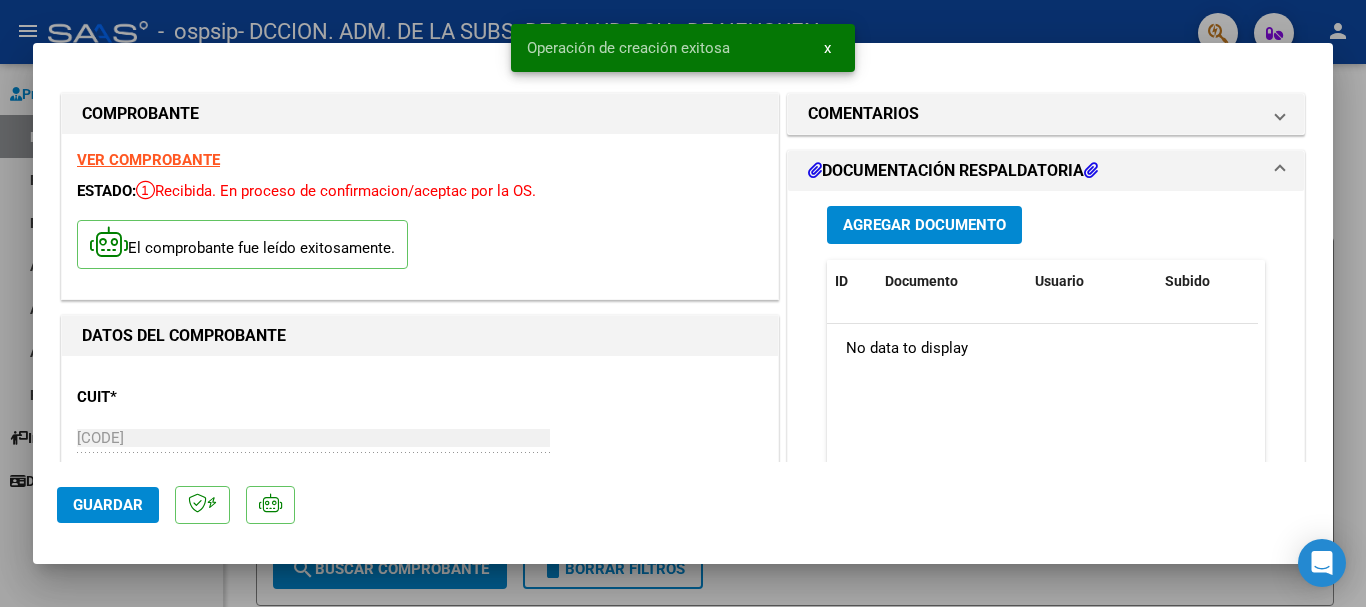 click on "Agregar Documento" at bounding box center (924, 226) 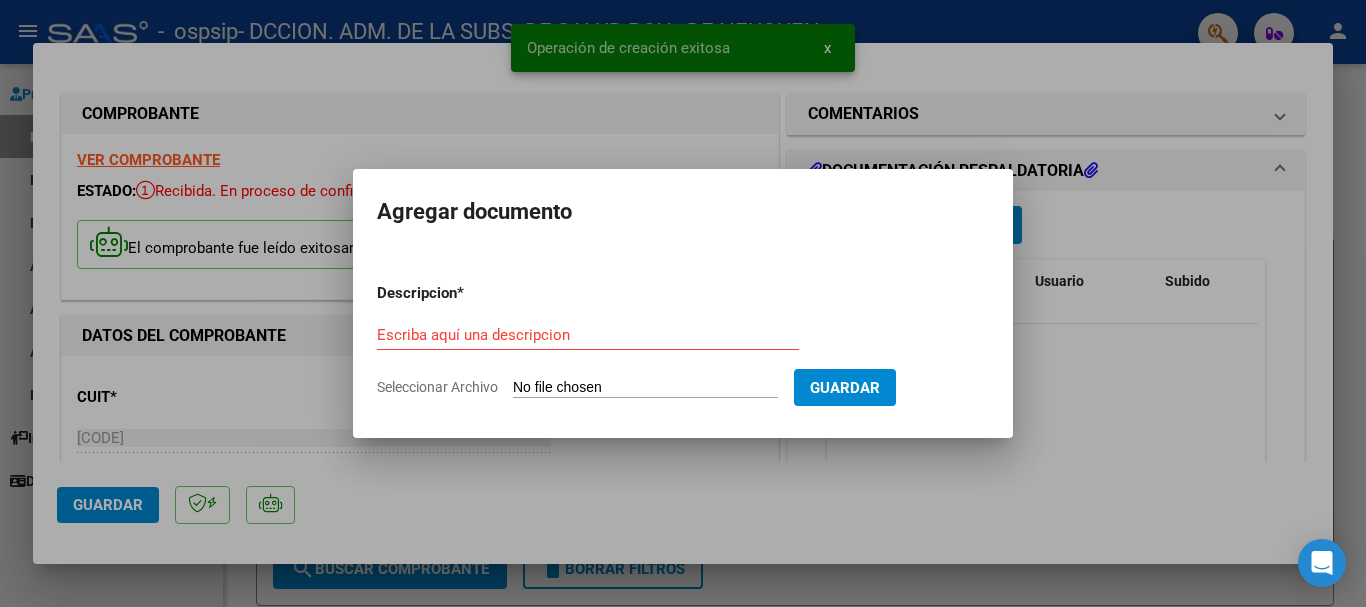 drag, startPoint x: 593, startPoint y: 377, endPoint x: 562, endPoint y: 384, distance: 31.780497 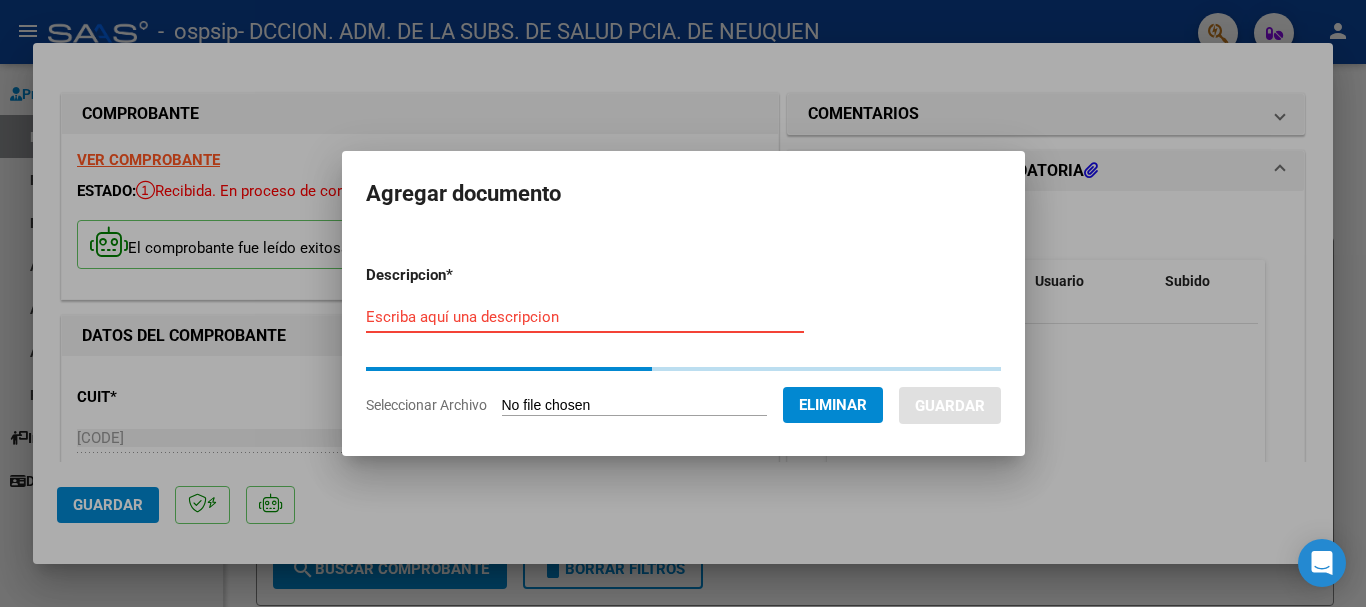 click on "Escriba aquí una descripcion" at bounding box center (585, 317) 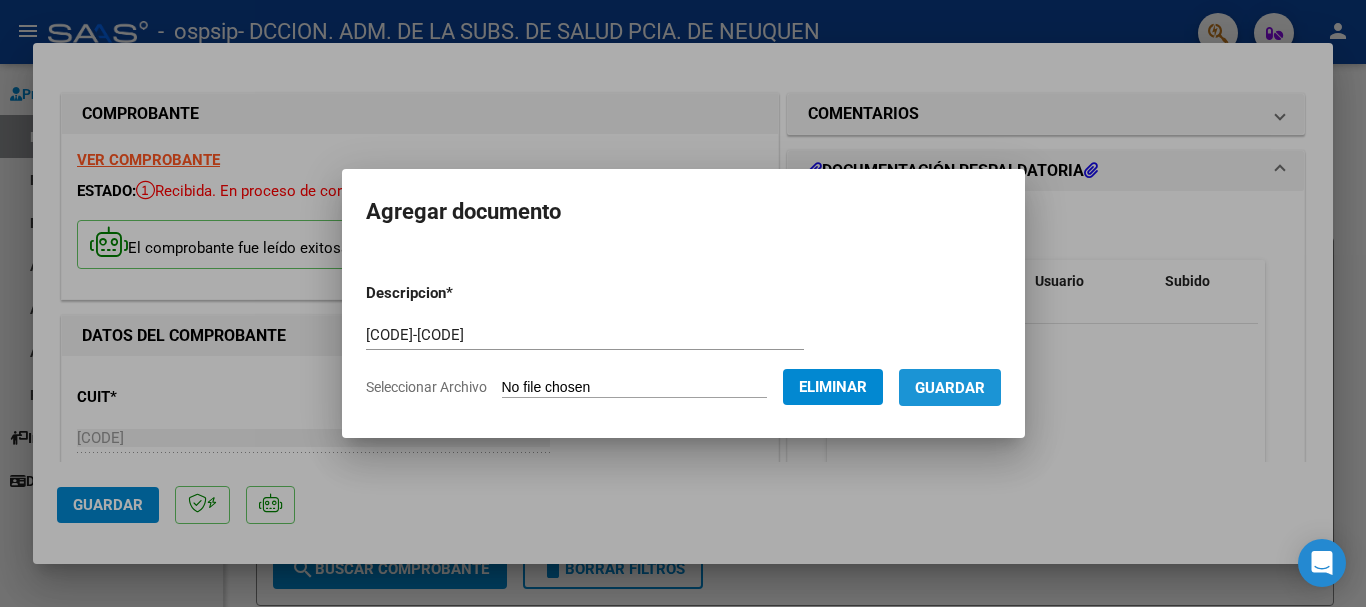 click on "Guardar" at bounding box center (950, 388) 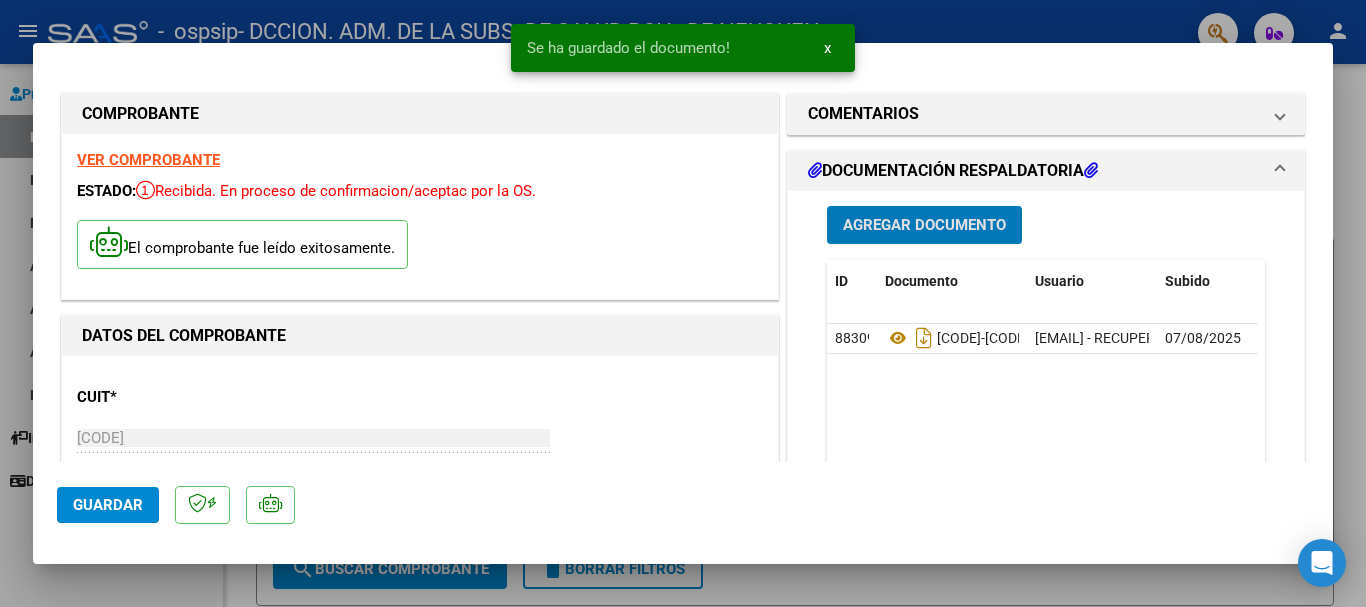 click at bounding box center (683, 303) 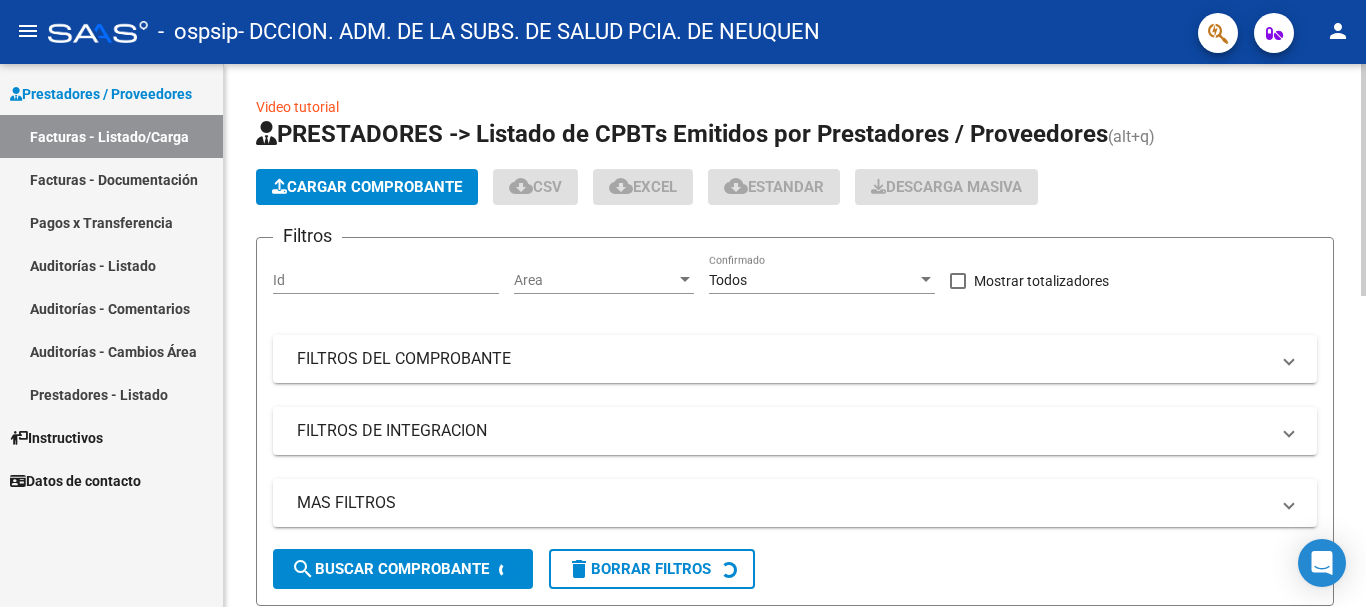 click on "Cargar Comprobante" 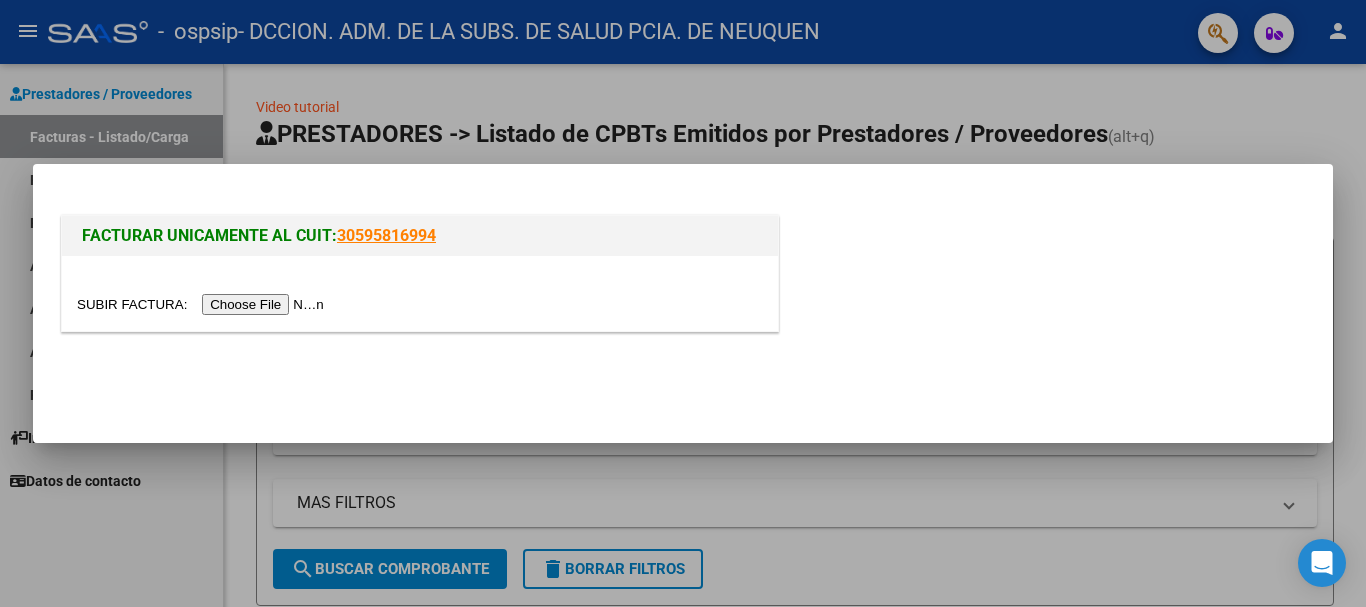 click at bounding box center [203, 304] 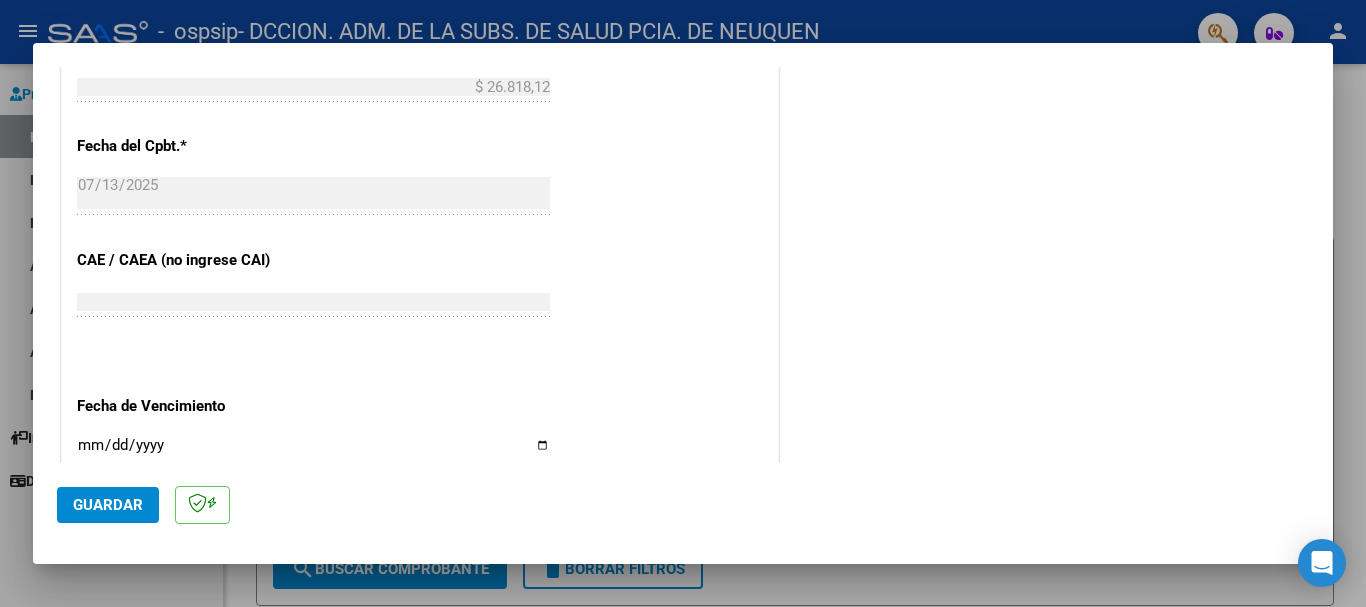 scroll, scrollTop: 900, scrollLeft: 0, axis: vertical 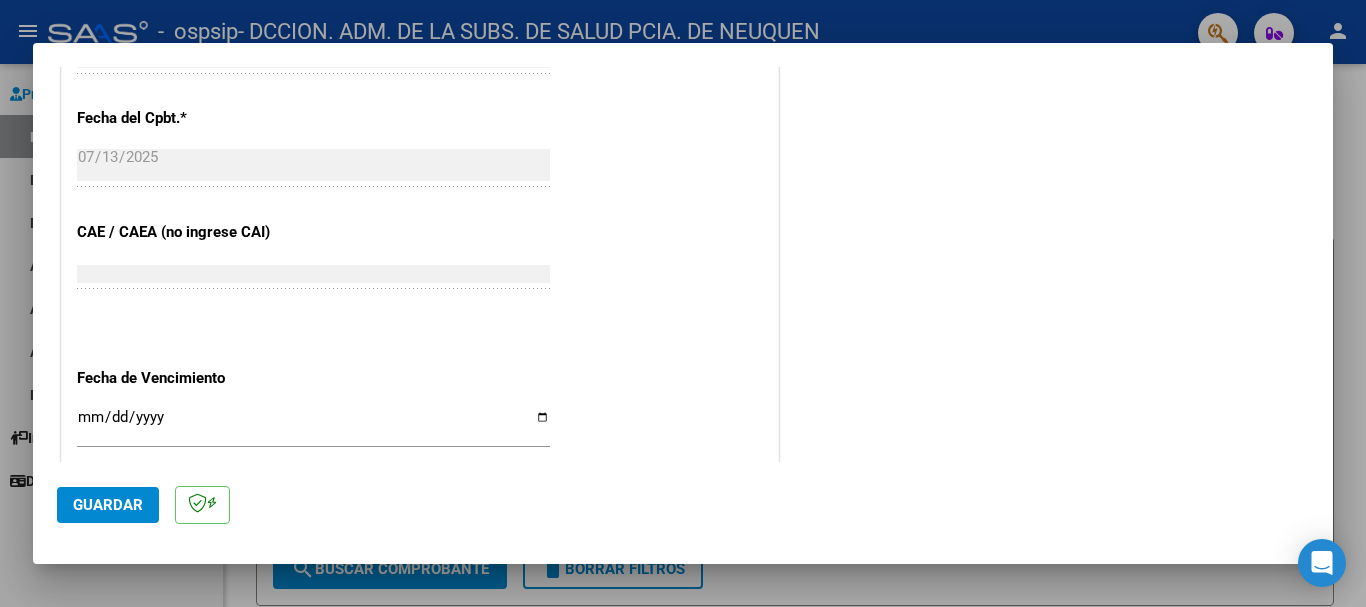 click on "Ingresar la fecha" at bounding box center [313, 425] 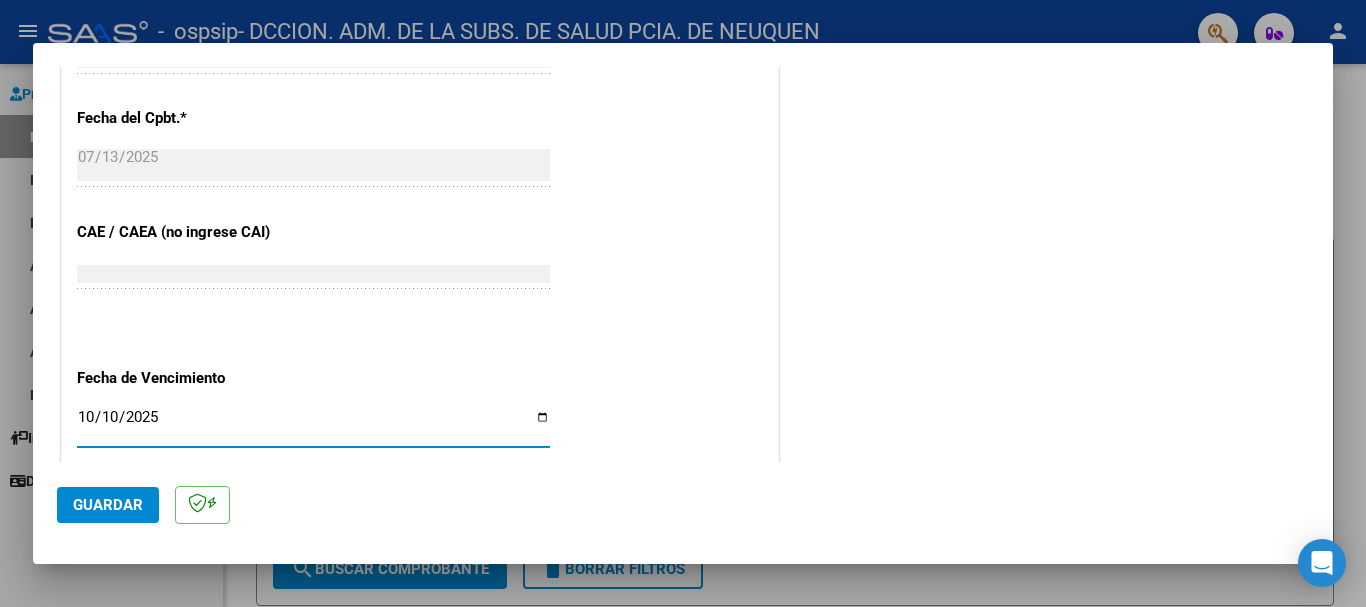 click on "Guardar" 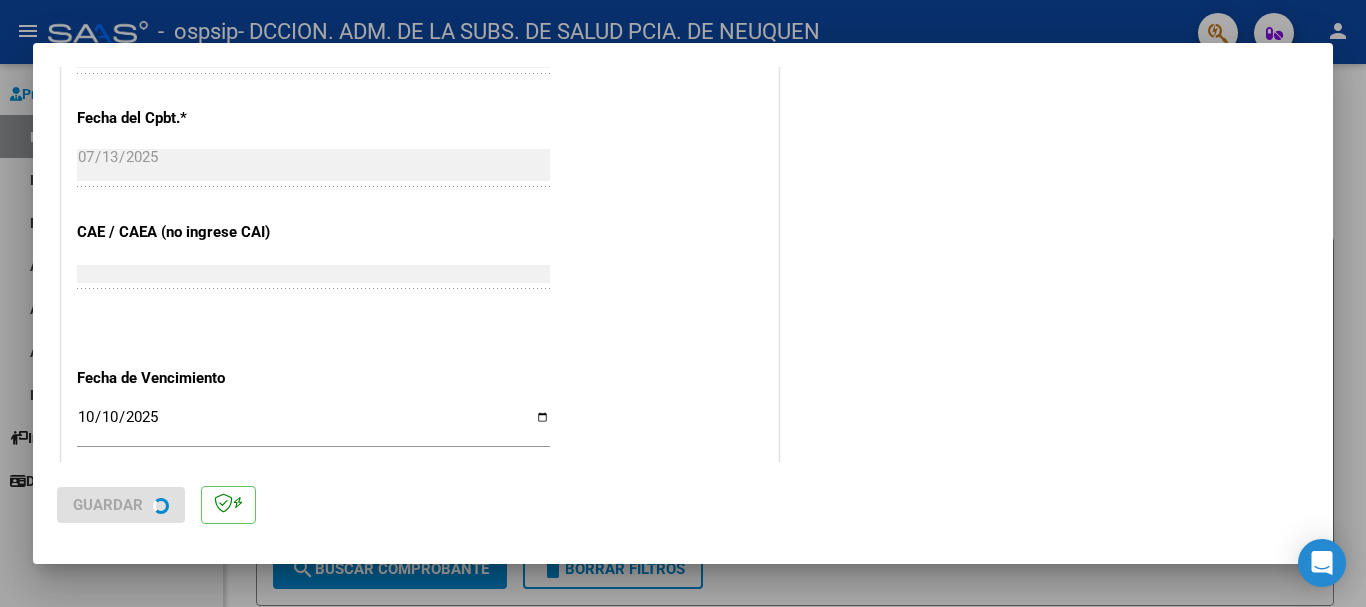 scroll, scrollTop: 0, scrollLeft: 0, axis: both 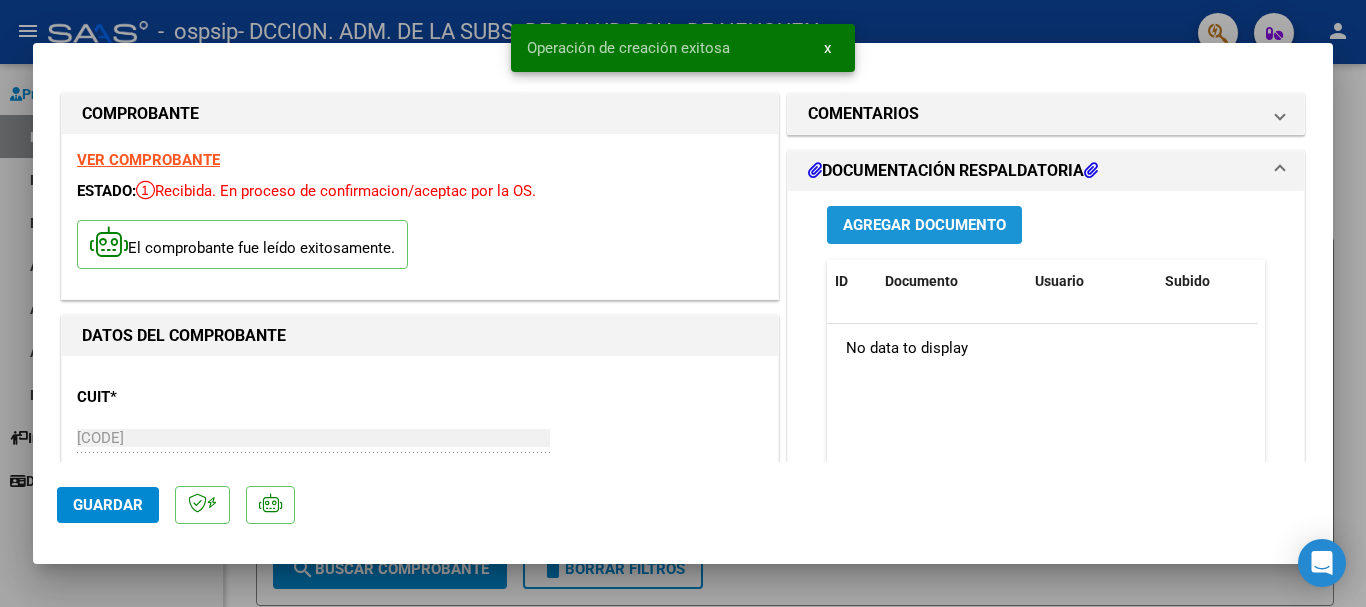 click on "Agregar Documento" at bounding box center (924, 226) 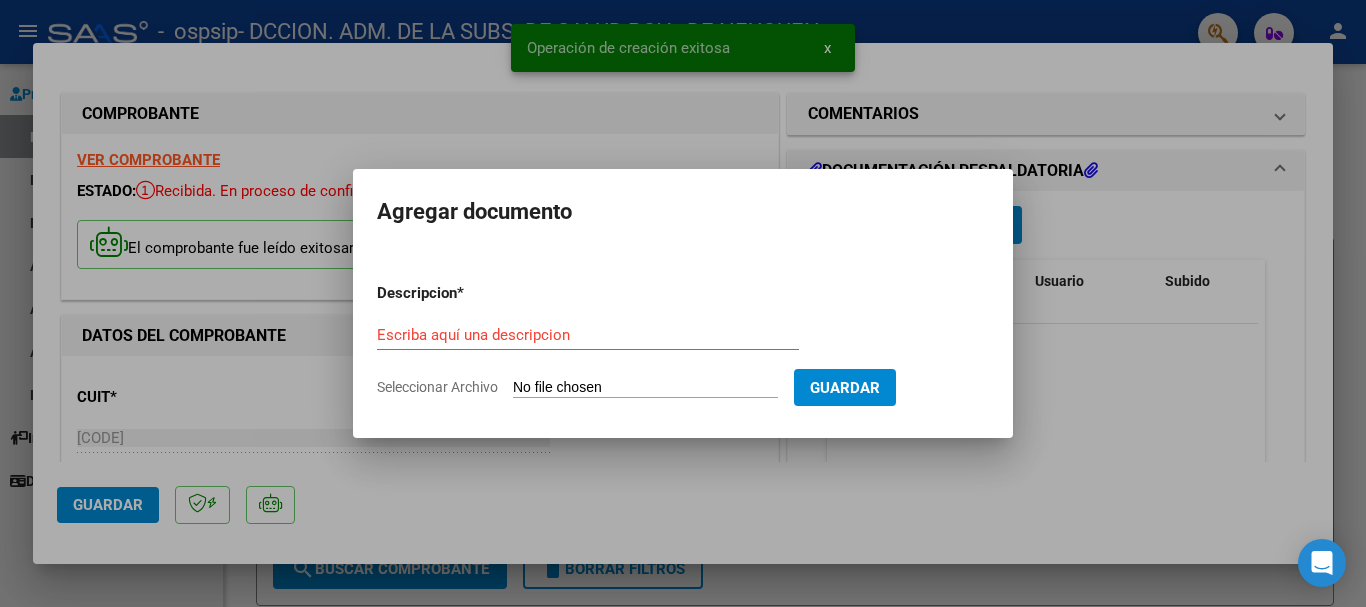 click on "Seleccionar Archivo" at bounding box center (645, 388) 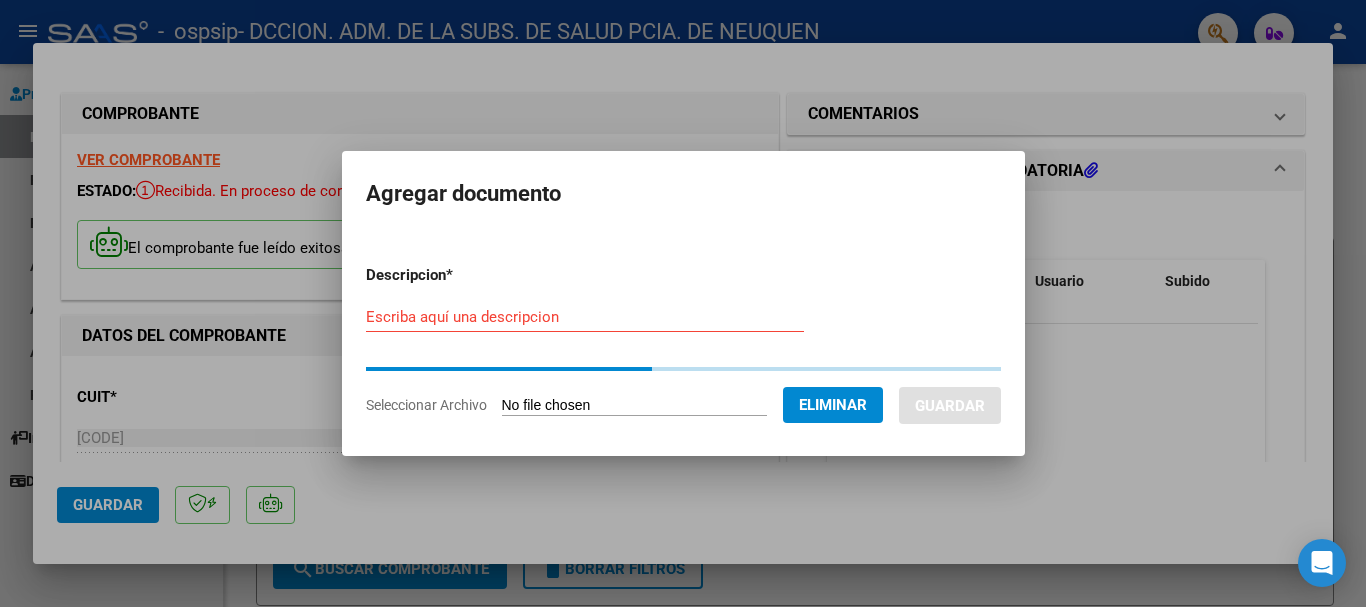 click on "Escriba aquí una descripcion" at bounding box center [585, 317] 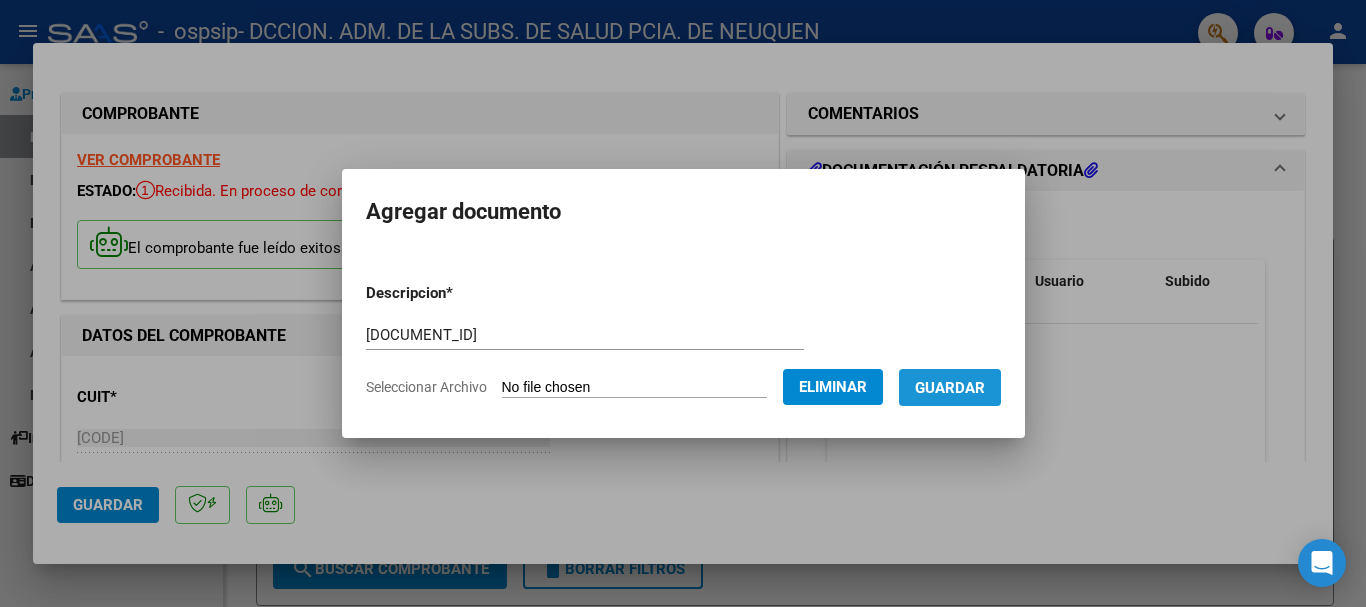 click on "Guardar" at bounding box center (950, 388) 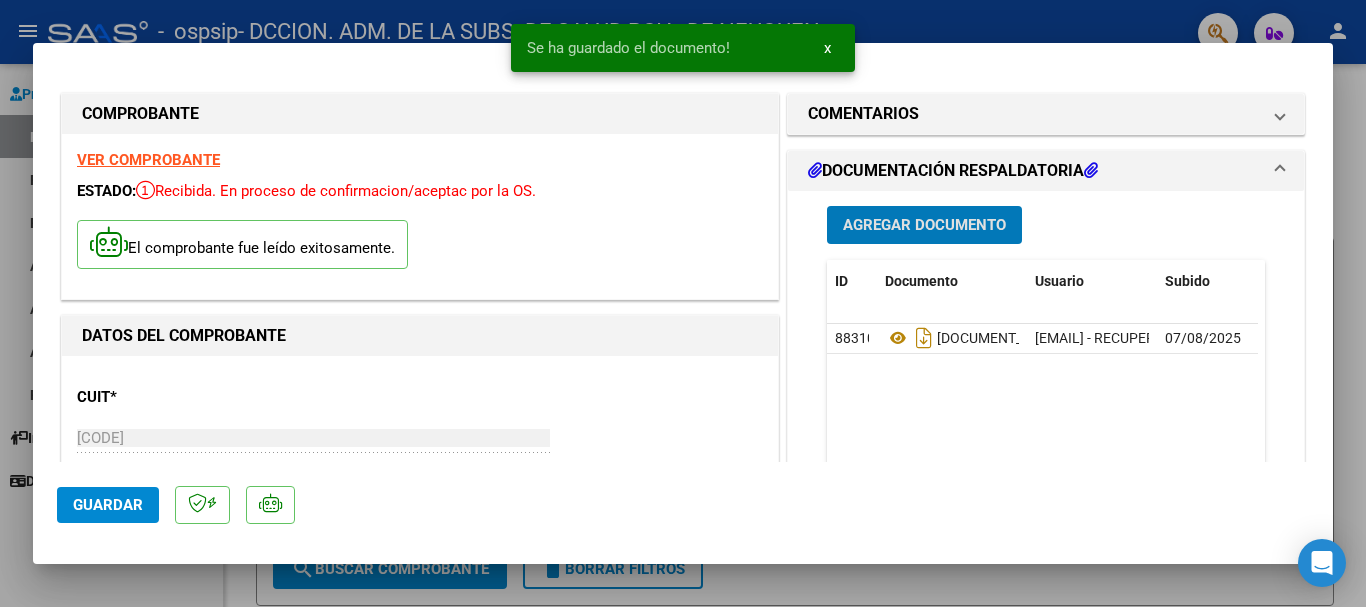 click at bounding box center [683, 303] 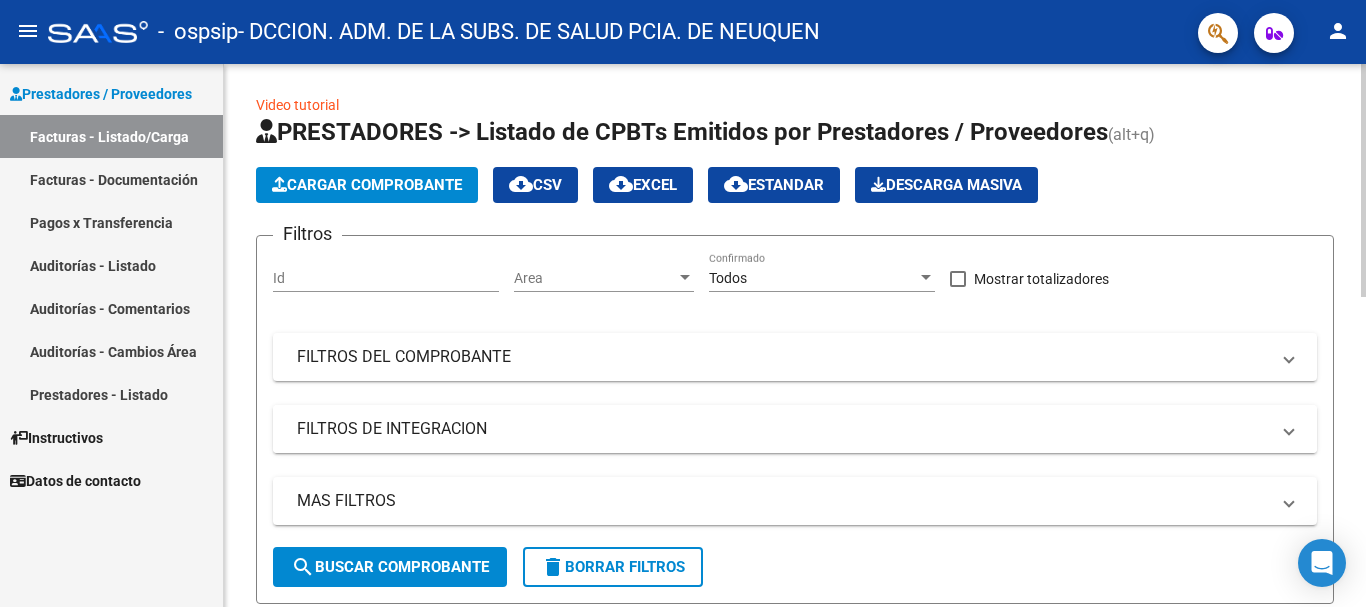 scroll, scrollTop: 0, scrollLeft: 0, axis: both 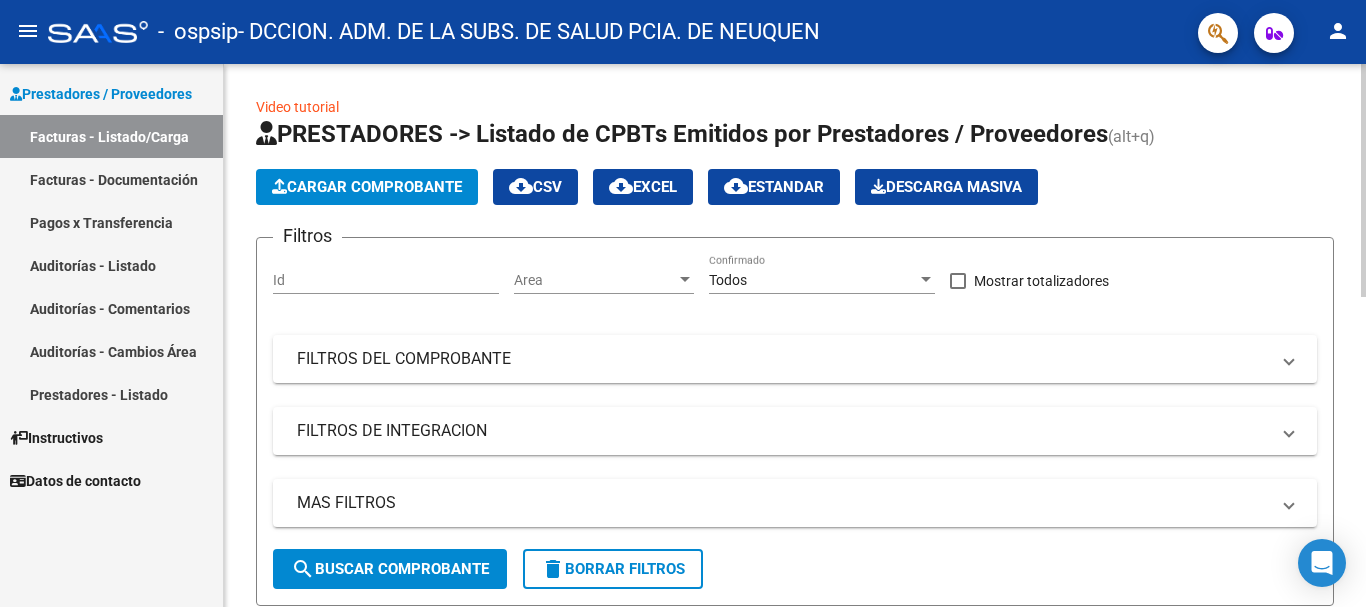 click on "cloud_download  EXCEL" 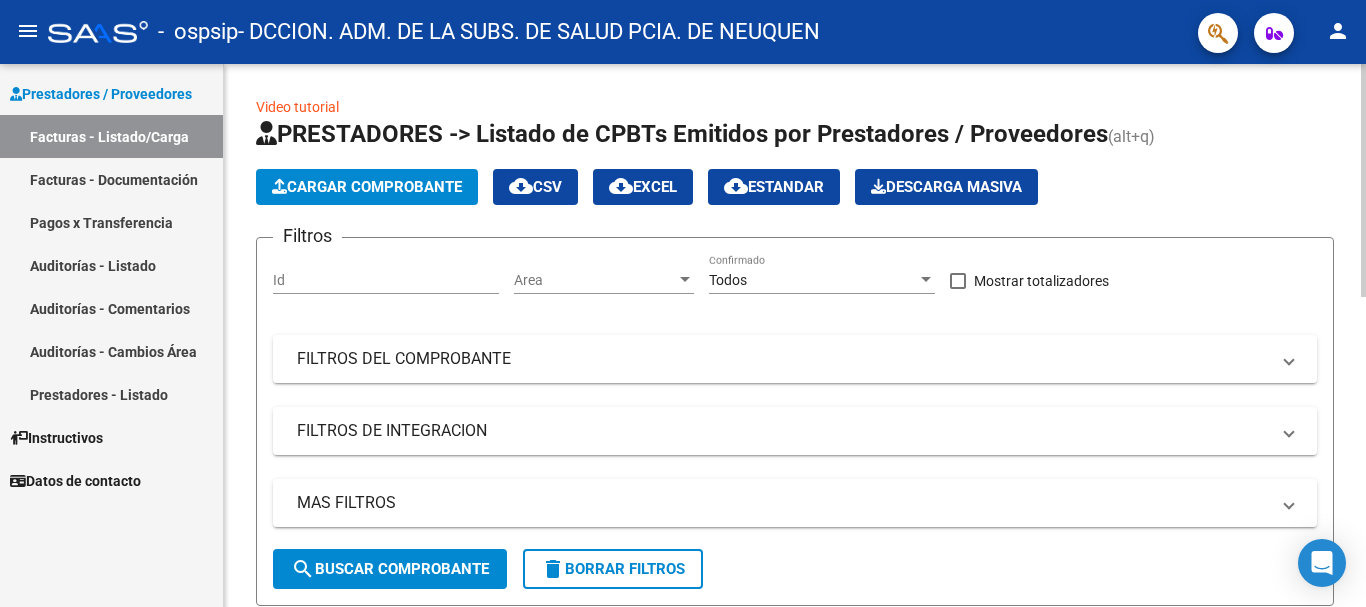click on "cloud_download  CSV" 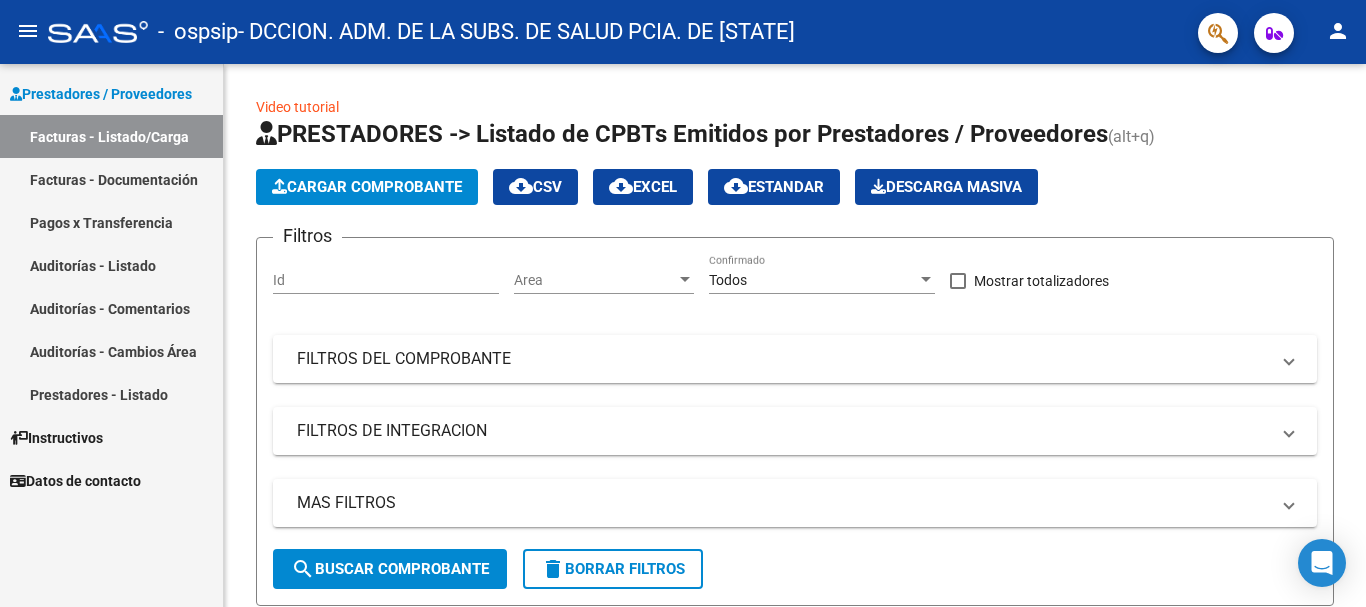 scroll, scrollTop: 0, scrollLeft: 0, axis: both 